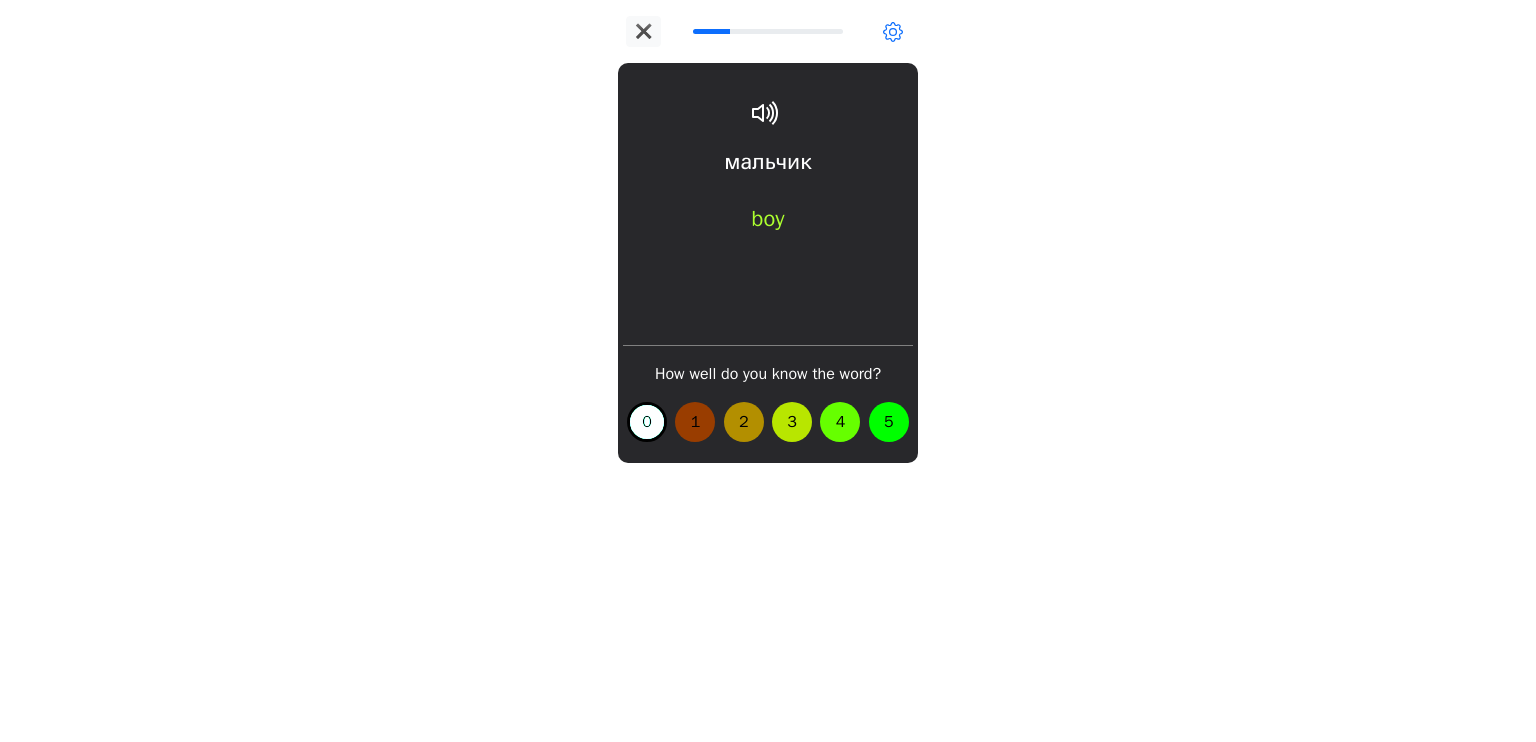 scroll, scrollTop: 0, scrollLeft: 0, axis: both 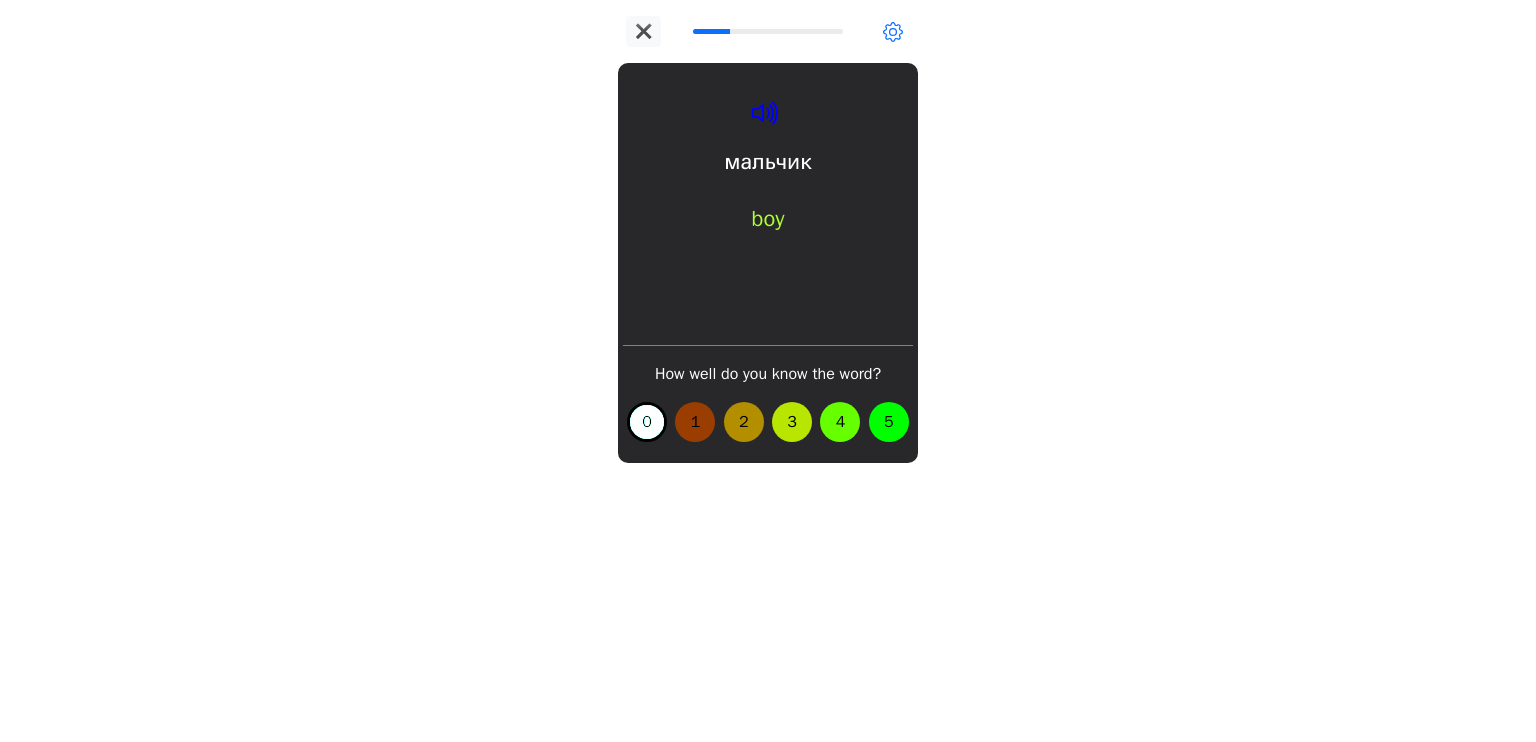 click 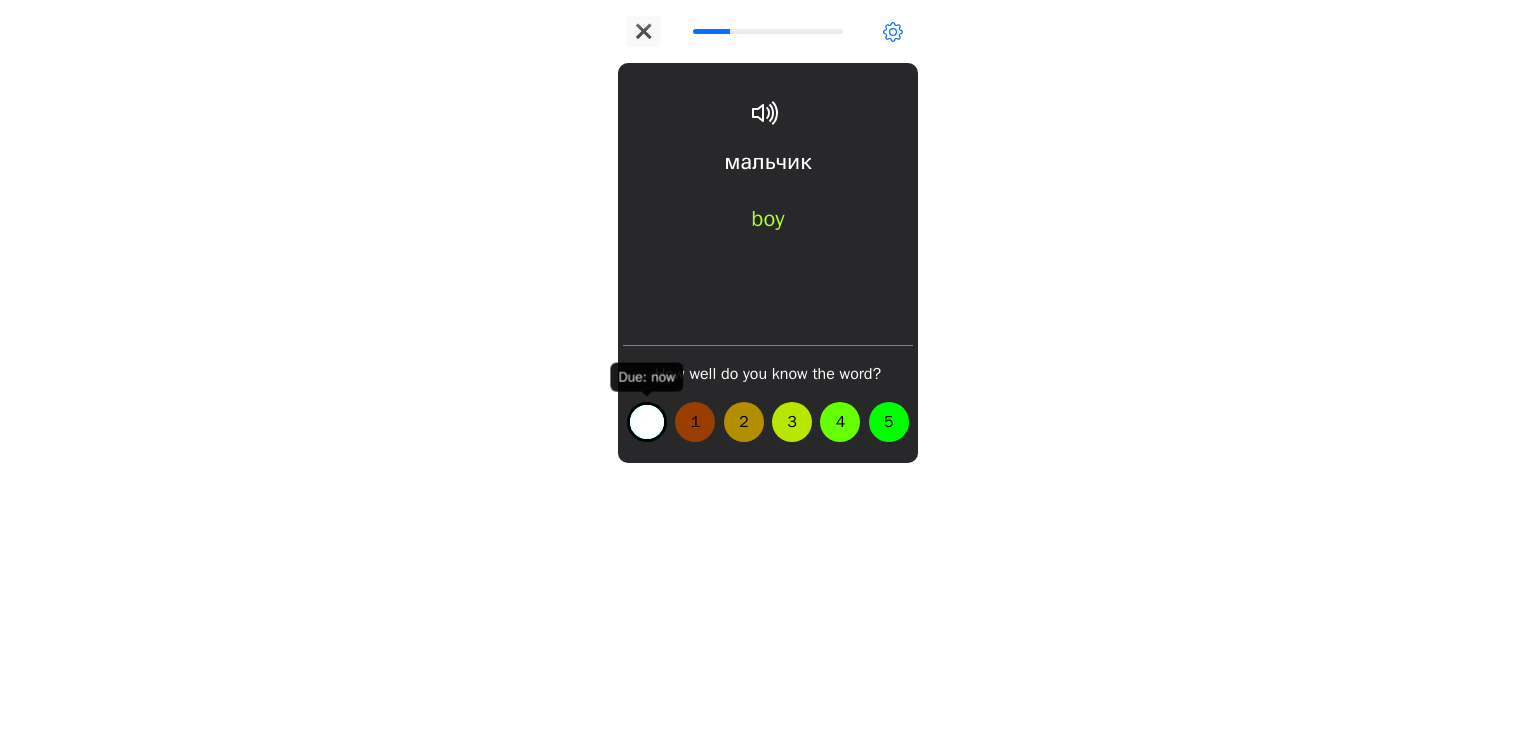 click on "0" at bounding box center [647, 422] 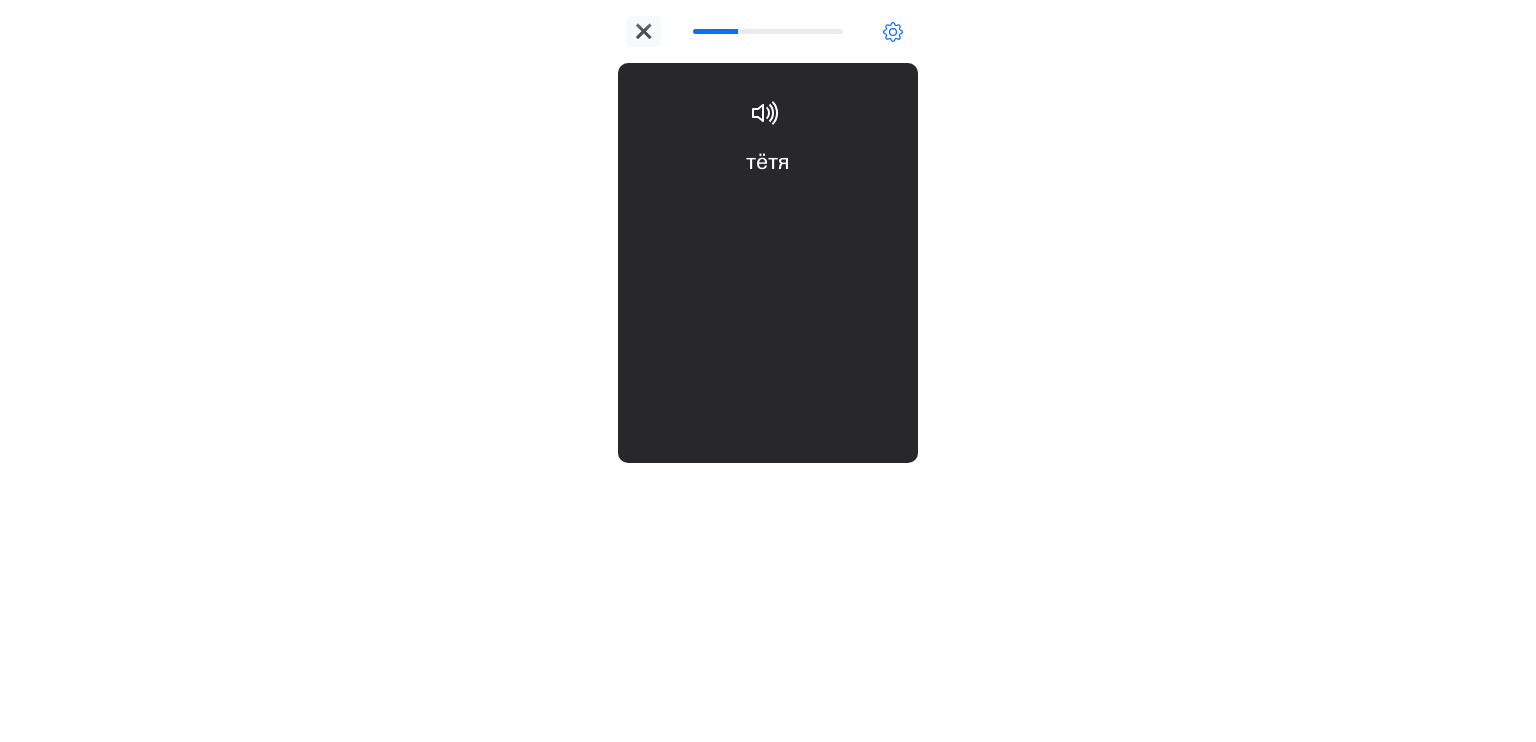 click on "тётя aunt" at bounding box center [768, 206] 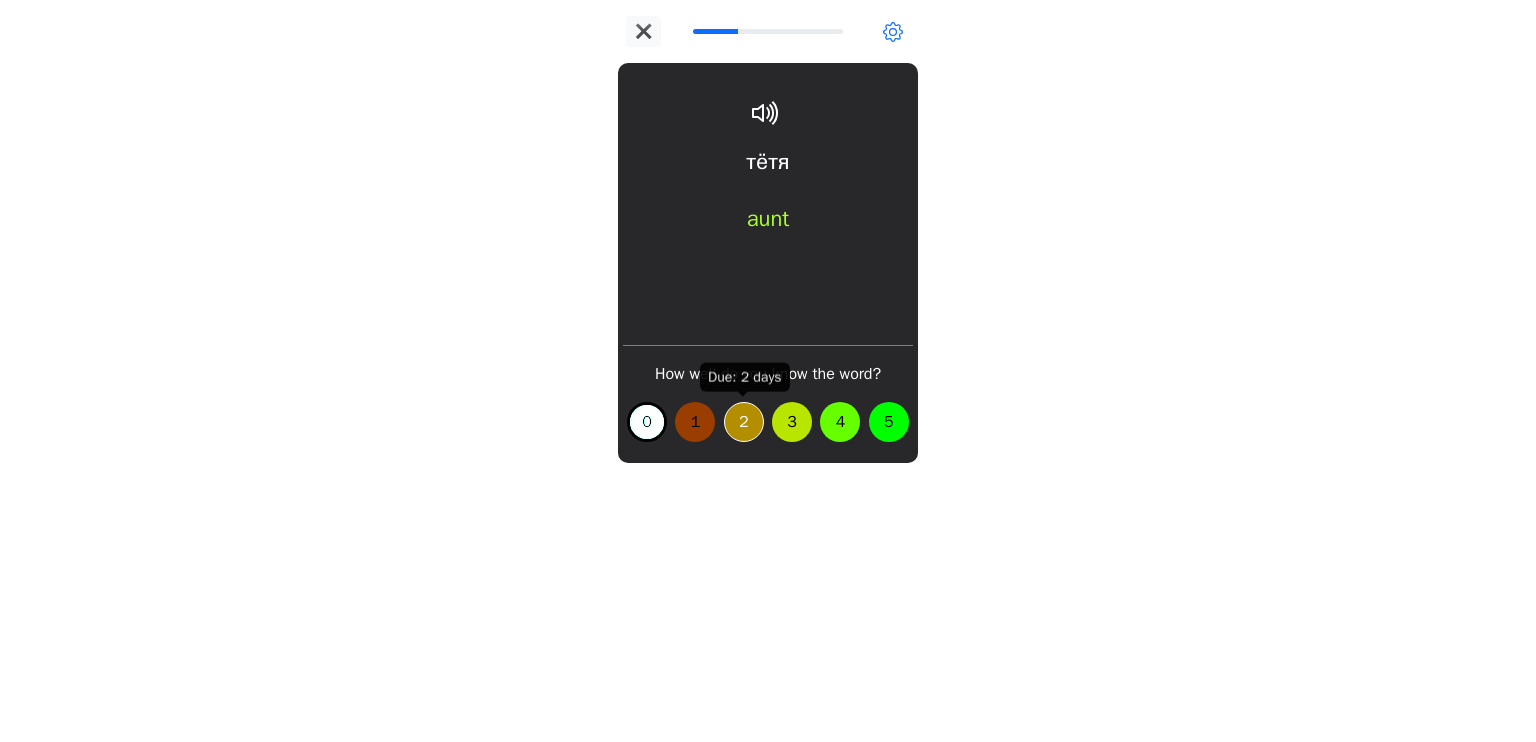 click on "2" at bounding box center (744, 422) 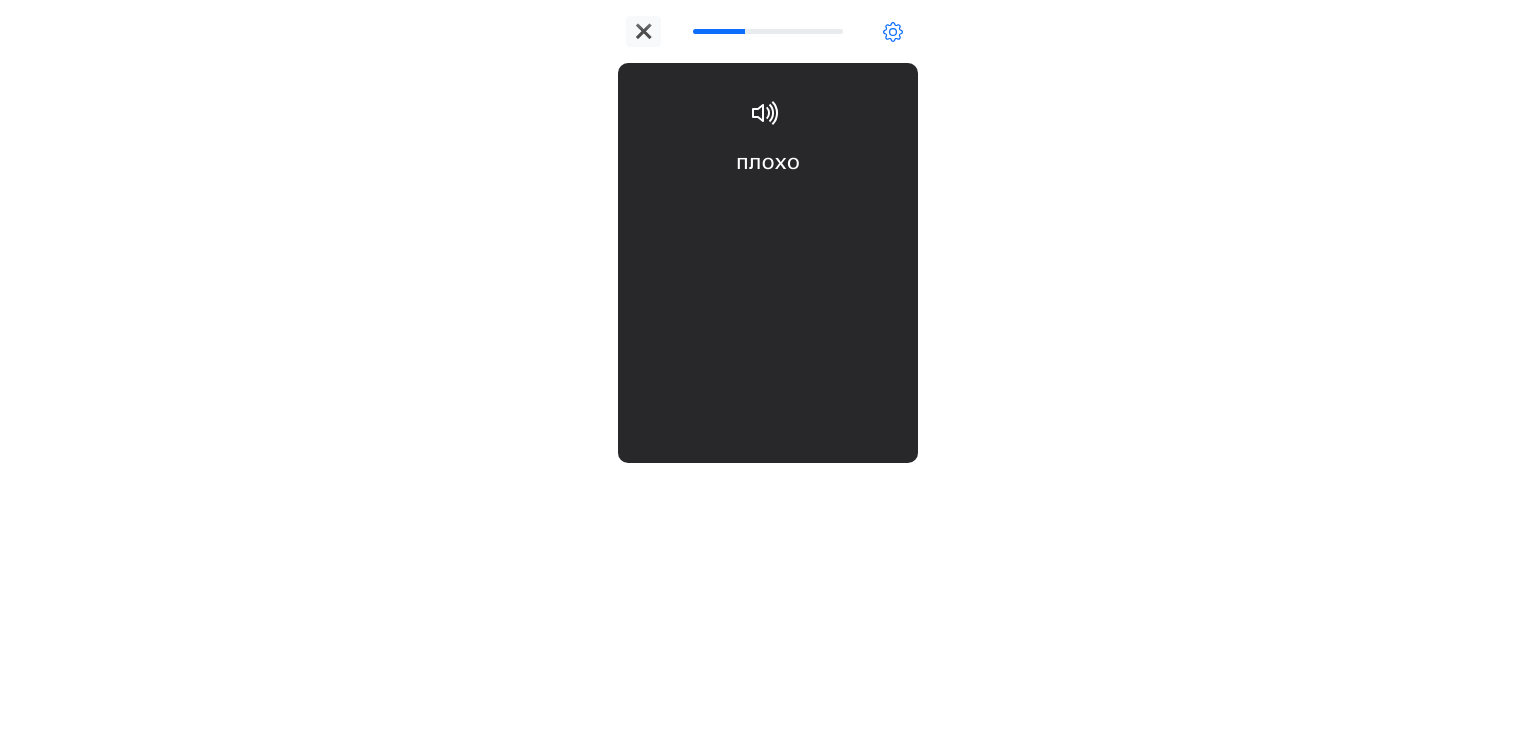 click on "плохо bad" at bounding box center [768, 206] 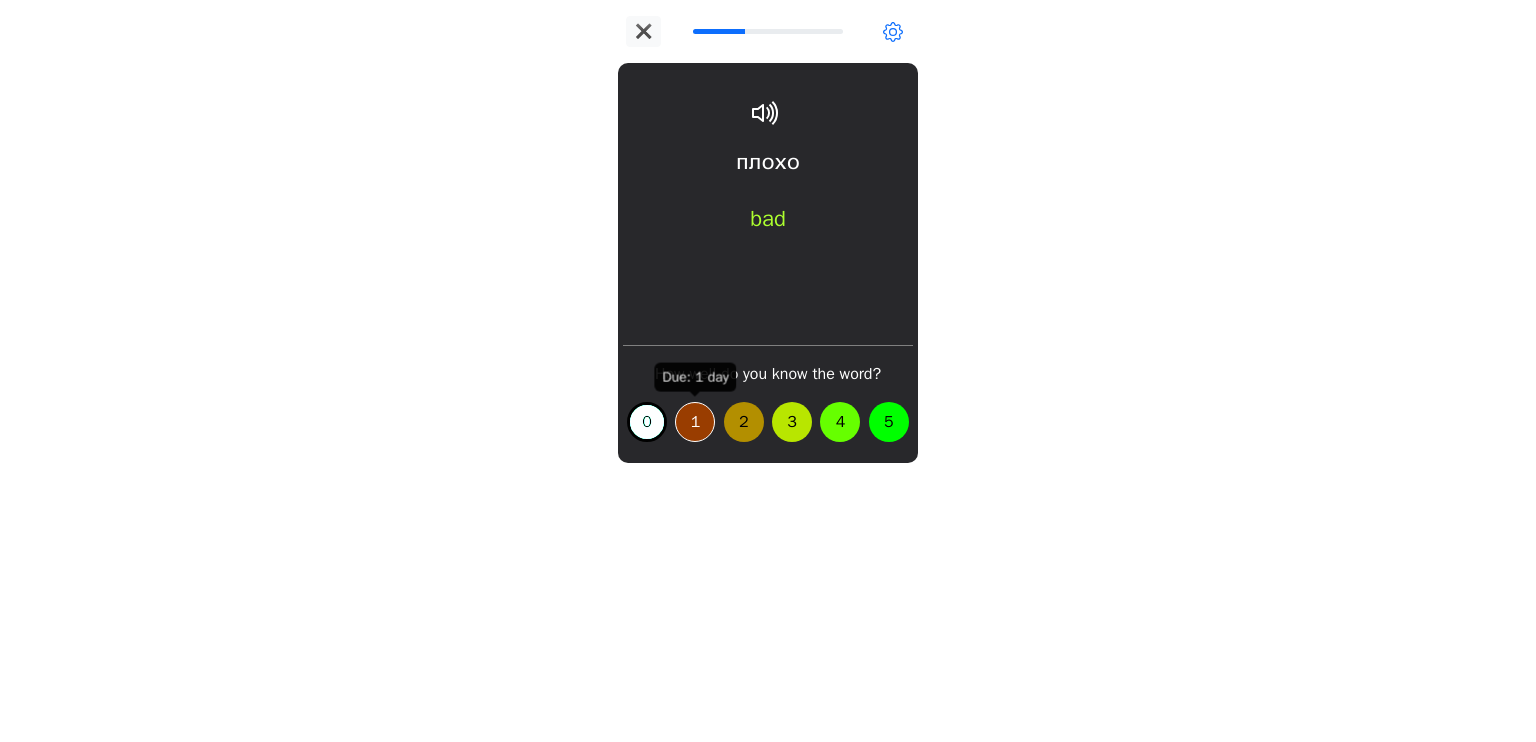 click on "1" at bounding box center (695, 422) 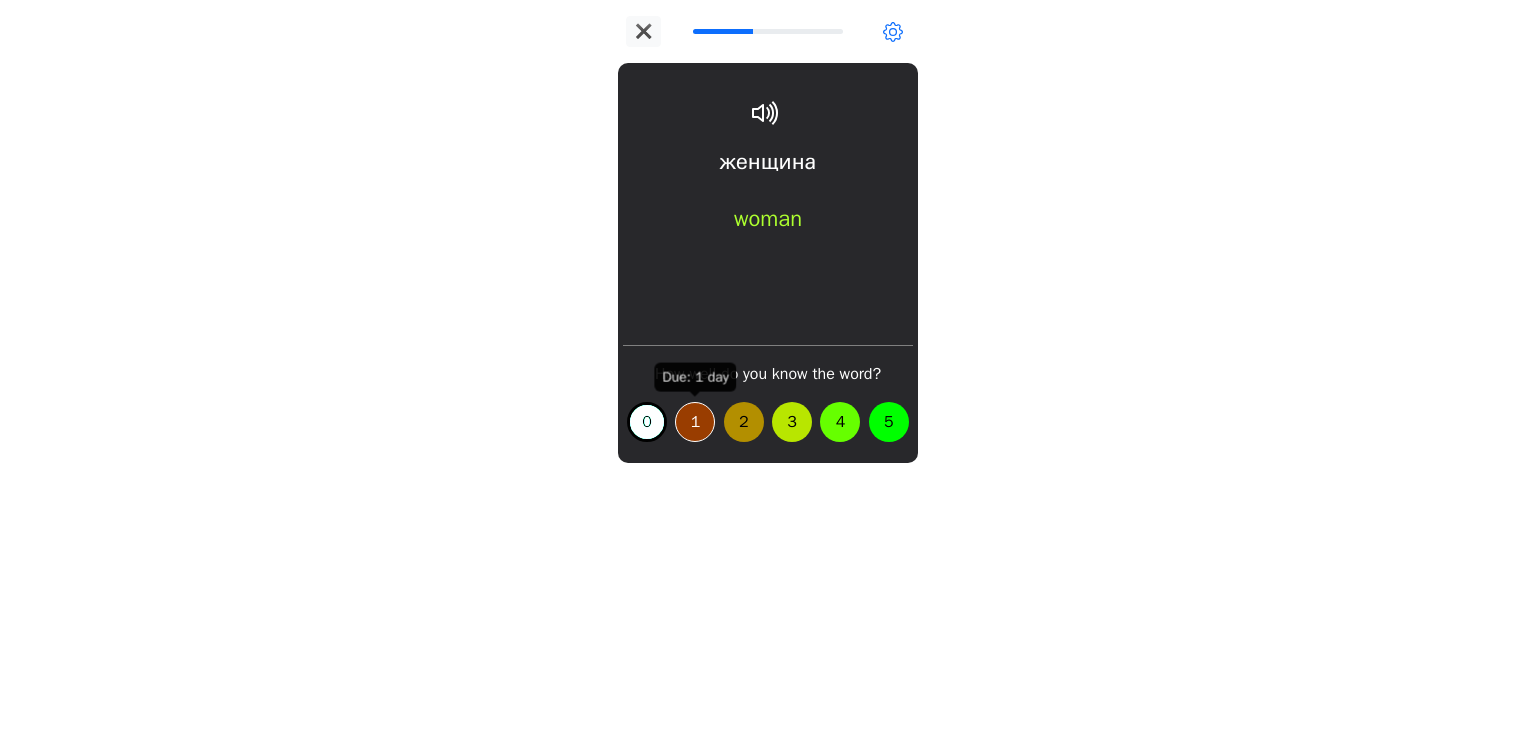 click on "1" at bounding box center [695, 422] 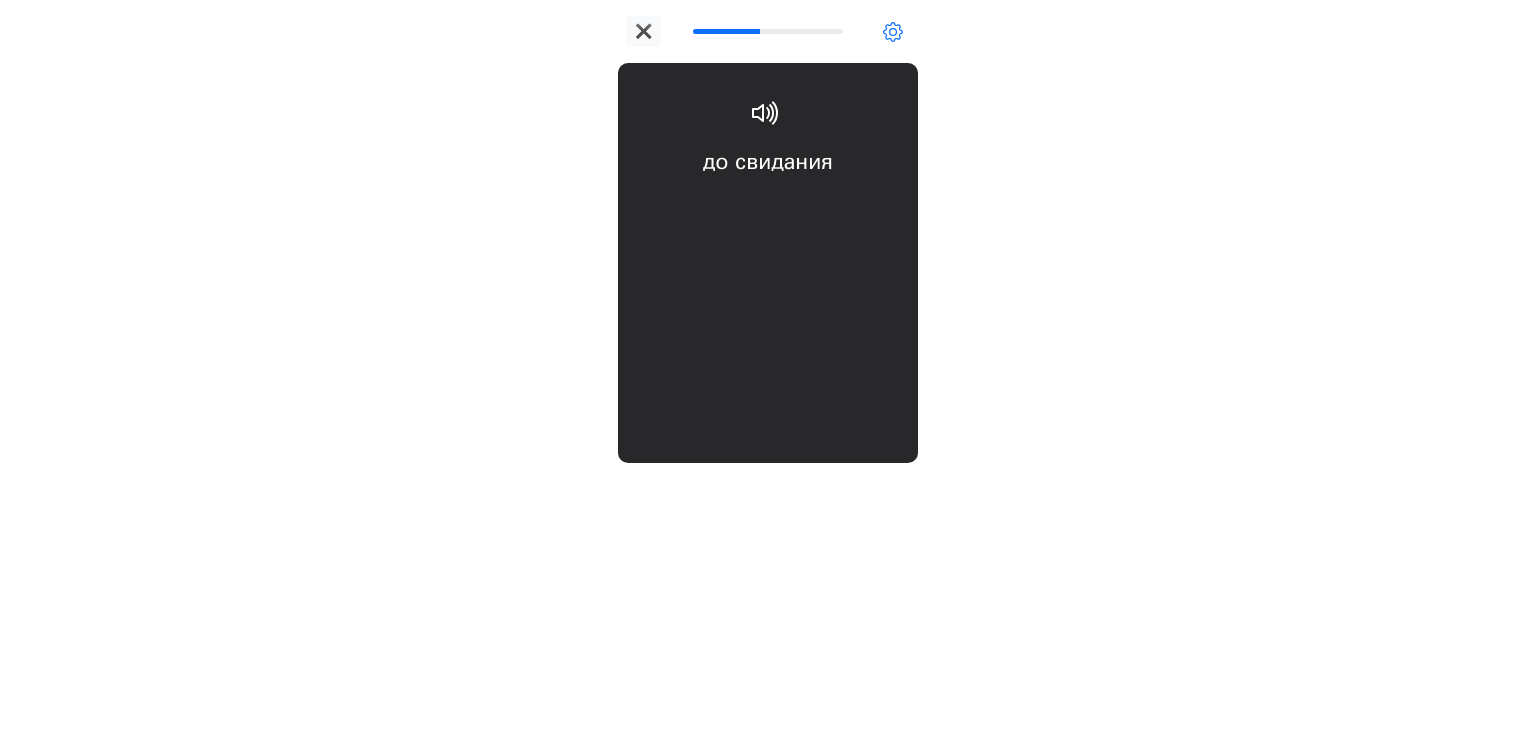 click on "до свидания goodbye" at bounding box center (768, 206) 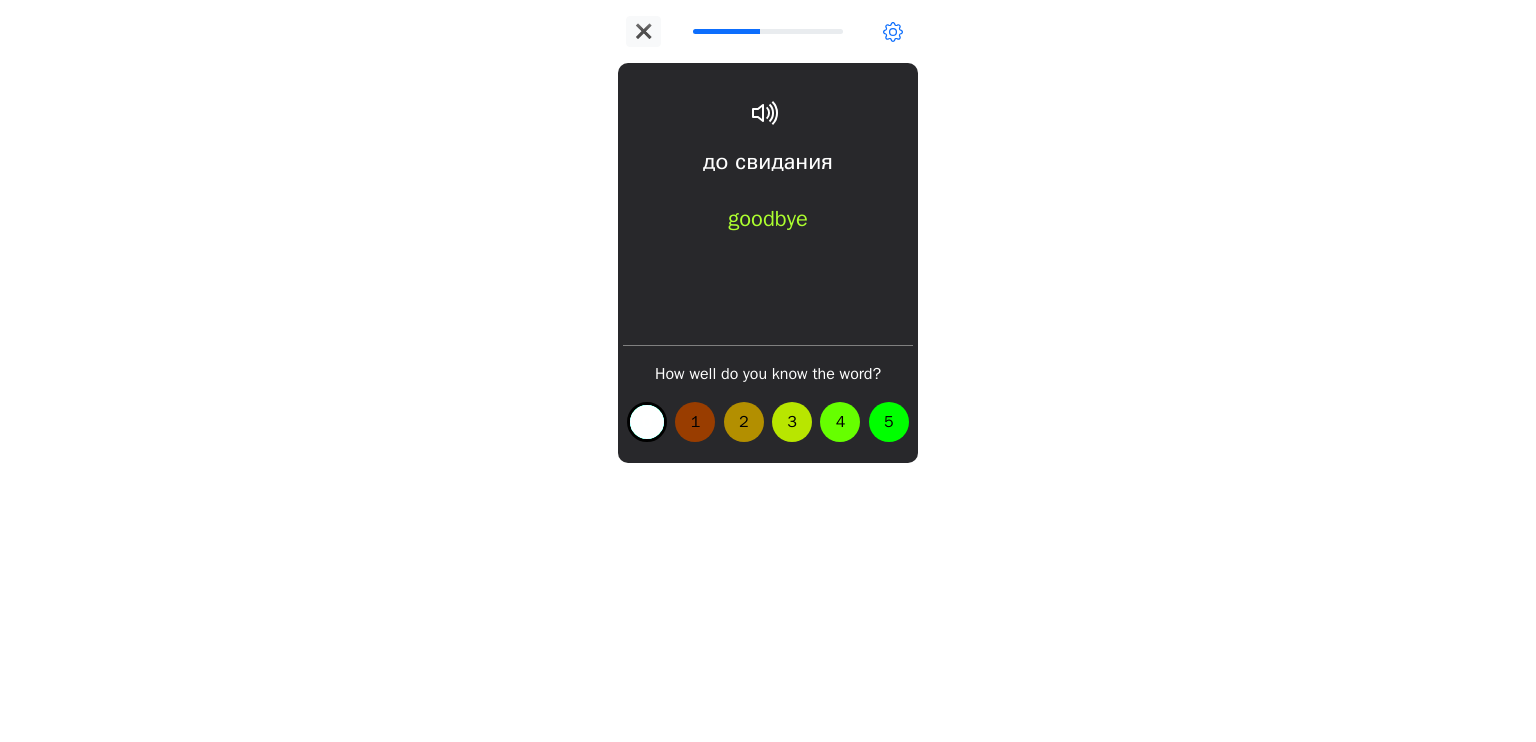 click on "0" at bounding box center (647, 422) 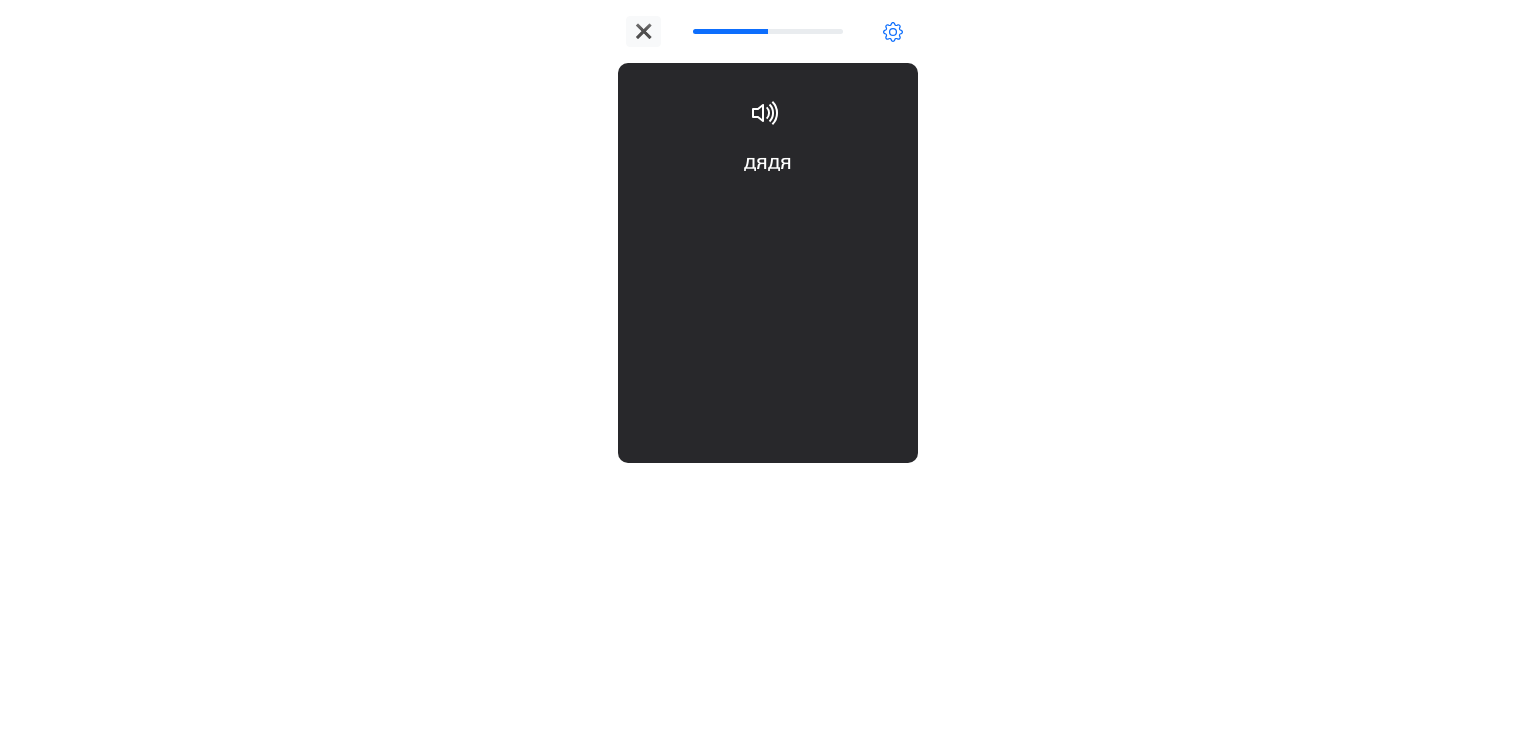 click on "дядя uncle" at bounding box center (768, 206) 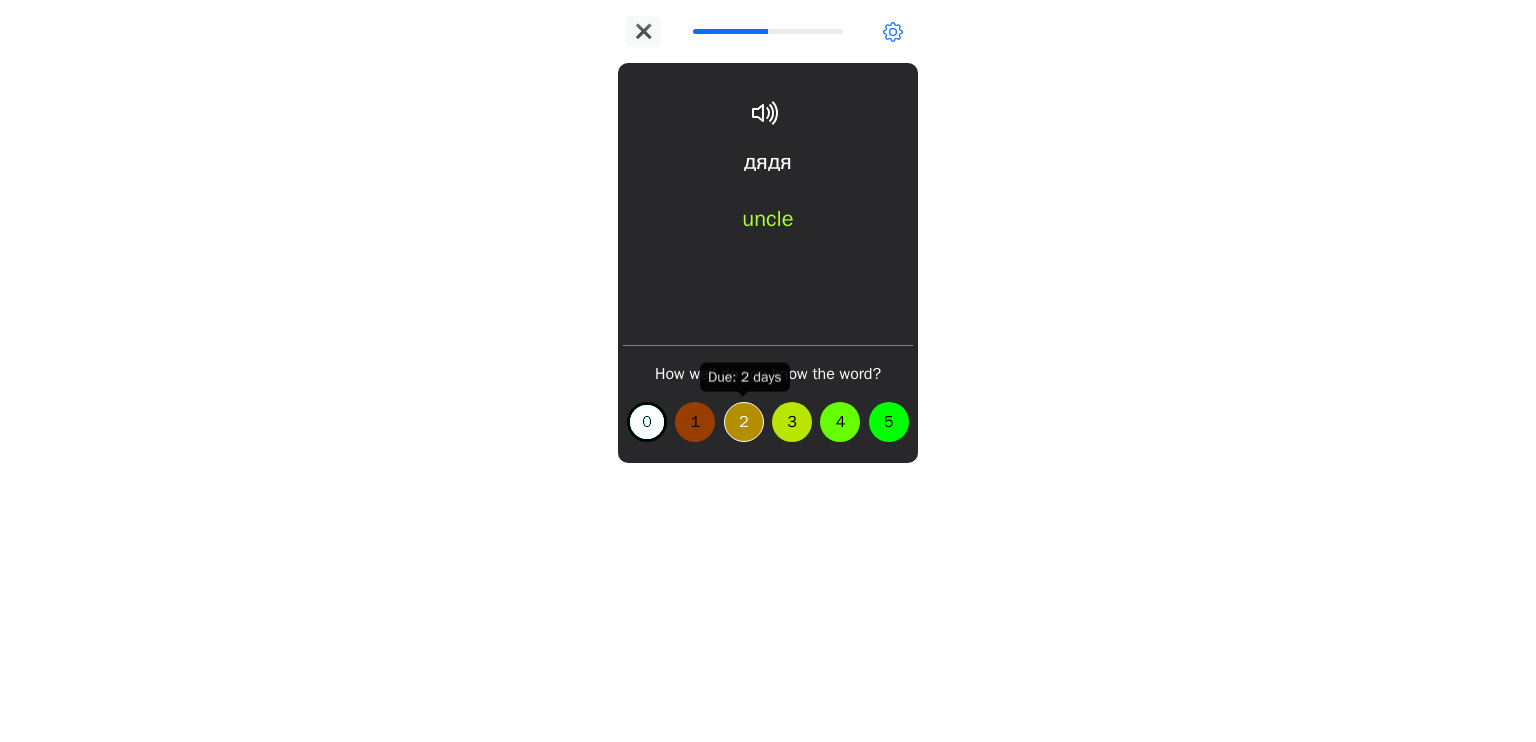 click on "2" at bounding box center (744, 422) 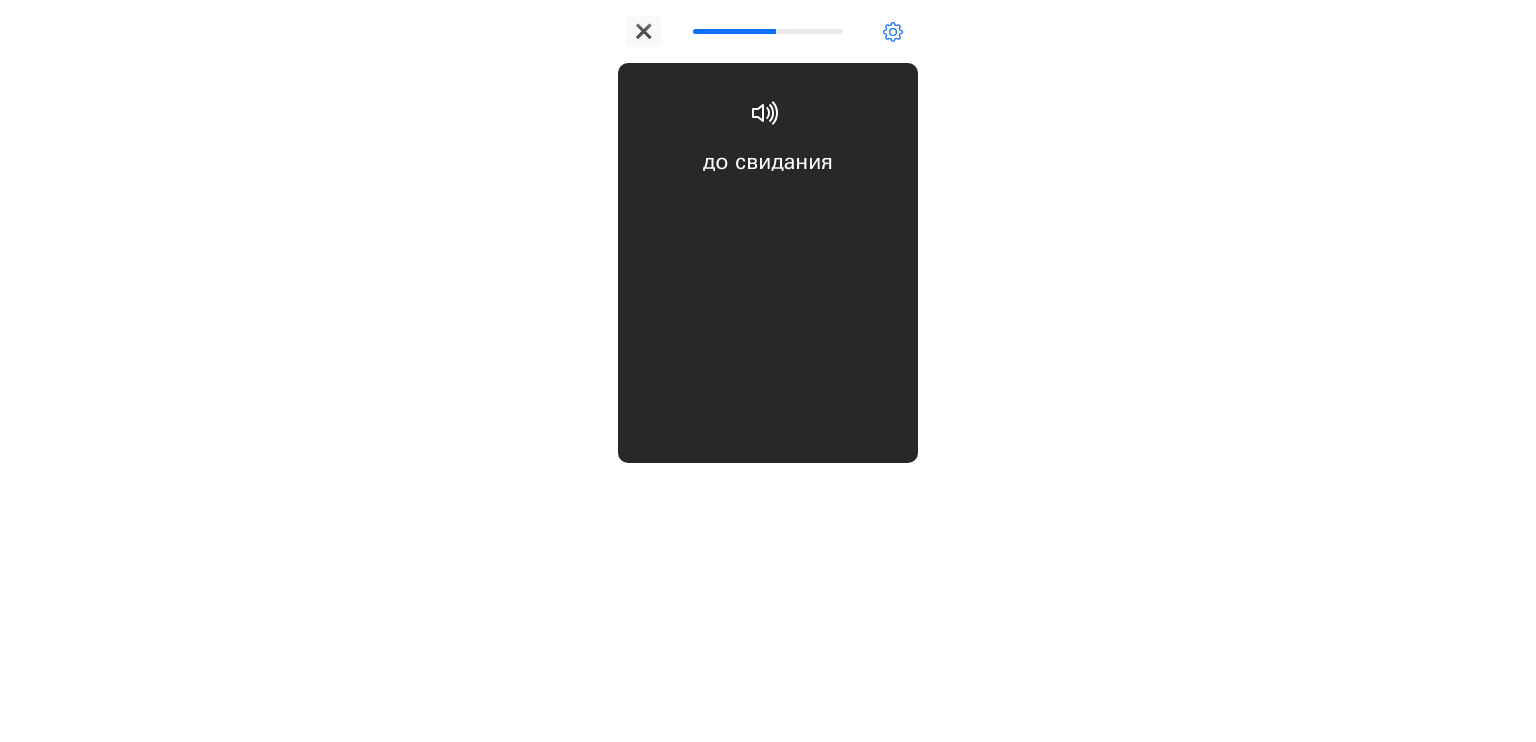 click on "до свидания goodbye" at bounding box center (768, 206) 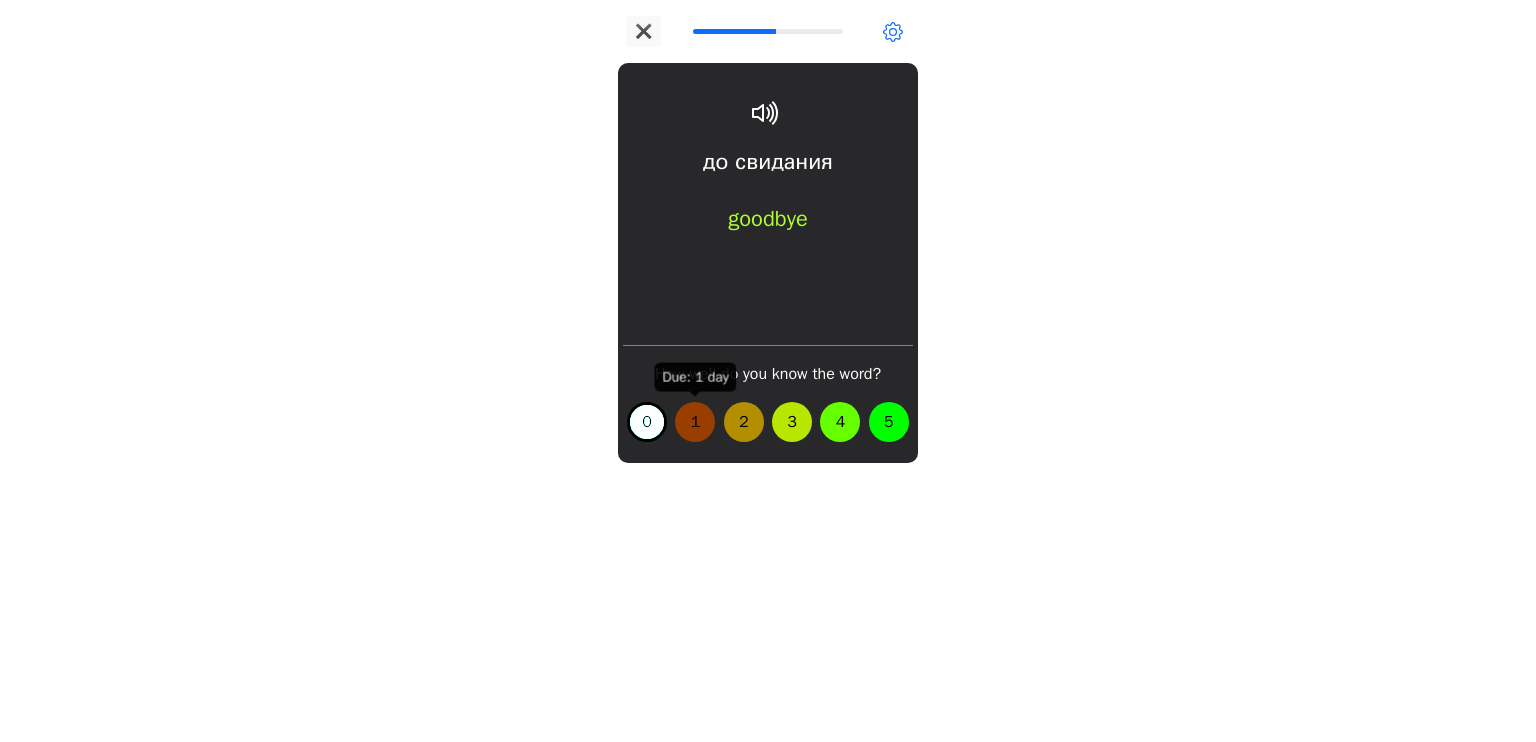click on "1" at bounding box center [695, 422] 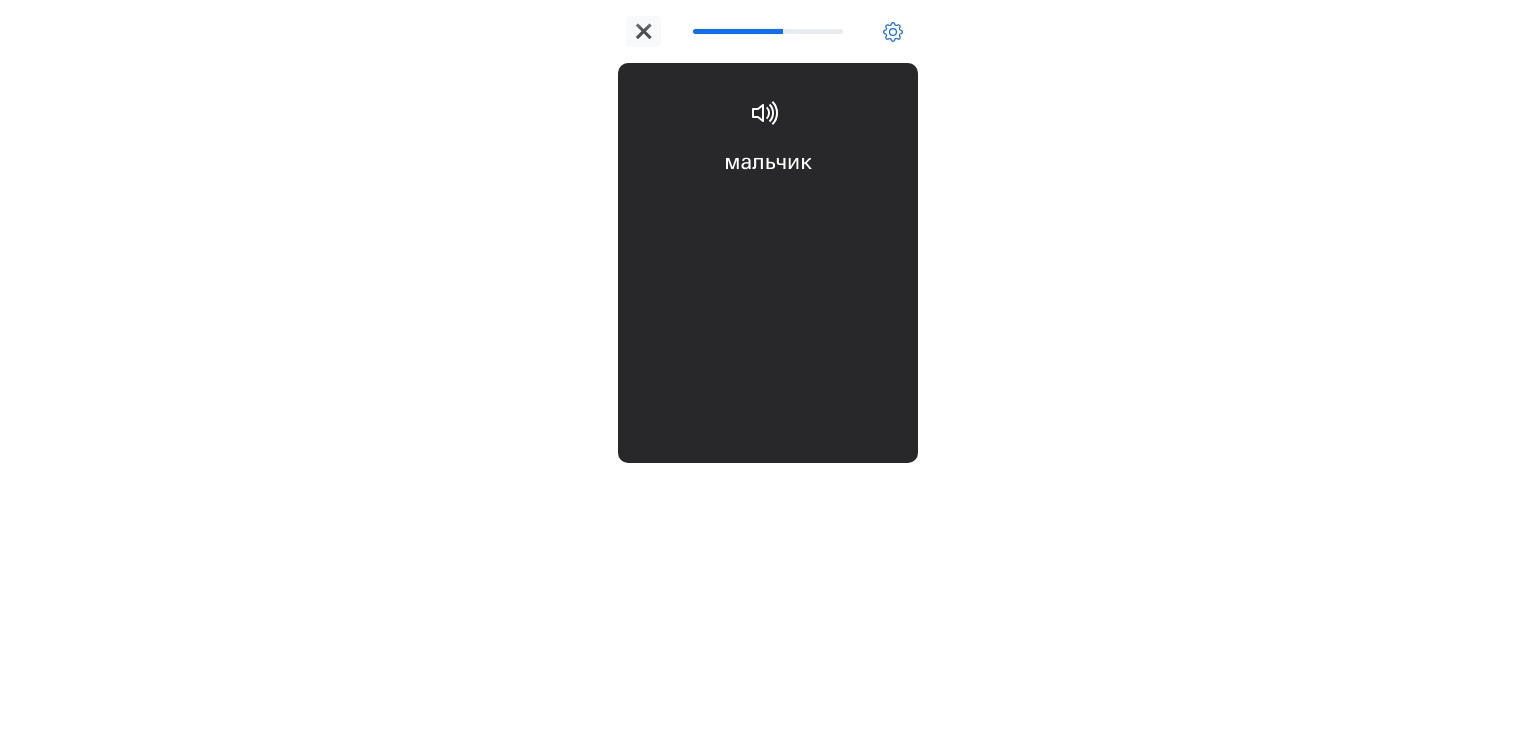click on "мальчик boy" at bounding box center (768, 206) 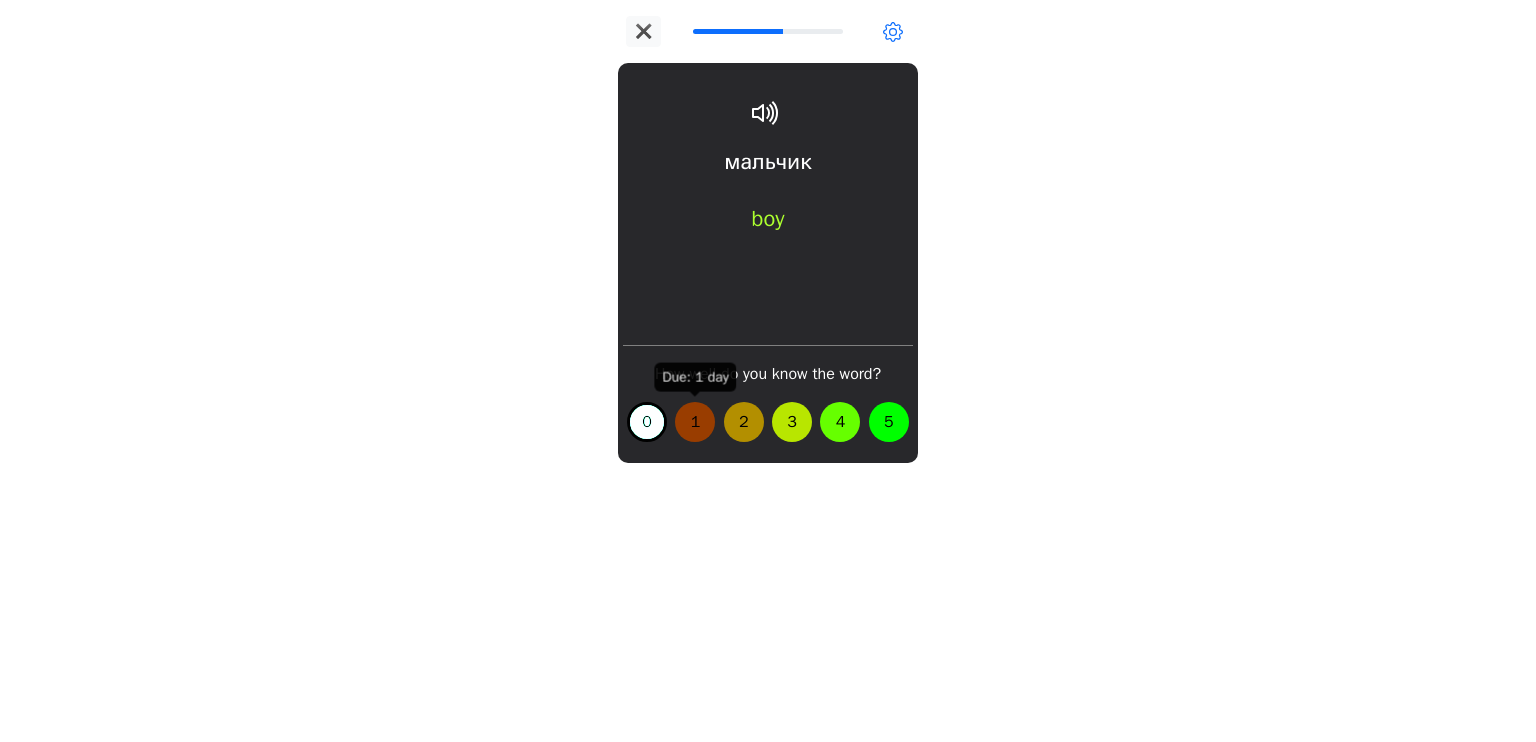 click on "1" at bounding box center (695, 422) 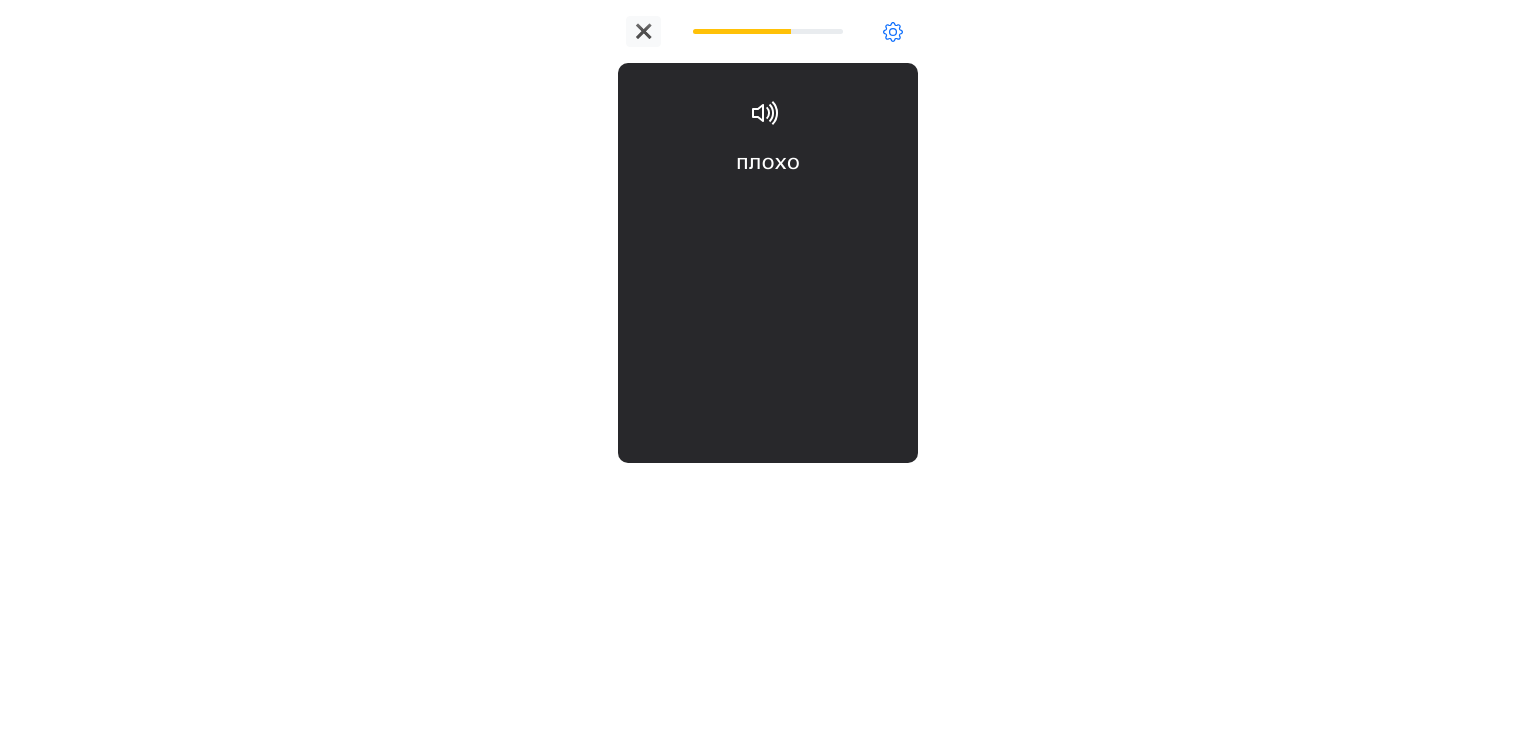 click on "плохо bad" at bounding box center (768, 206) 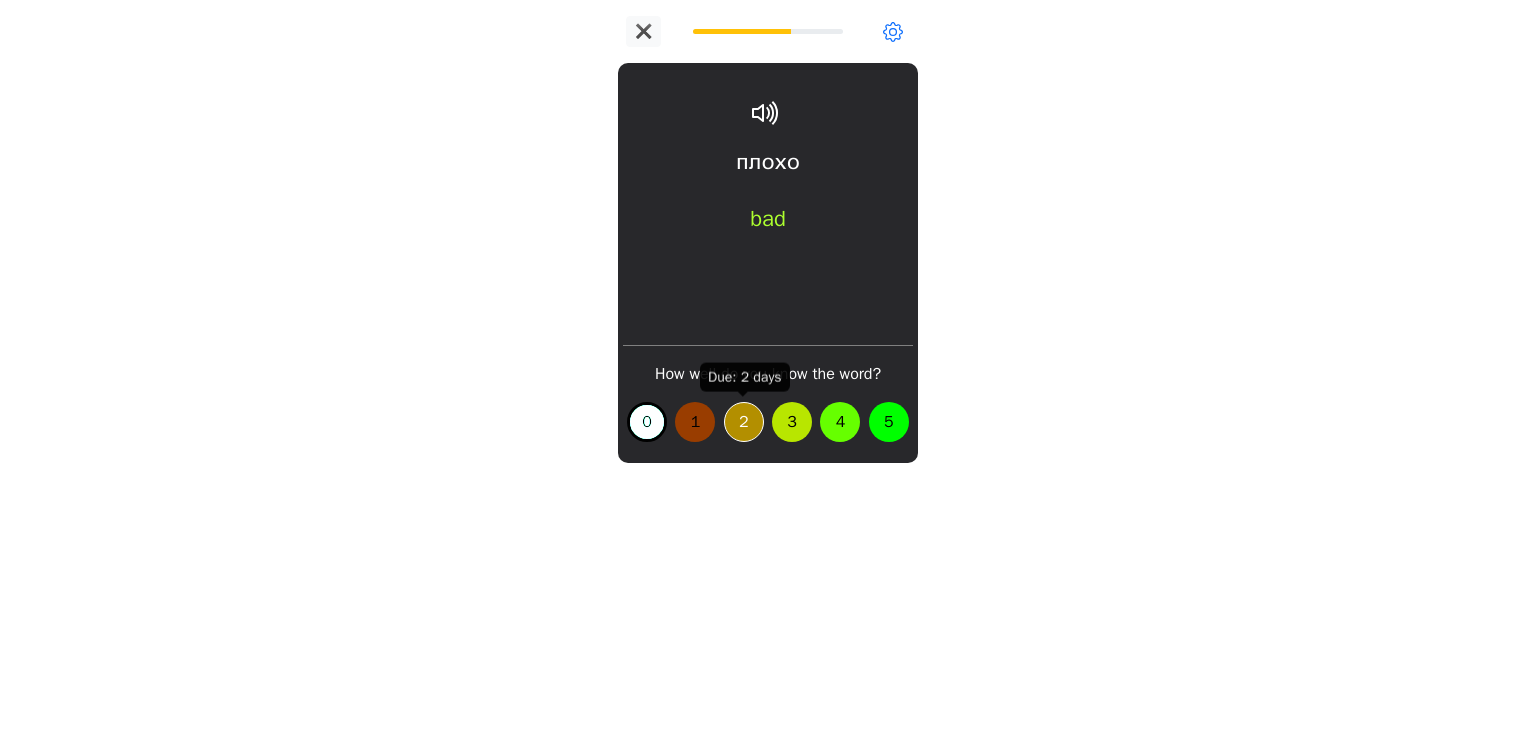 click on "2" at bounding box center (744, 422) 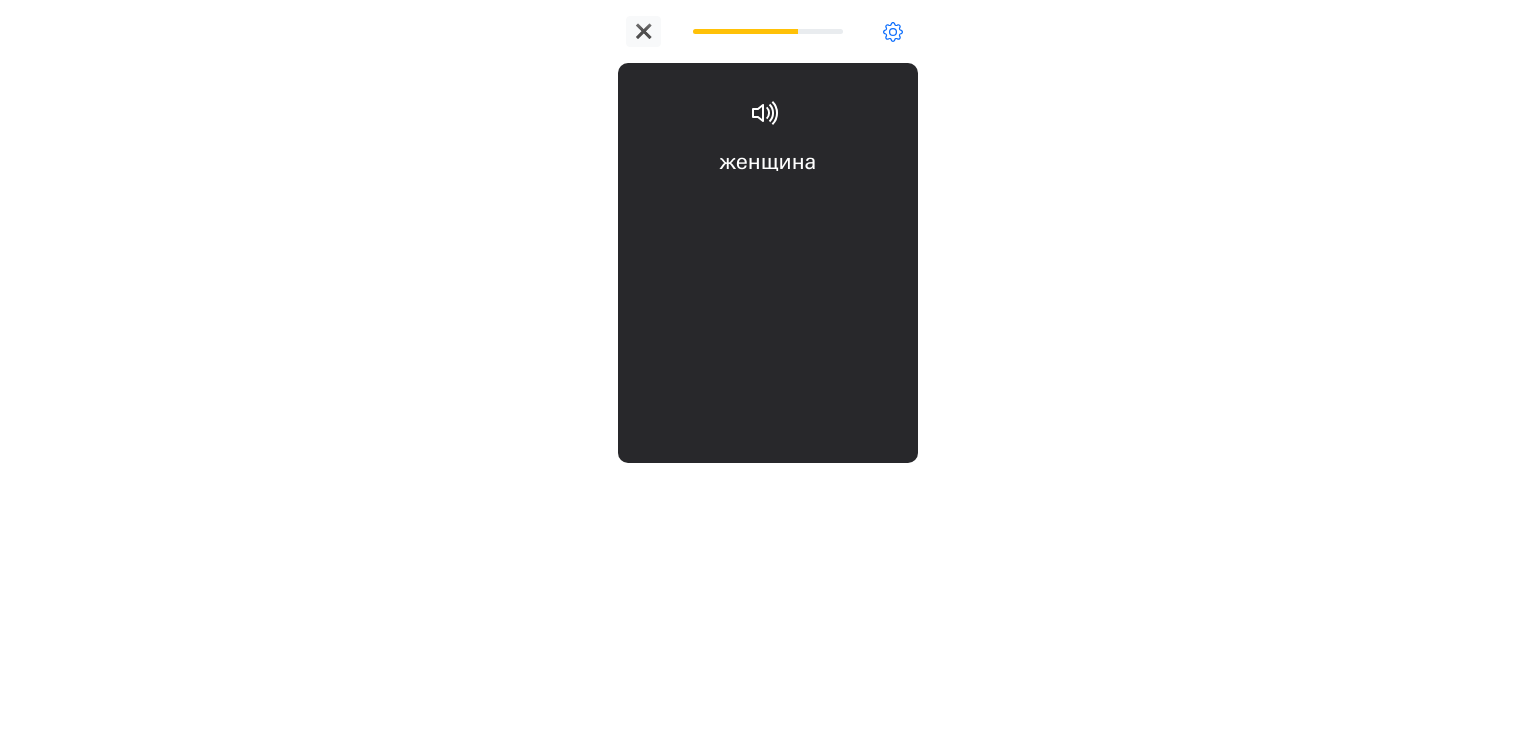 click on "женщина woman" at bounding box center (768, 206) 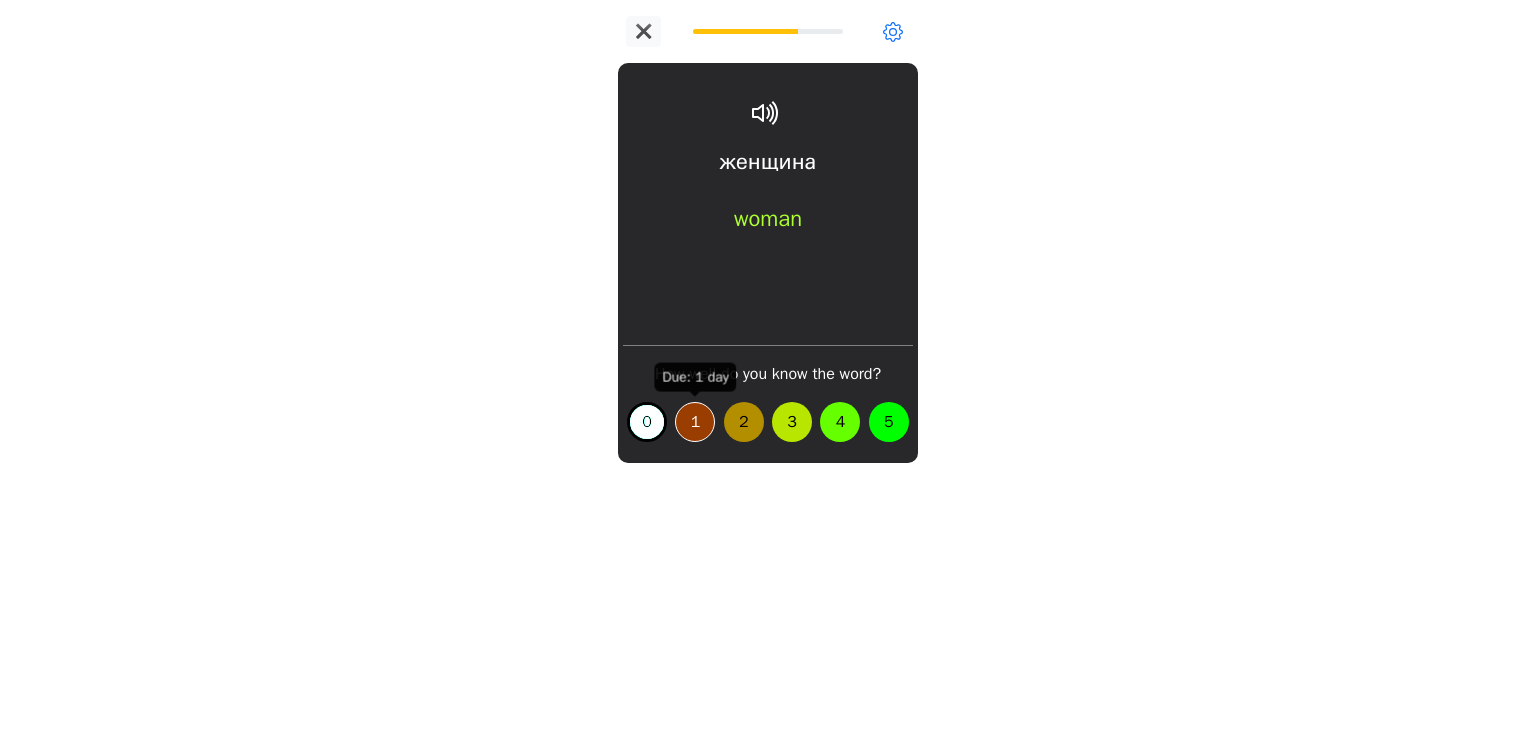 click on "1" at bounding box center [695, 422] 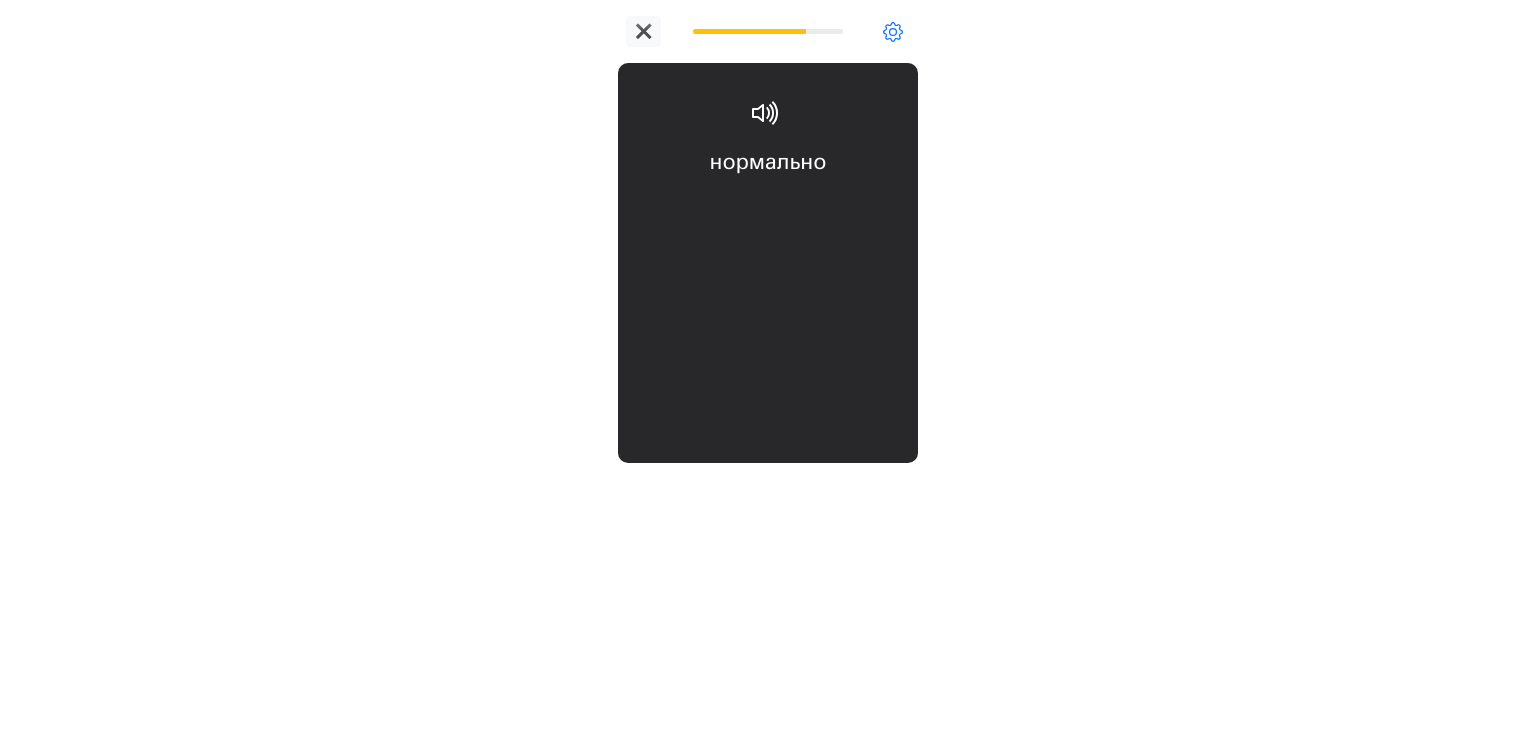 click on "нормально okay" at bounding box center [768, 206] 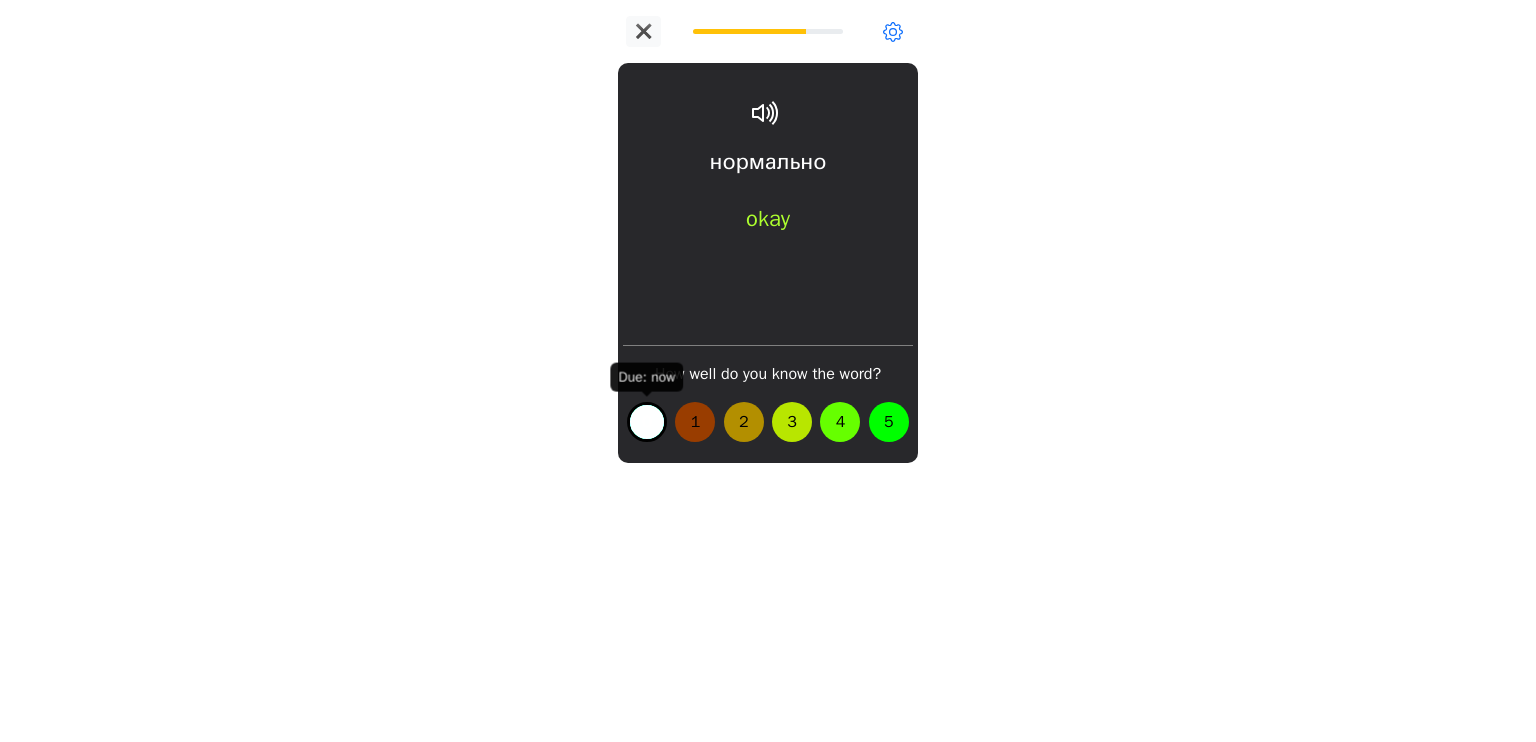 click on "0" at bounding box center [647, 422] 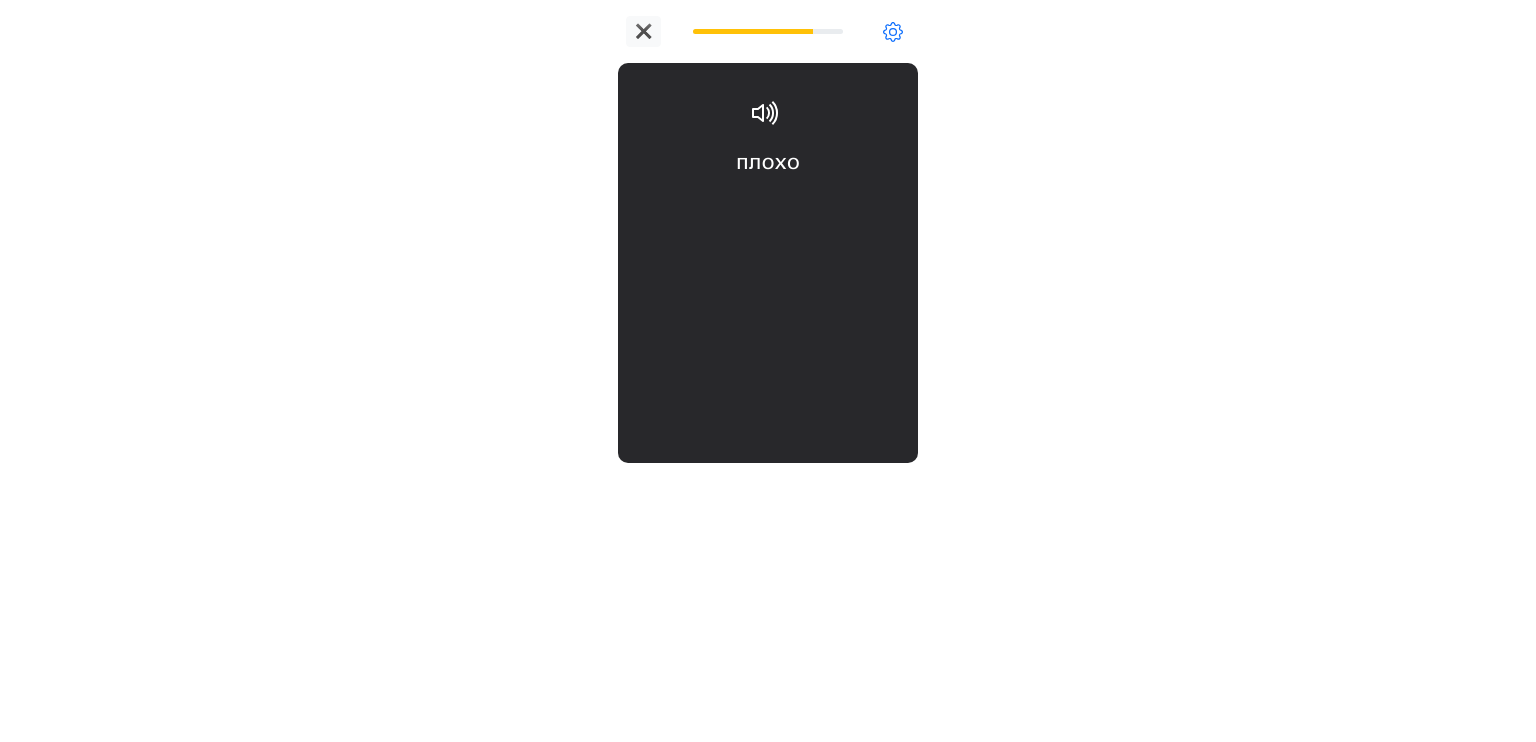 click on "плохо bad" at bounding box center [768, 206] 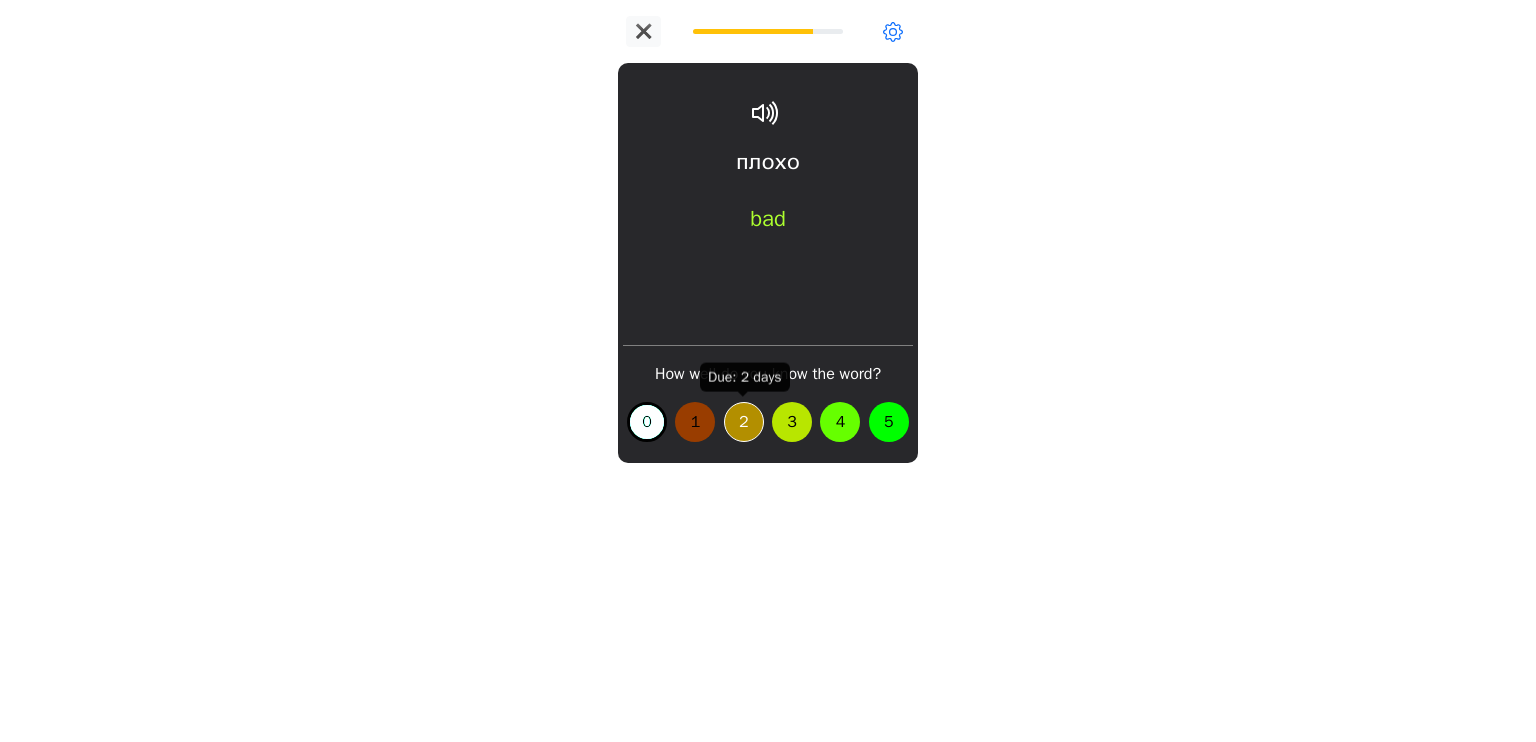 click on "2" at bounding box center (744, 422) 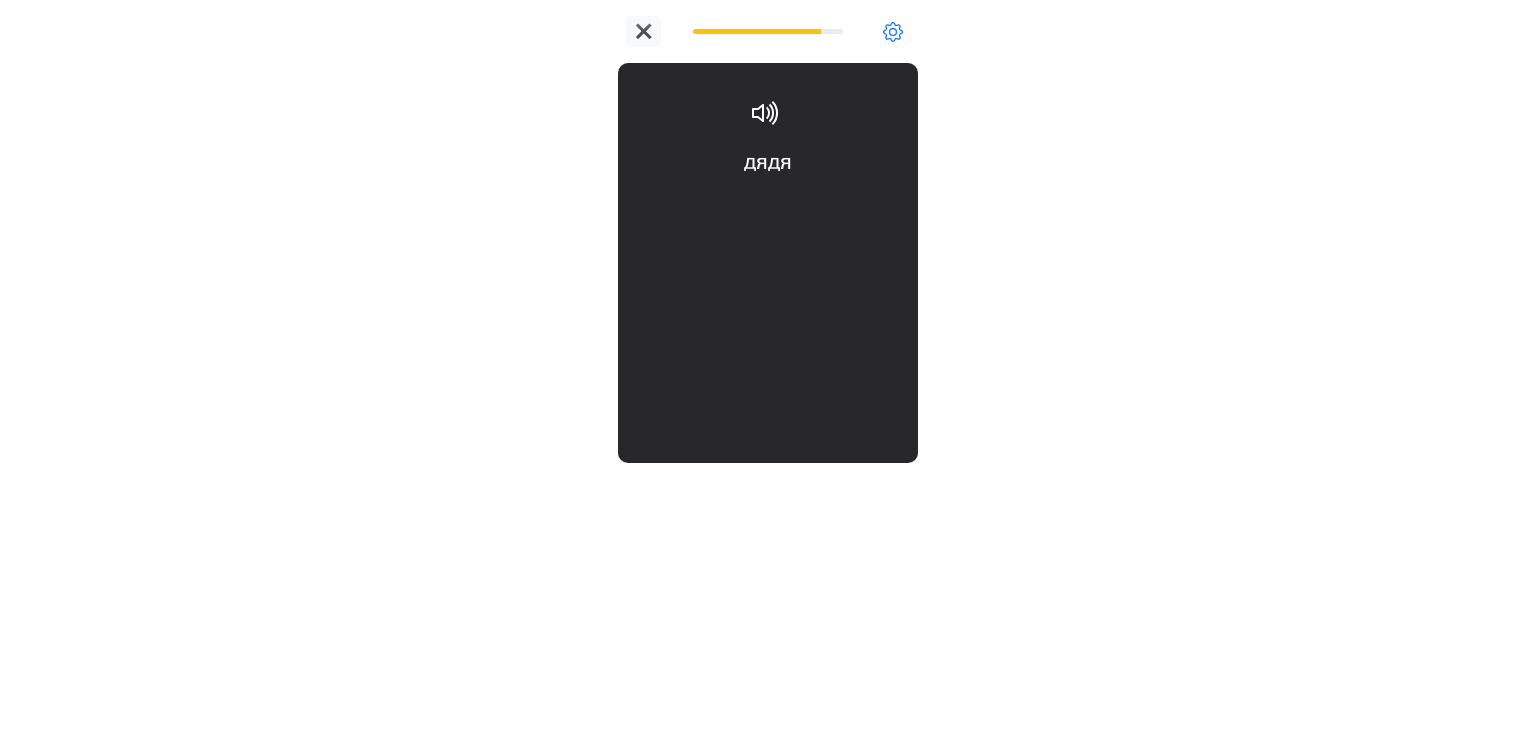 click on "дядя uncle" at bounding box center [768, 206] 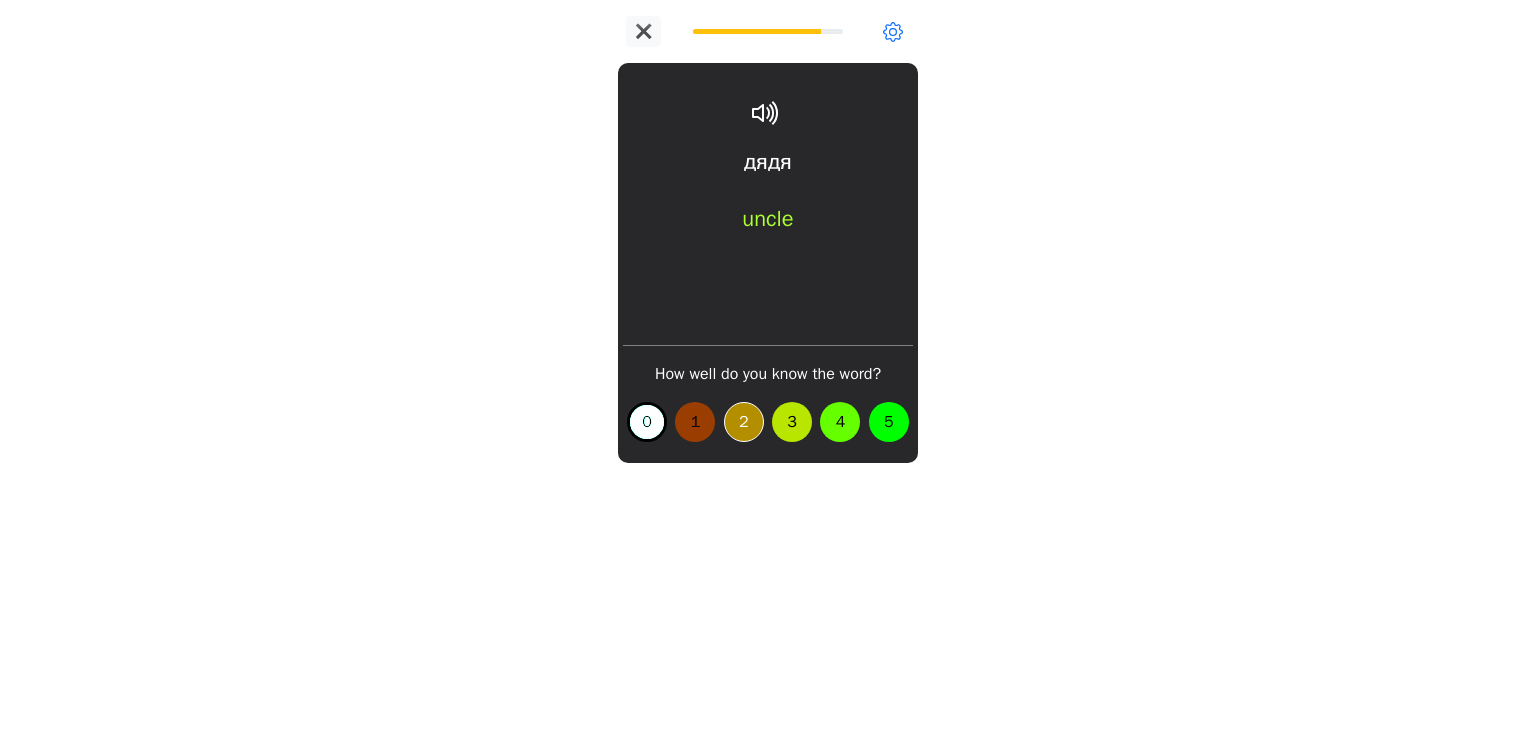 click on "2" at bounding box center [744, 422] 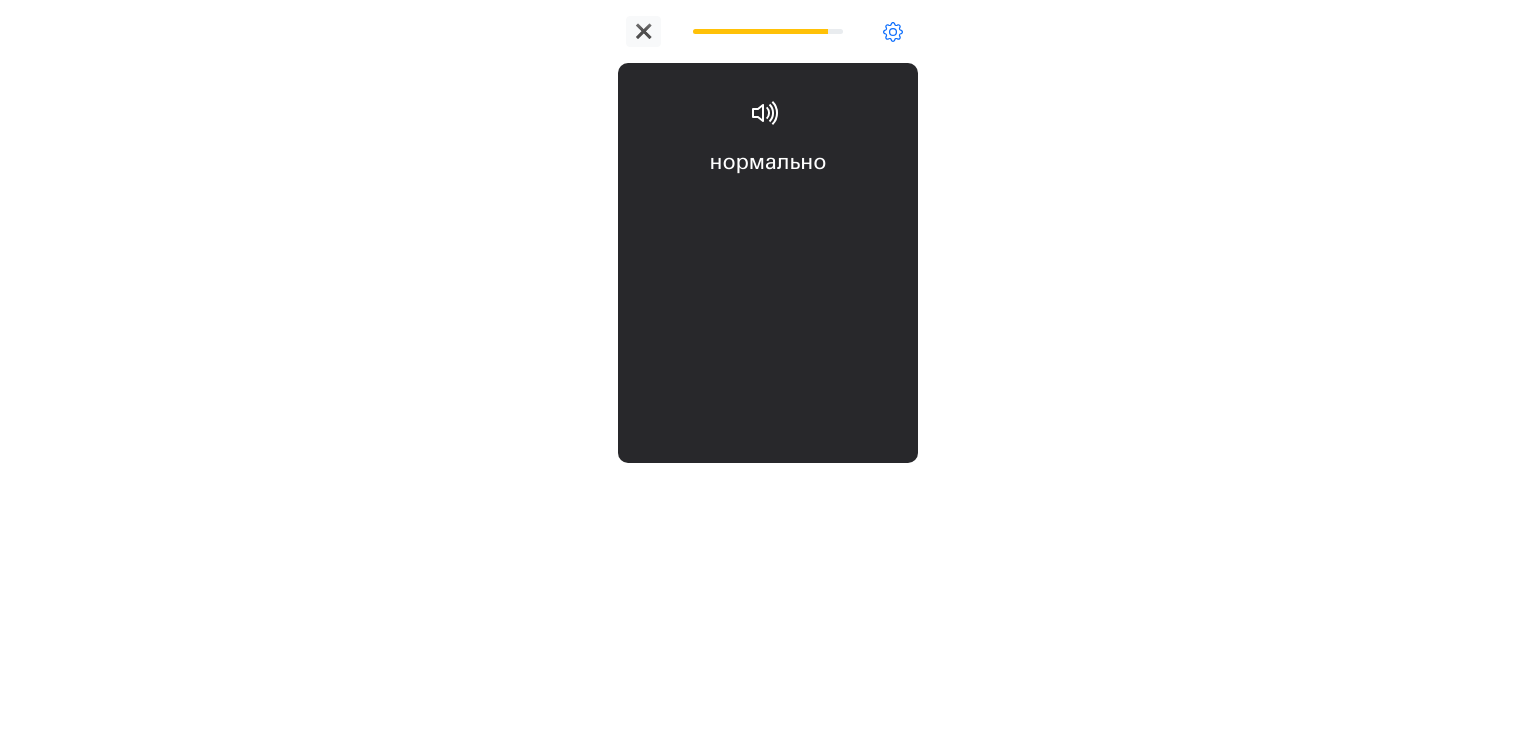 click on "нормально okay" at bounding box center [768, 206] 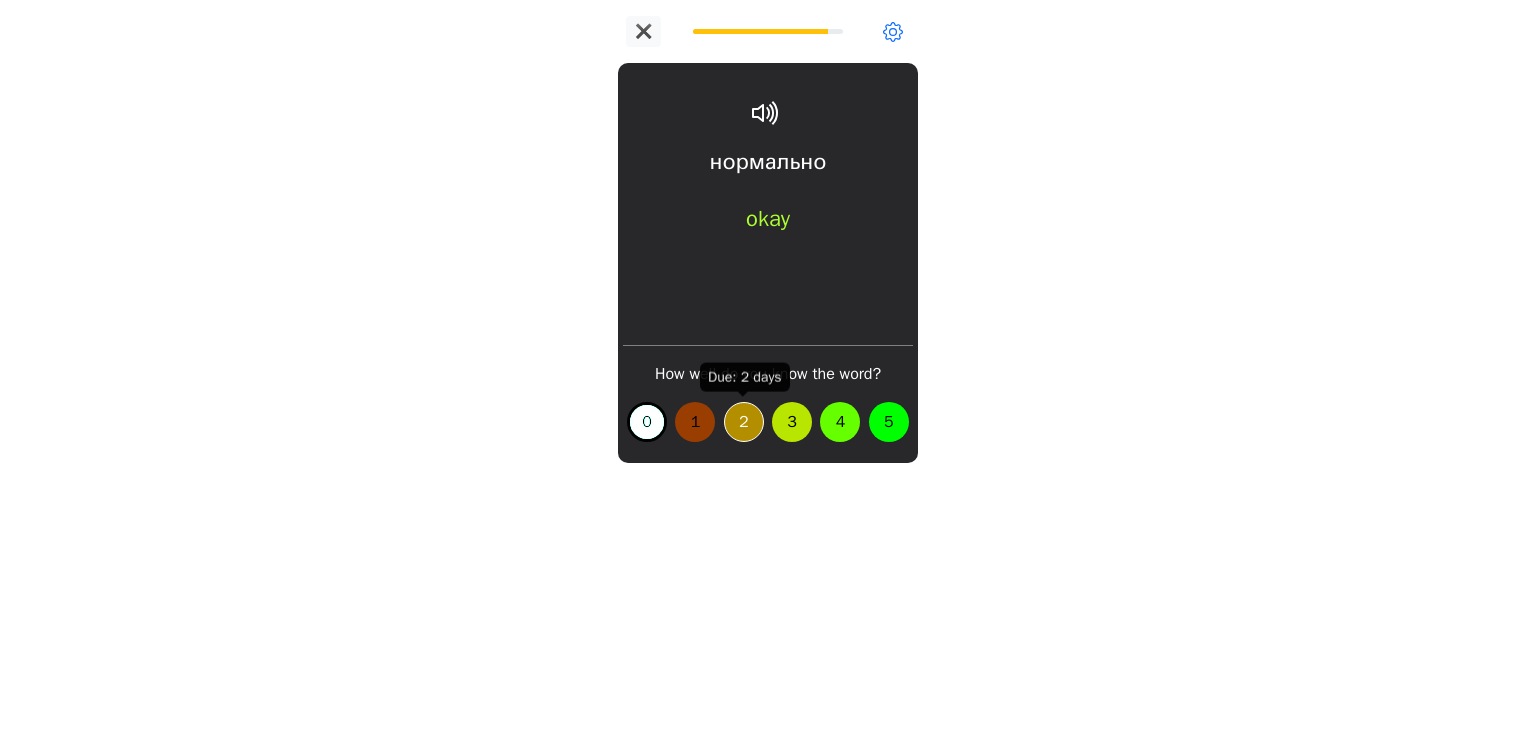 click on "2" at bounding box center [744, 422] 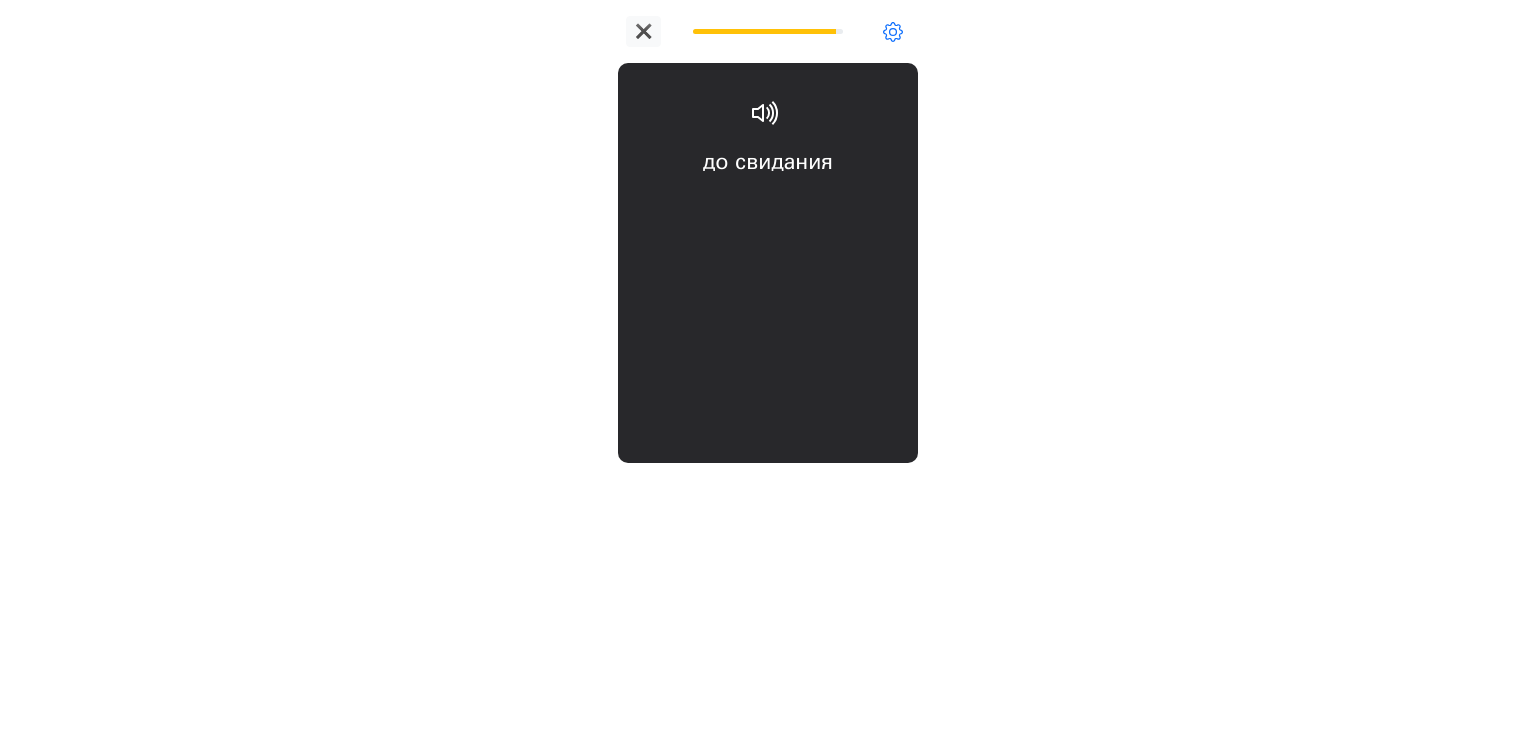 click on "до свидания goodbye" at bounding box center [768, 206] 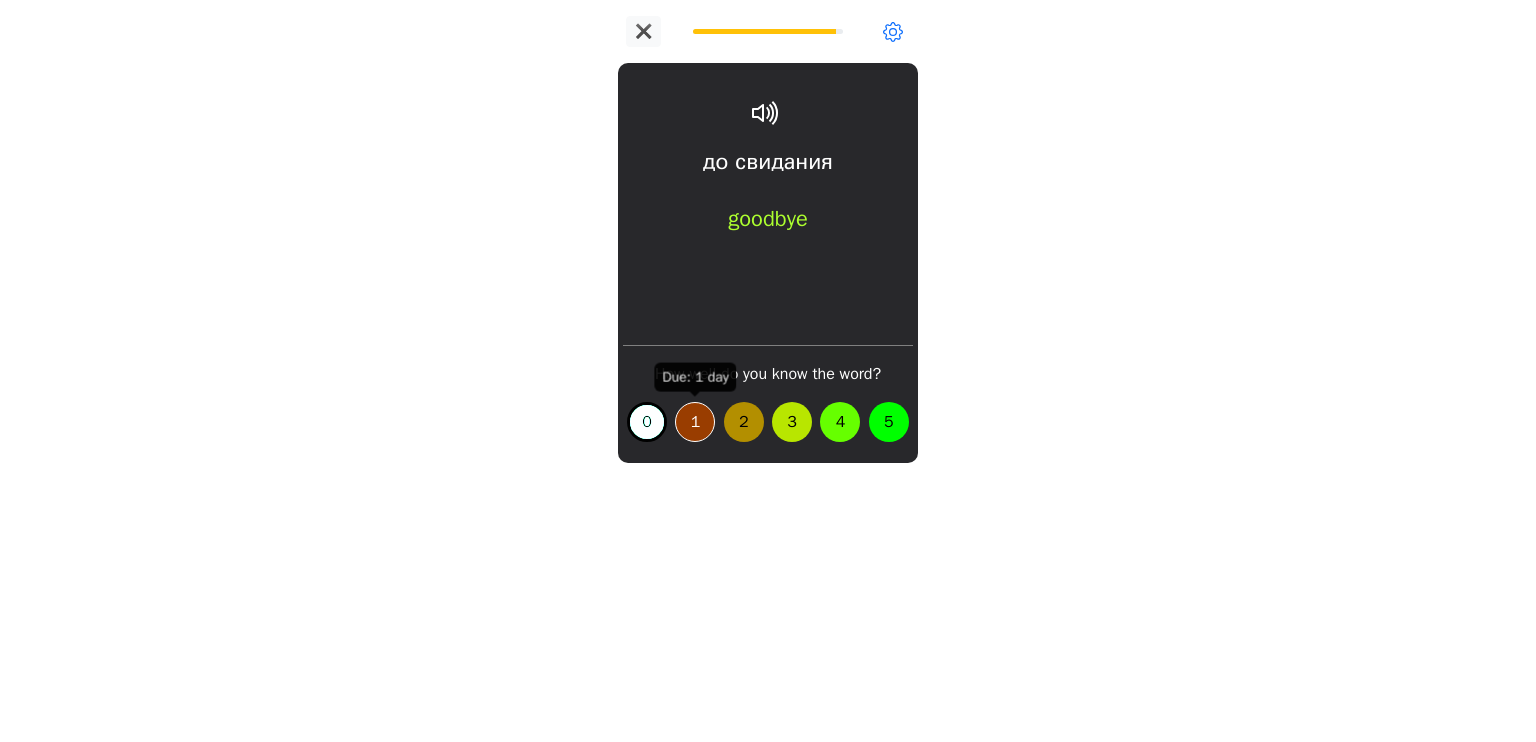 click on "1" at bounding box center (695, 422) 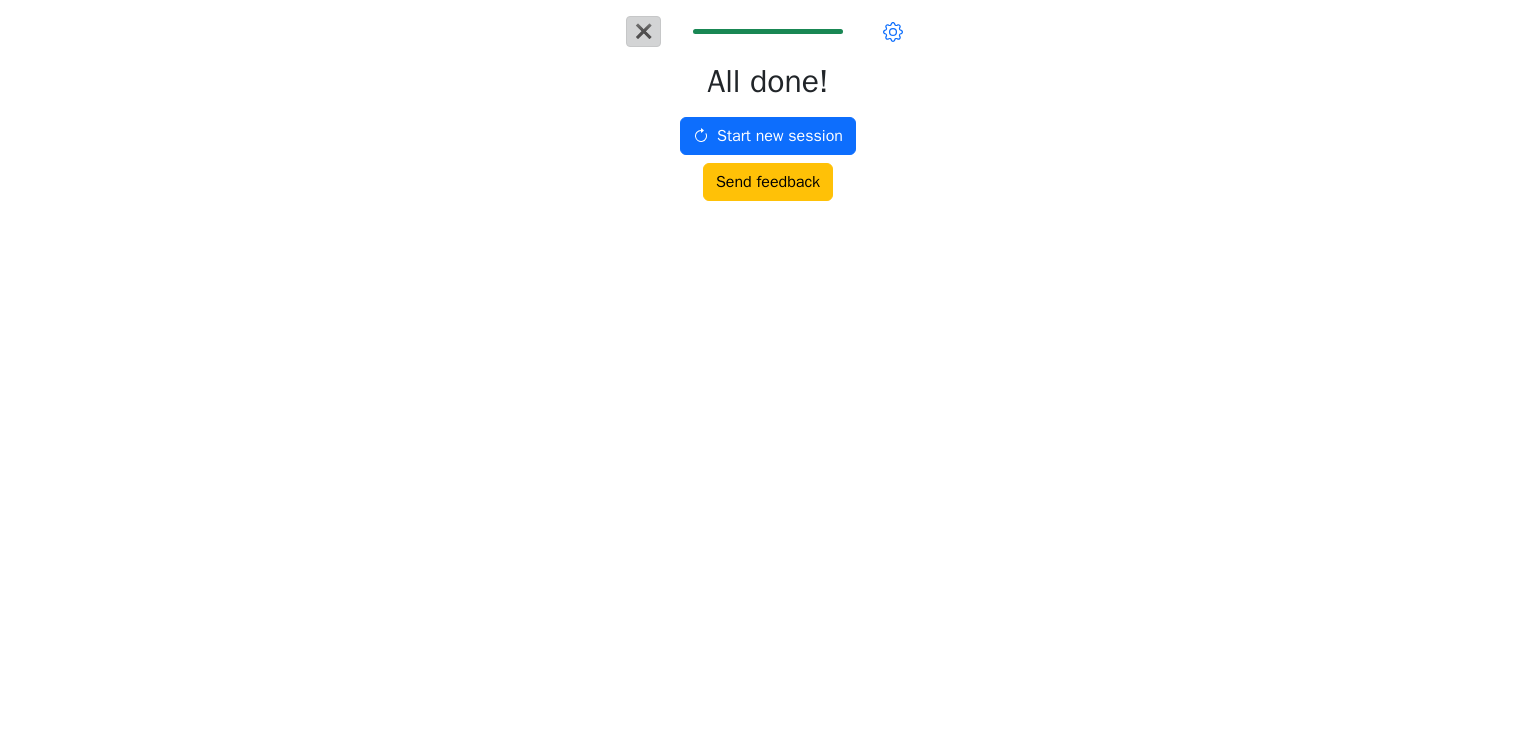 click on "✖" at bounding box center [643, 31] 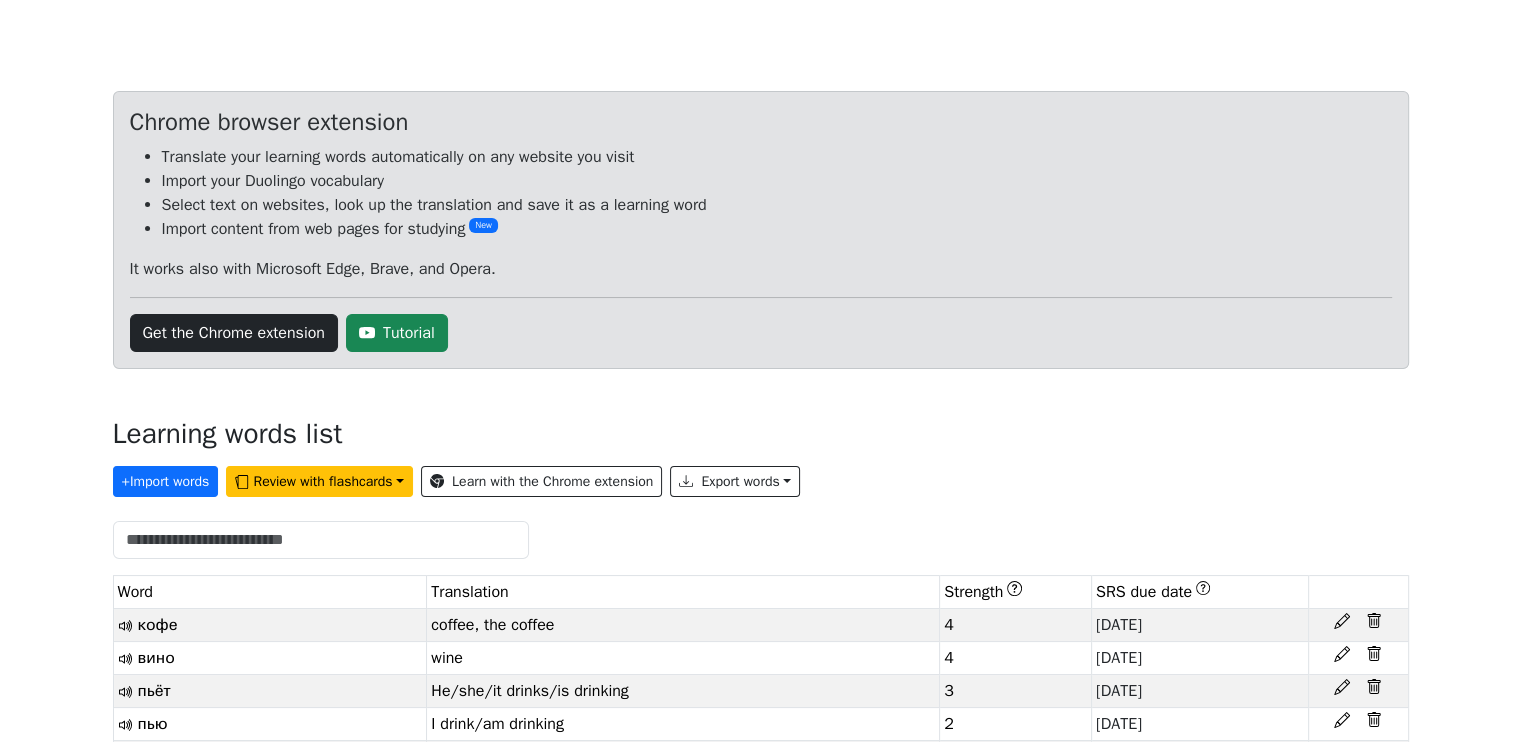 scroll, scrollTop: 0, scrollLeft: 0, axis: both 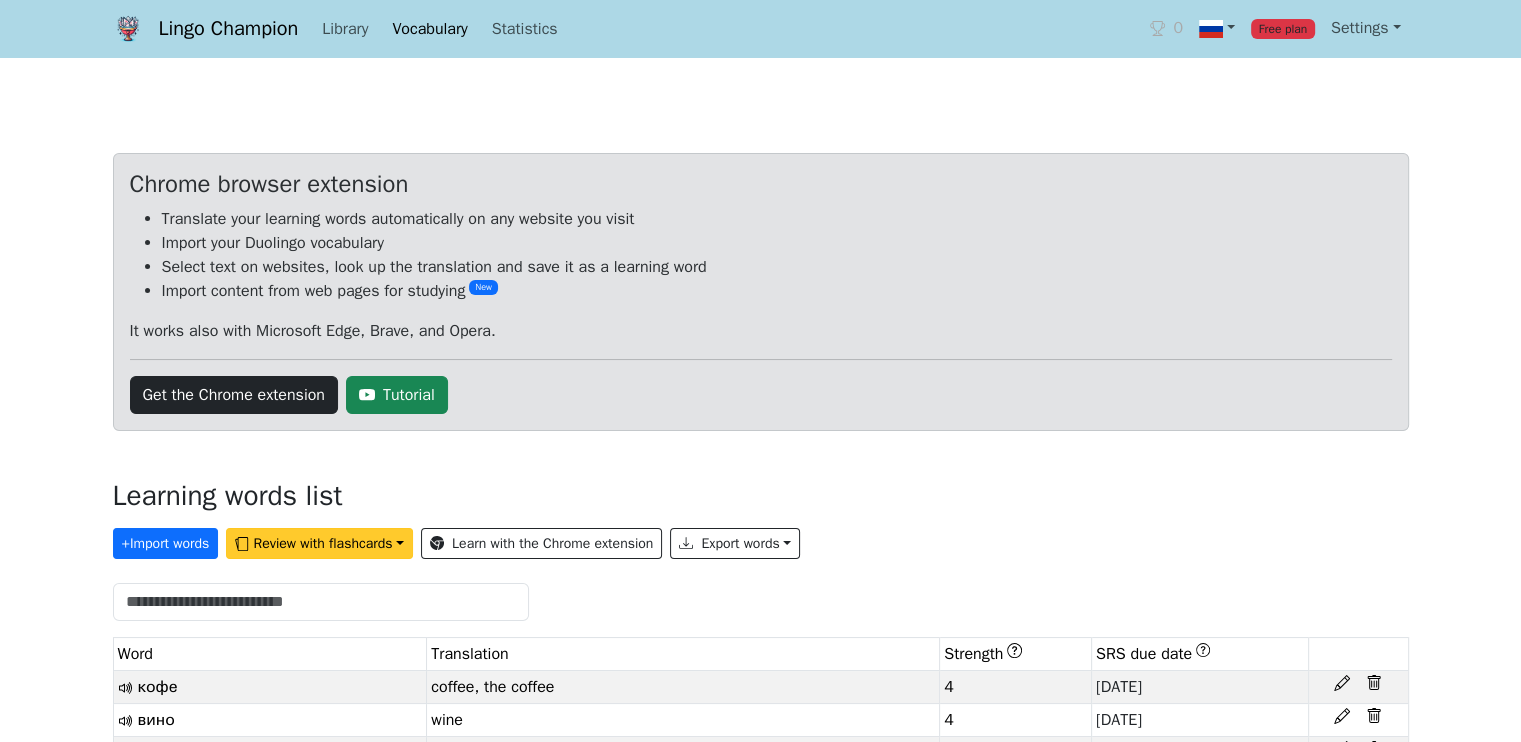 click on "Review with flashcards" at bounding box center [319, 543] 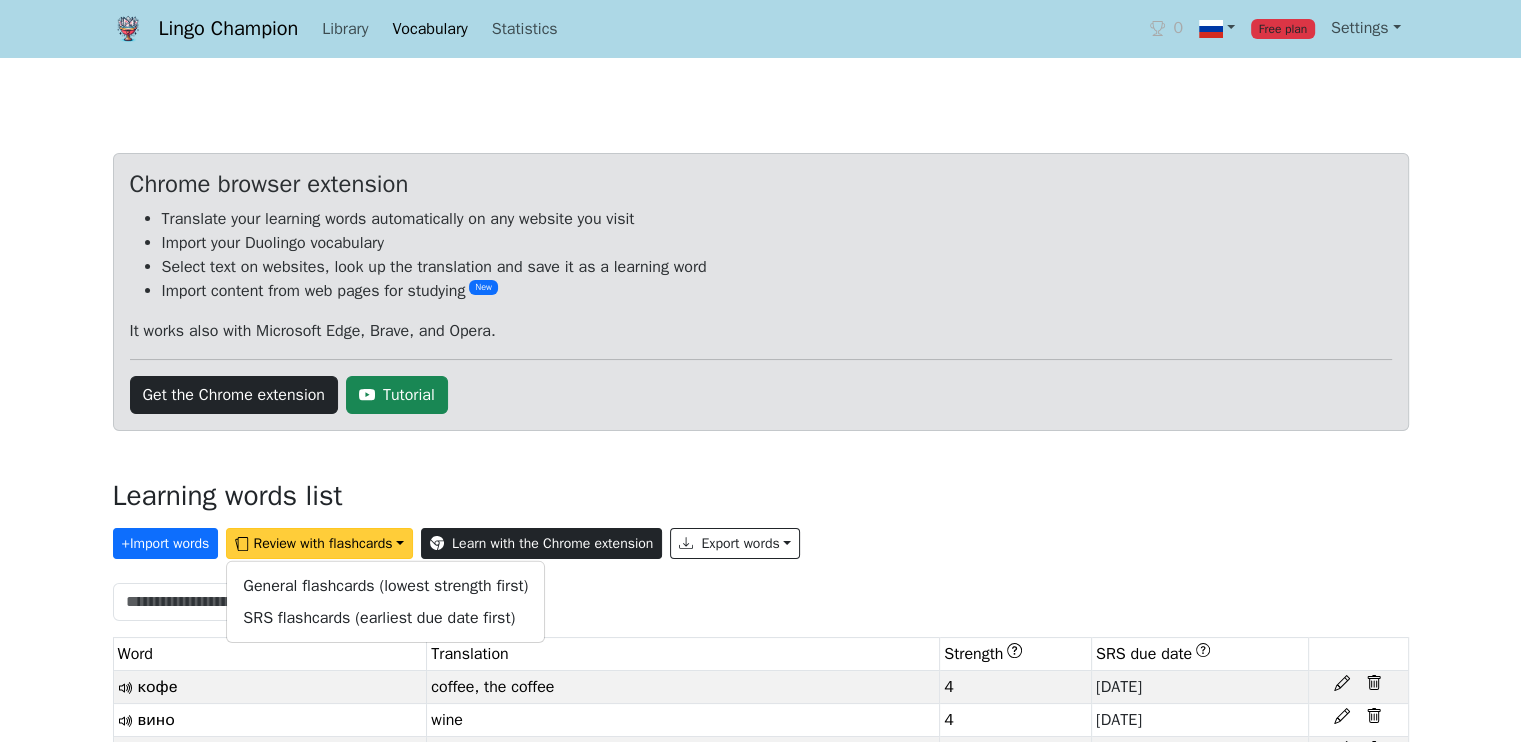 click on "Learn with the Chrome extension" at bounding box center [541, 543] 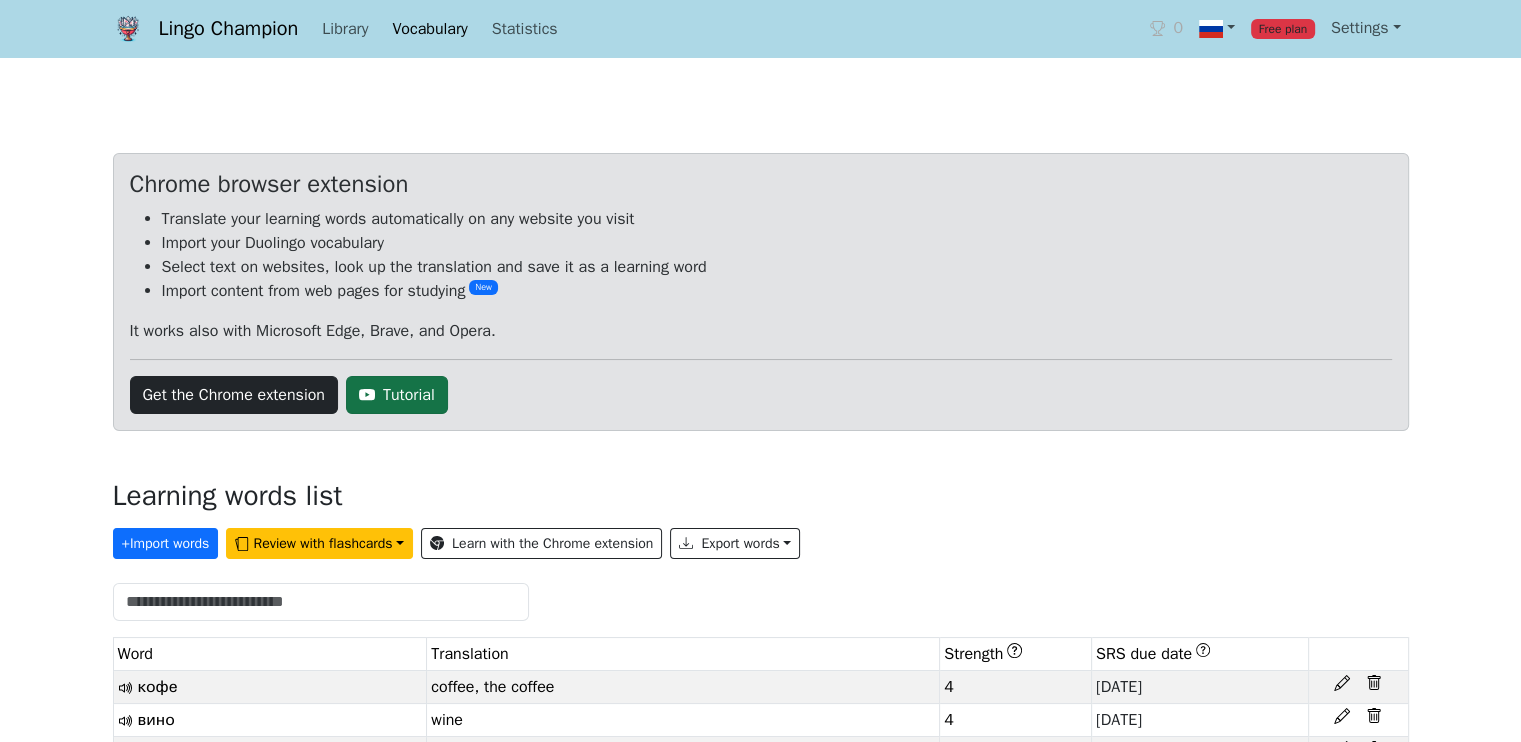 click 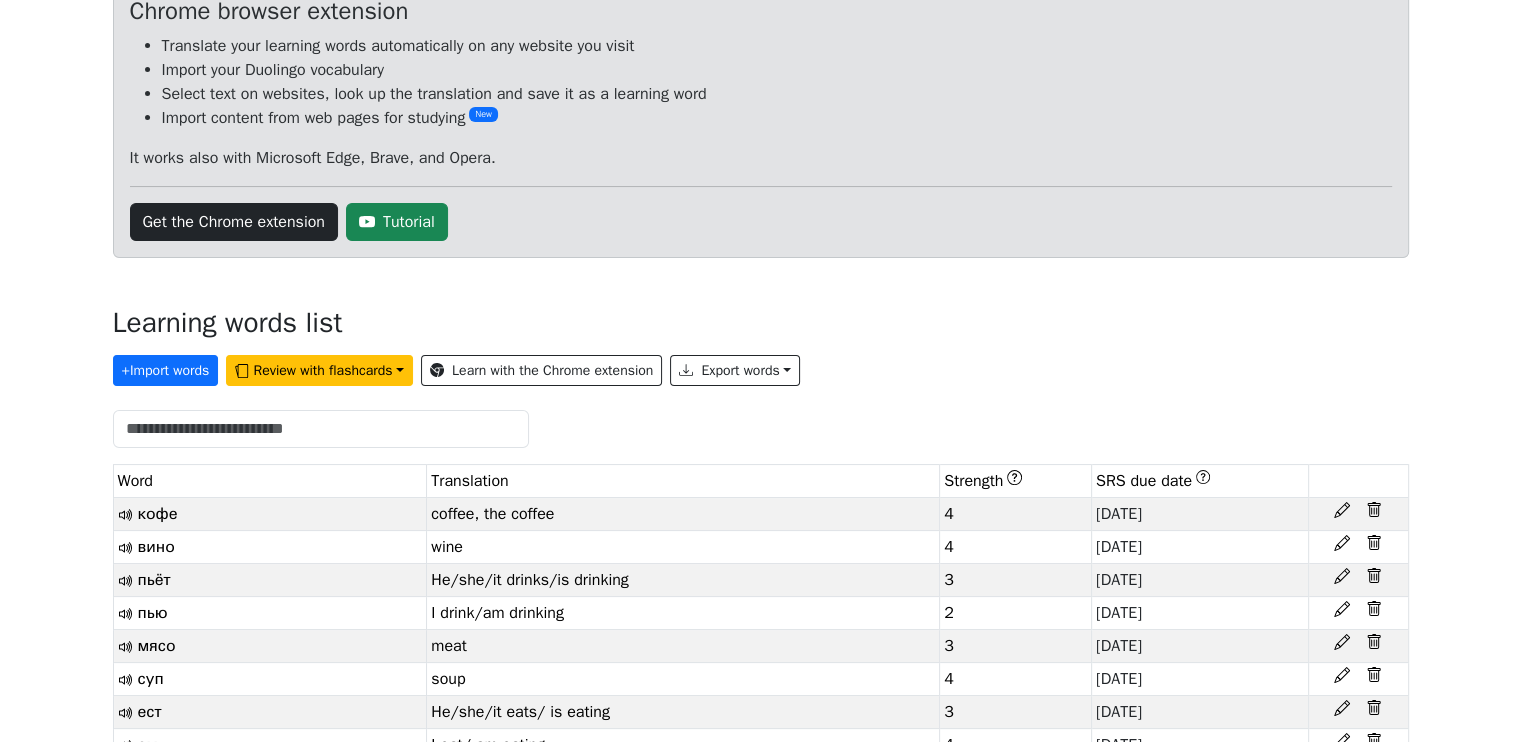 scroll, scrollTop: 300, scrollLeft: 0, axis: vertical 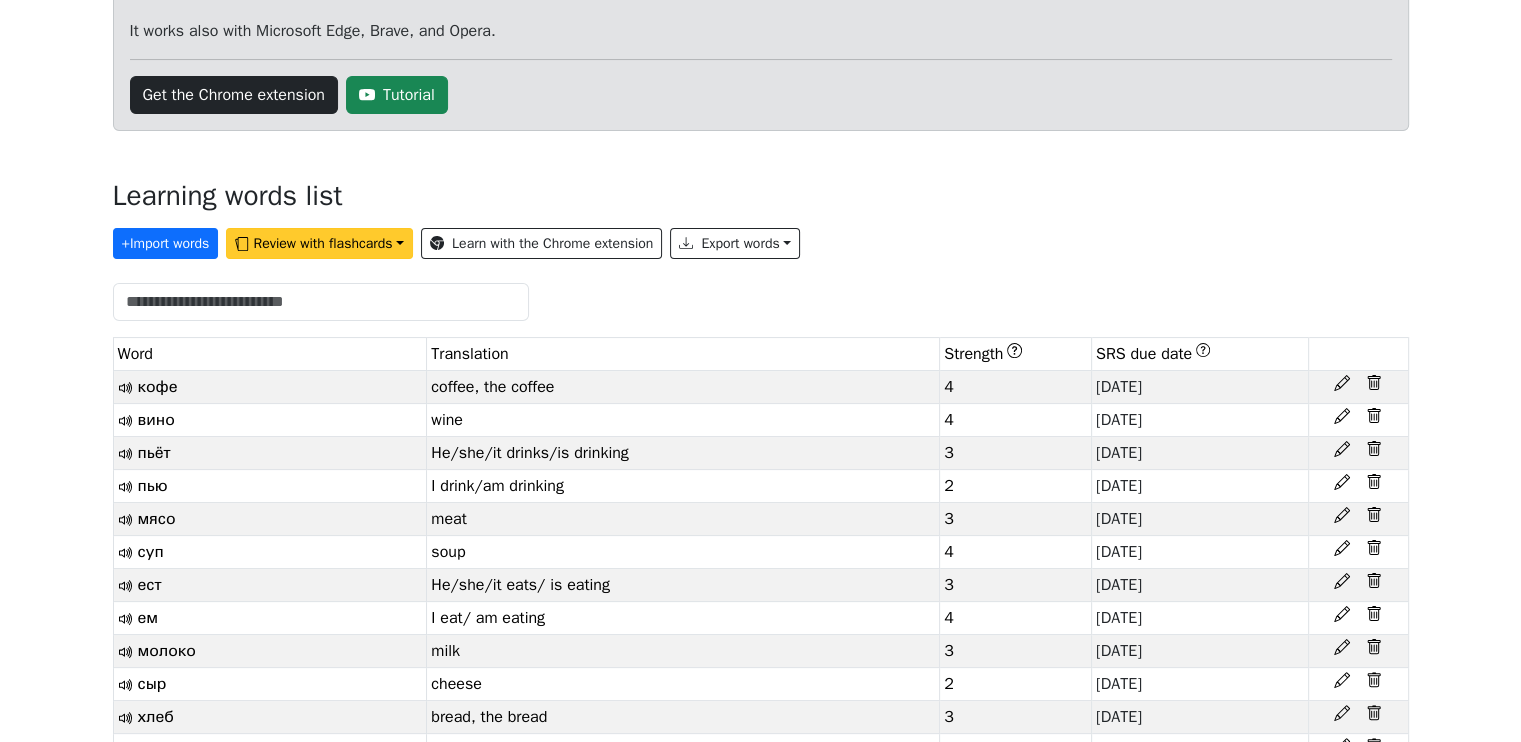 click on "Review with flashcards" at bounding box center (319, 243) 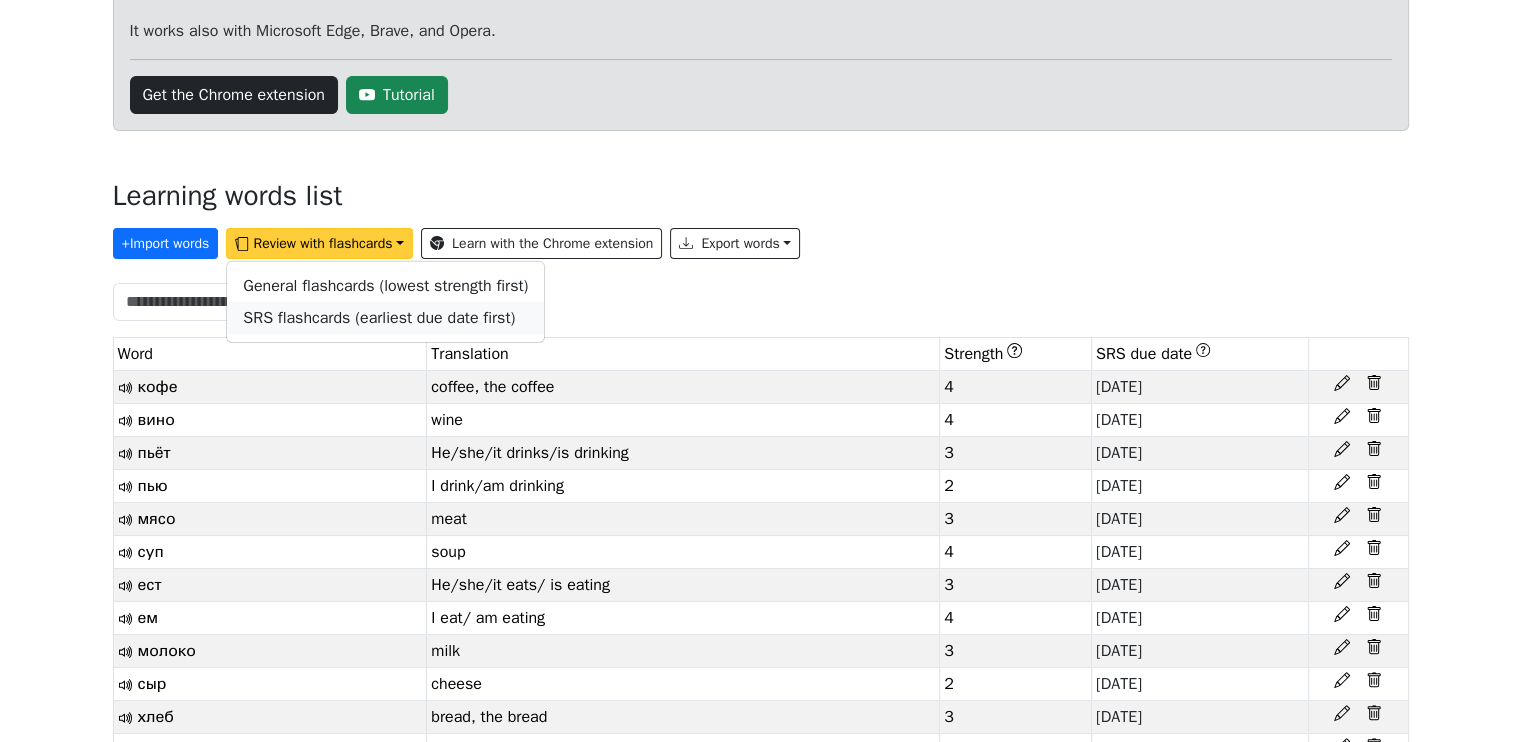 click on "SRS flashcards (earliest due date first)" at bounding box center [379, 318] 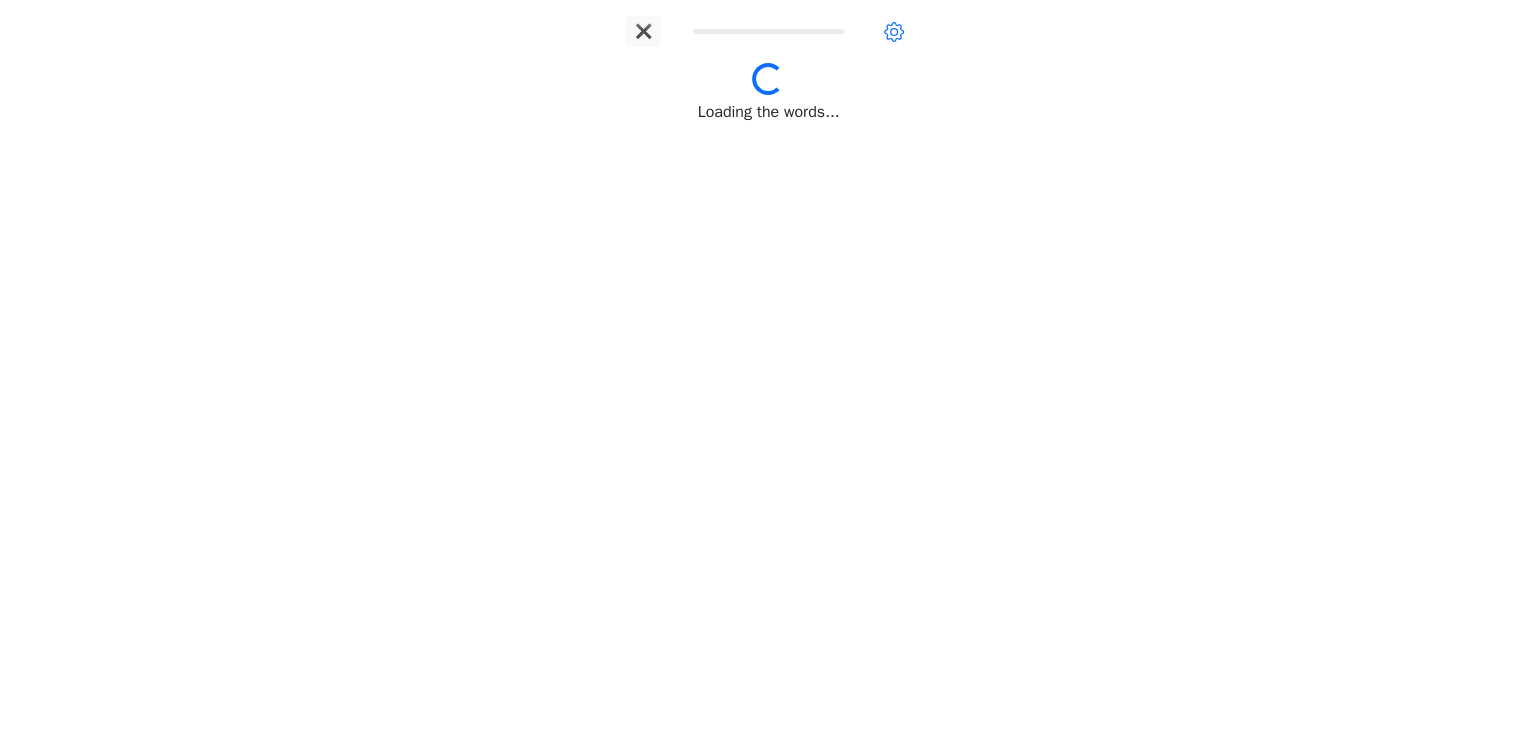 scroll, scrollTop: 0, scrollLeft: 0, axis: both 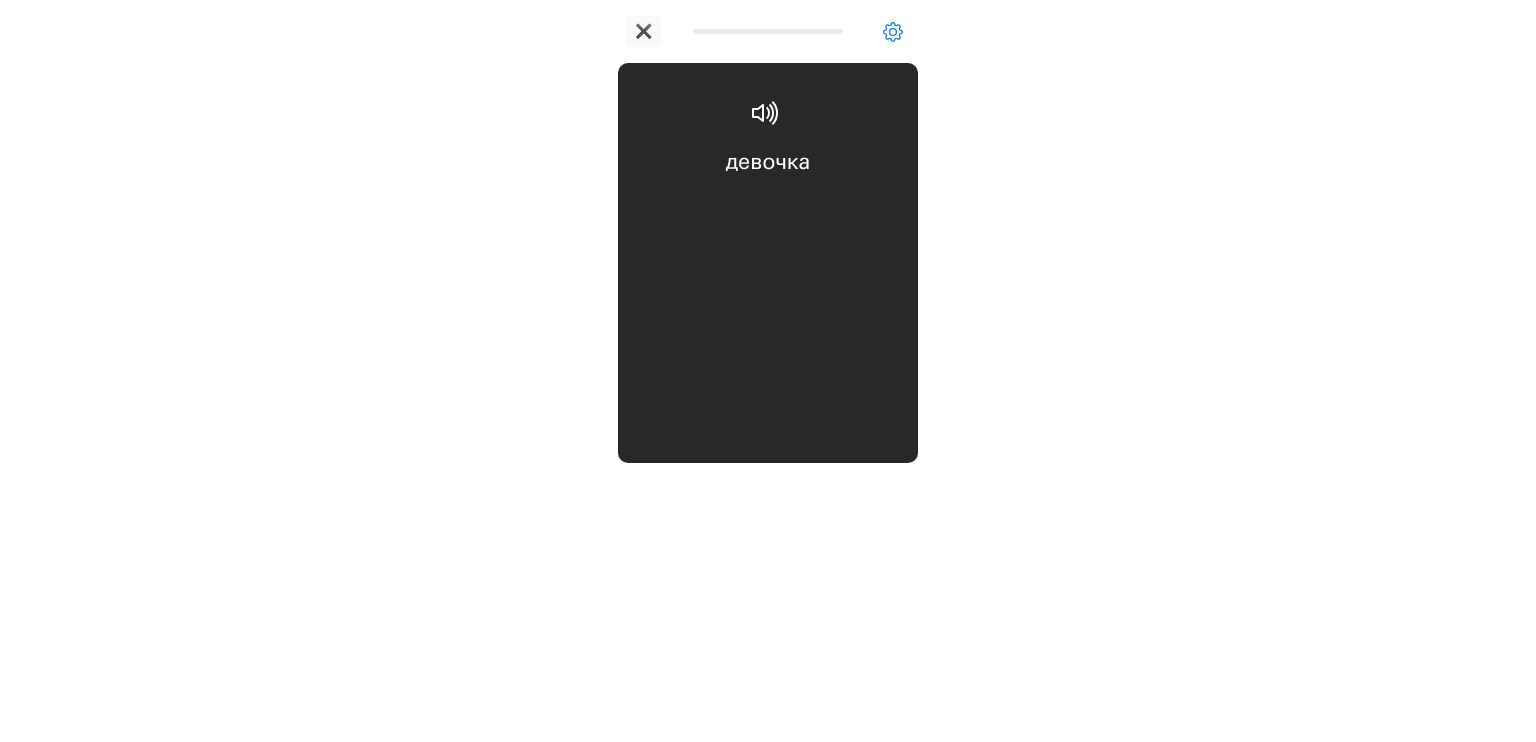 click on "девочка girl" at bounding box center [768, 206] 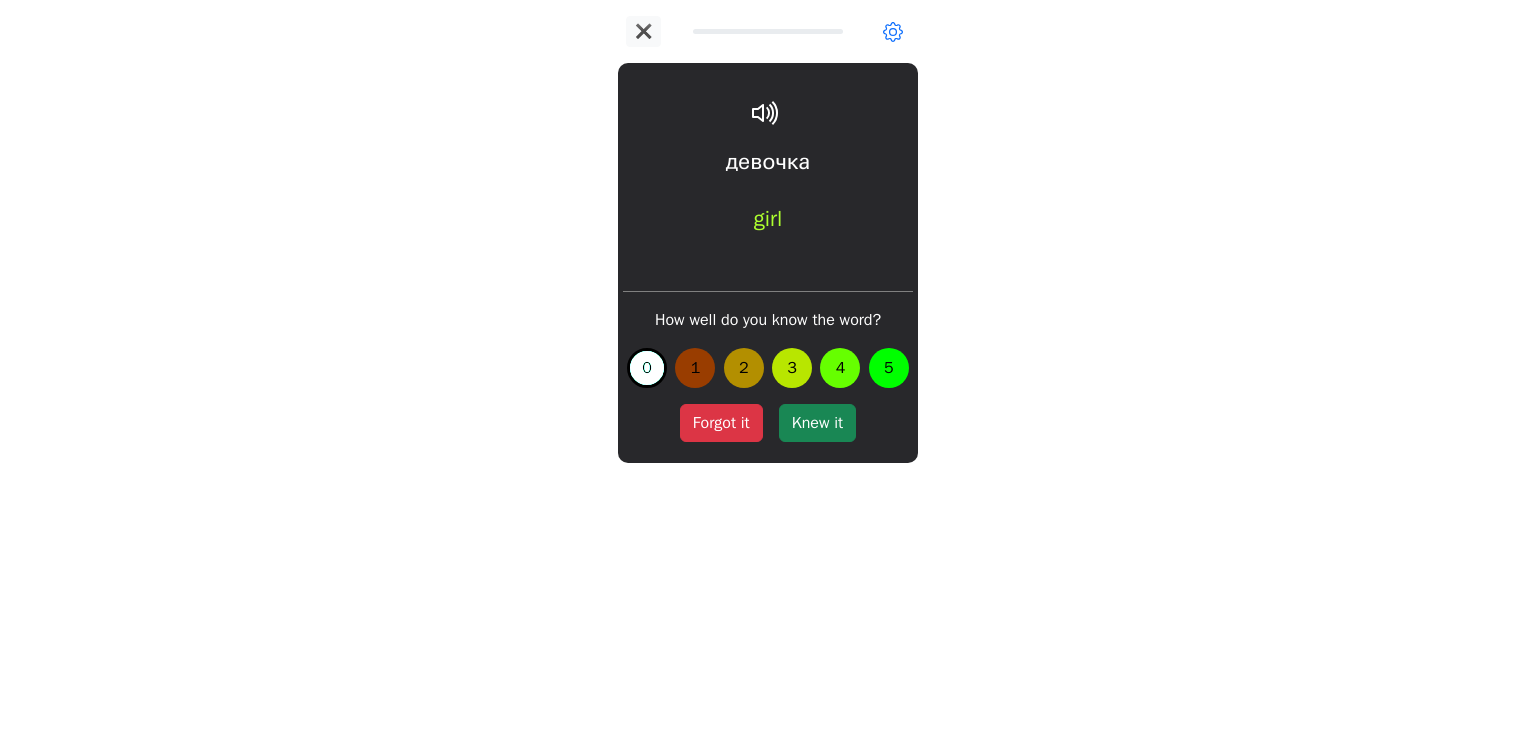 drag, startPoint x: 726, startPoint y: 430, endPoint x: 716, endPoint y: 713, distance: 283.17664 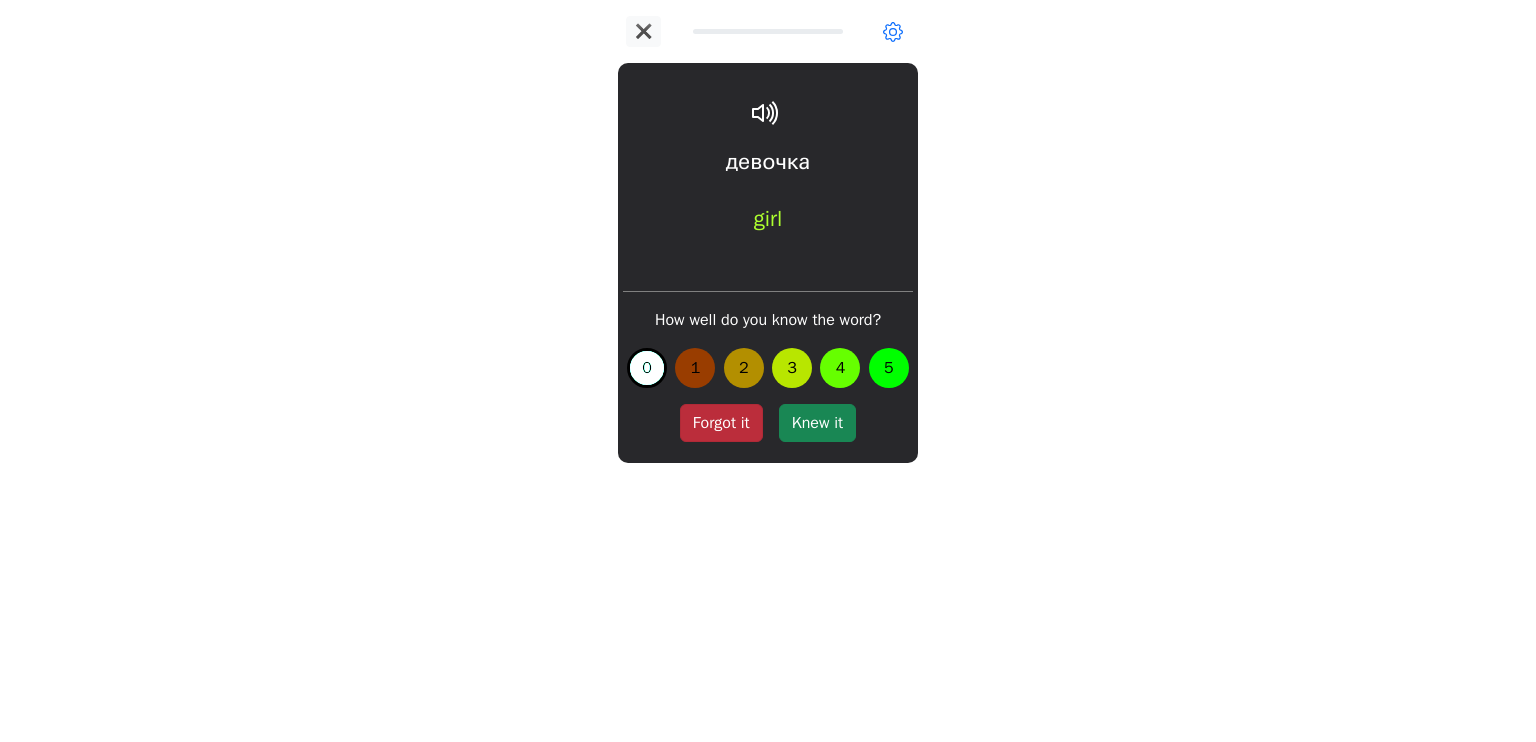 click on "Forgot it" at bounding box center (721, 423) 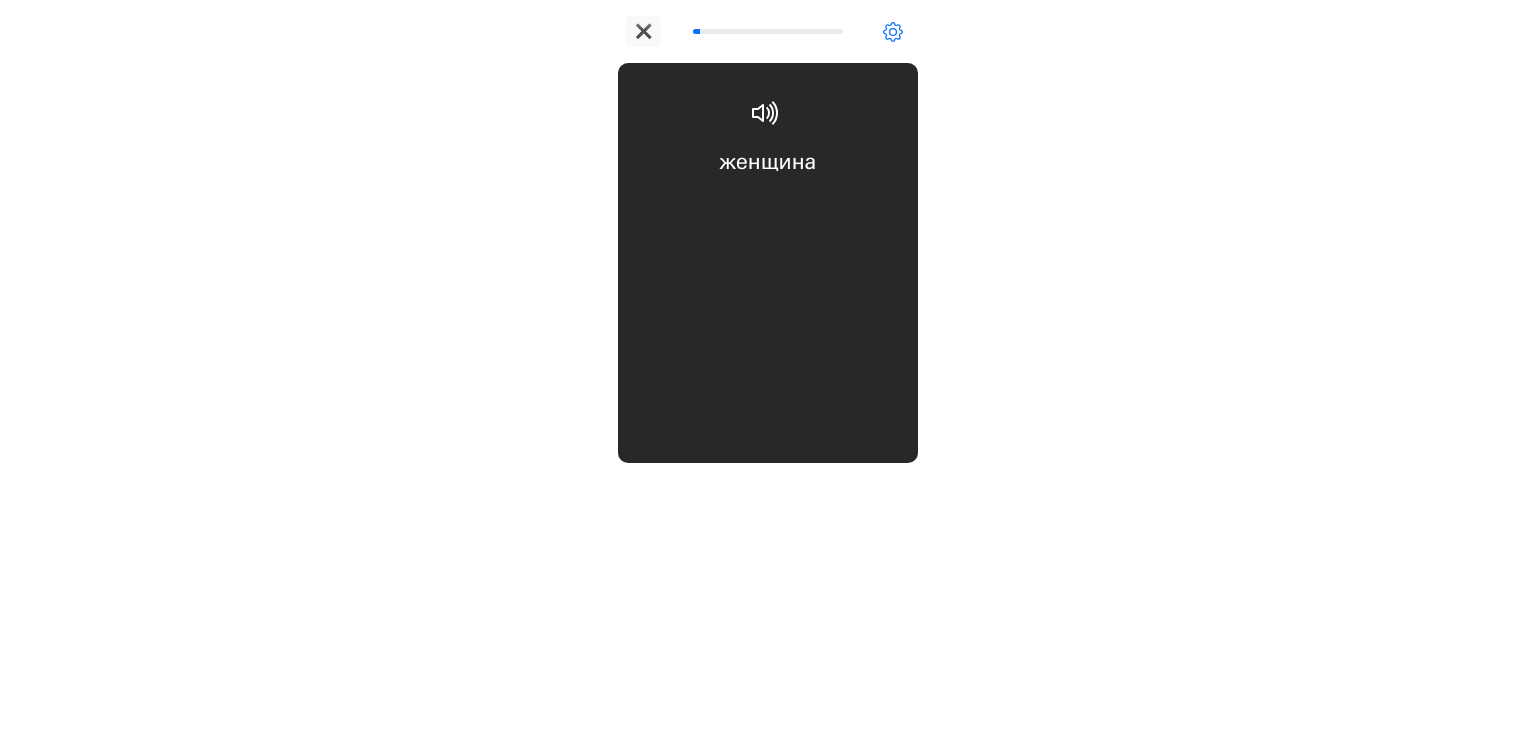 click on "женщина woman" at bounding box center [768, 206] 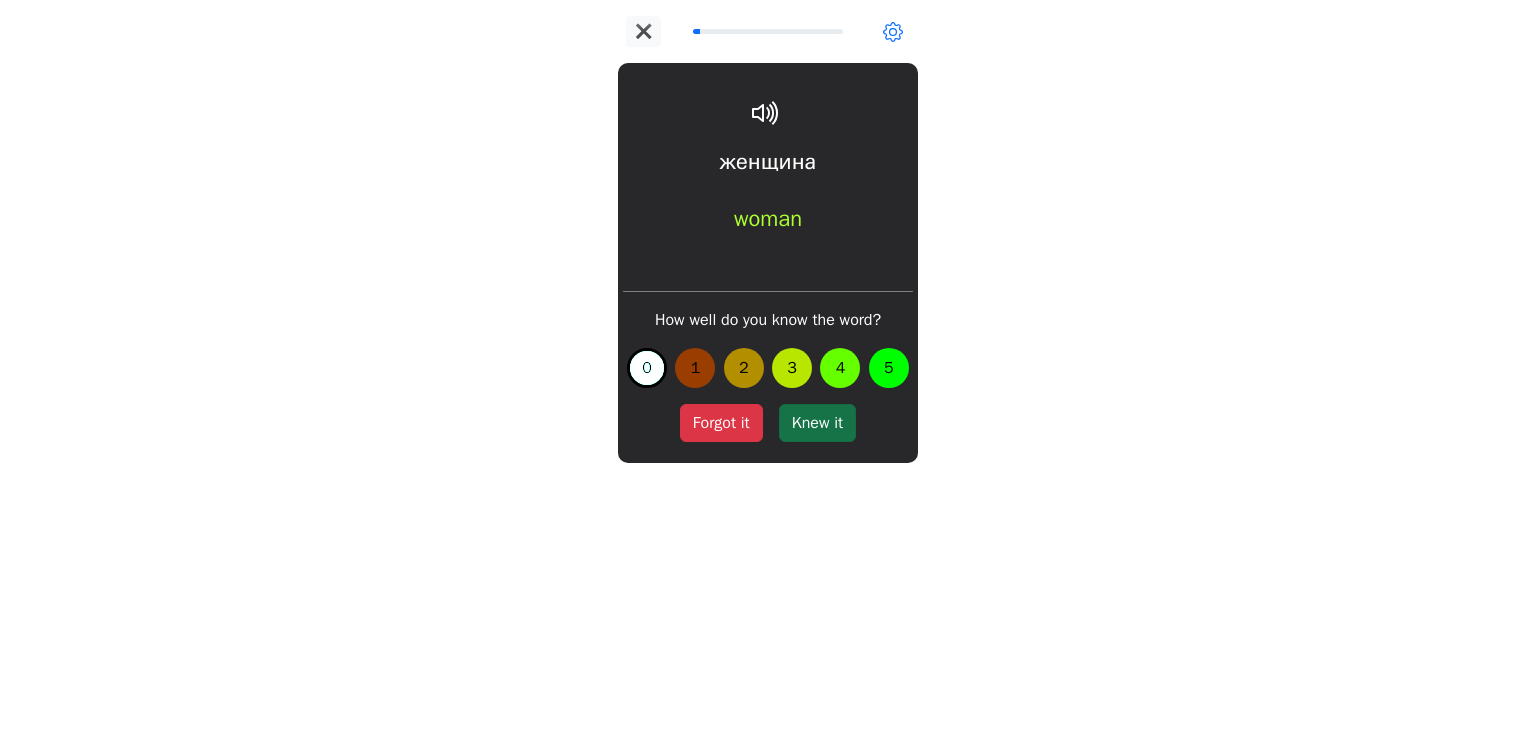 click on "Knew it" at bounding box center [817, 423] 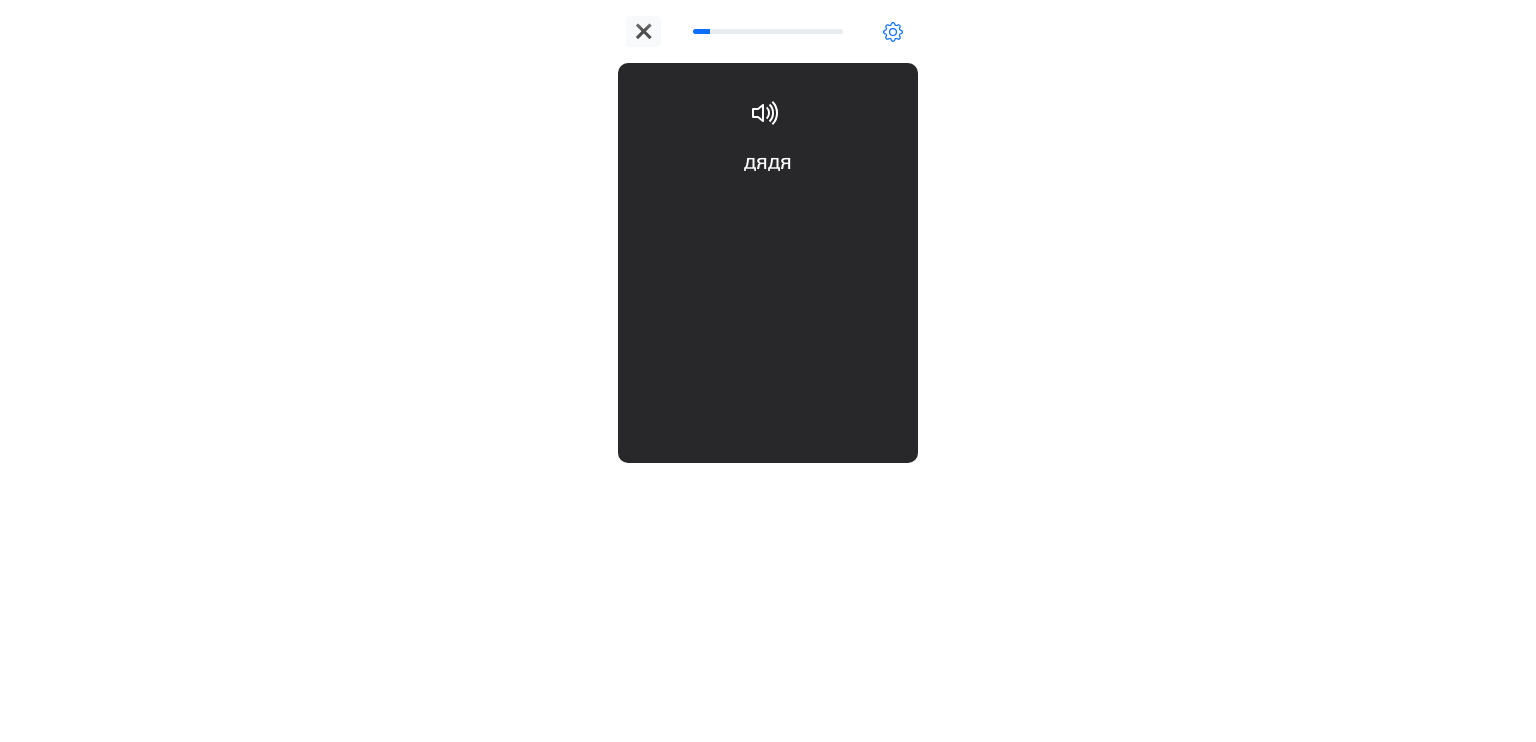 click on "дядя uncle" at bounding box center [768, 206] 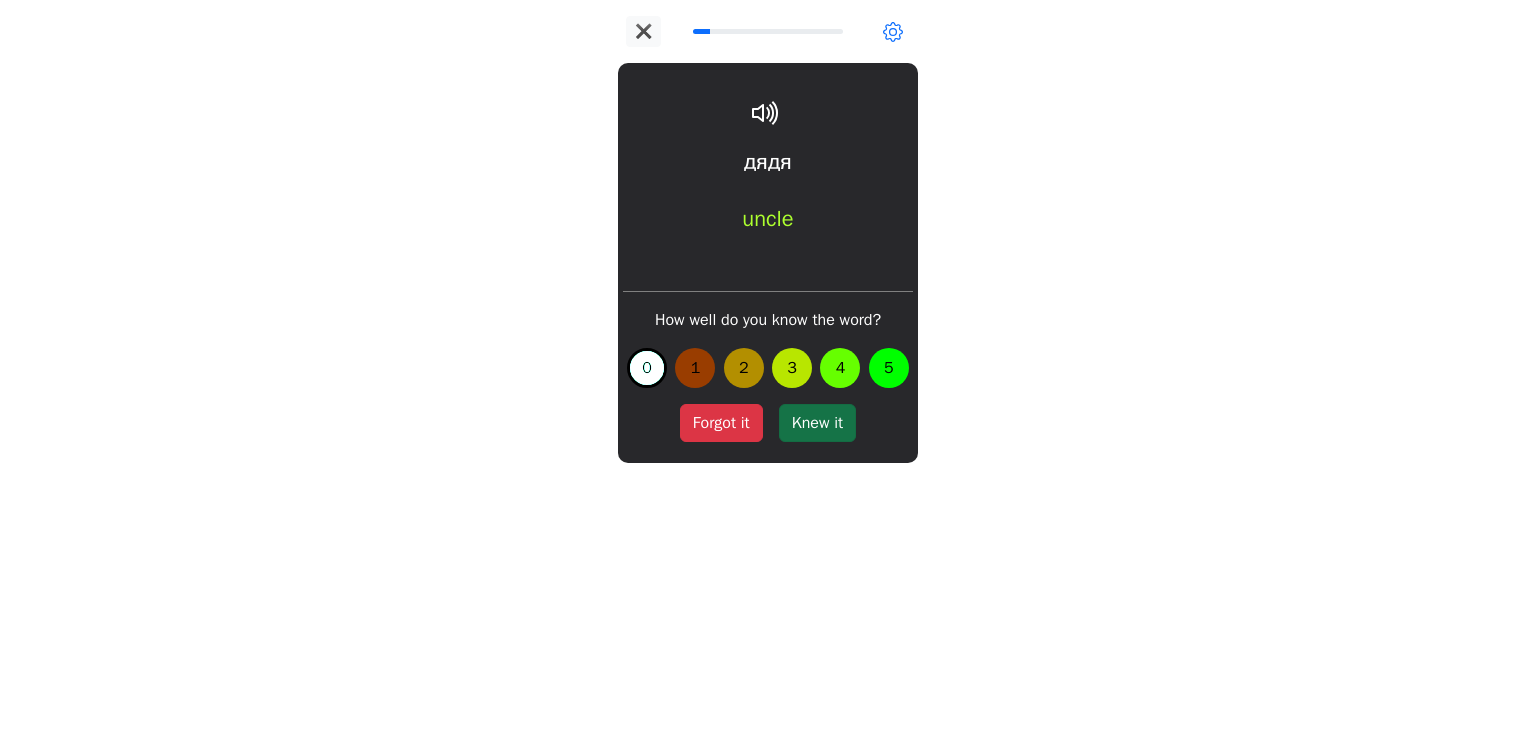 click on "Knew it" at bounding box center (817, 423) 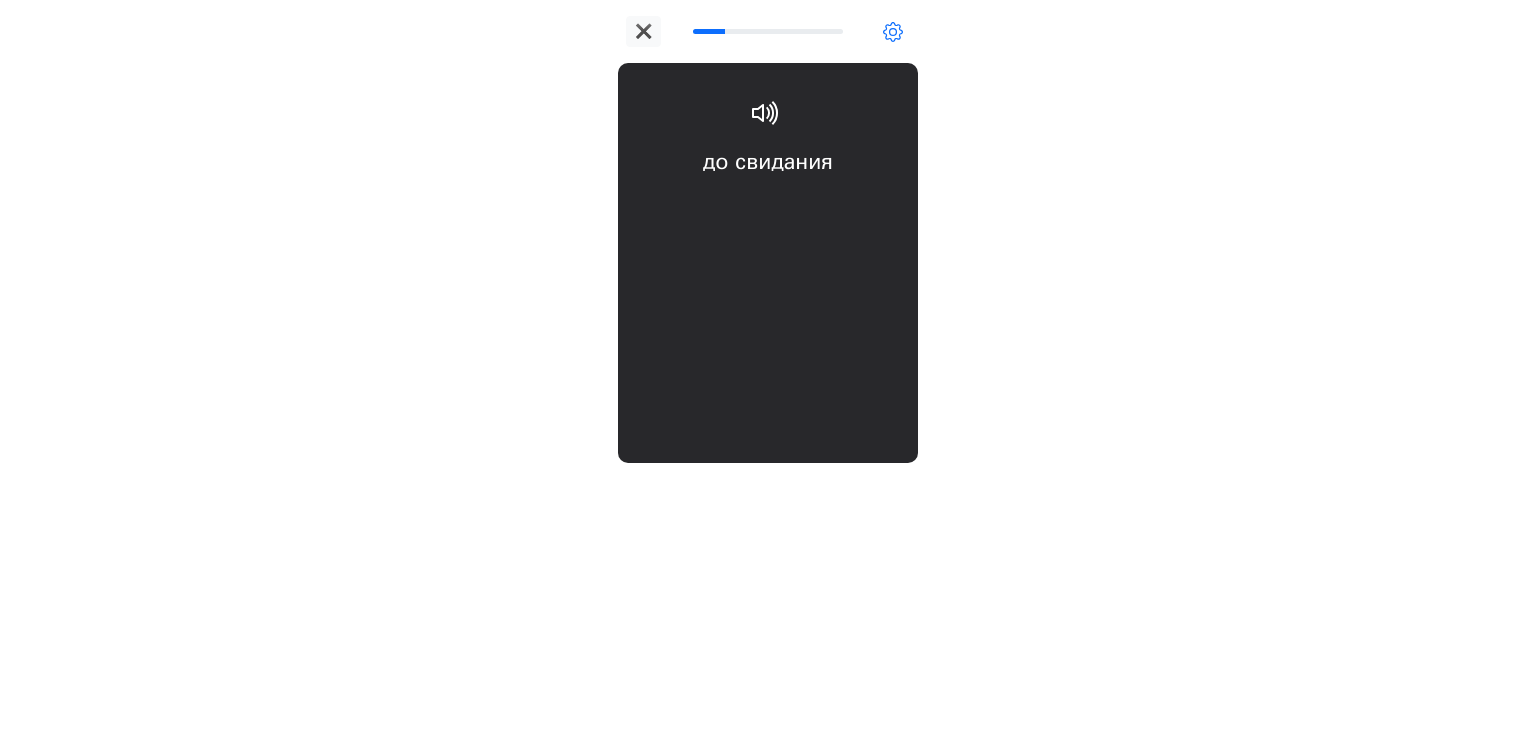 click on "до свидания goodbye" at bounding box center (768, 206) 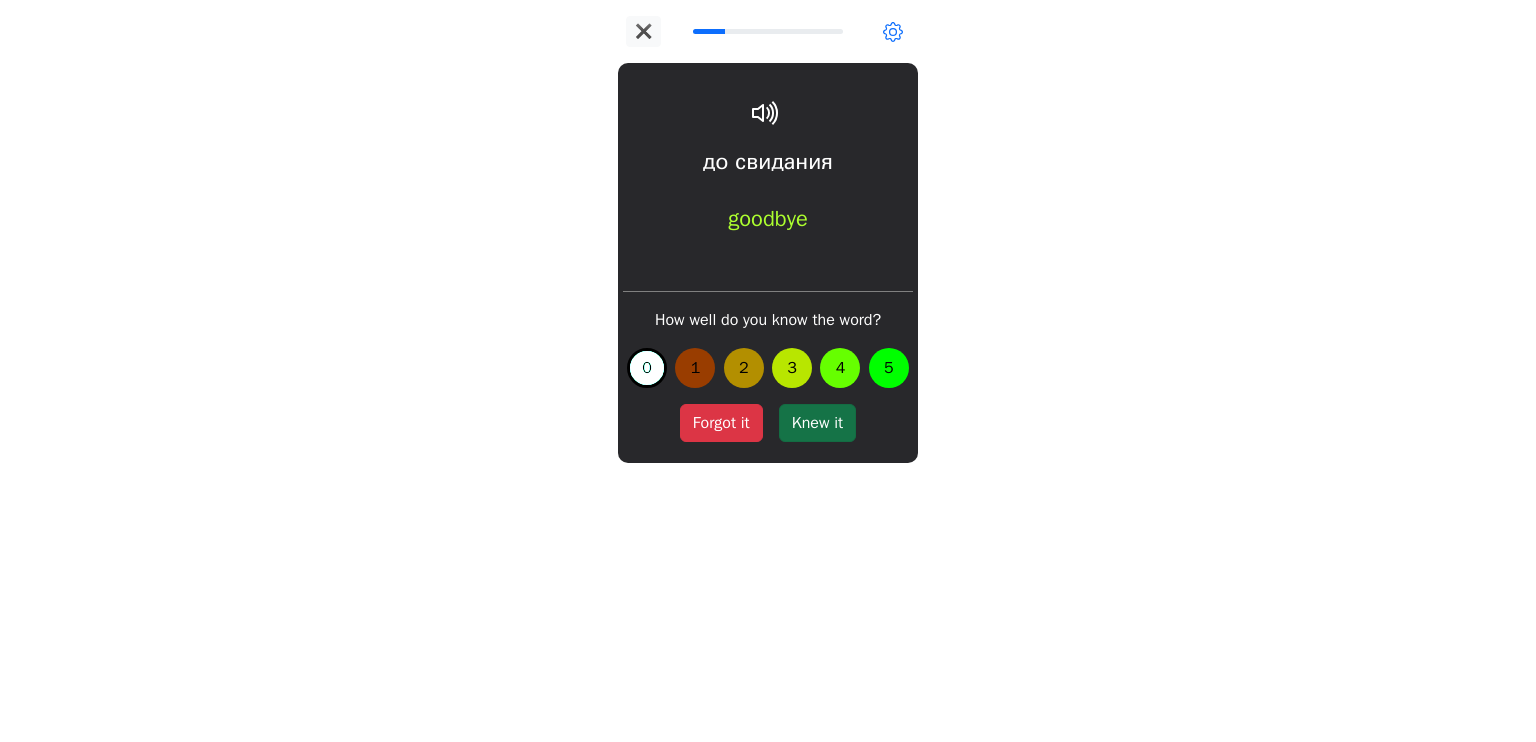 click on "Knew it" at bounding box center [817, 423] 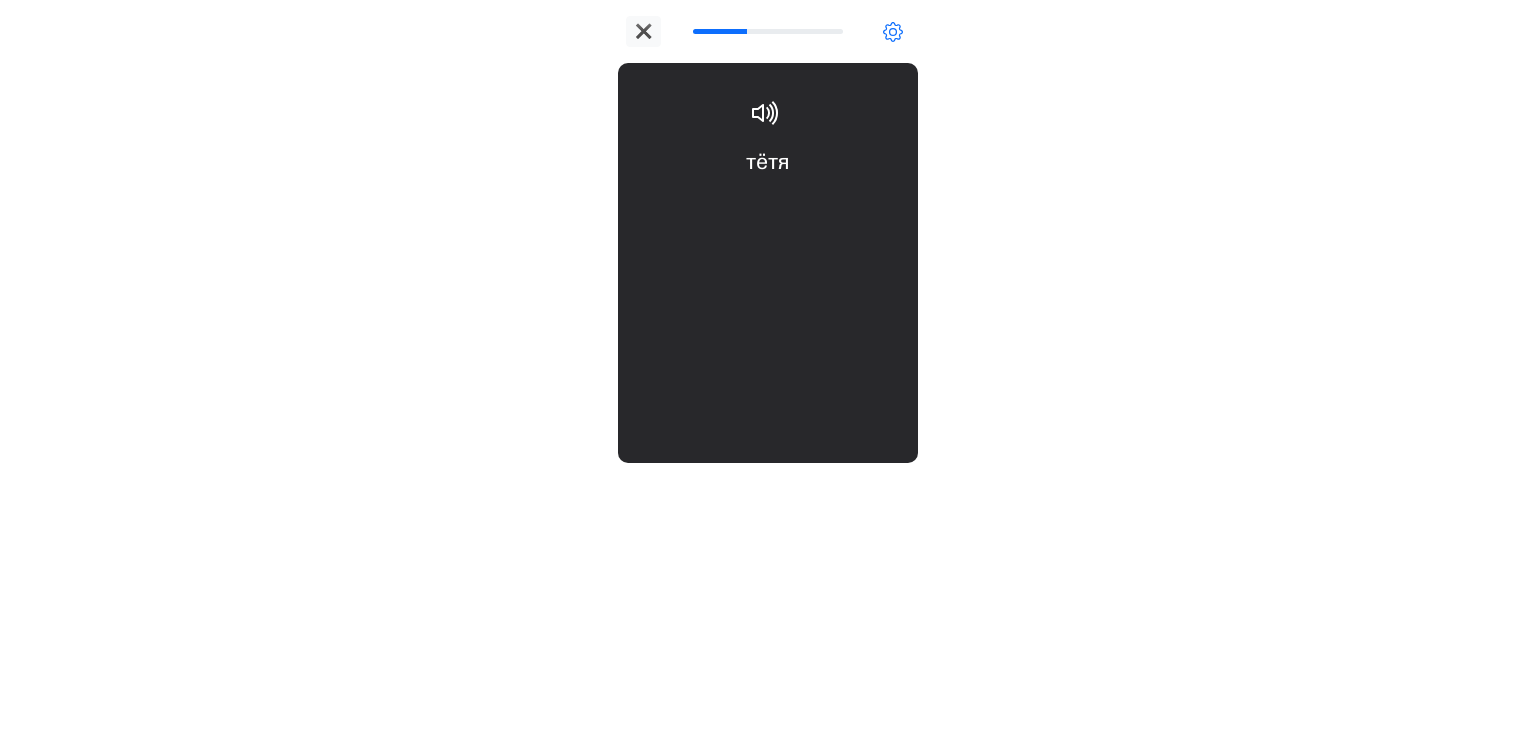 click on "тётя aunt" at bounding box center [768, 206] 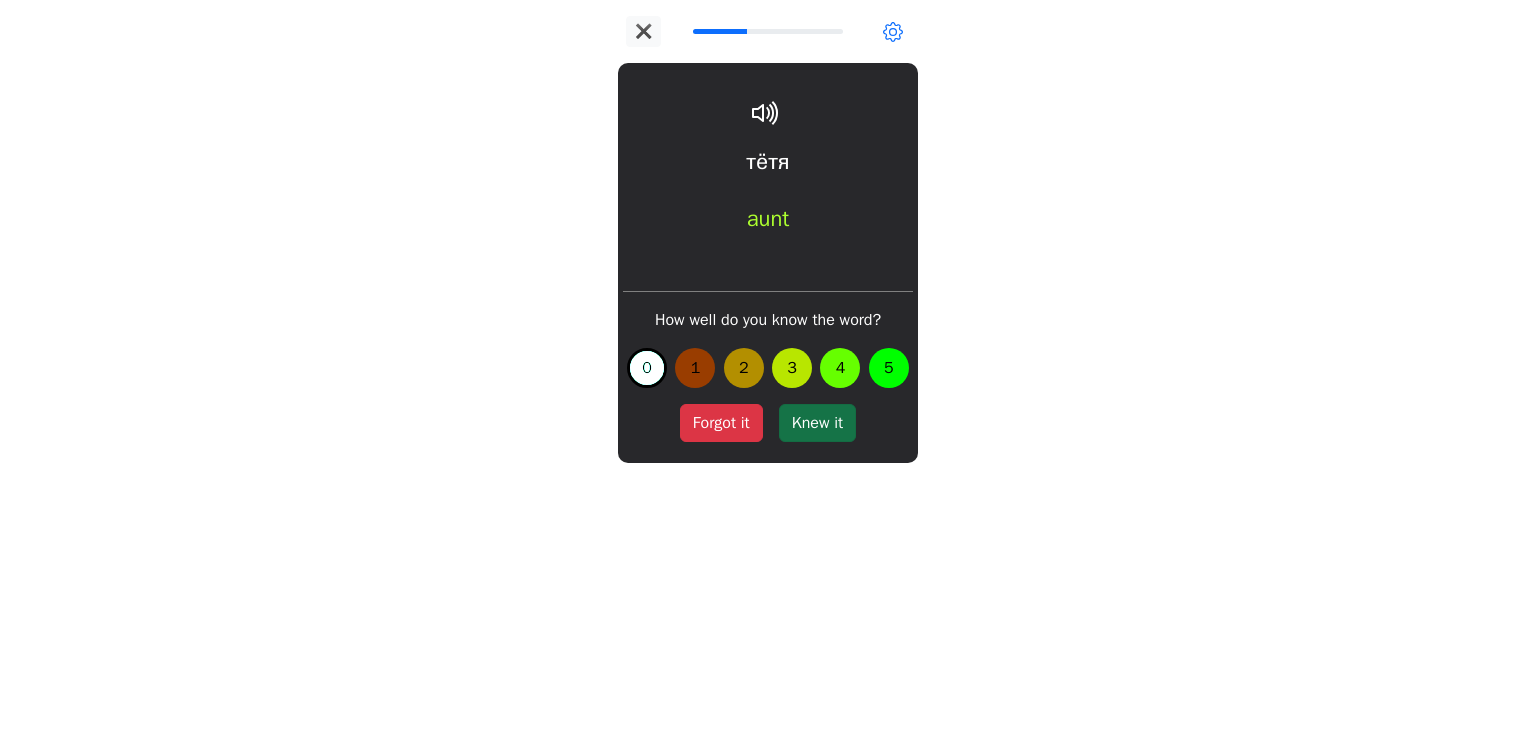 click on "Knew it" at bounding box center [817, 423] 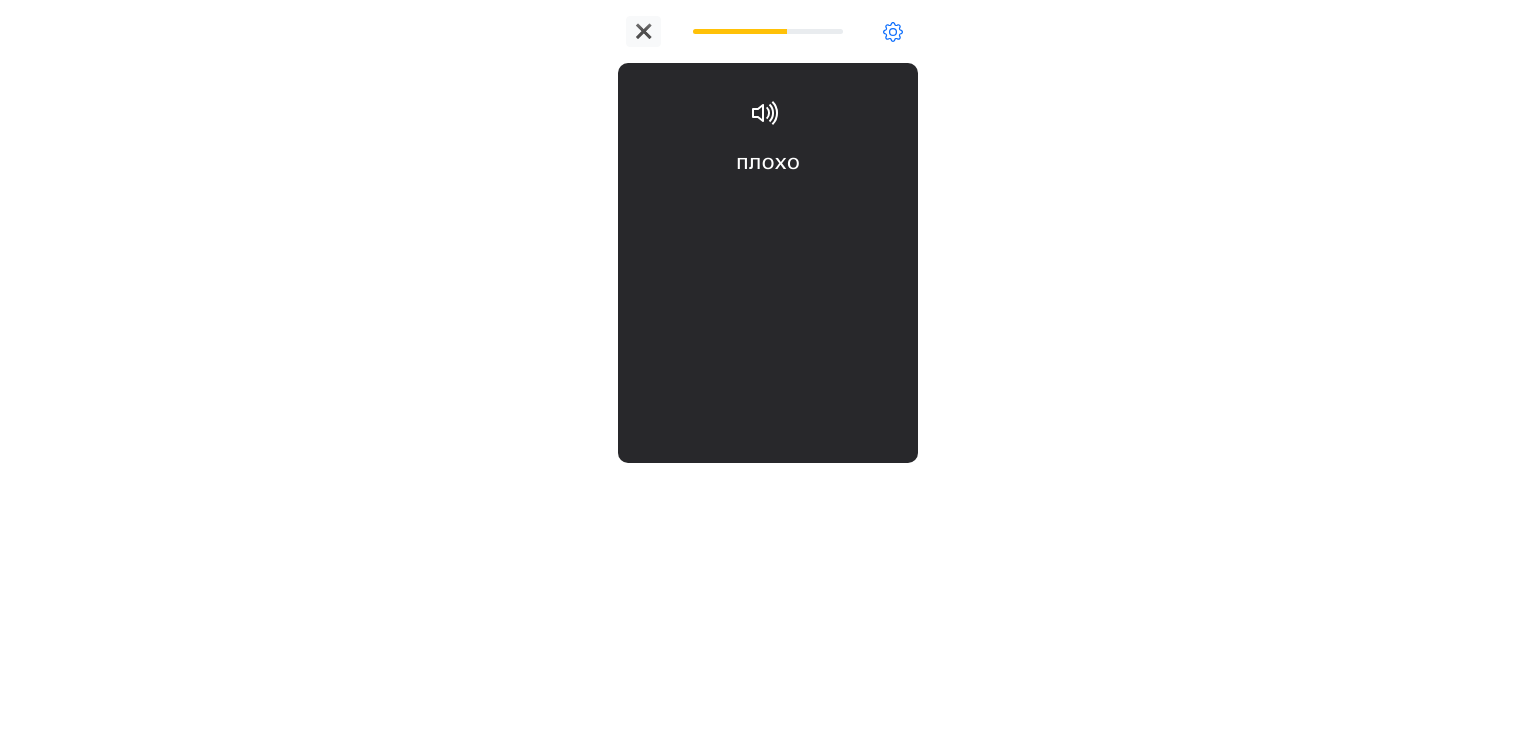 click on "плохо bad" at bounding box center (768, 206) 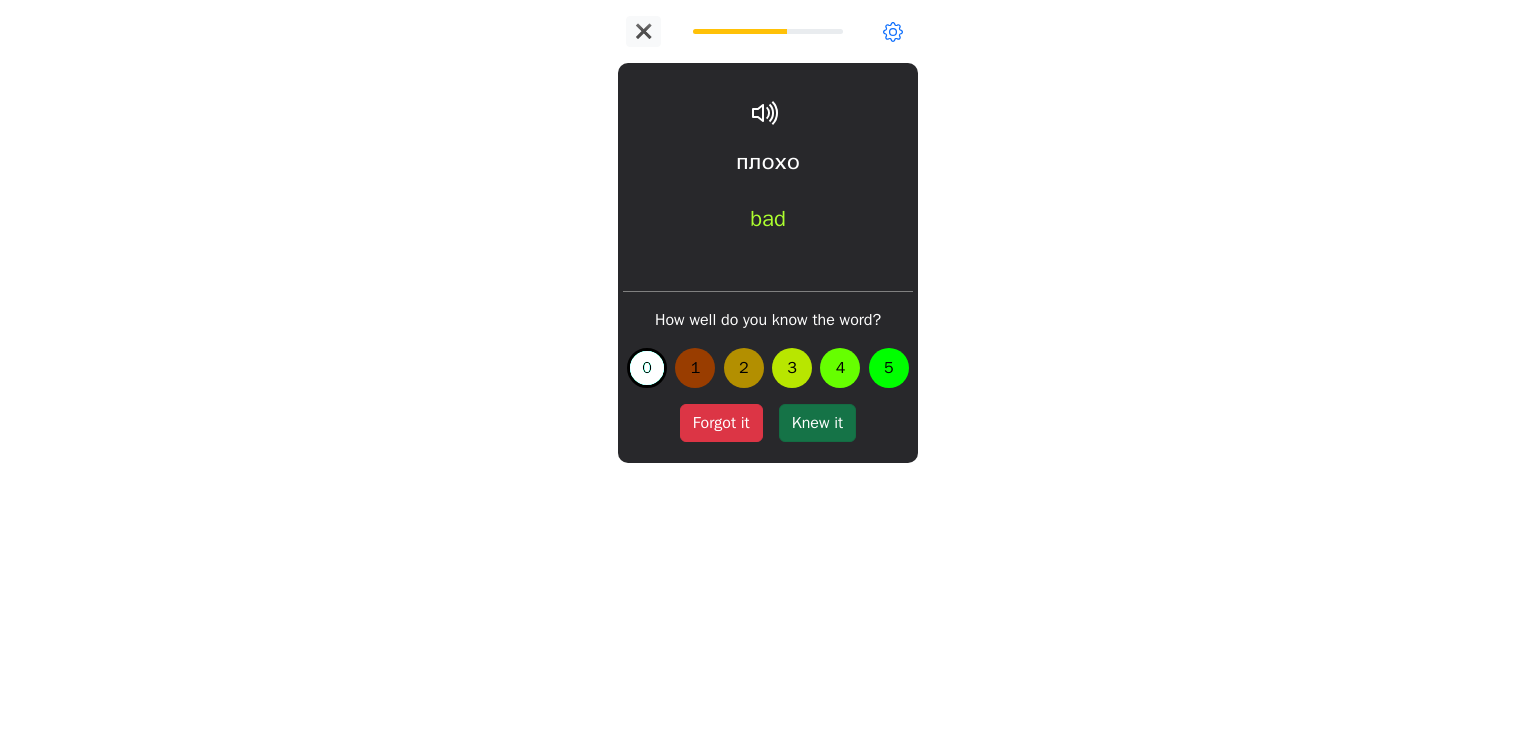 click on "Knew it" at bounding box center (817, 423) 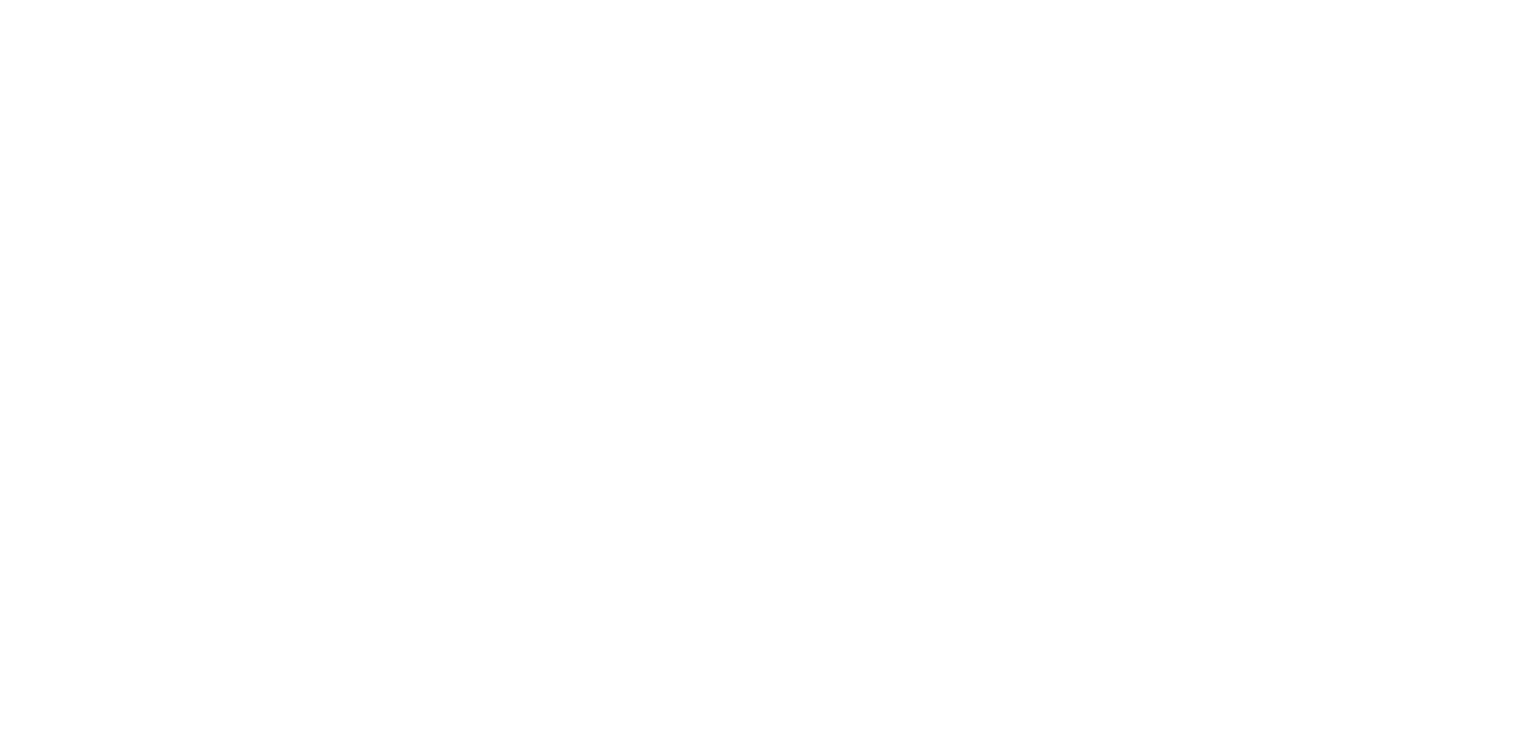 click at bounding box center (768, 0) 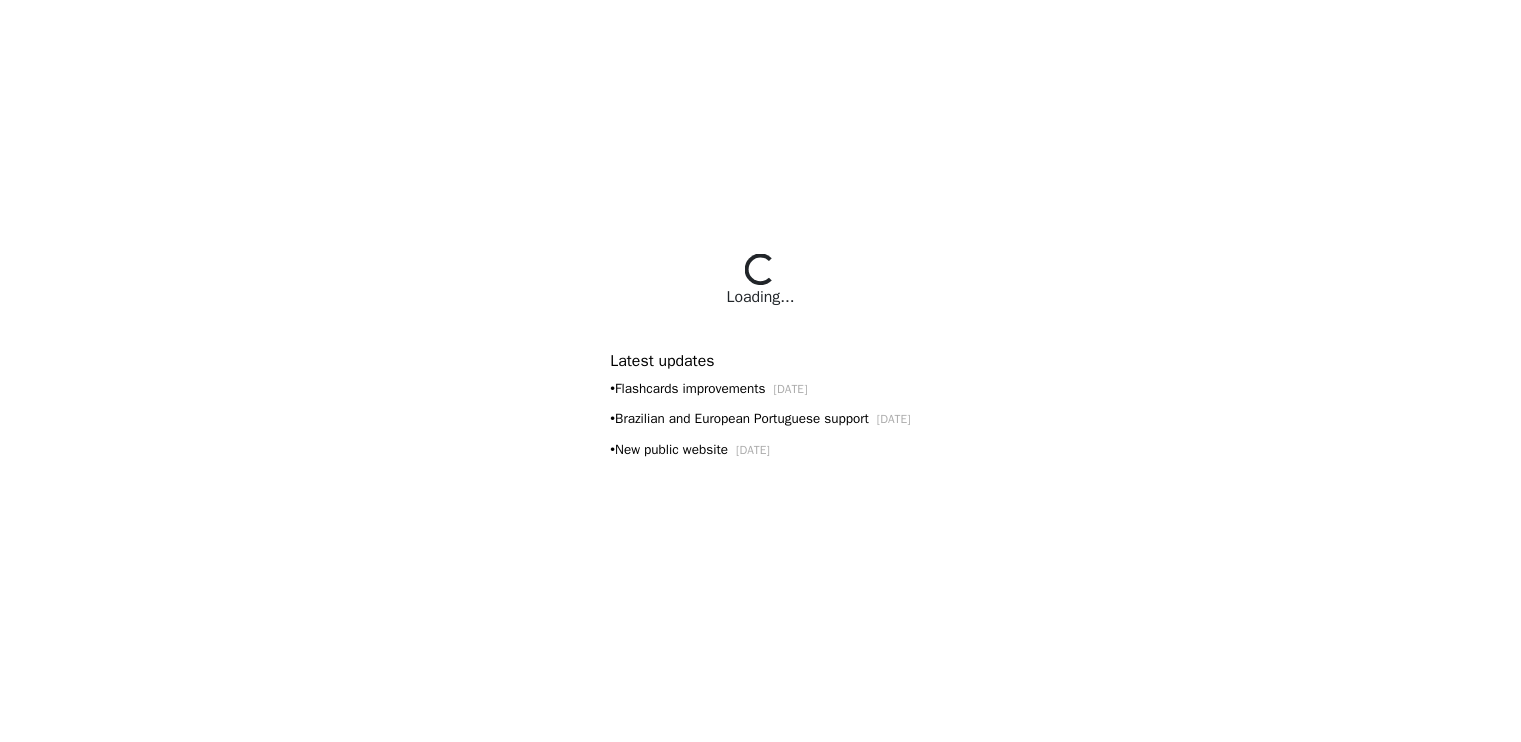 scroll, scrollTop: 0, scrollLeft: 0, axis: both 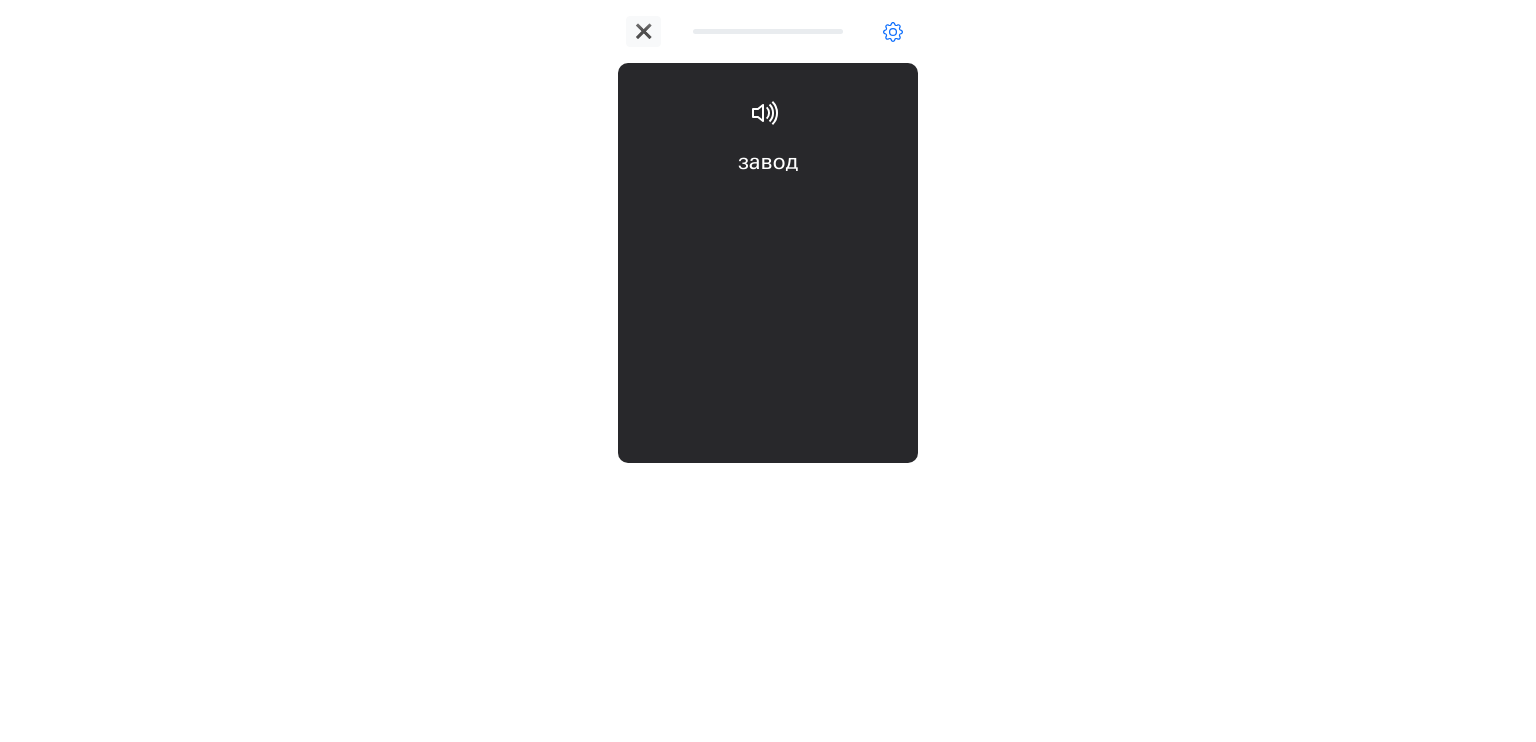 click on "завод factory" at bounding box center [768, 206] 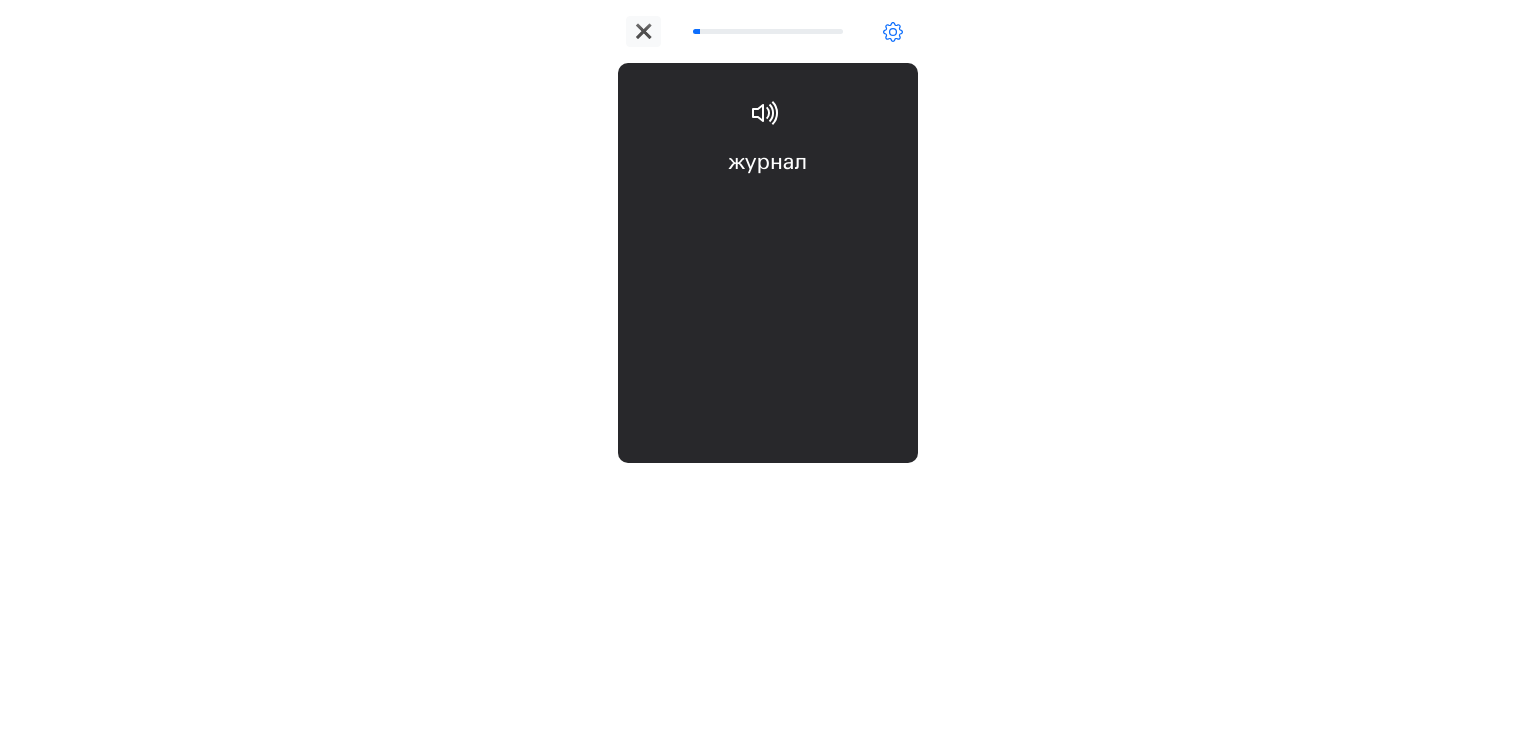 click on "журнал magazine" at bounding box center [768, 206] 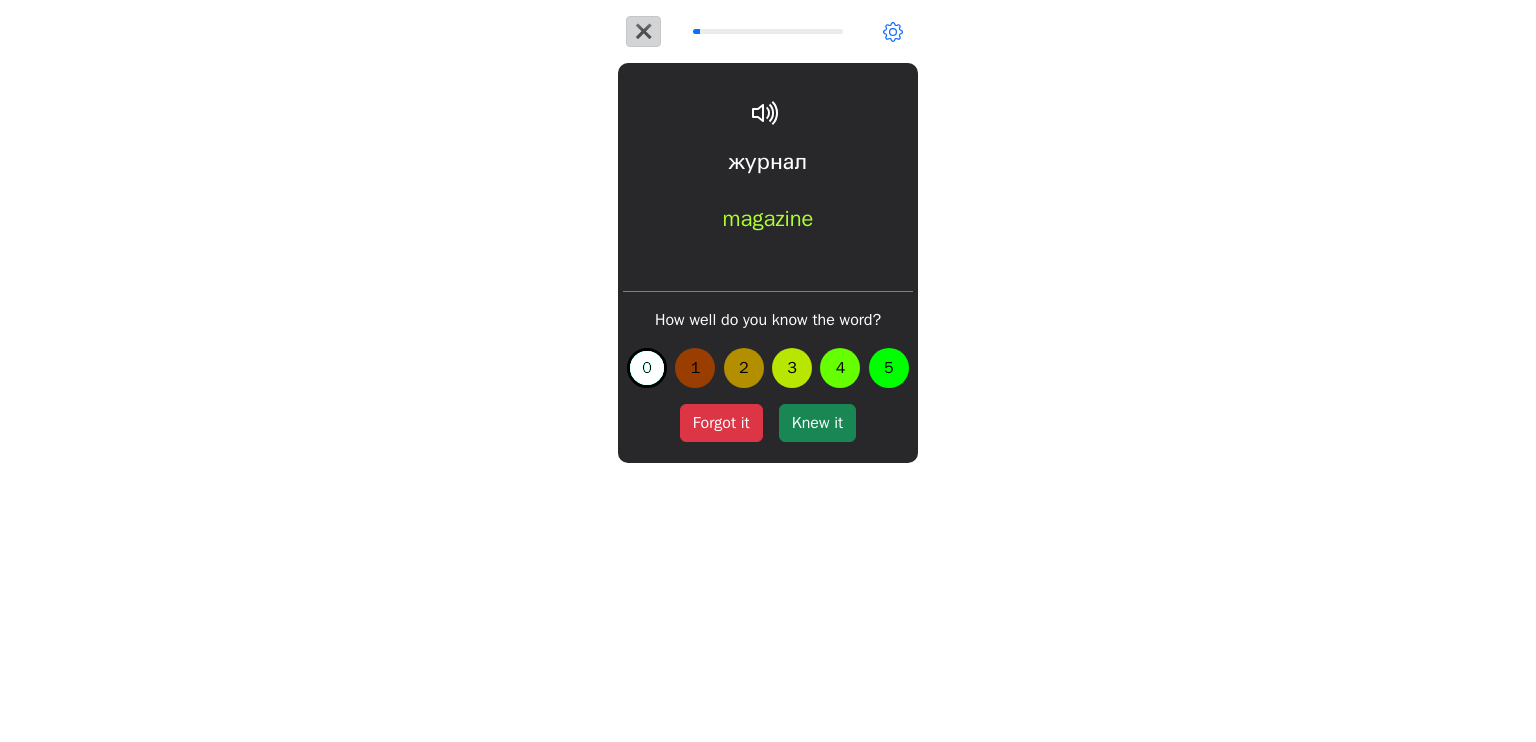 click on "✖" at bounding box center [643, 31] 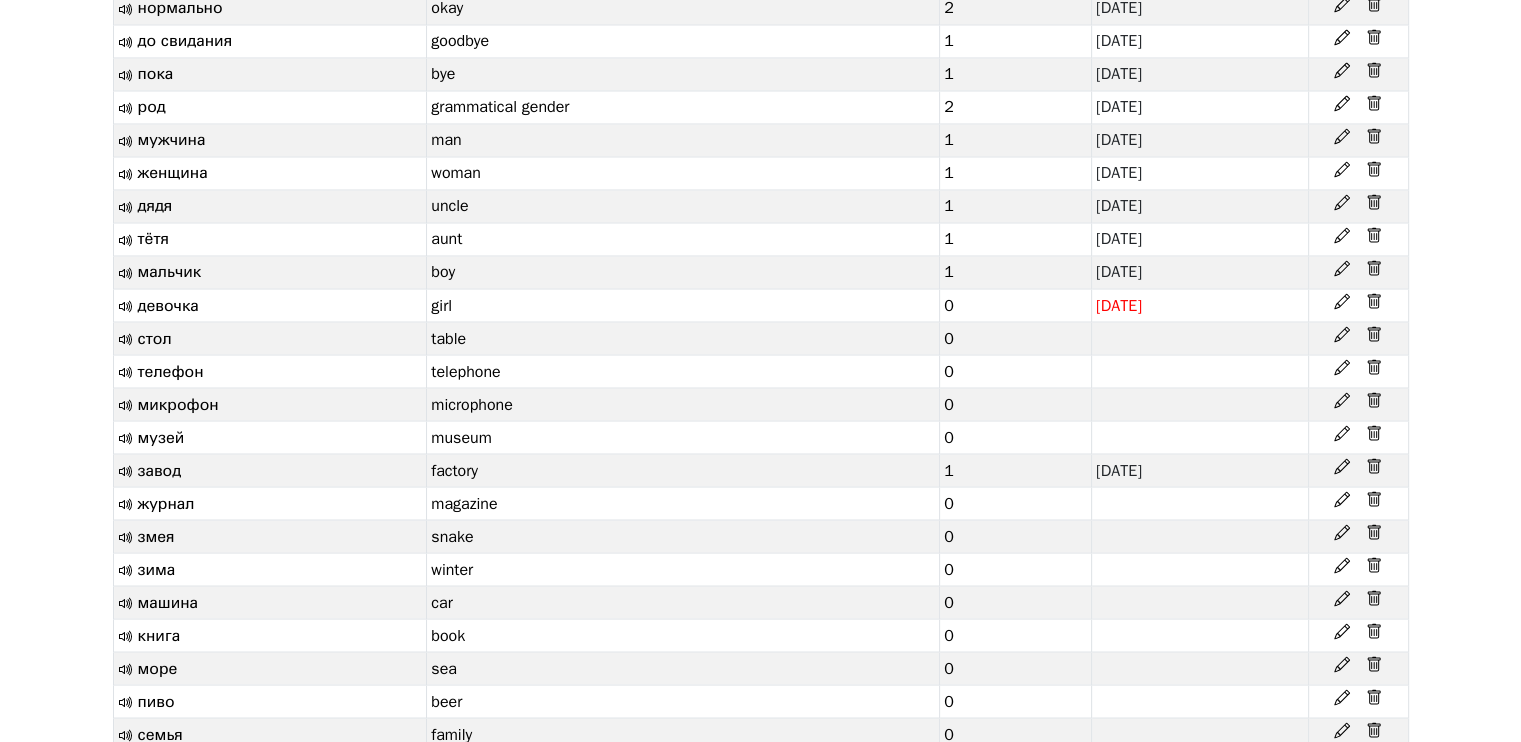 scroll, scrollTop: 3400, scrollLeft: 0, axis: vertical 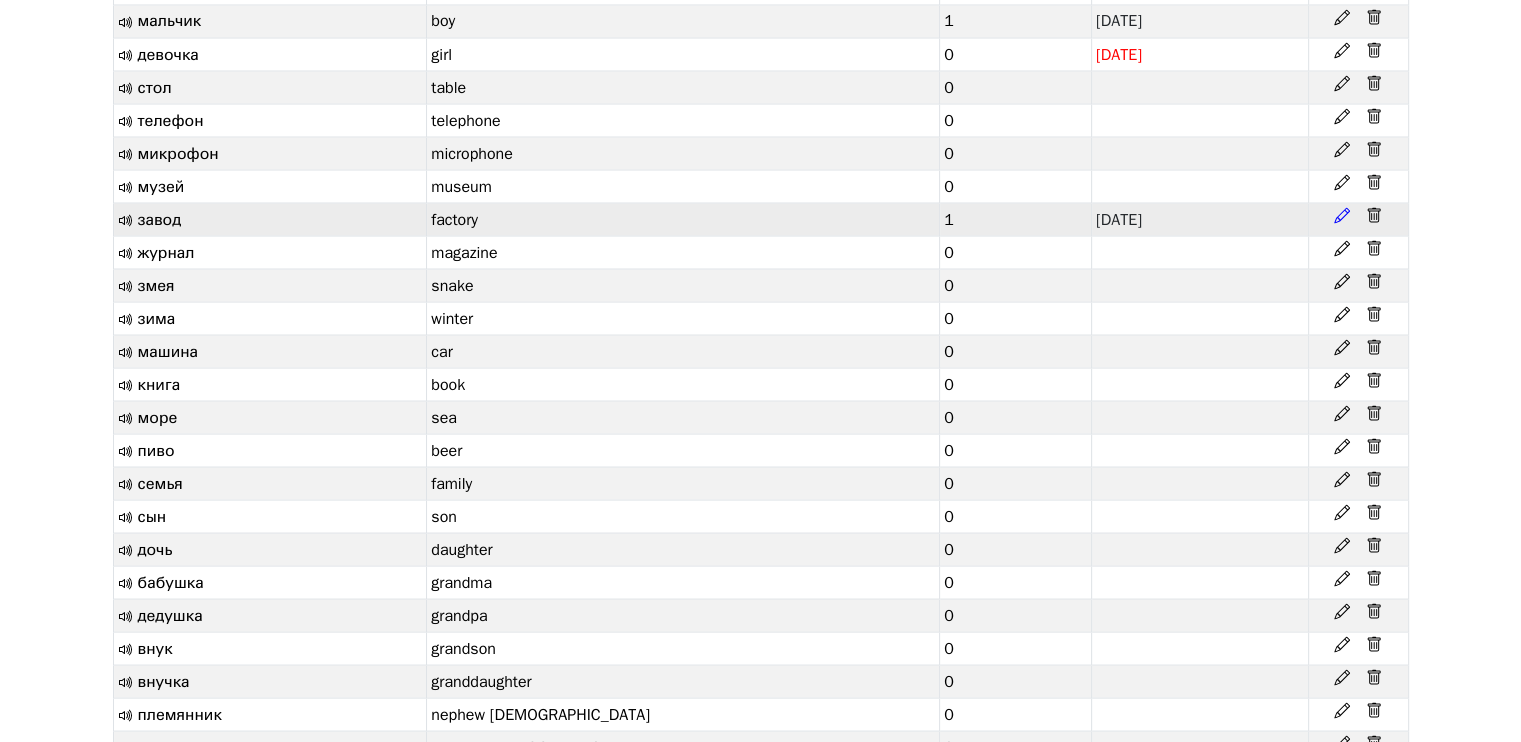 click 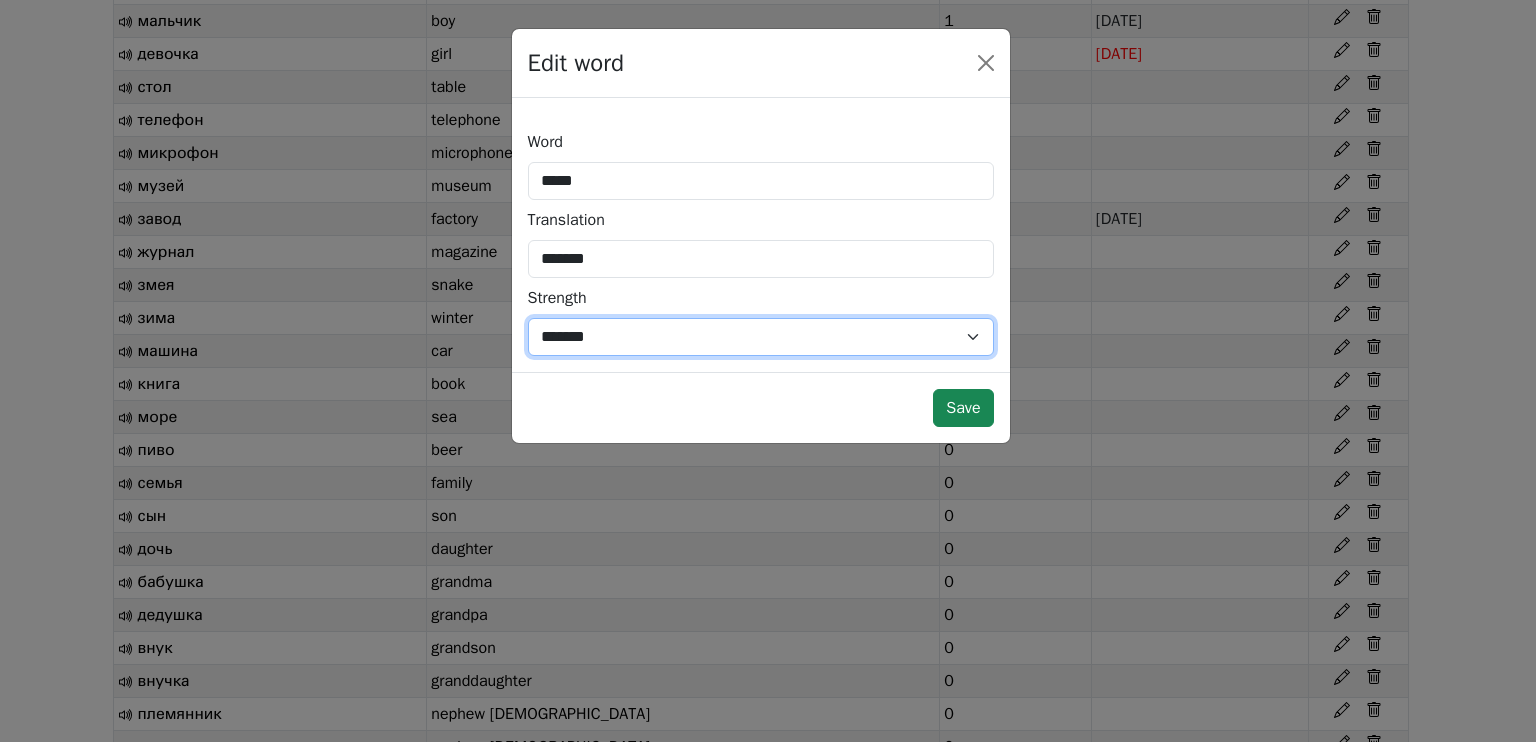 click on "*** *** * * * * * *** ******* *" at bounding box center (761, 337) 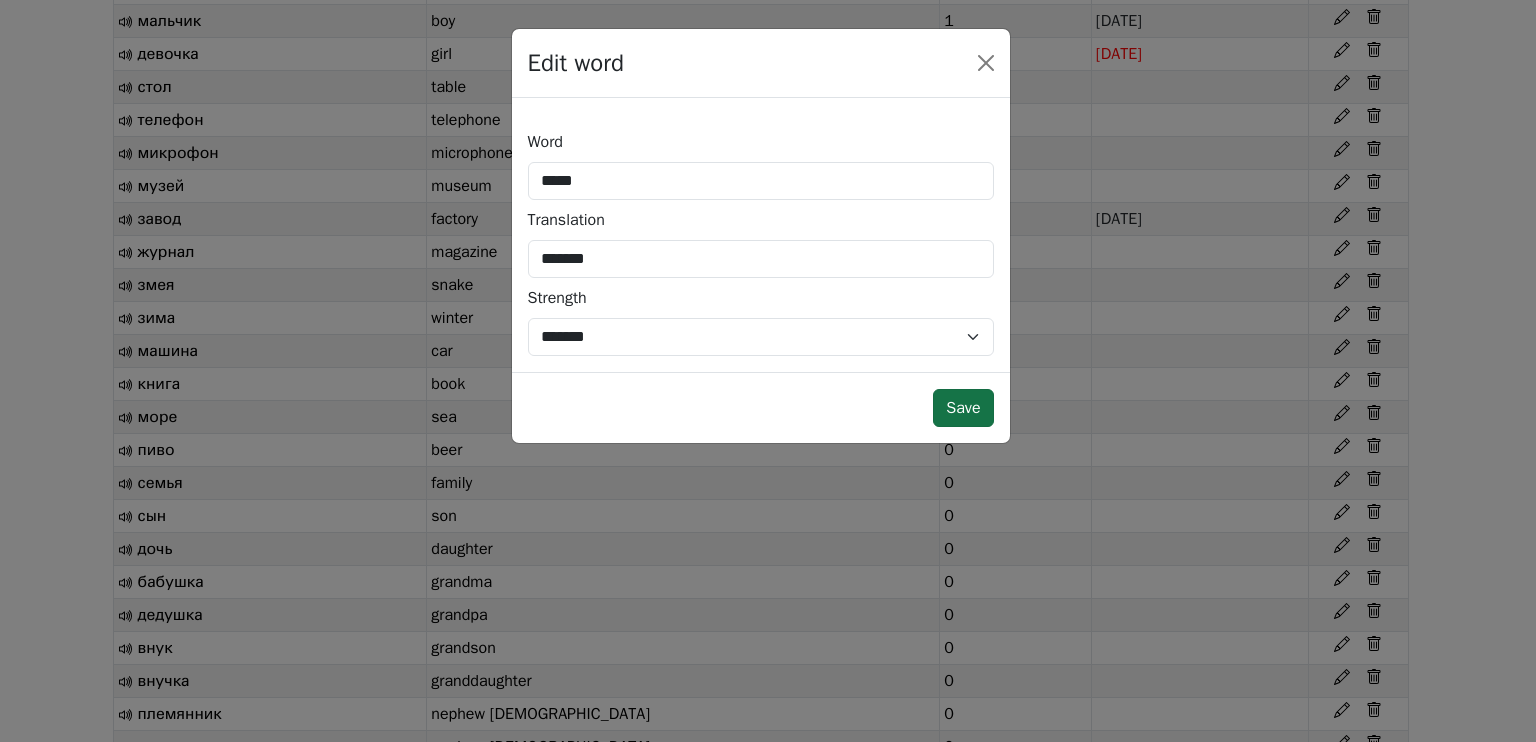 click on "Save" at bounding box center [963, 408] 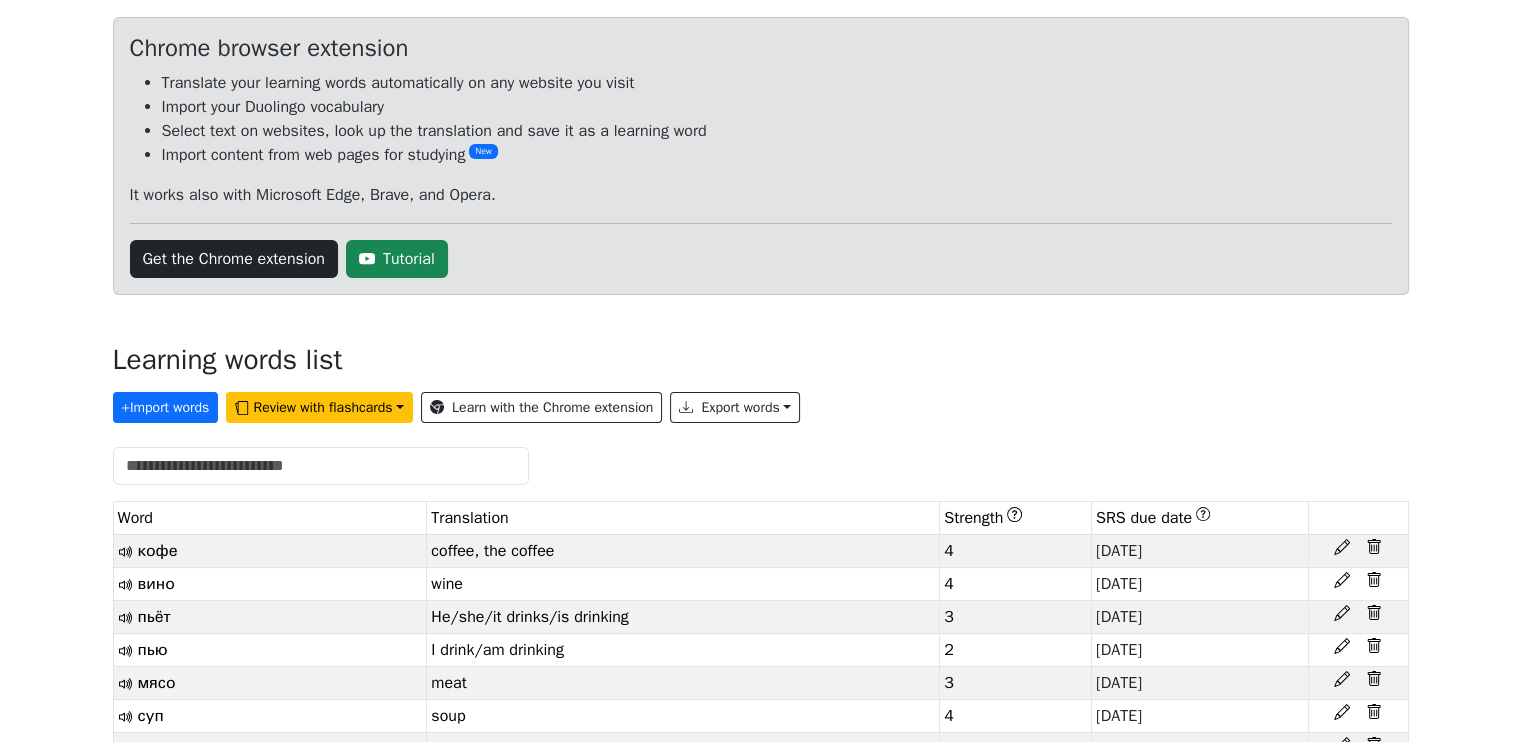 scroll, scrollTop: 0, scrollLeft: 0, axis: both 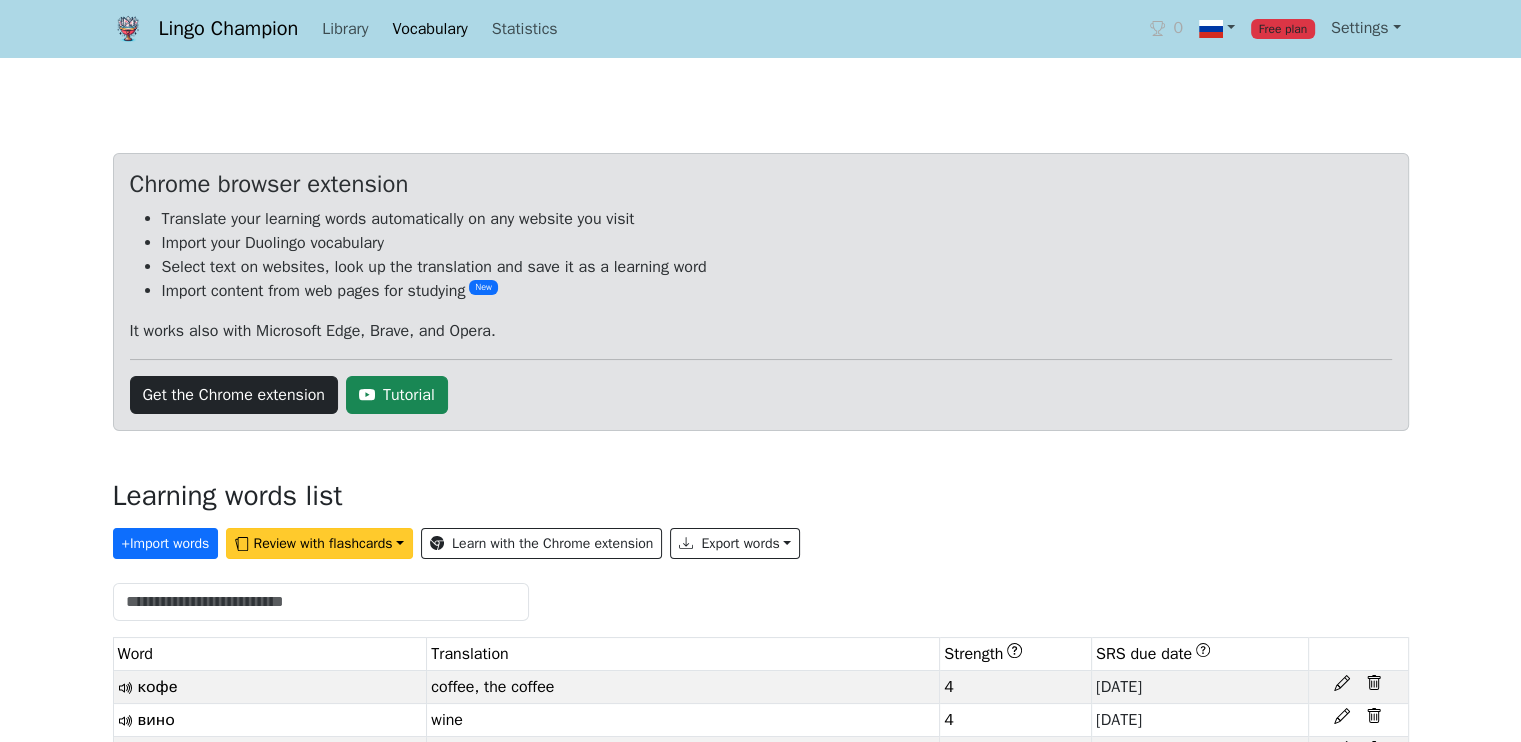 click on "Review with flashcards" at bounding box center [319, 543] 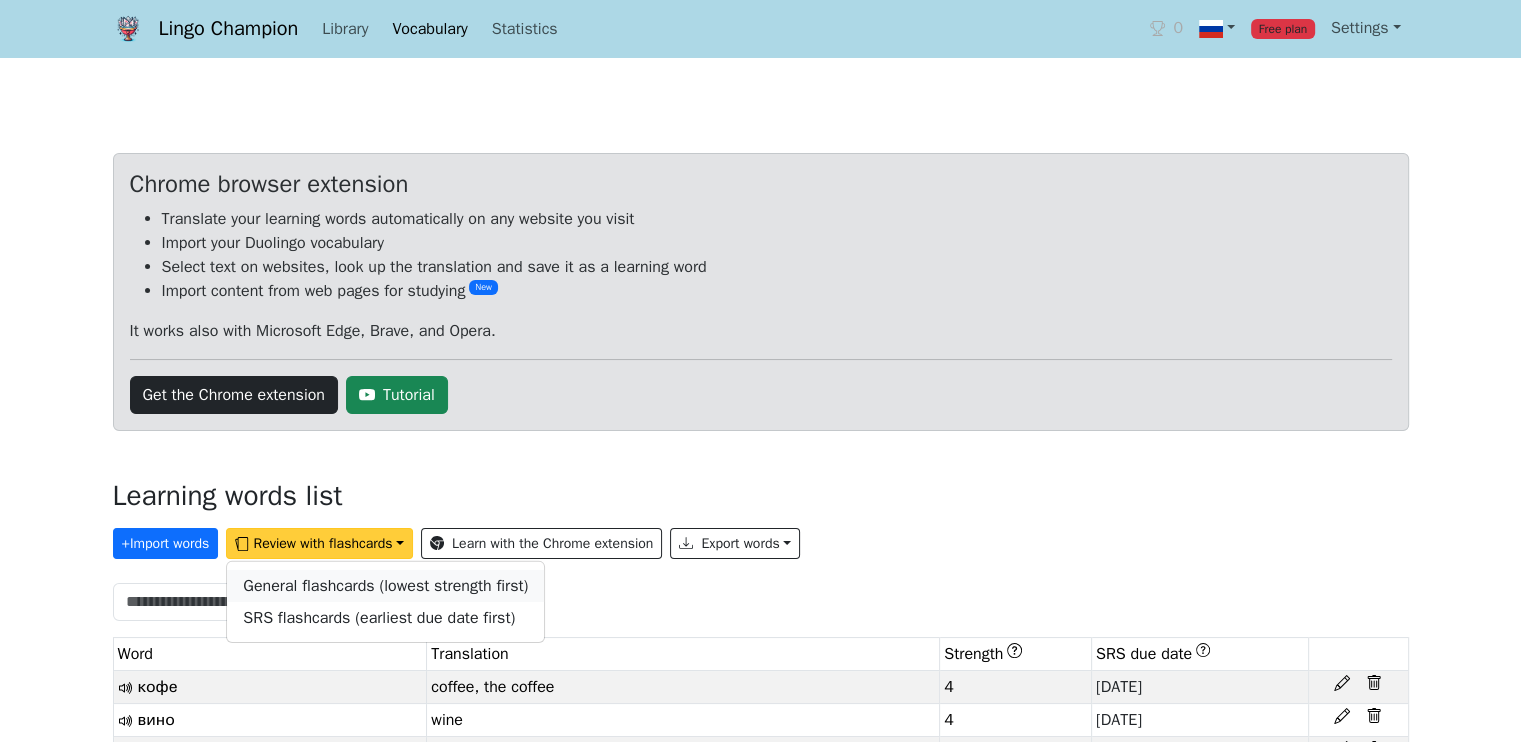 click on "General flashcards (lowest strength first)" at bounding box center (385, 586) 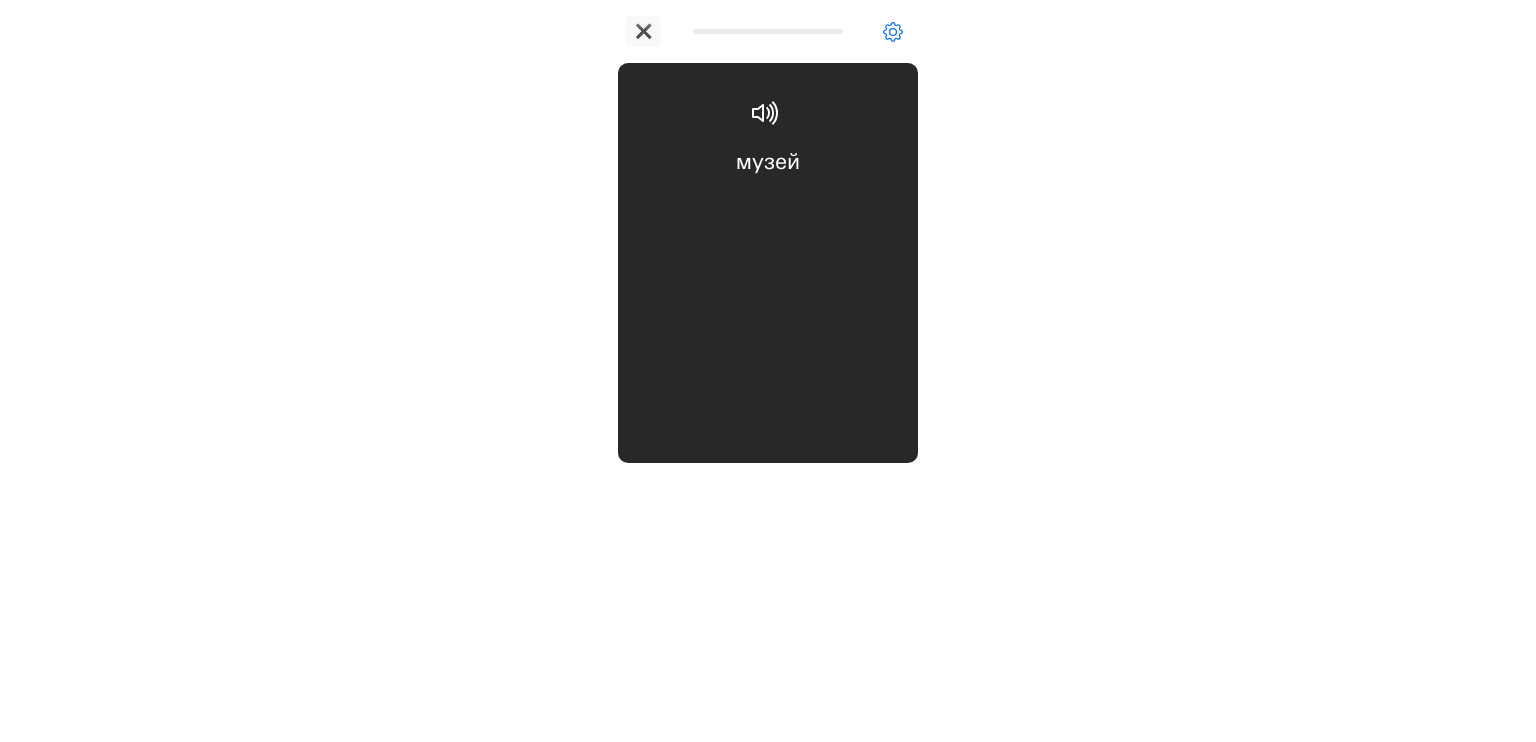 click on "музей museum" at bounding box center (768, 206) 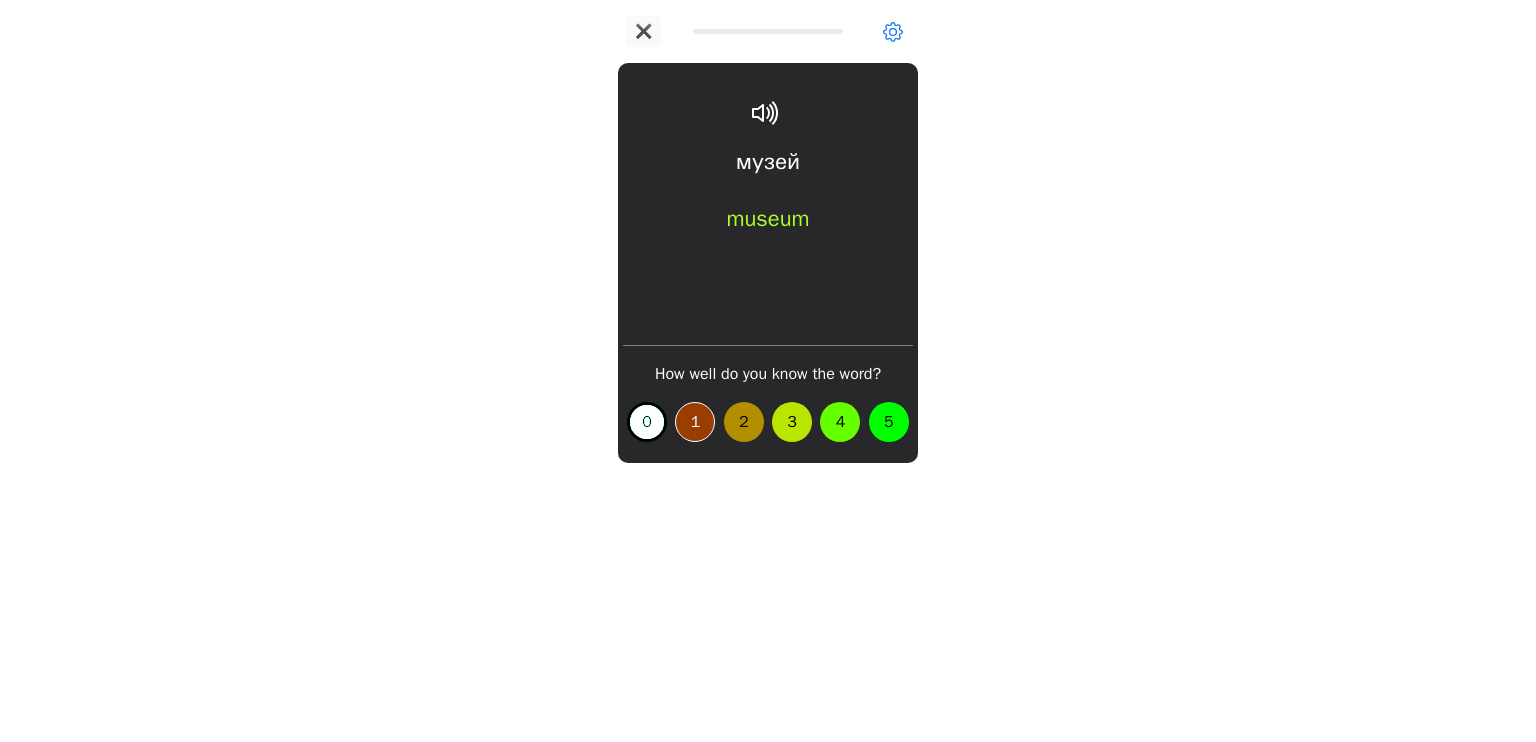 click on "1" at bounding box center (695, 422) 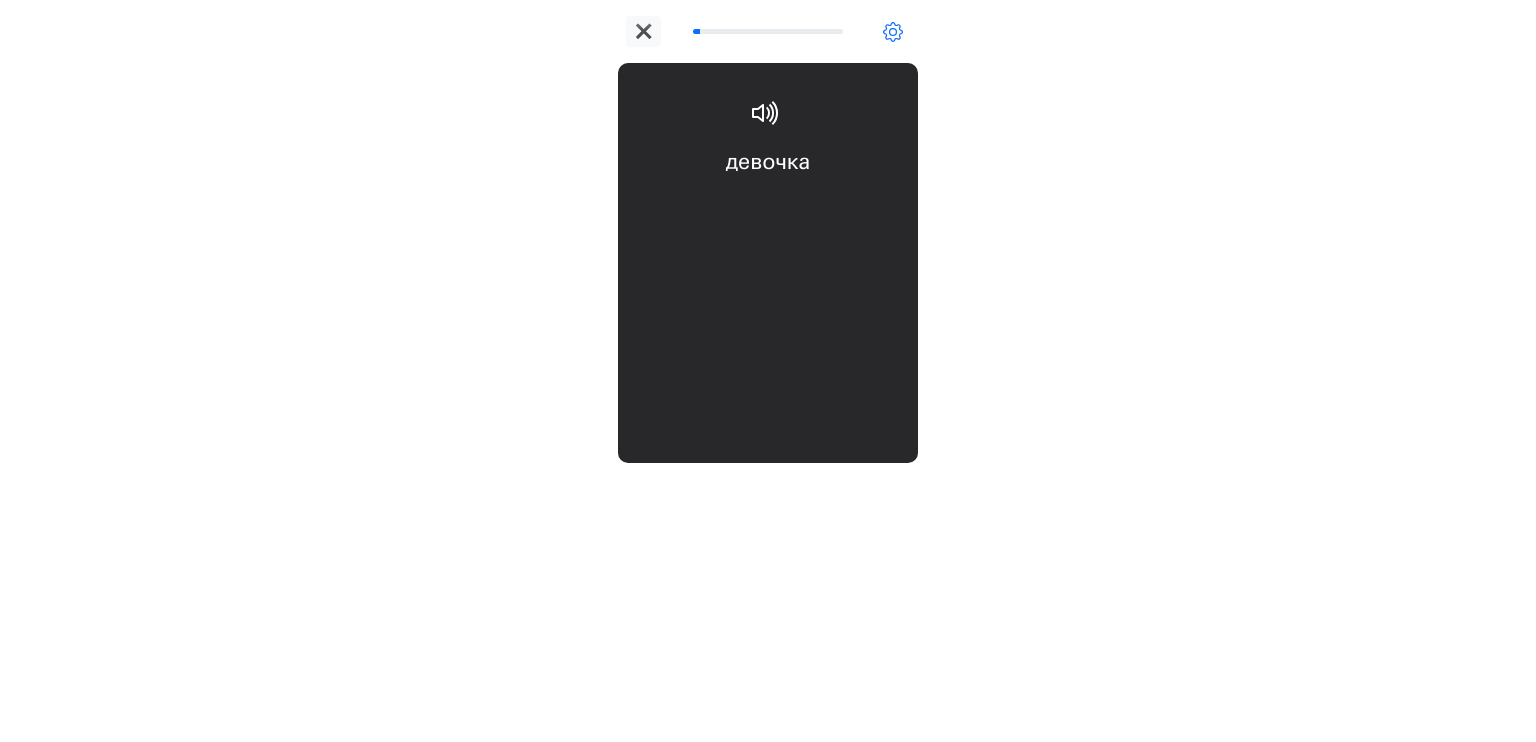 click on "девочка girl" at bounding box center [768, 206] 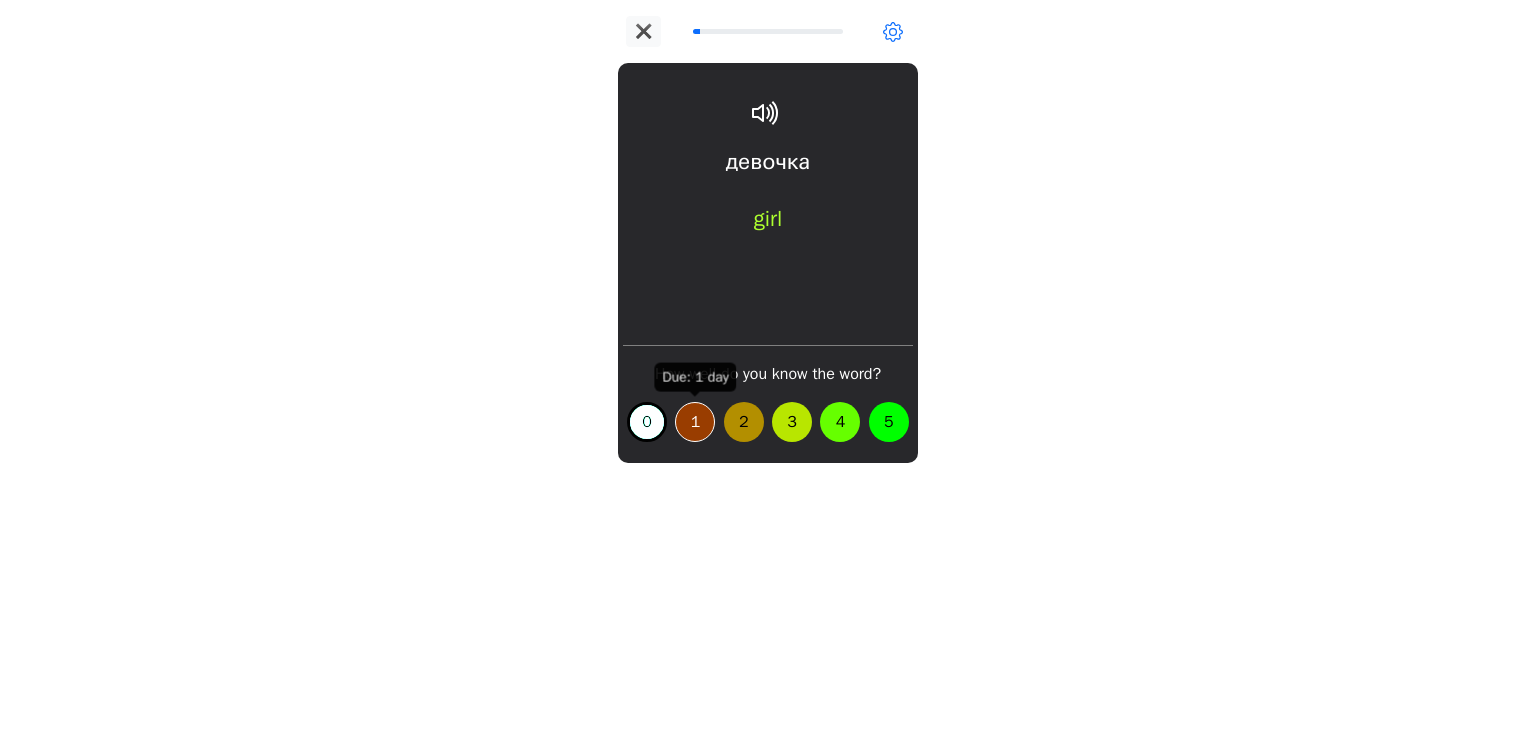 click on "1" at bounding box center (695, 422) 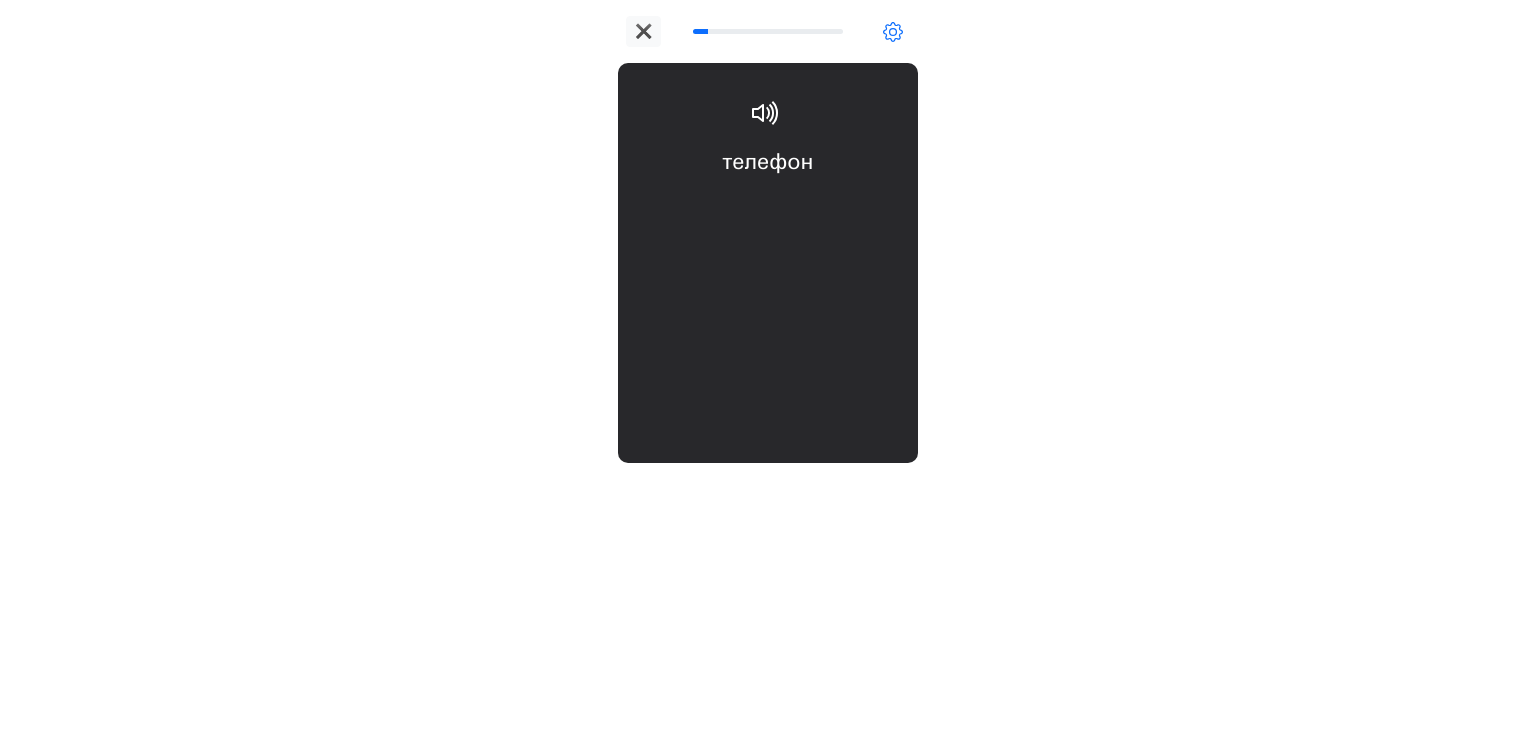 click on "телефон telephone" at bounding box center (768, 206) 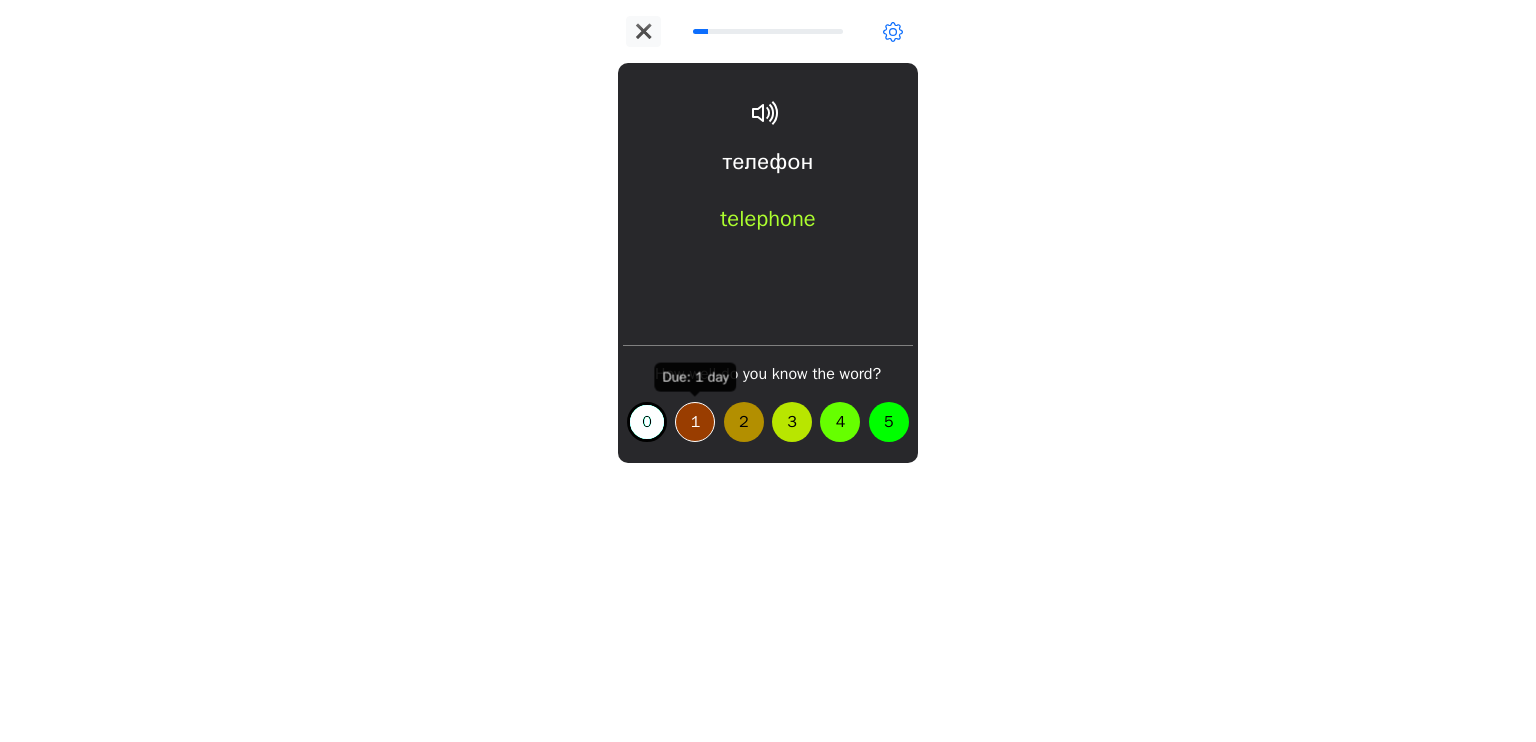 click on "1" at bounding box center (695, 422) 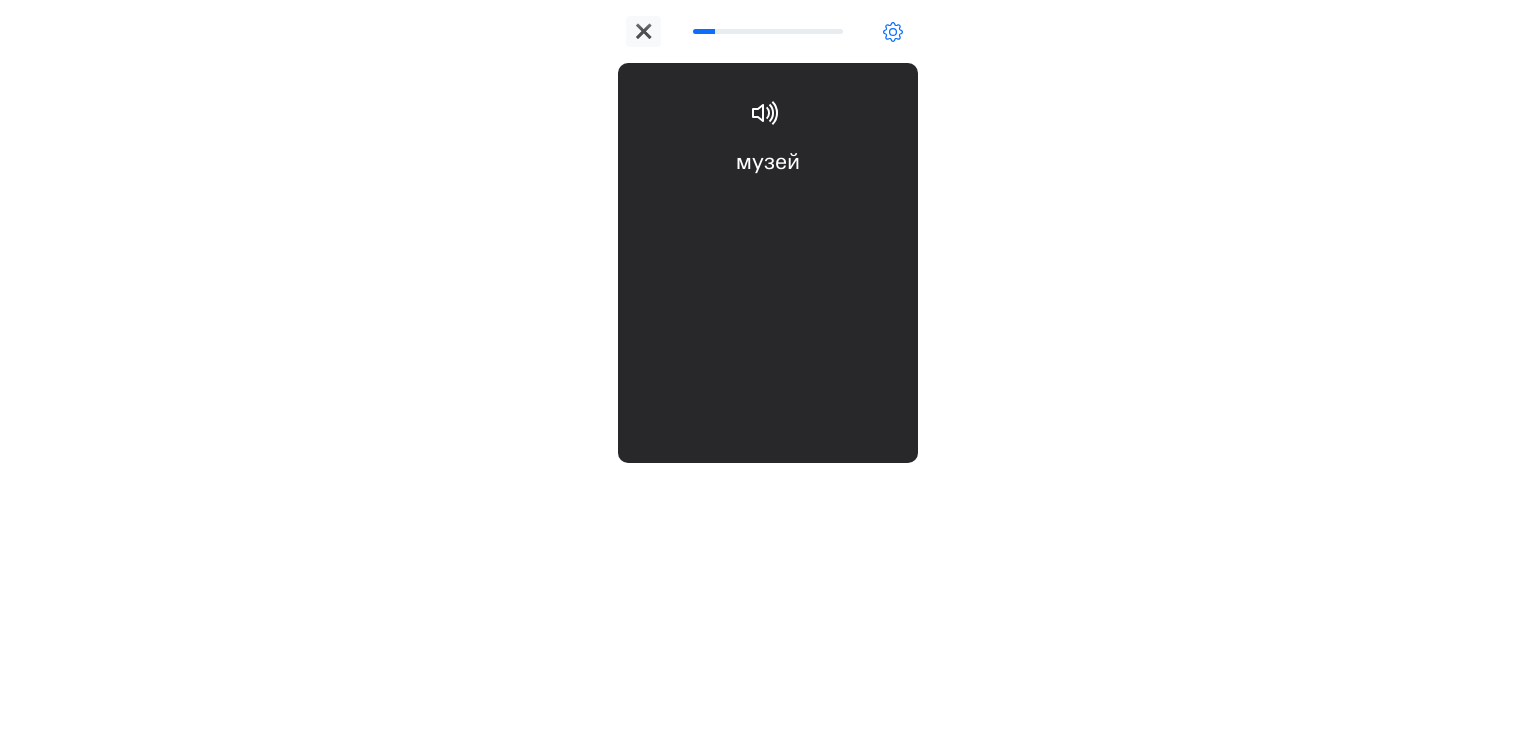 click on "музей museum" at bounding box center [768, 206] 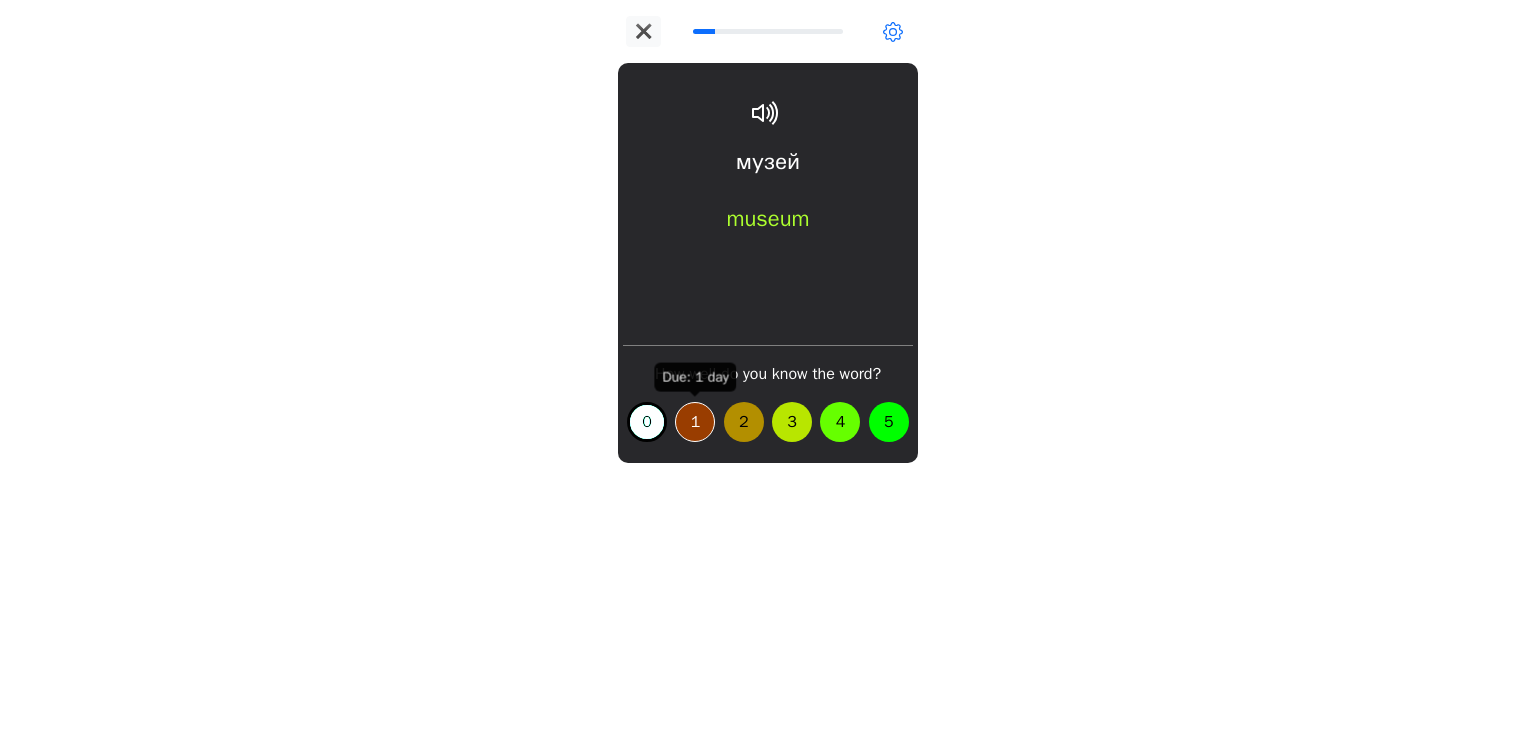 click on "1" at bounding box center (695, 422) 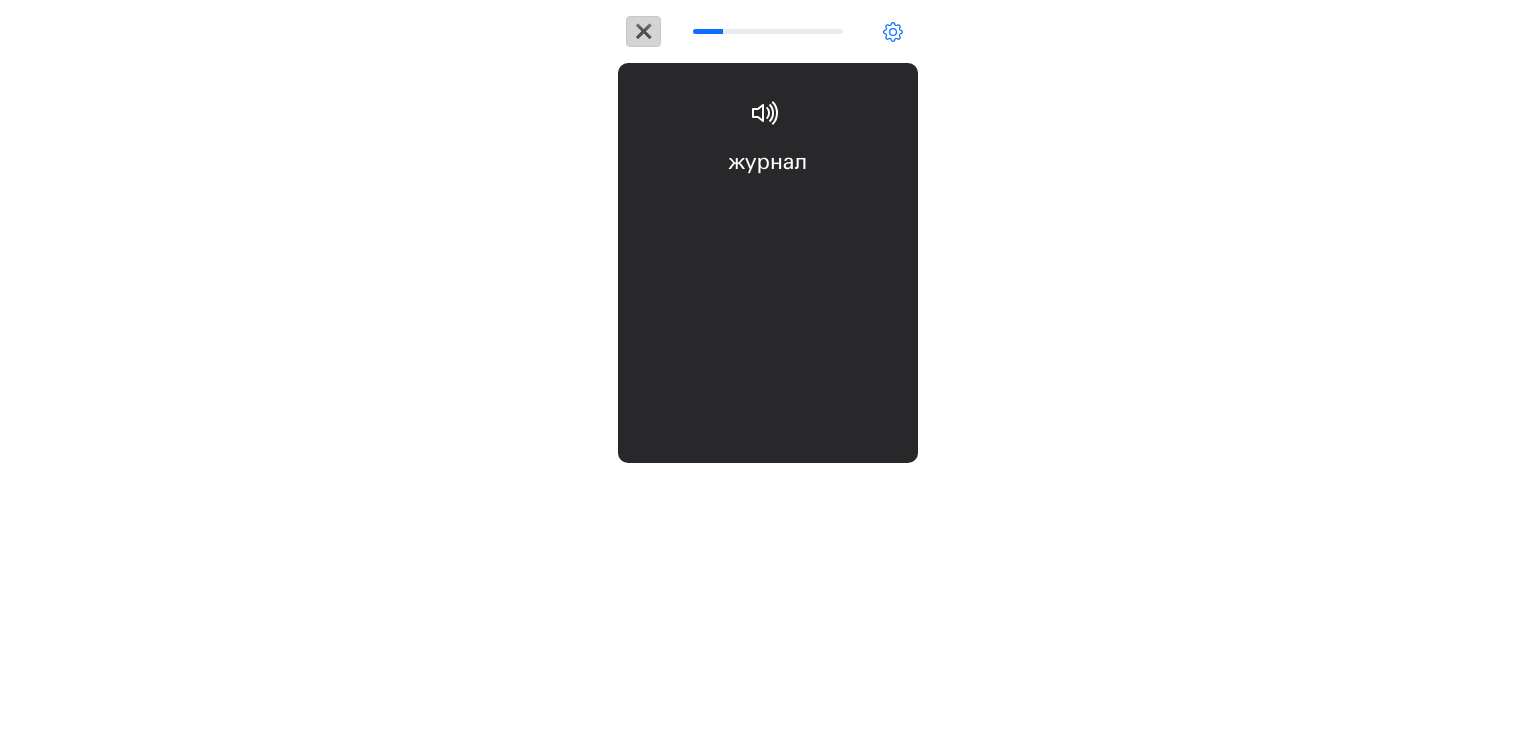 click on "✖" at bounding box center [643, 31] 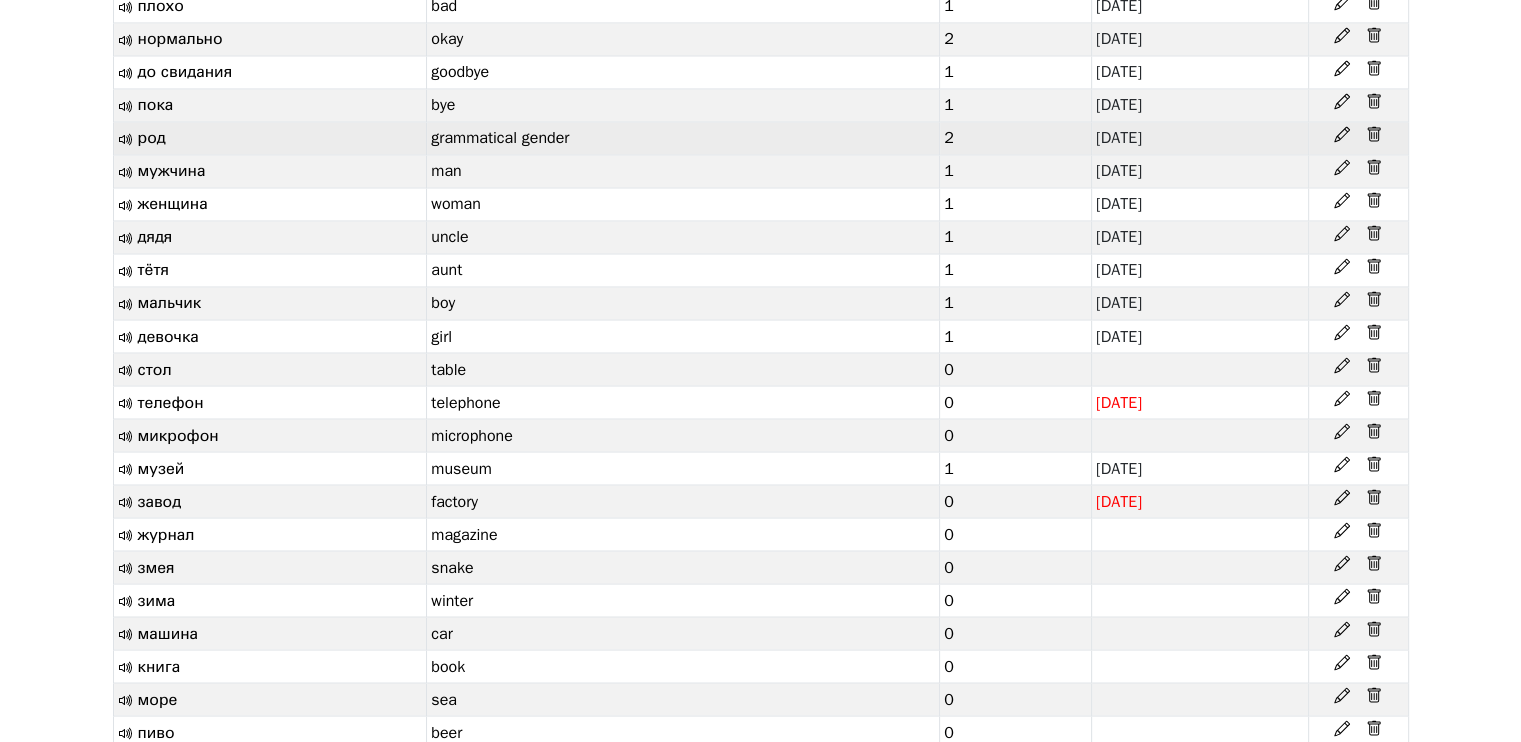 scroll, scrollTop: 3600, scrollLeft: 0, axis: vertical 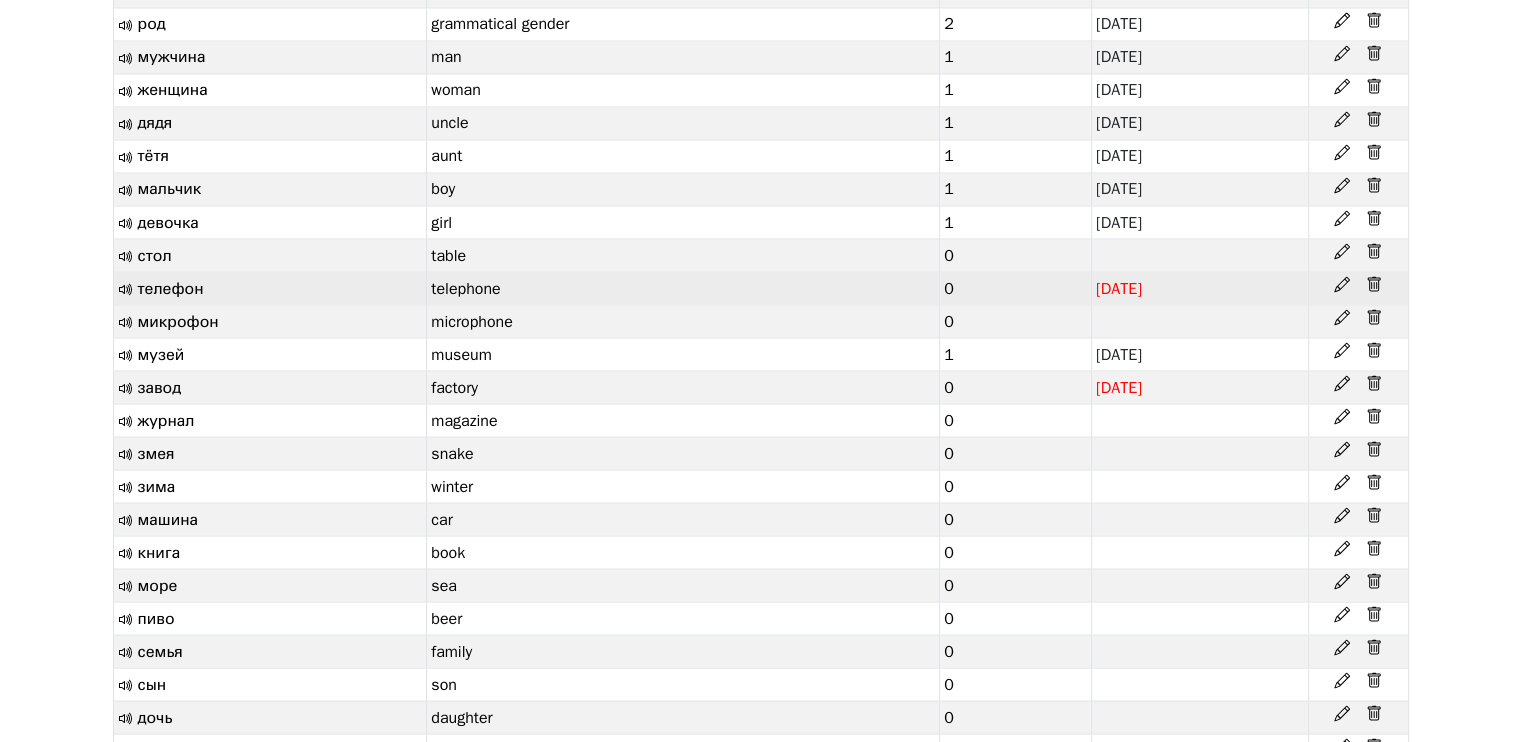 click at bounding box center (1358, 284) 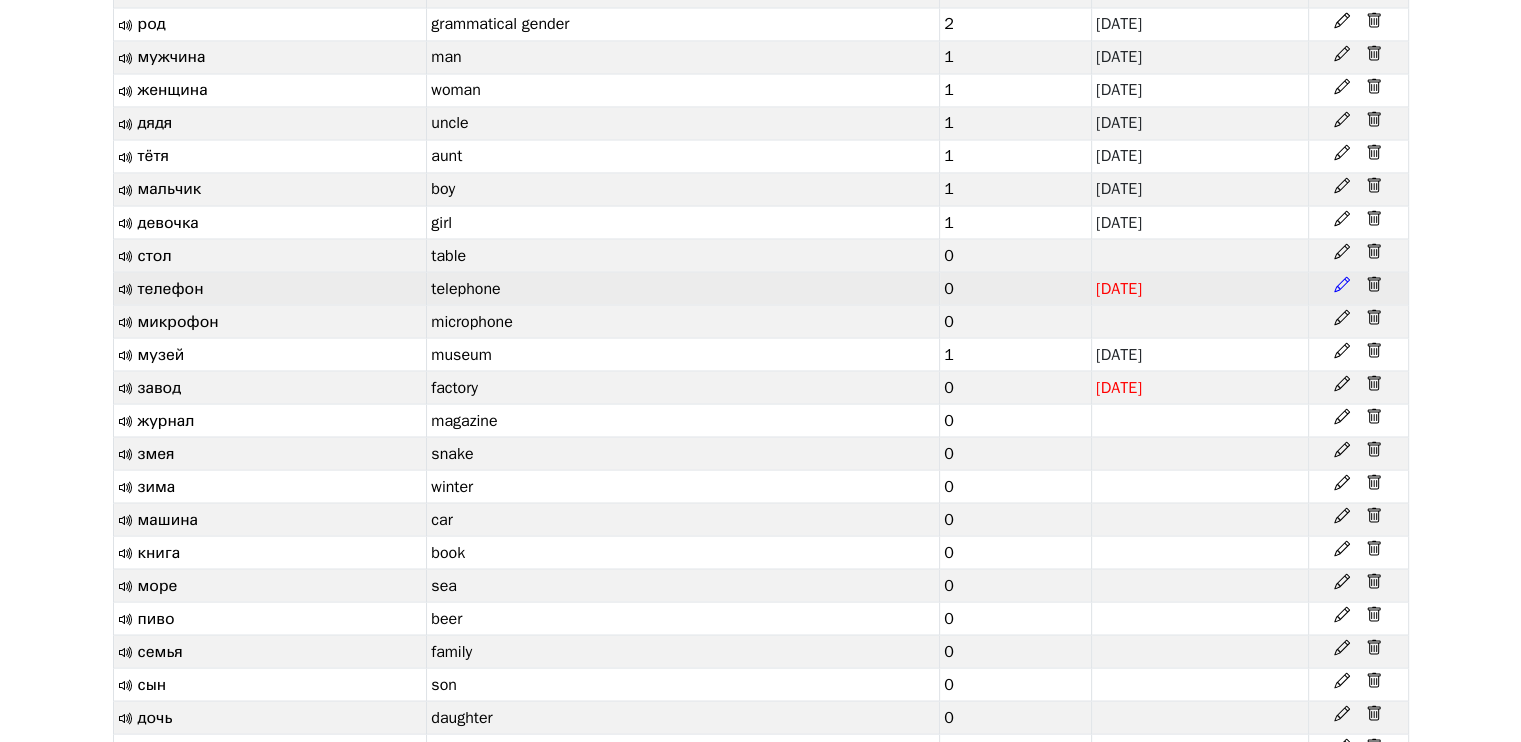 click 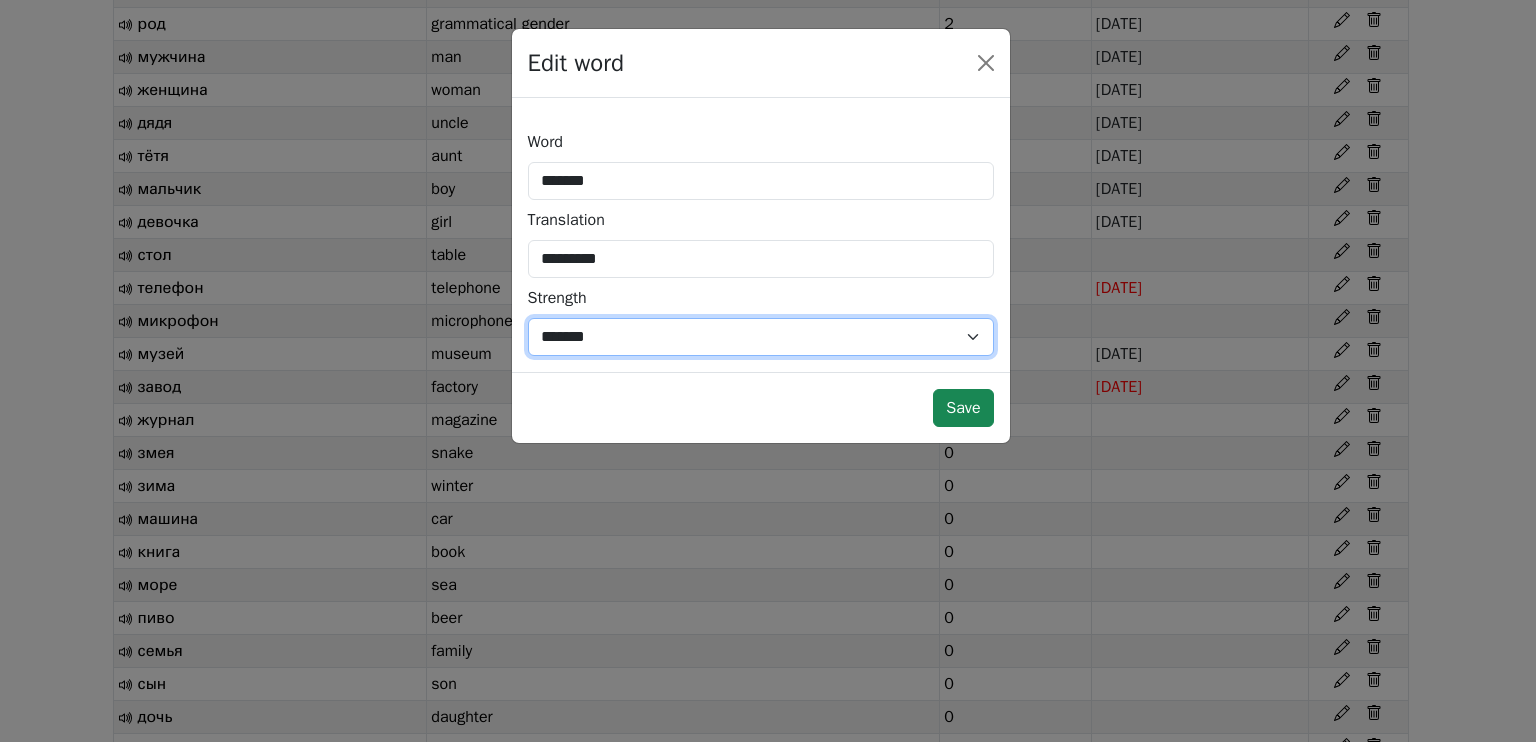 drag, startPoint x: 770, startPoint y: 334, endPoint x: 757, endPoint y: 351, distance: 21.400934 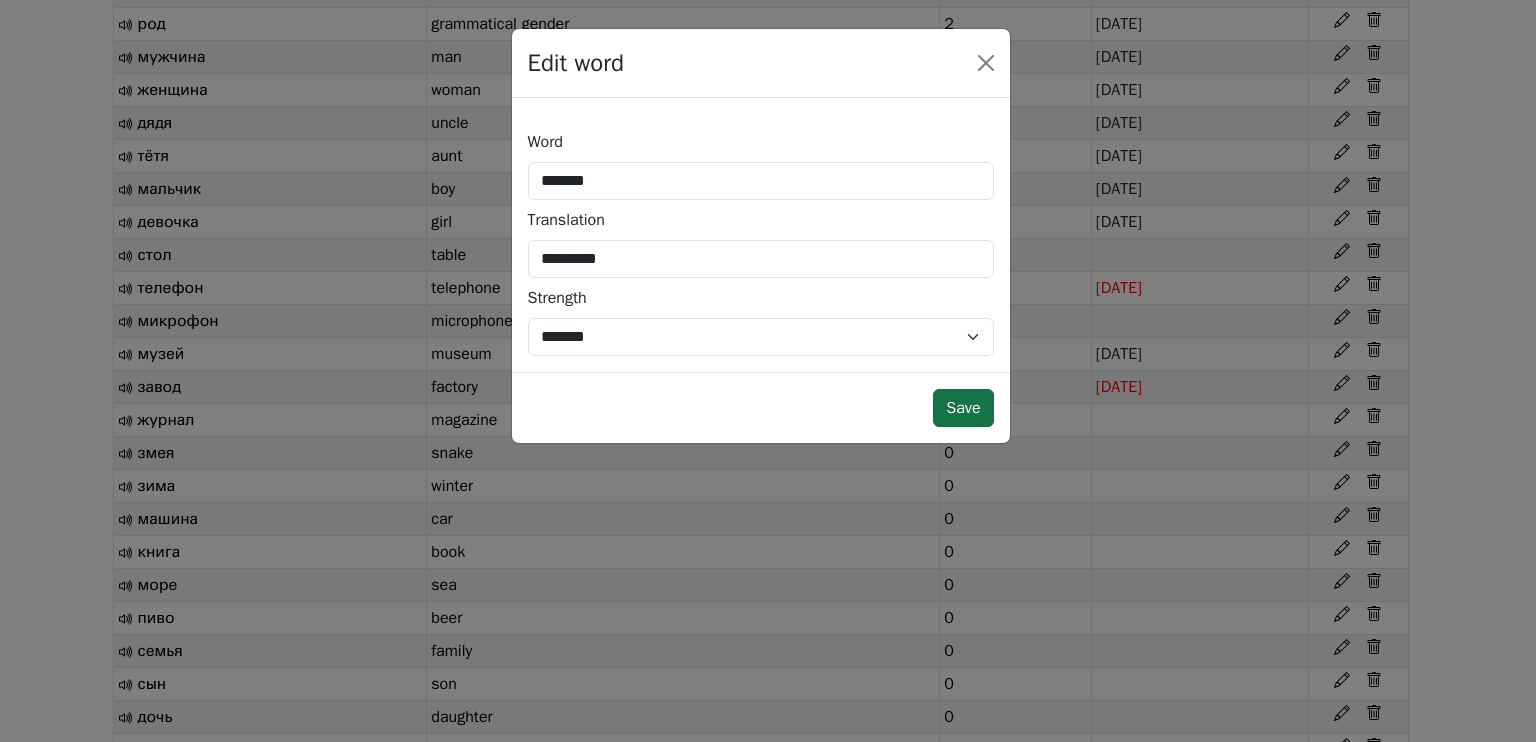 click on "Save" at bounding box center (963, 408) 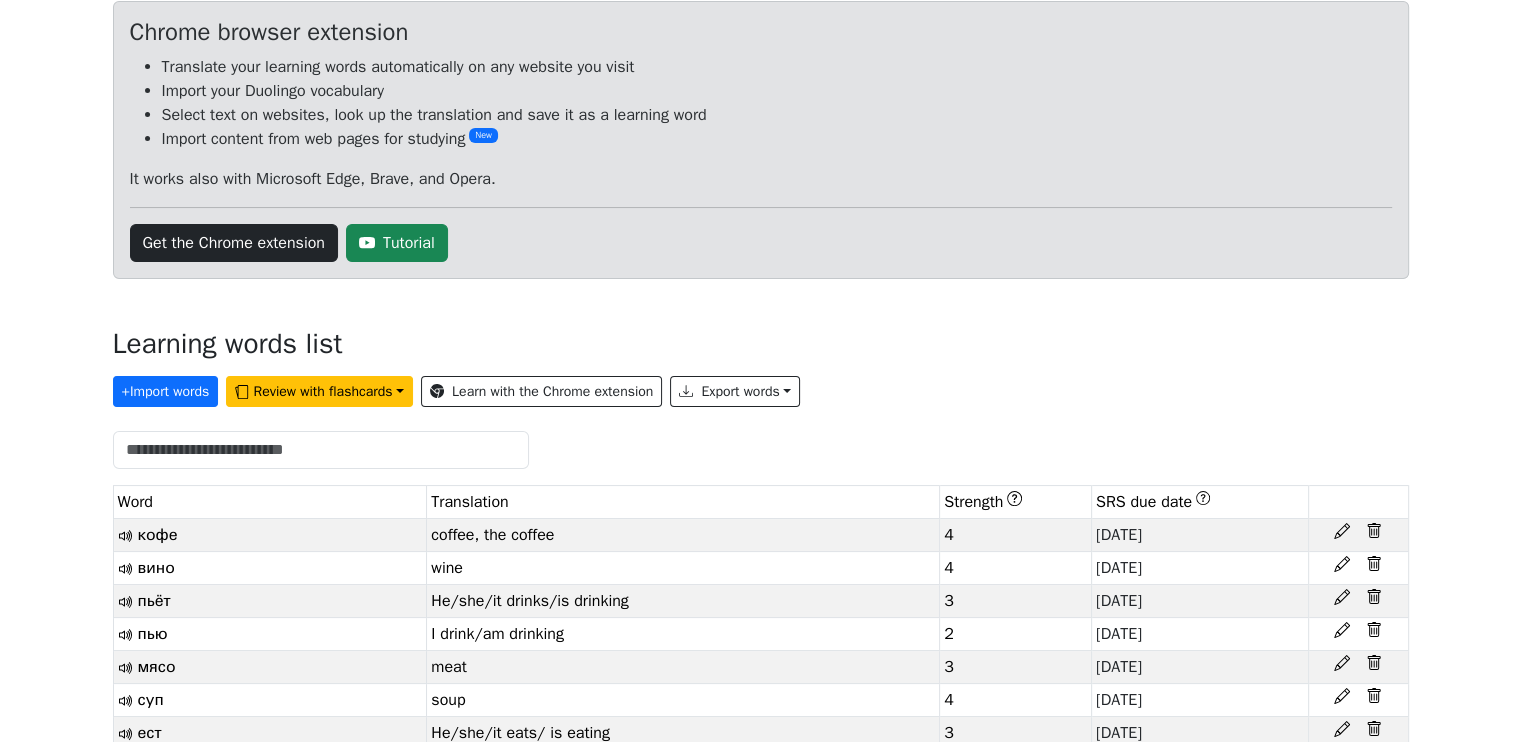scroll, scrollTop: 300, scrollLeft: 0, axis: vertical 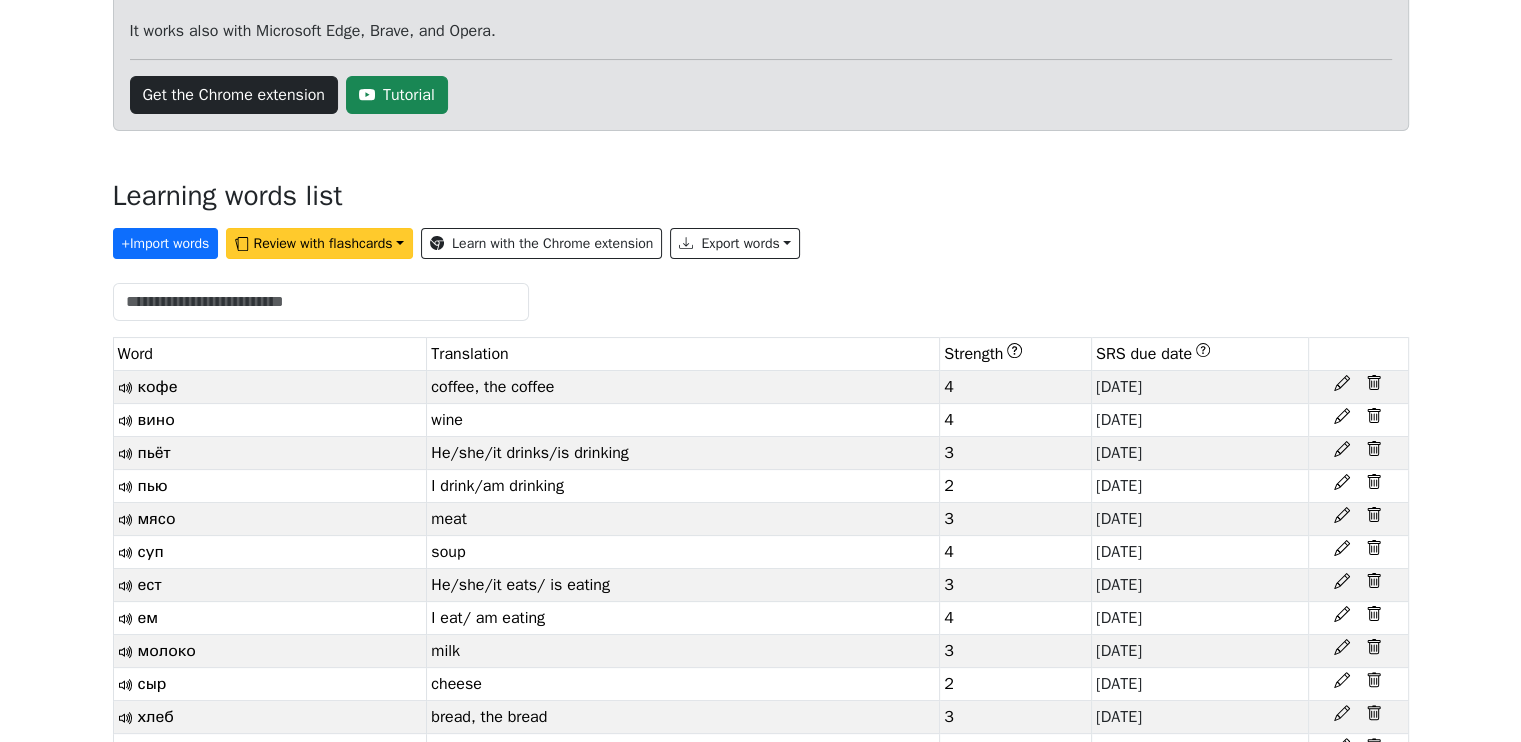click on "Review with flashcards" at bounding box center [319, 243] 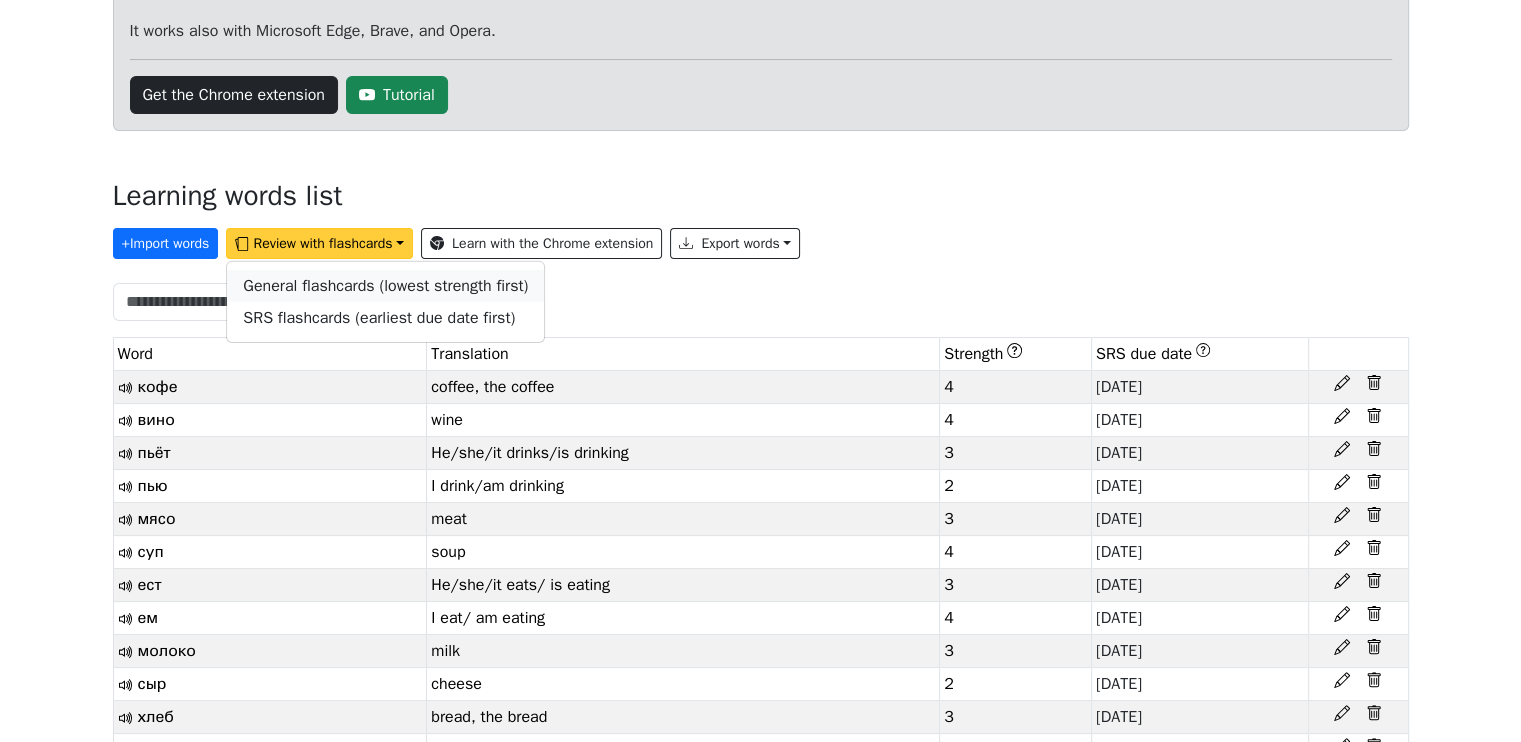click on "General flashcards (lowest strength first)" at bounding box center [385, 286] 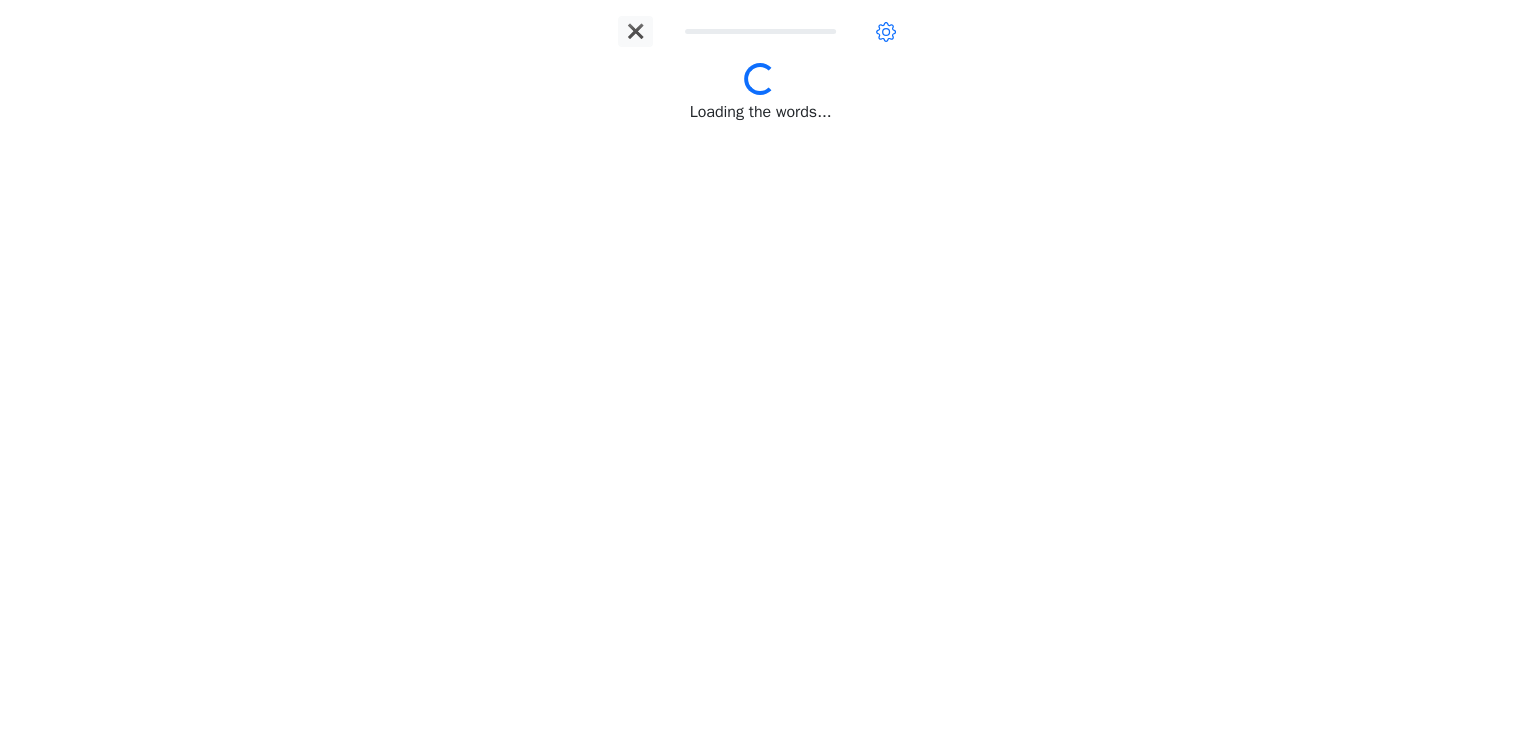 scroll, scrollTop: 0, scrollLeft: 0, axis: both 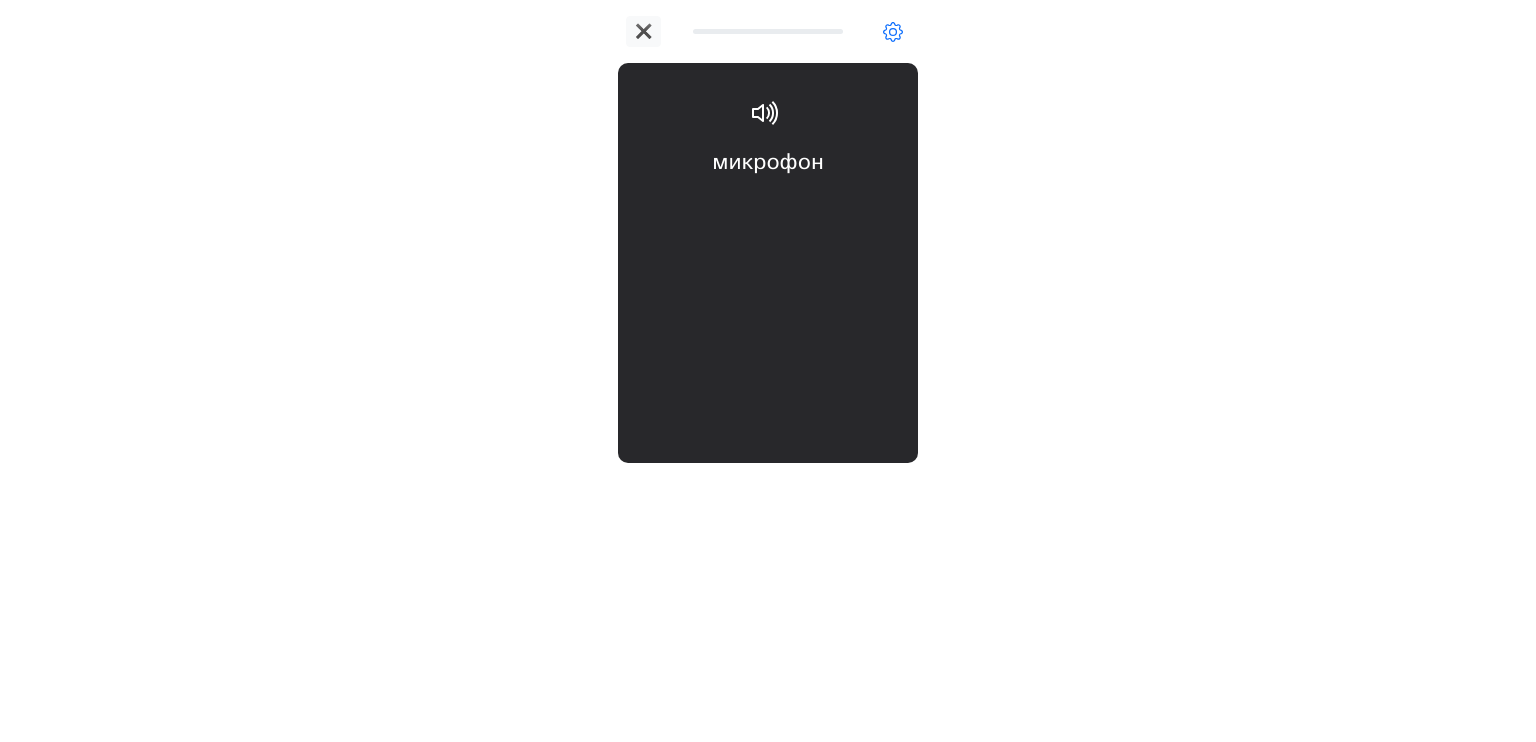 click on "микрофон microphone" at bounding box center [768, 206] 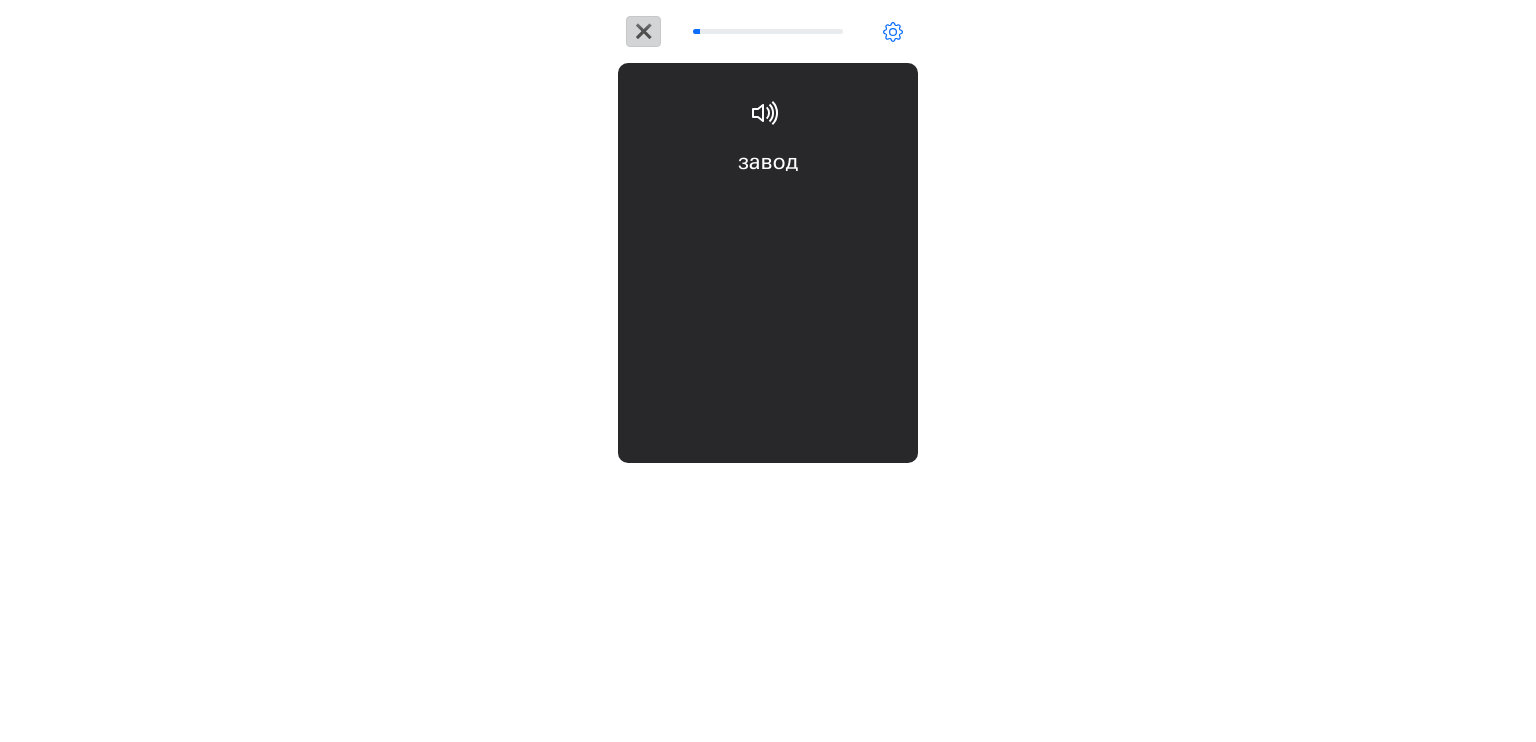 click on "✖" at bounding box center (643, 31) 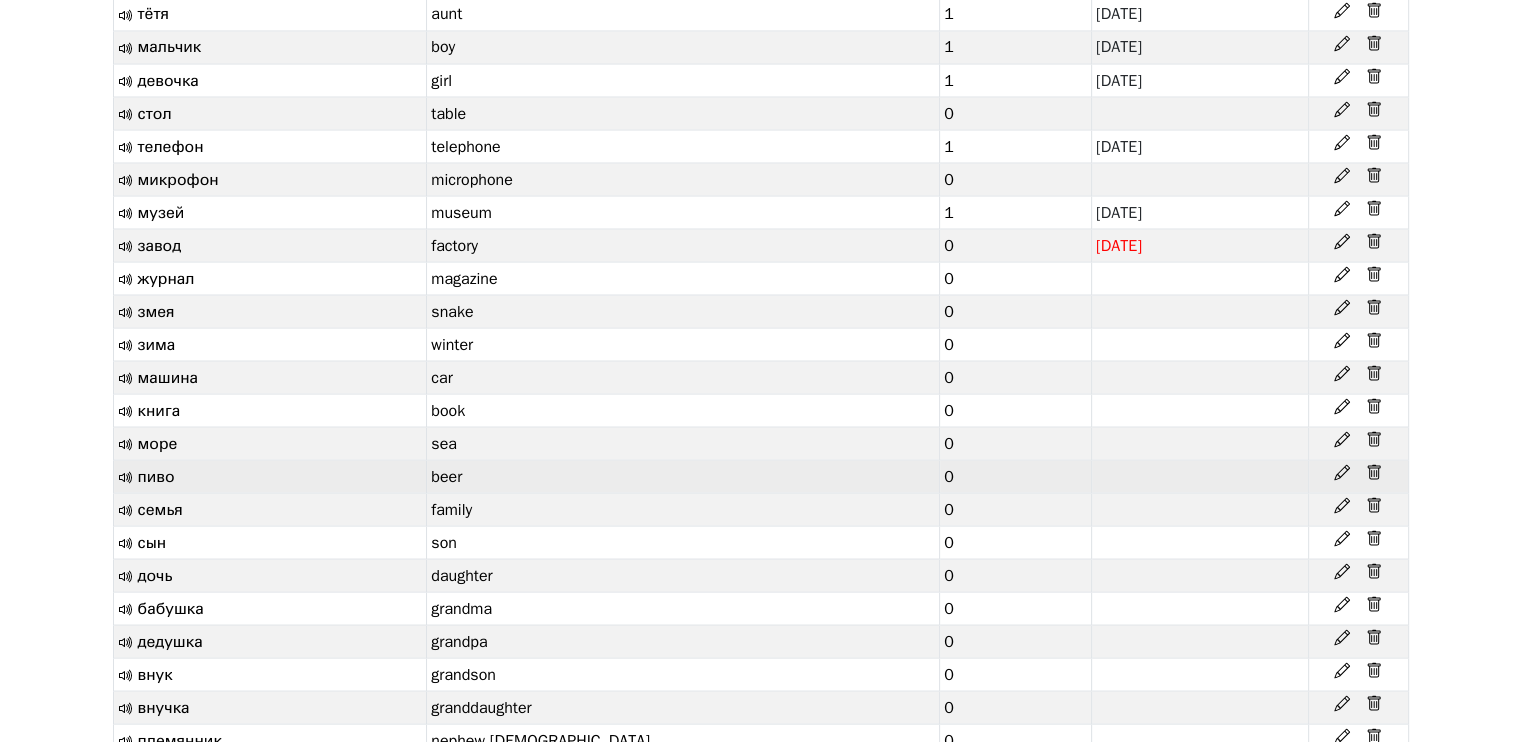 scroll, scrollTop: 3706, scrollLeft: 0, axis: vertical 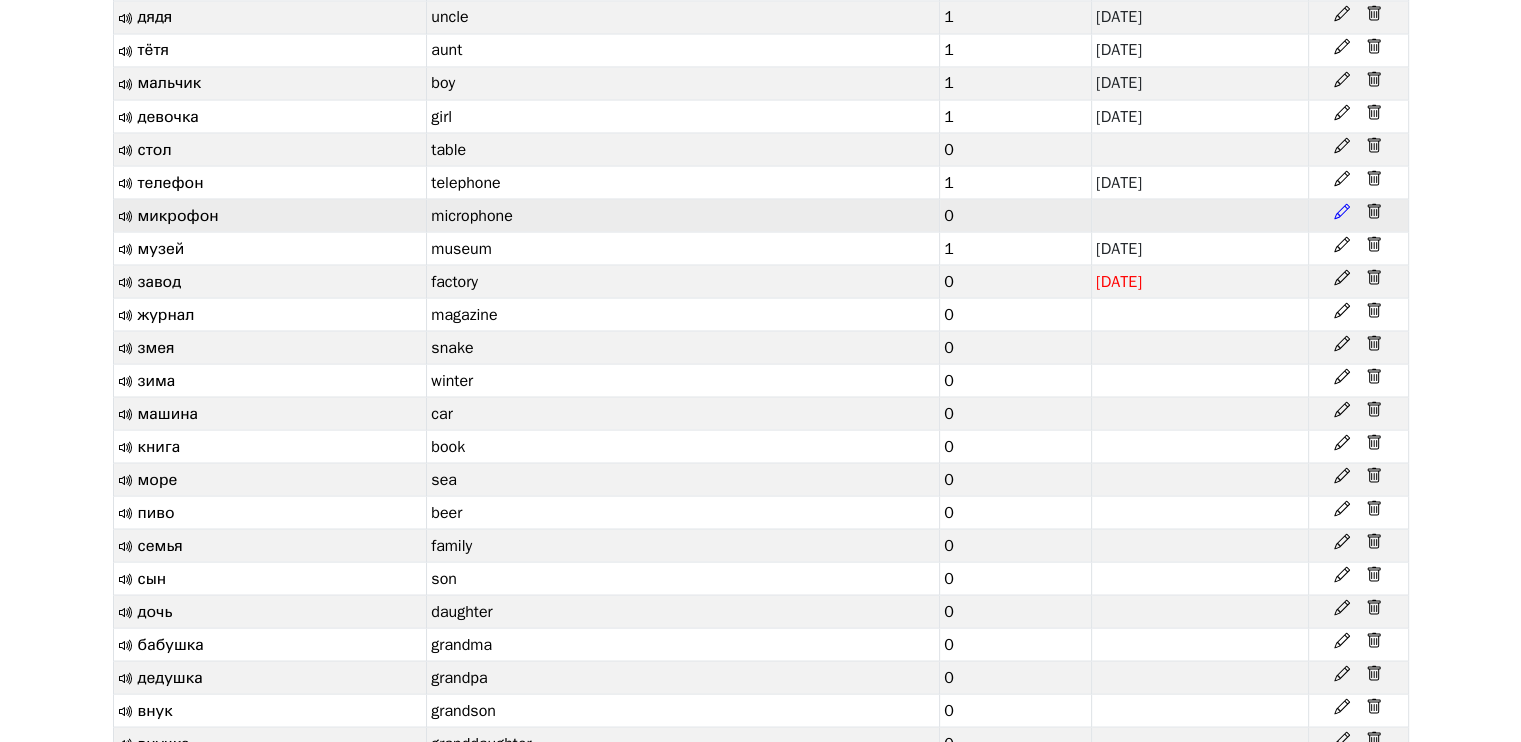 click 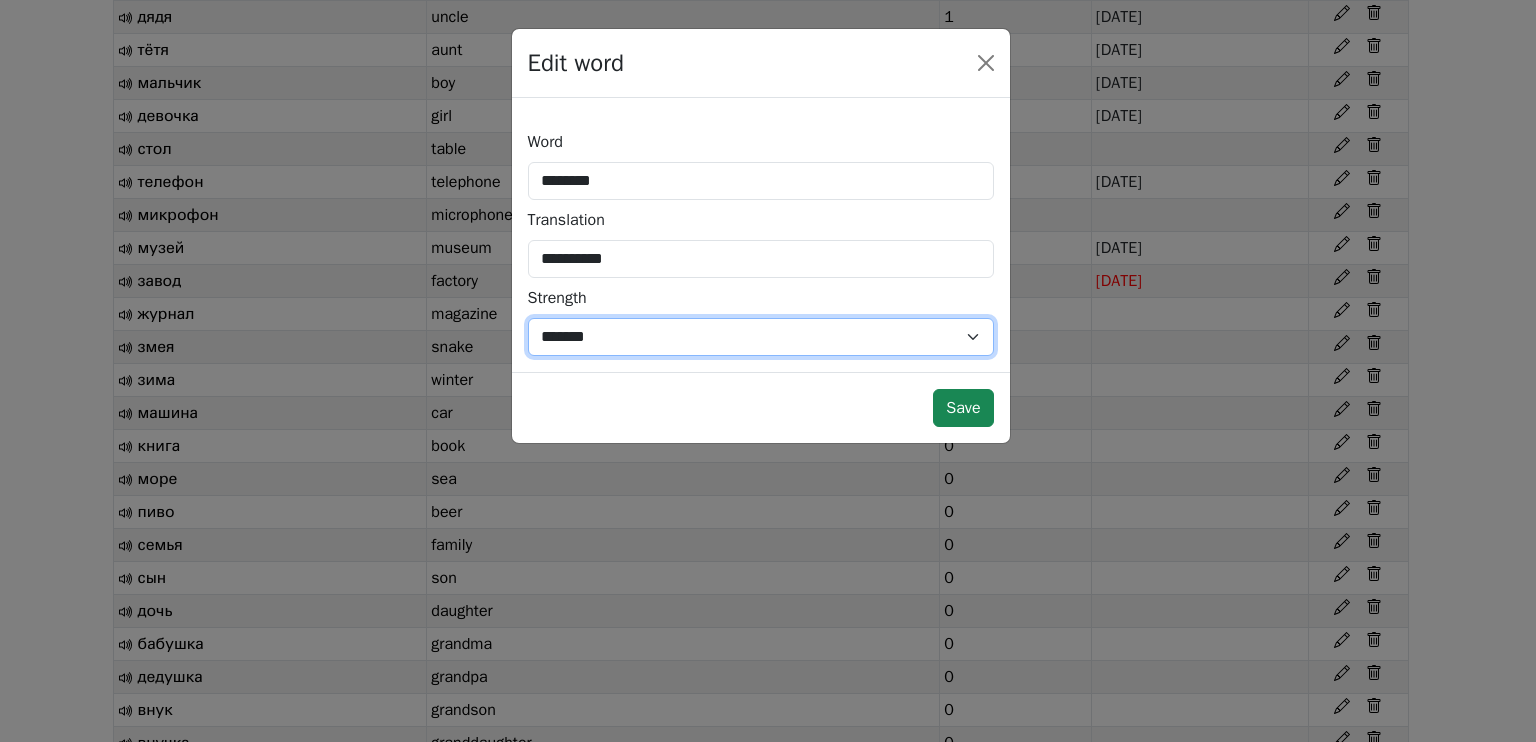 click on "*** *** * * * * * *** ******* *" at bounding box center [761, 337] 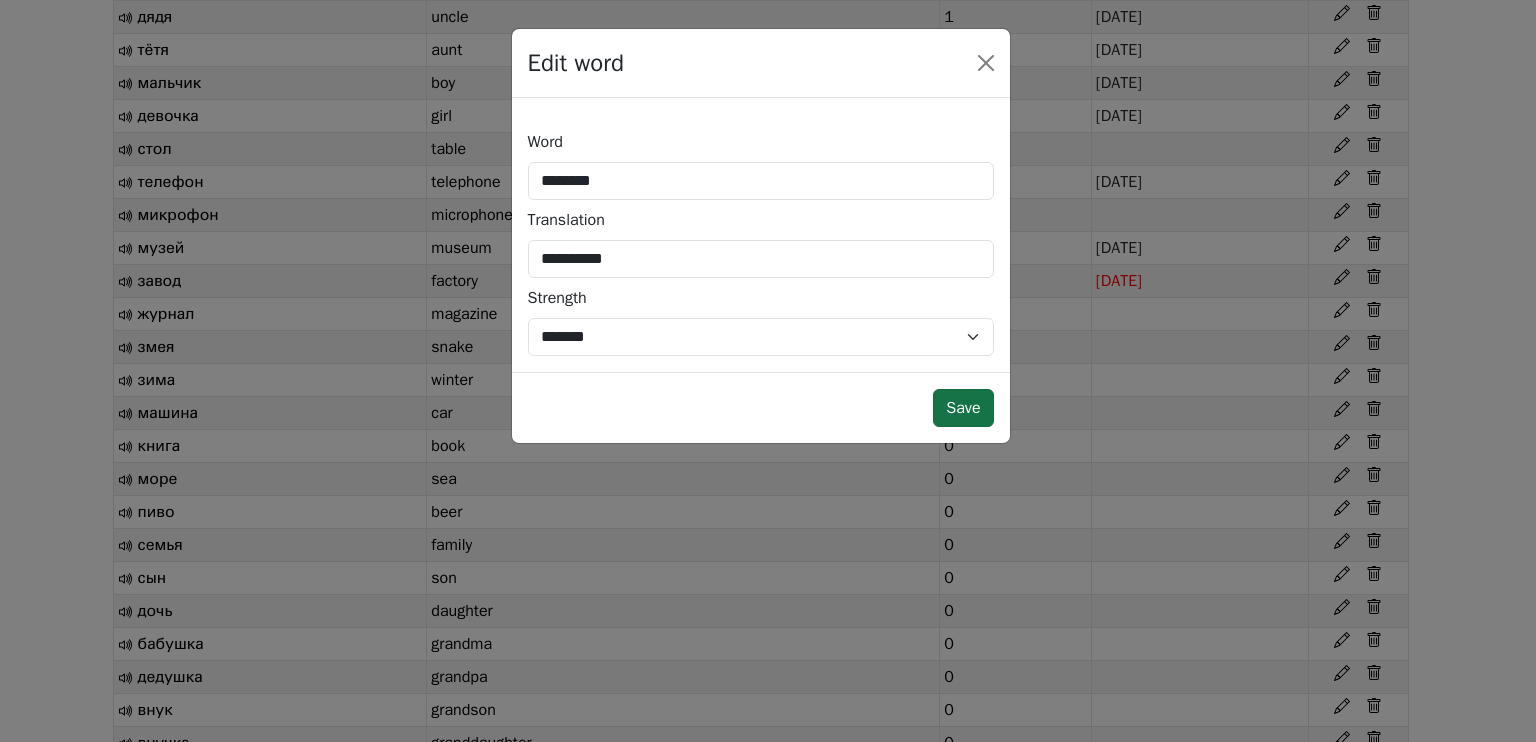 click on "Save" at bounding box center (963, 408) 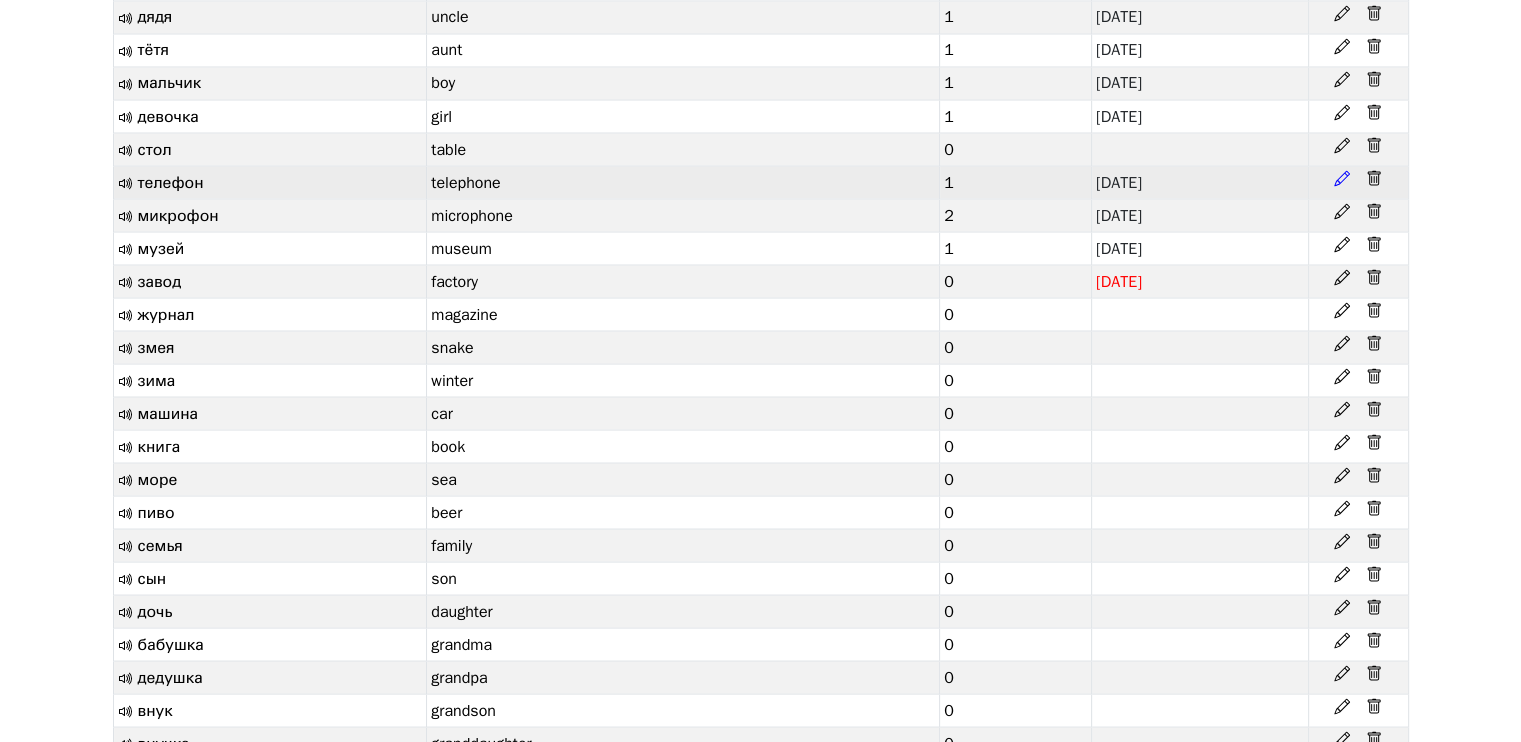 click 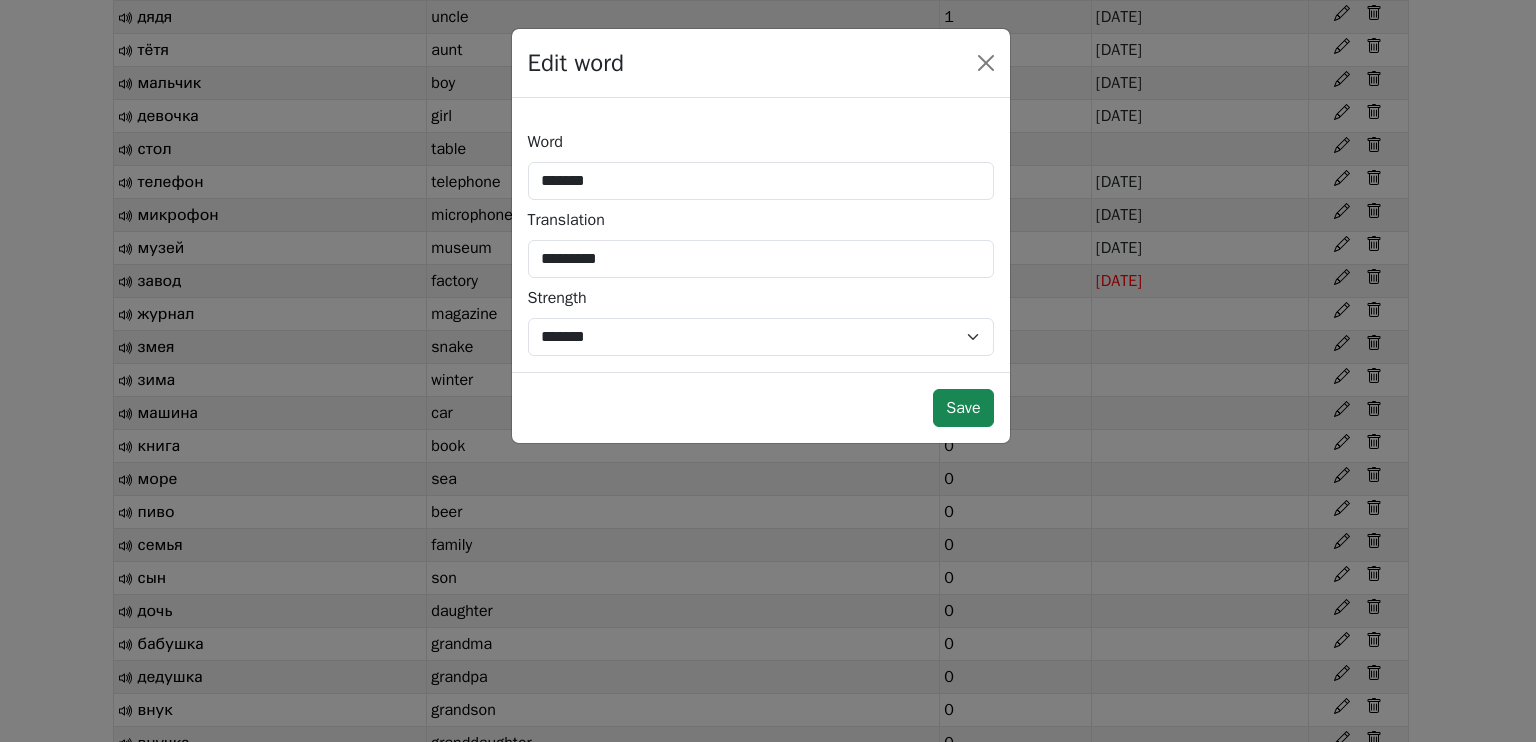 drag, startPoint x: 904, startPoint y: 289, endPoint x: 885, endPoint y: 331, distance: 46.09772 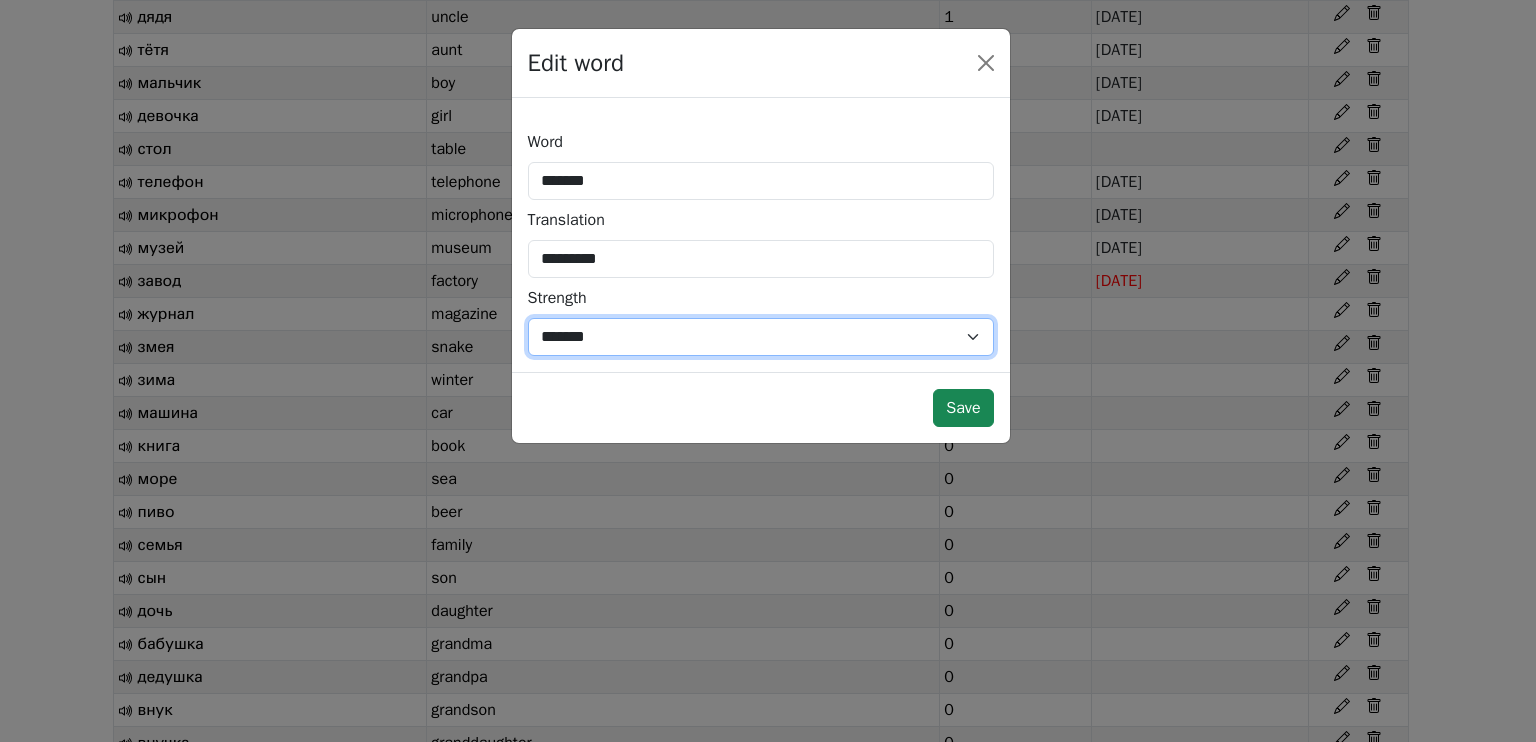 click on "*** *** * * * * * *** ******* *" at bounding box center [761, 337] 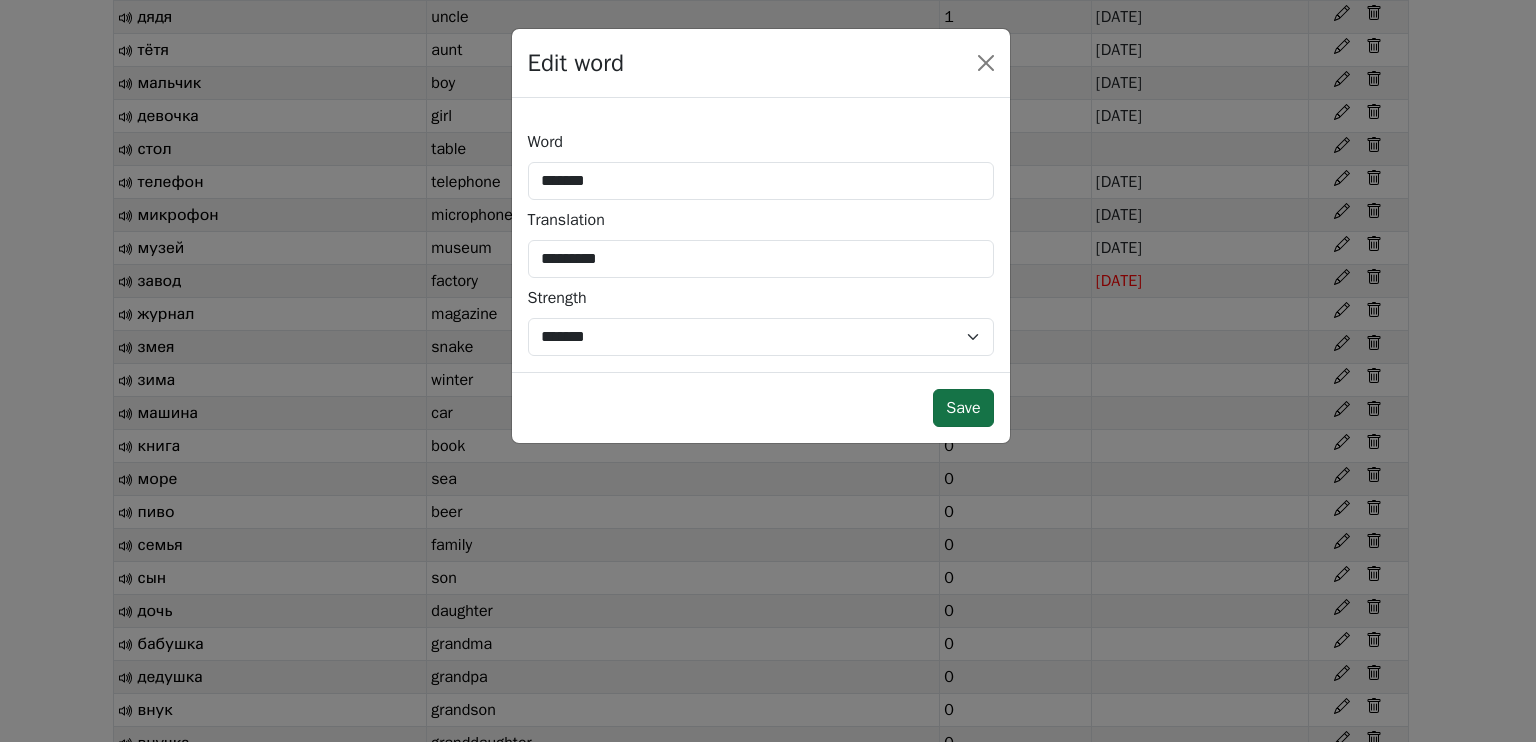 click on "Save" at bounding box center (963, 408) 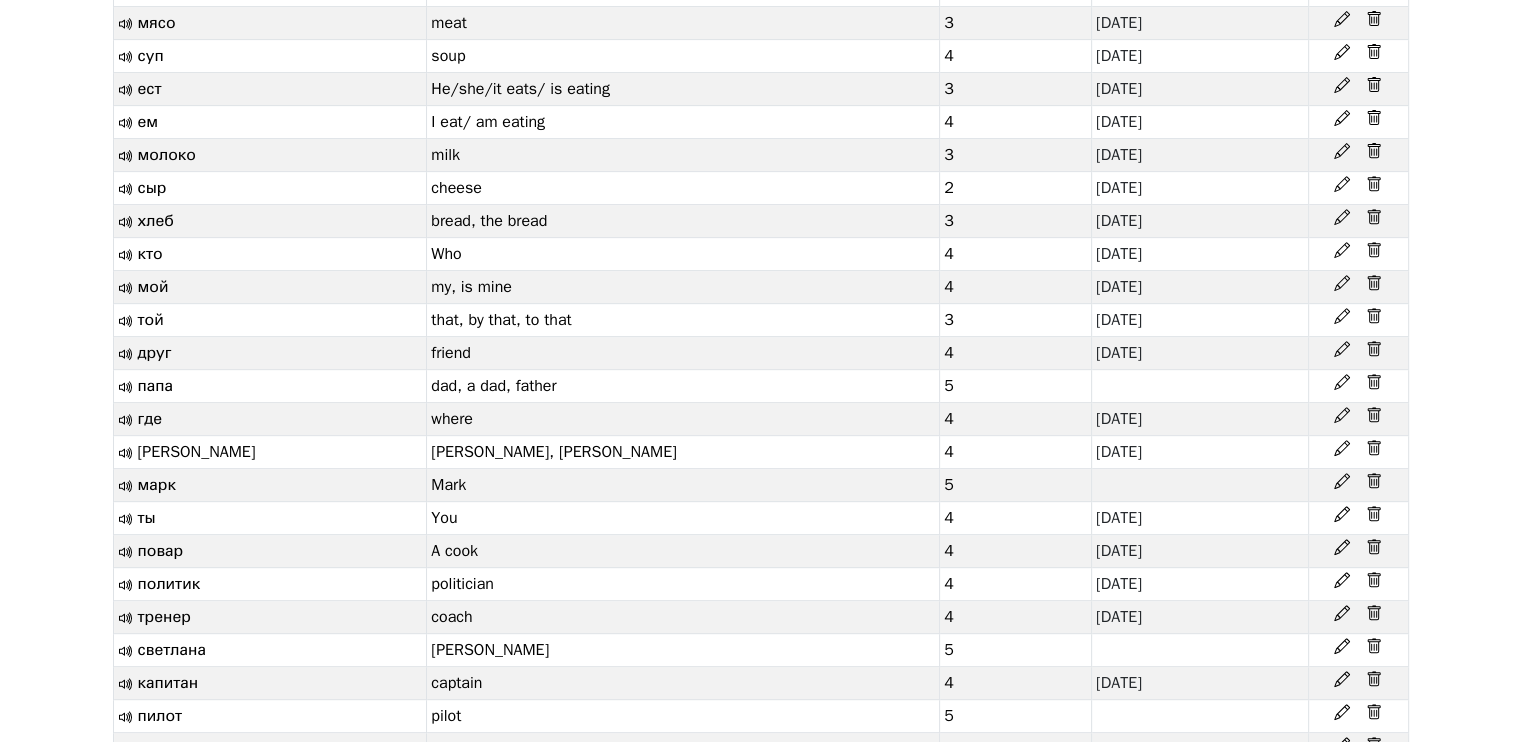 scroll, scrollTop: 0, scrollLeft: 0, axis: both 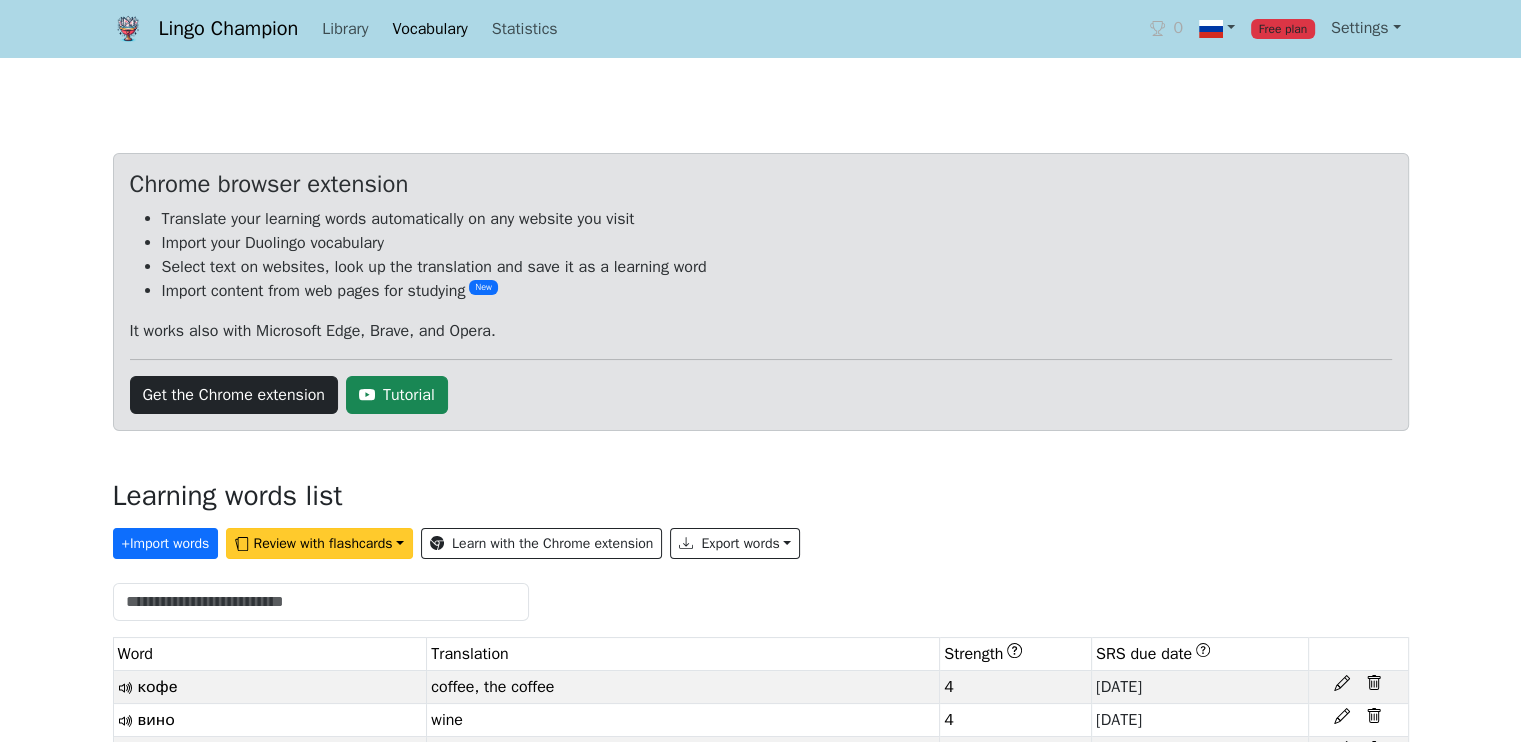 click on "Review with flashcards" at bounding box center (319, 543) 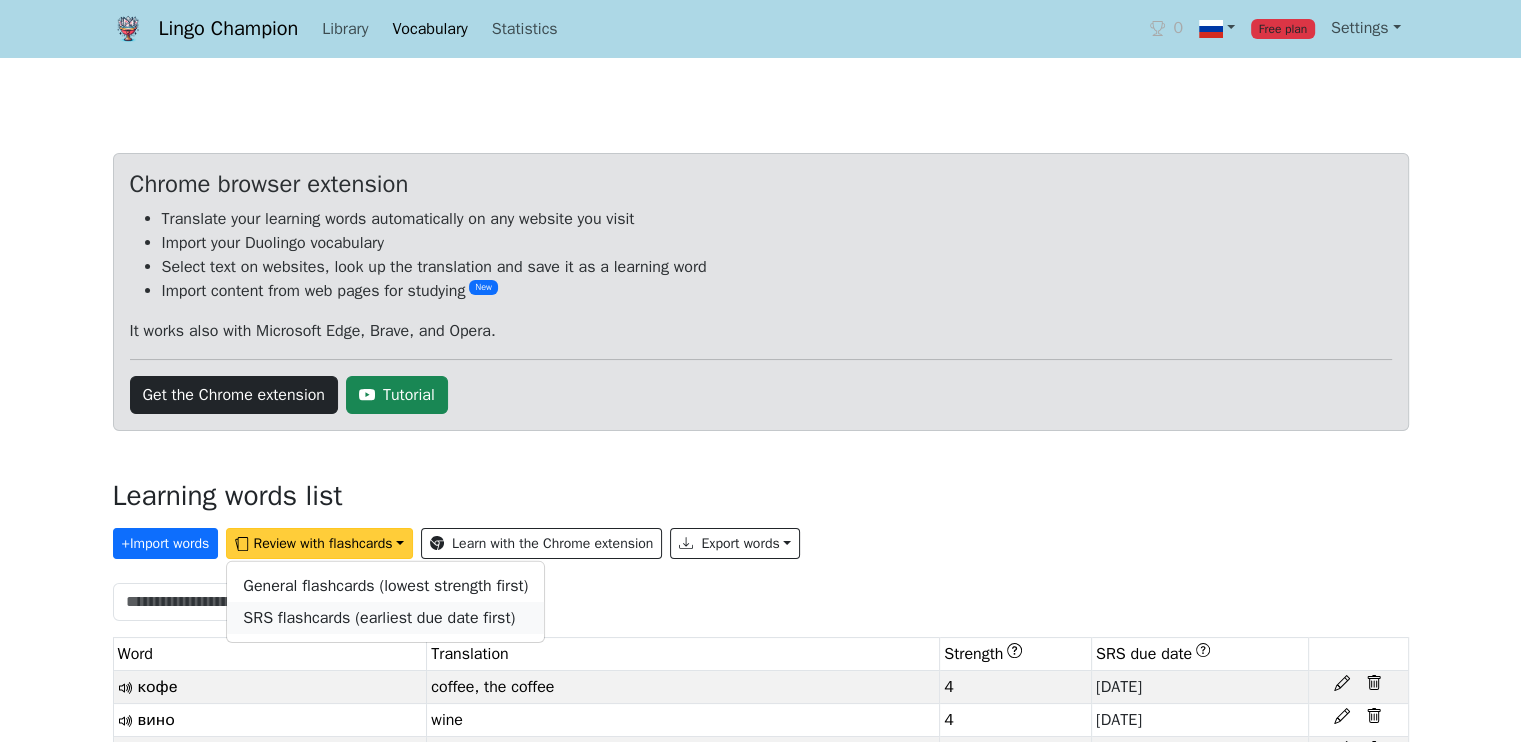 click on "SRS flashcards (earliest due date first)" at bounding box center [379, 618] 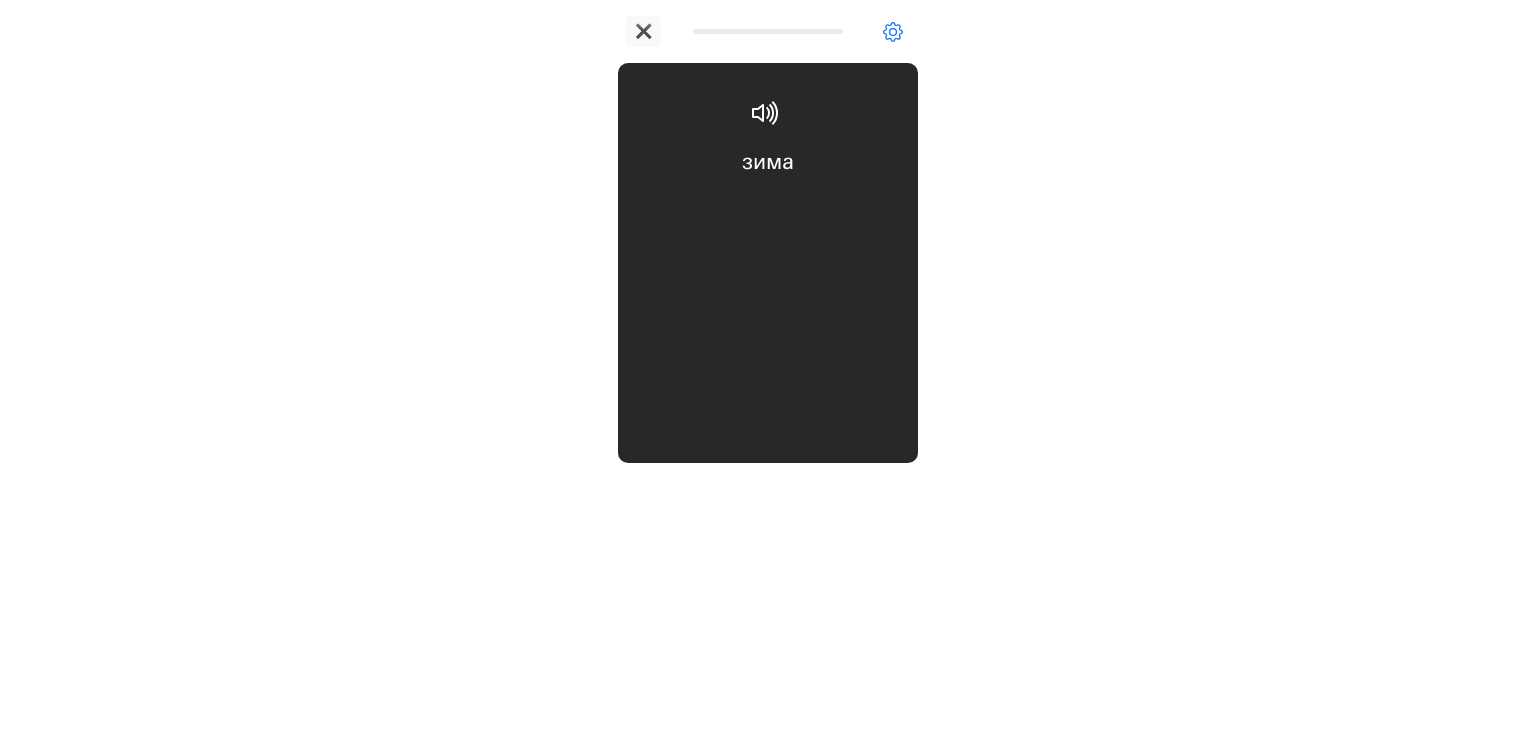 click on "зима winter" at bounding box center (768, 206) 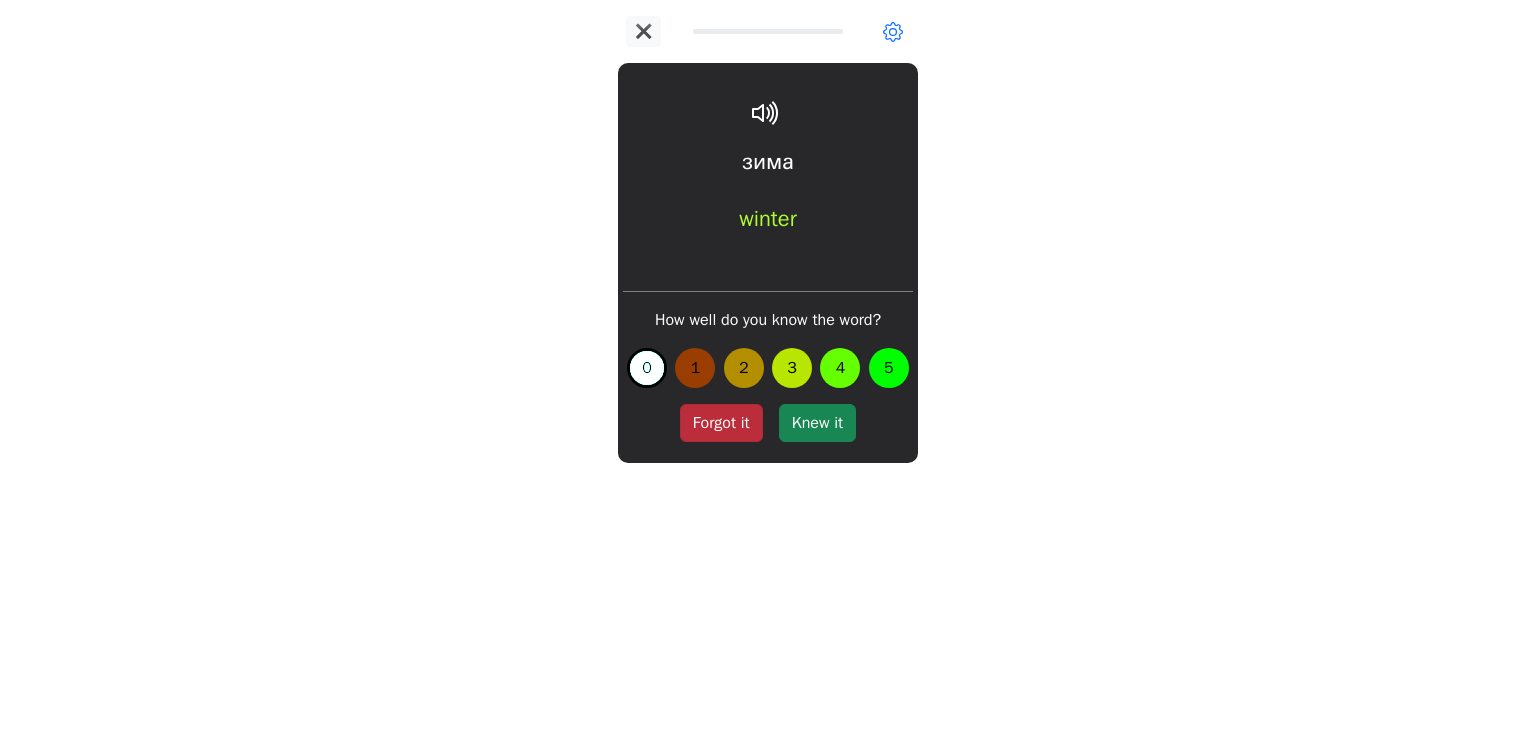 click on "Forgot it" at bounding box center [721, 423] 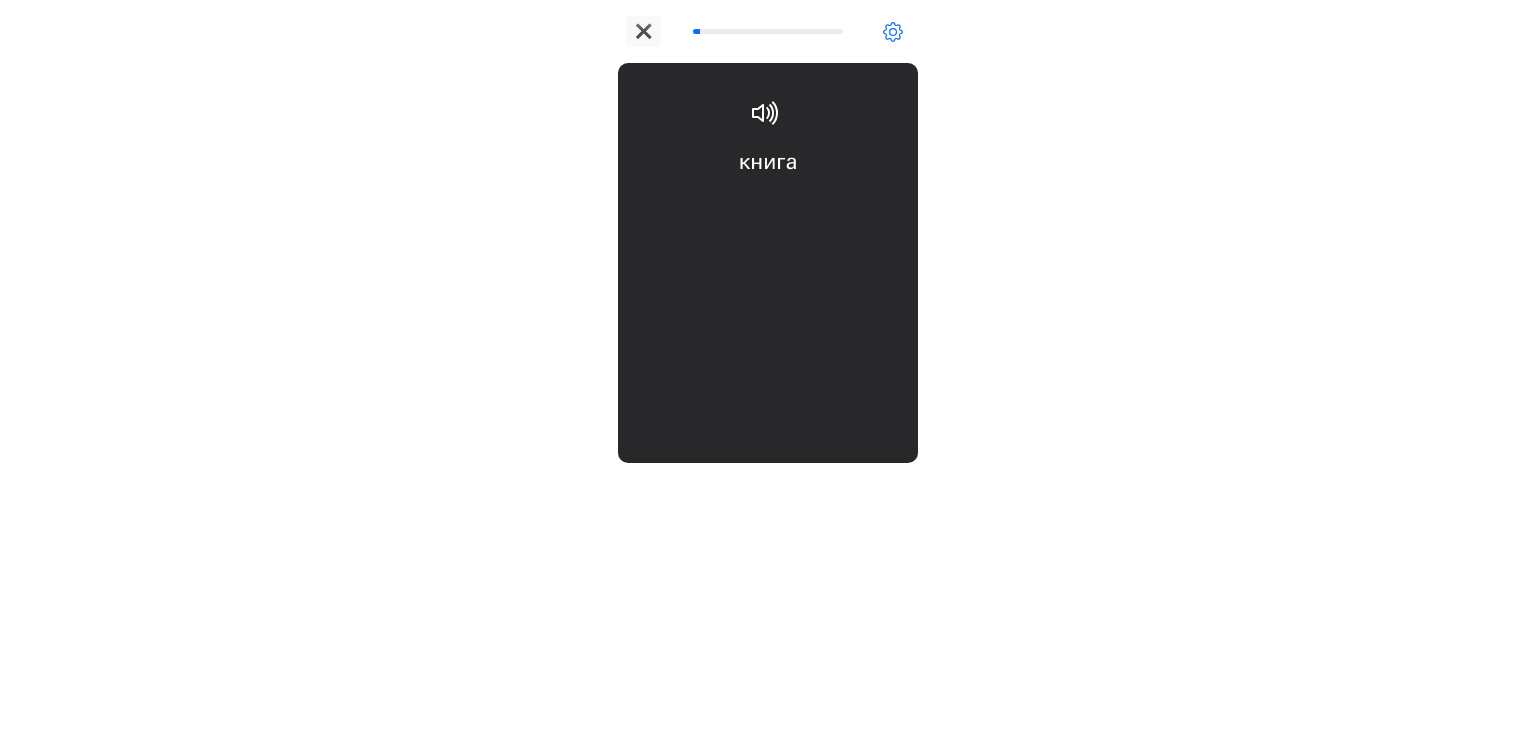 click on "книга book How well do you know the word? 0 1 2 3 4 5" at bounding box center (768, 263) 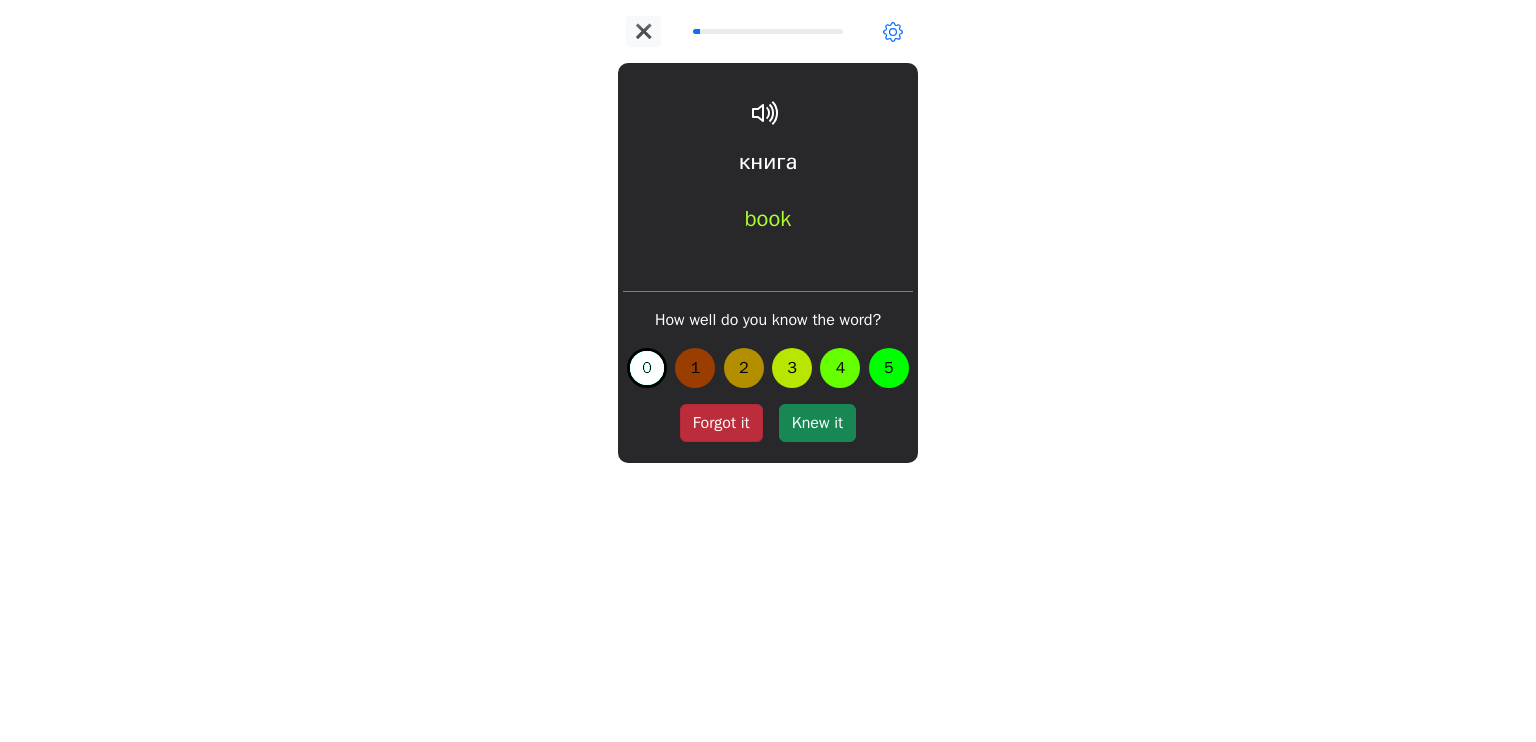 click on "Forgot it" at bounding box center (721, 423) 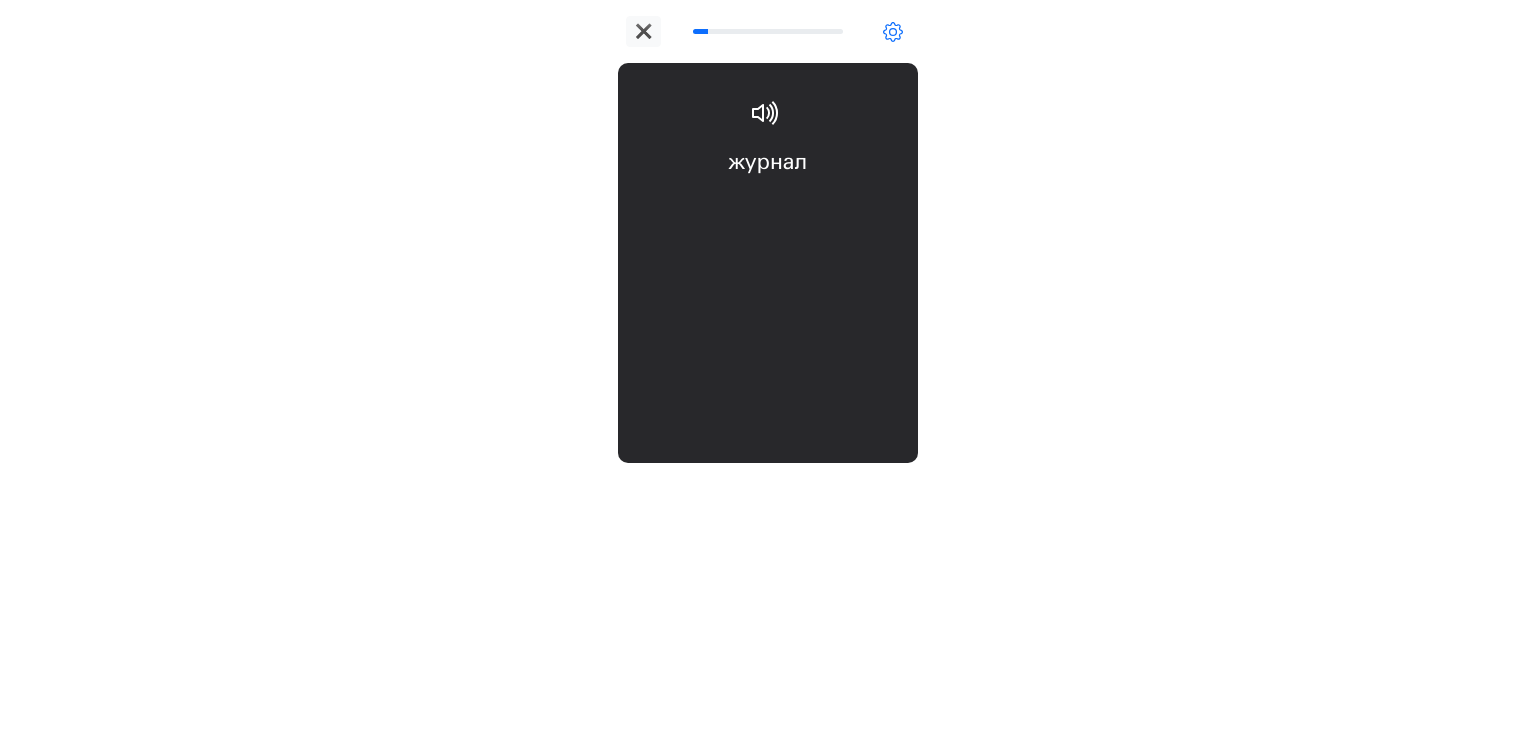click on "журнал magazine" at bounding box center (768, 206) 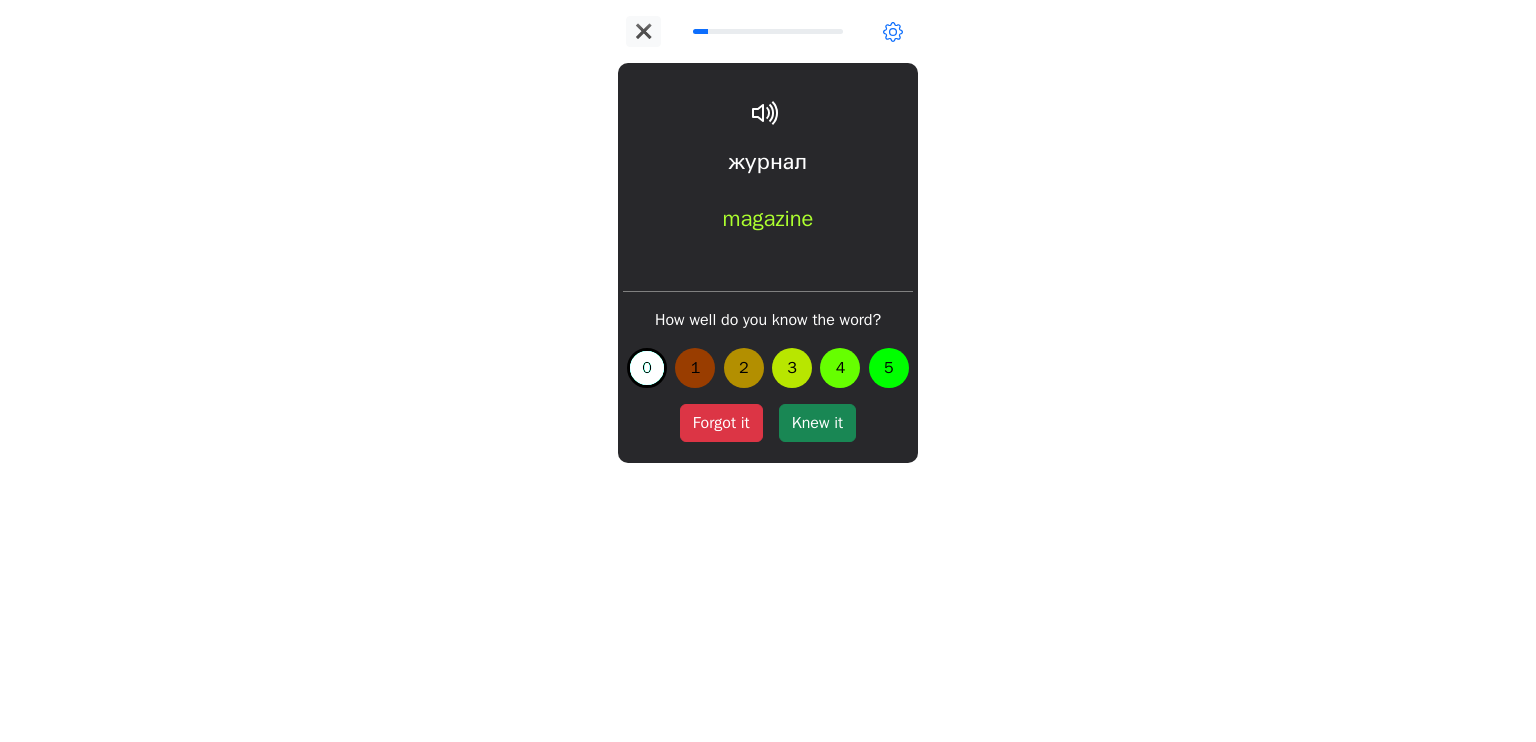 click on "Forgot it" at bounding box center [721, 423] 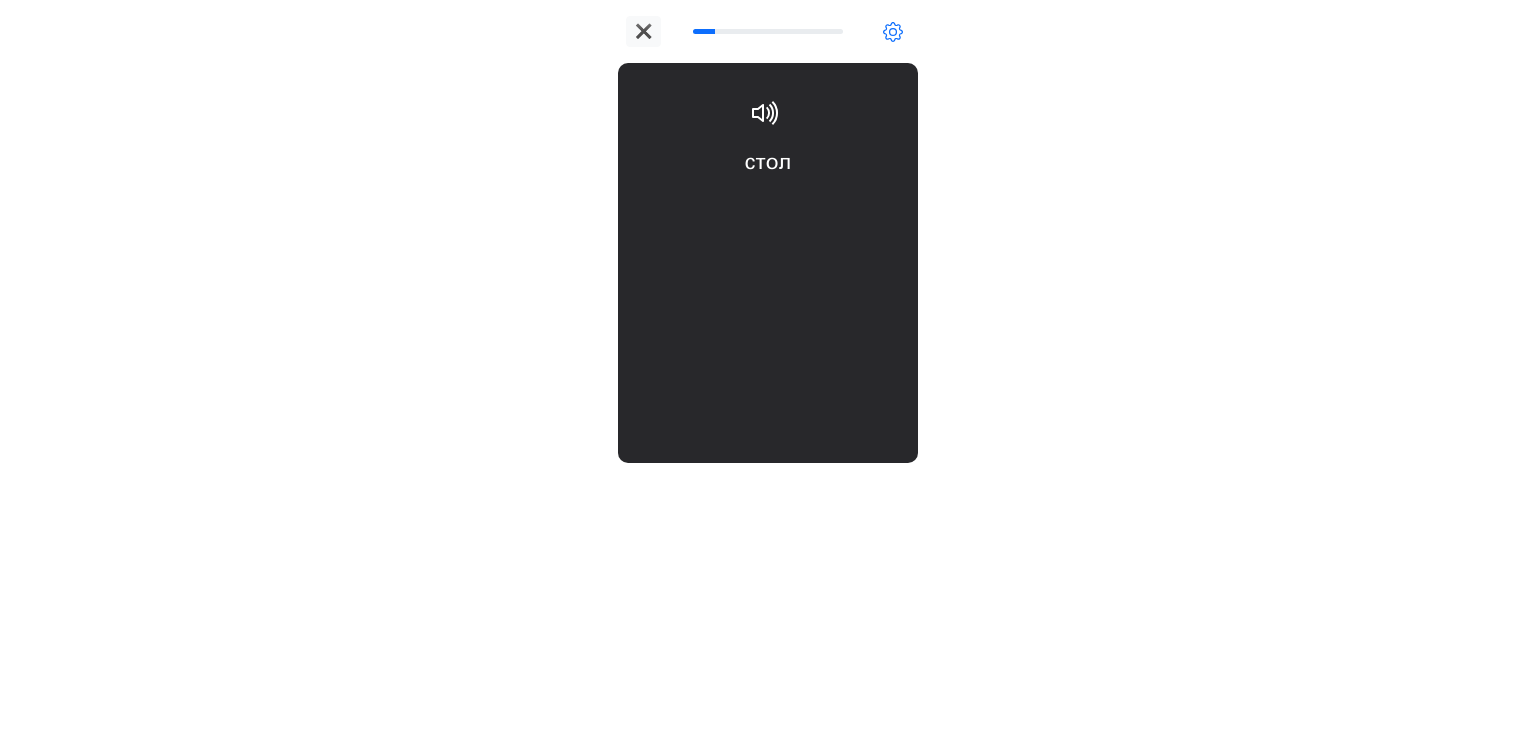 click on "стол table" at bounding box center (768, 206) 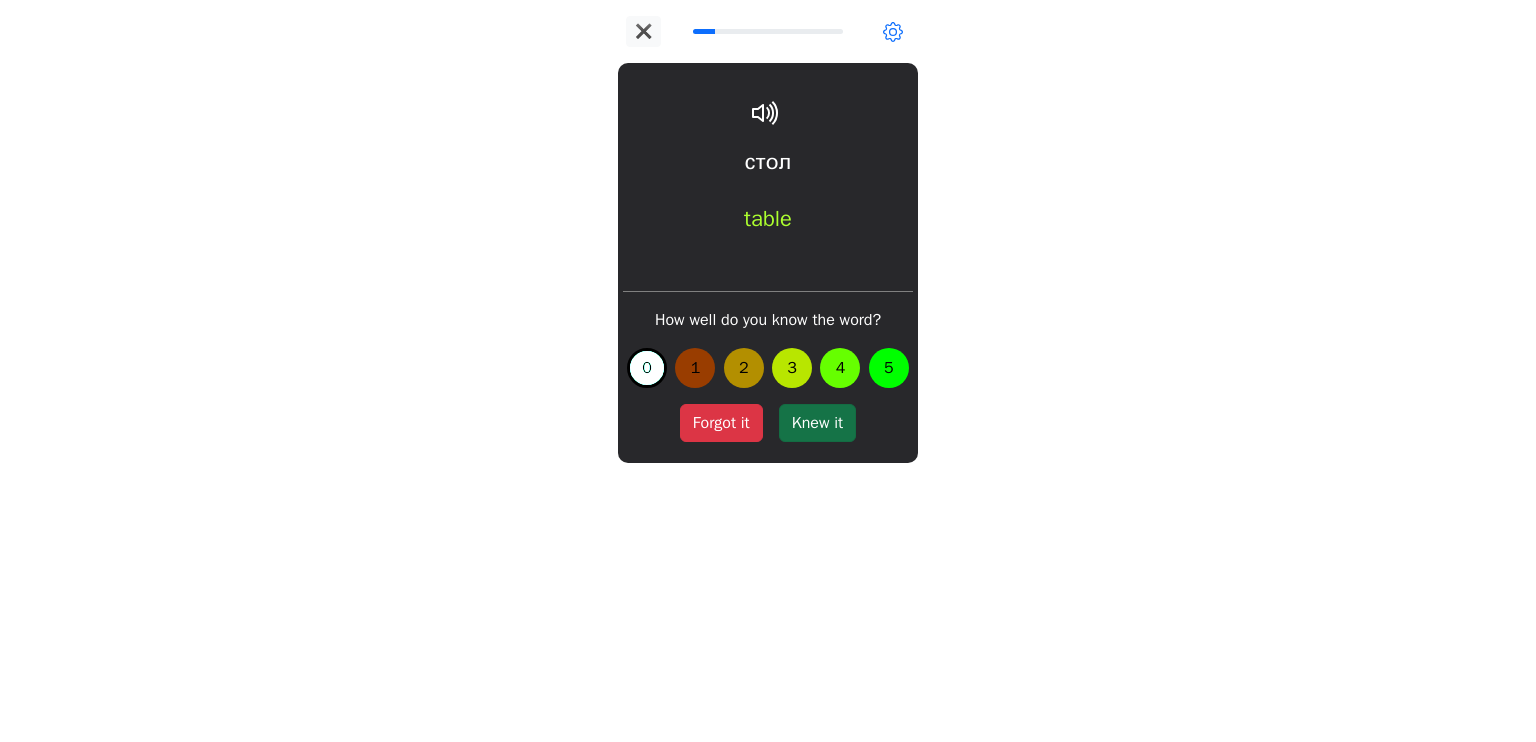 click on "Knew it" at bounding box center [817, 423] 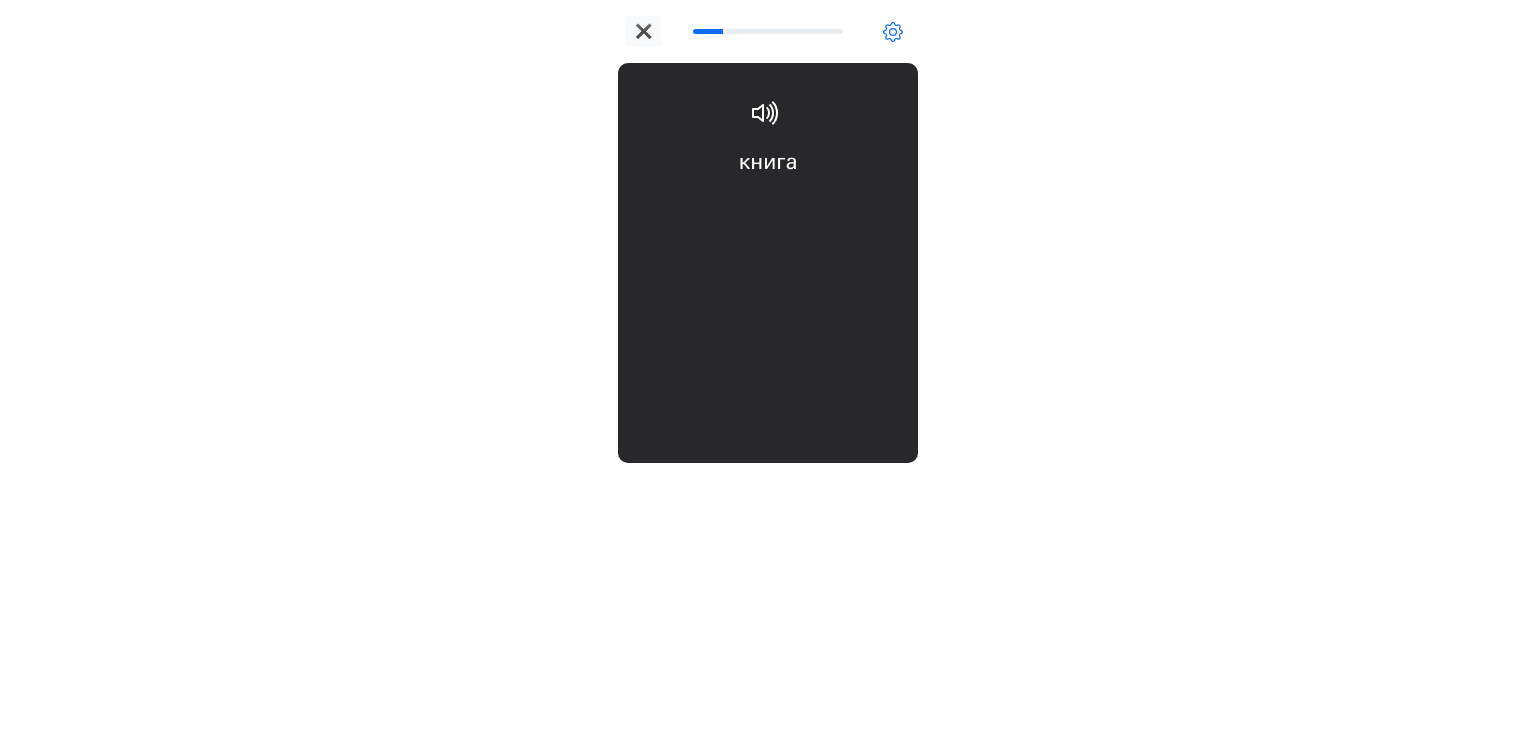 click on "книга book" at bounding box center [768, 206] 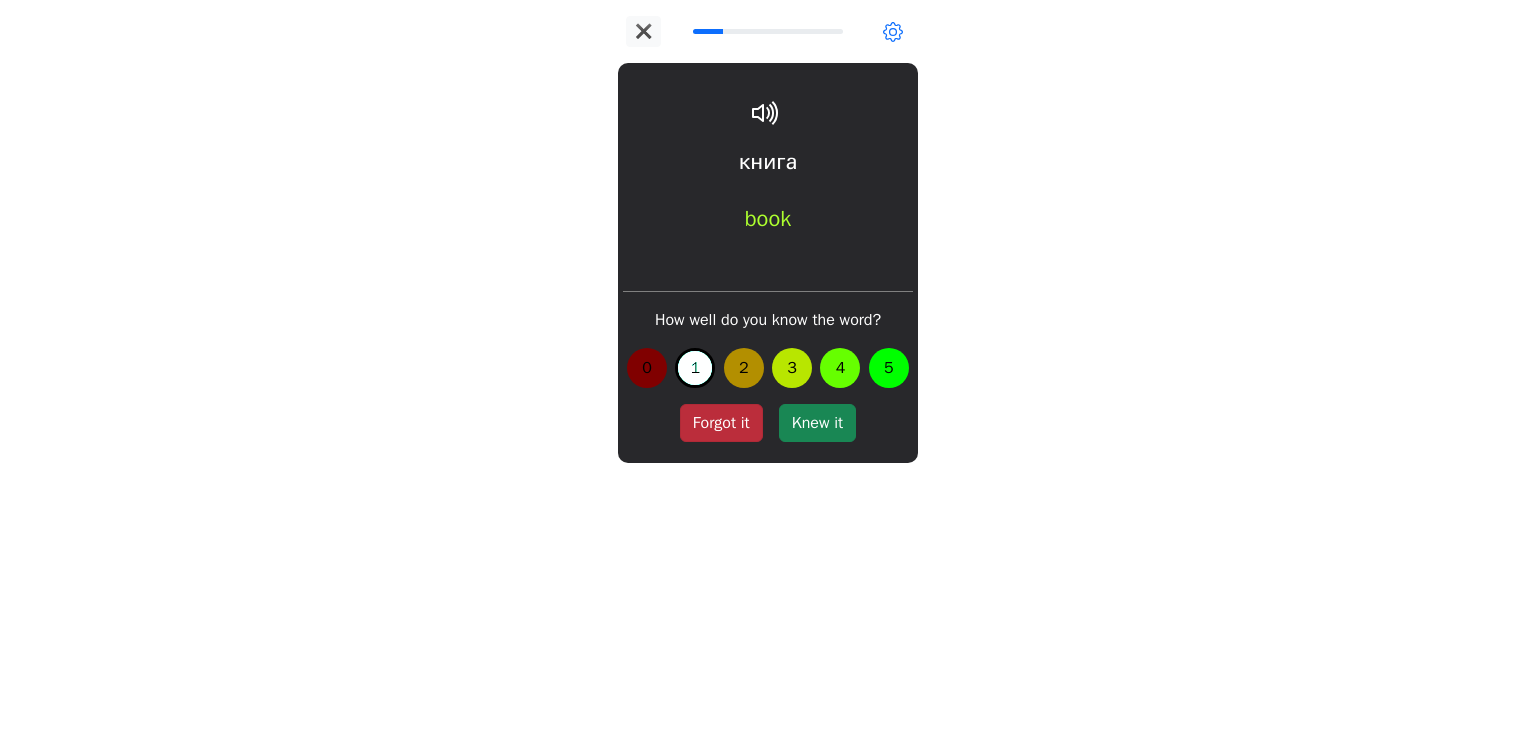 click on "Forgot it" at bounding box center [721, 423] 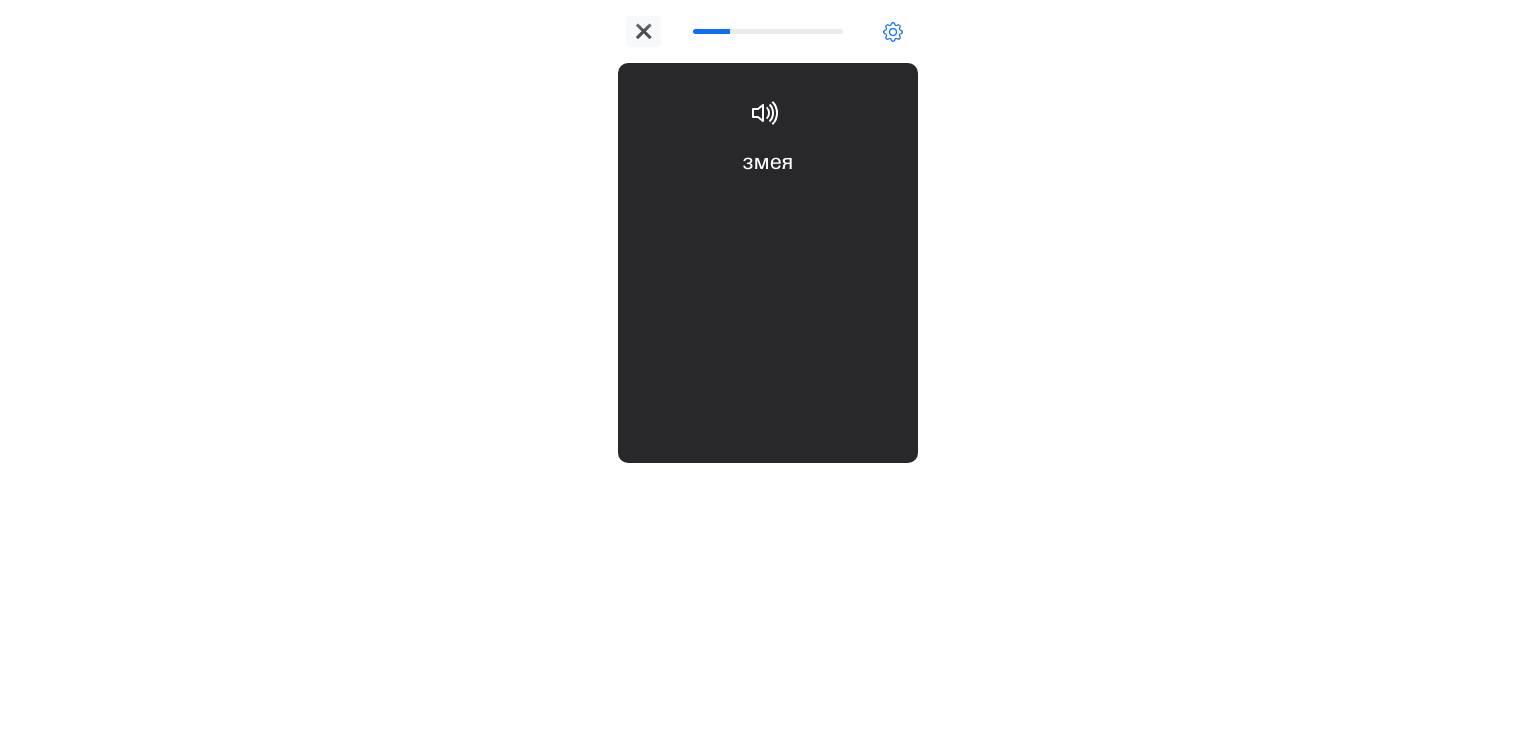 click on "змея snake" at bounding box center [768, 206] 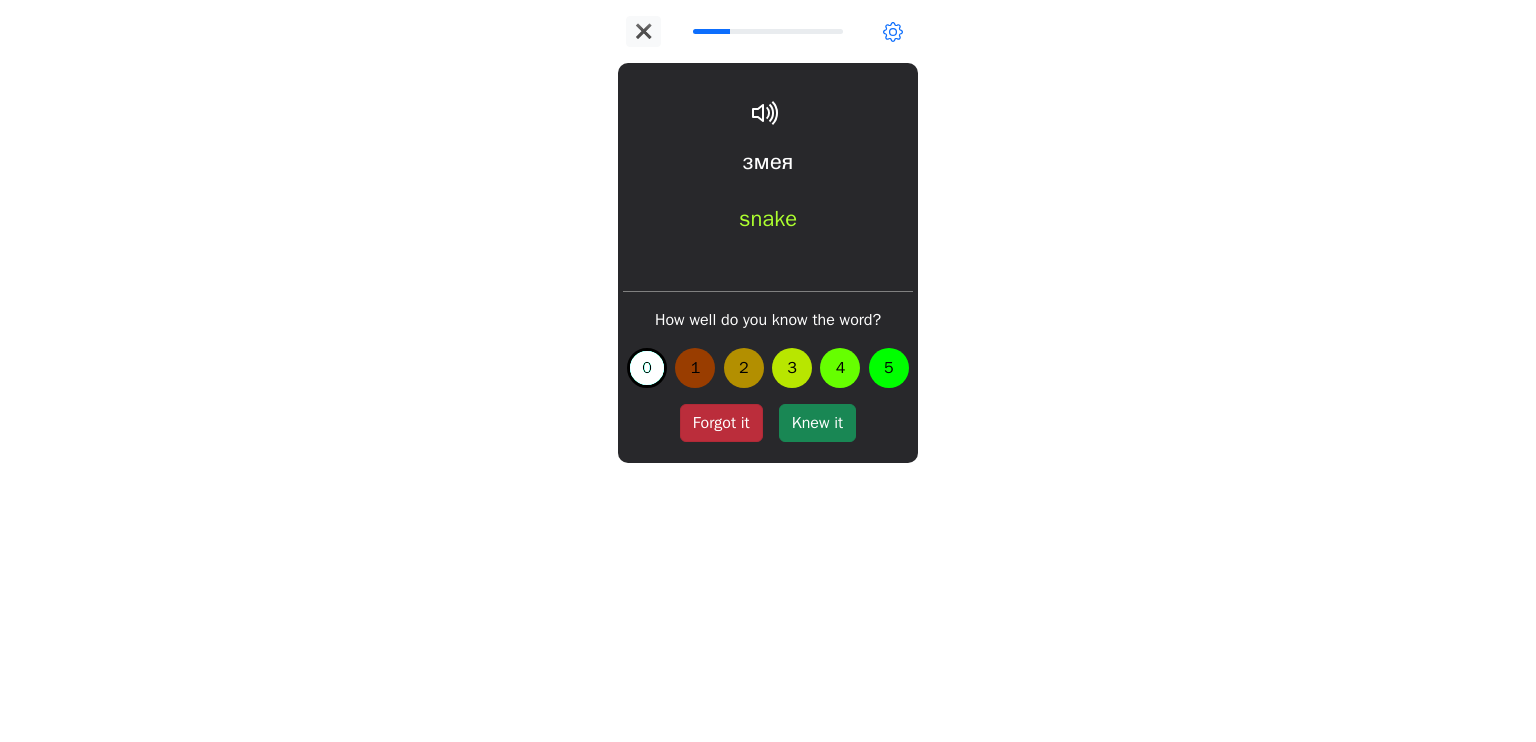 click on "Forgot it" at bounding box center (721, 423) 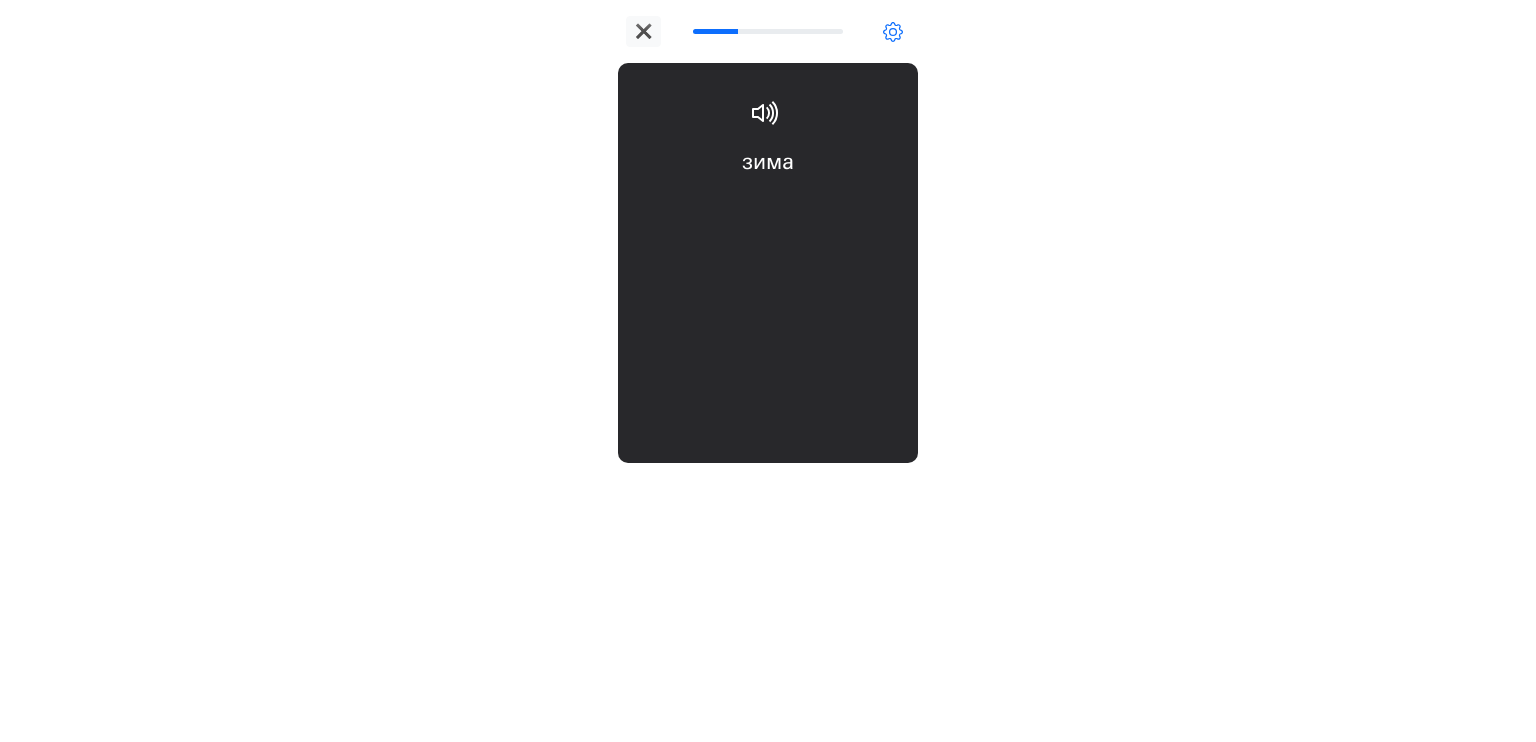 click on "зима winter" at bounding box center (768, 206) 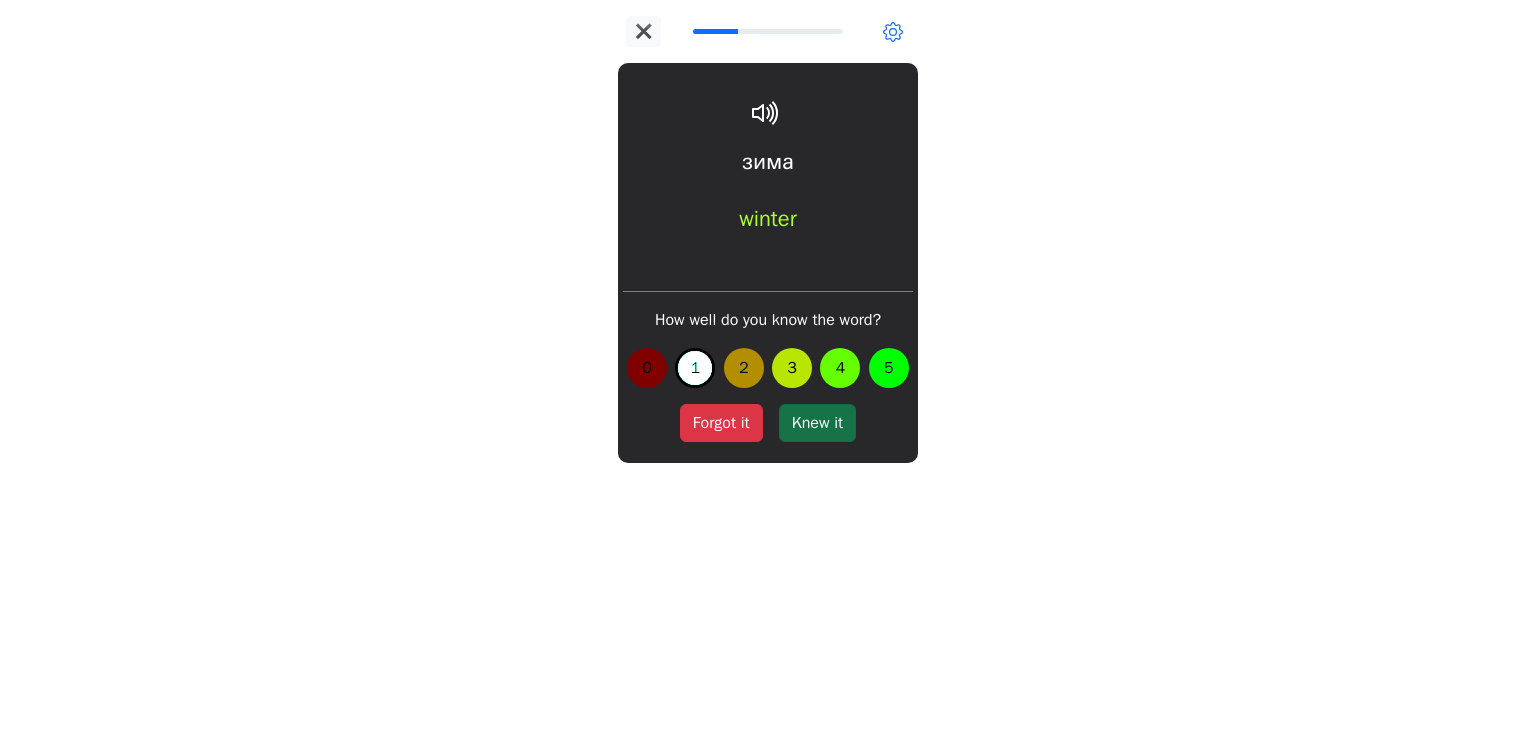 click on "Knew it" at bounding box center [817, 423] 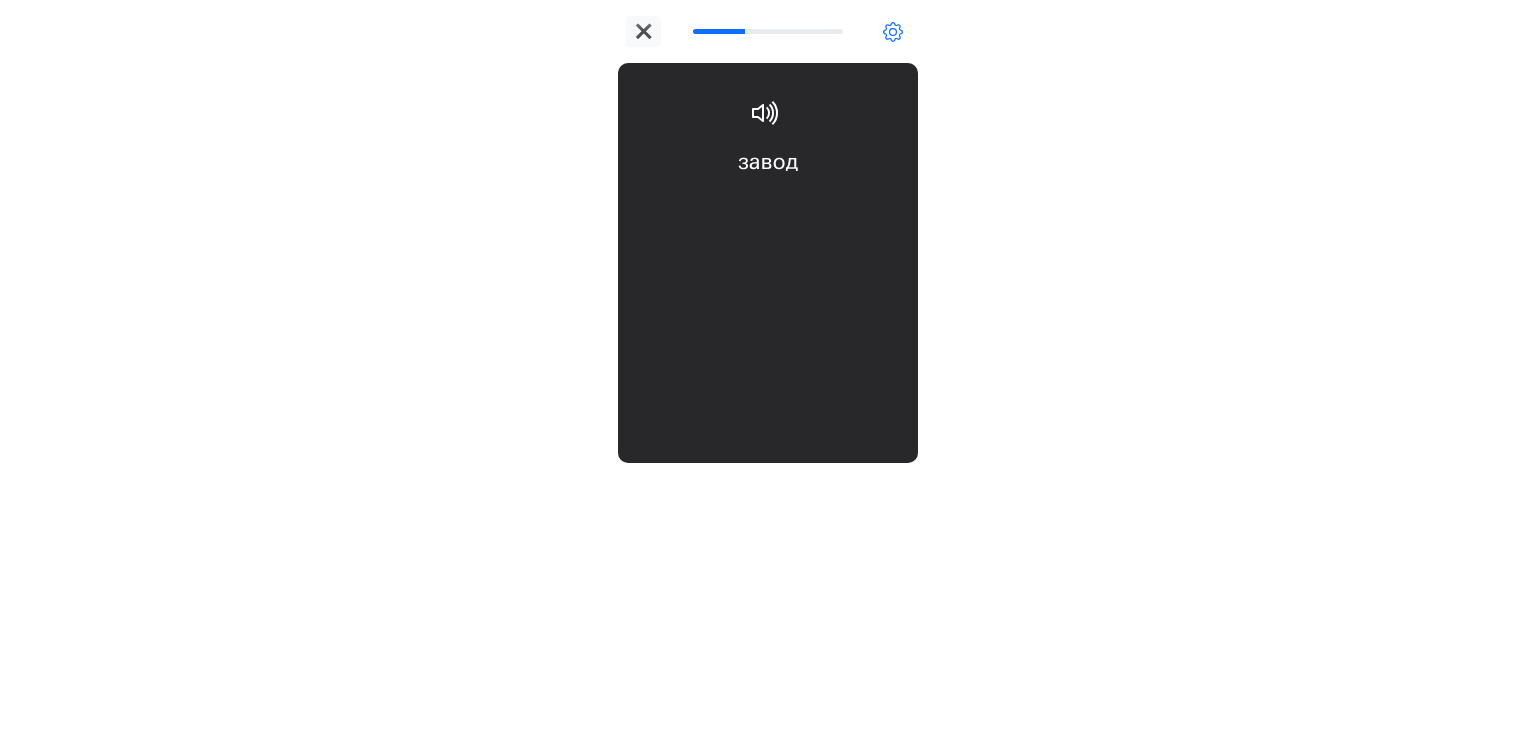 click on "завод factory" at bounding box center (768, 206) 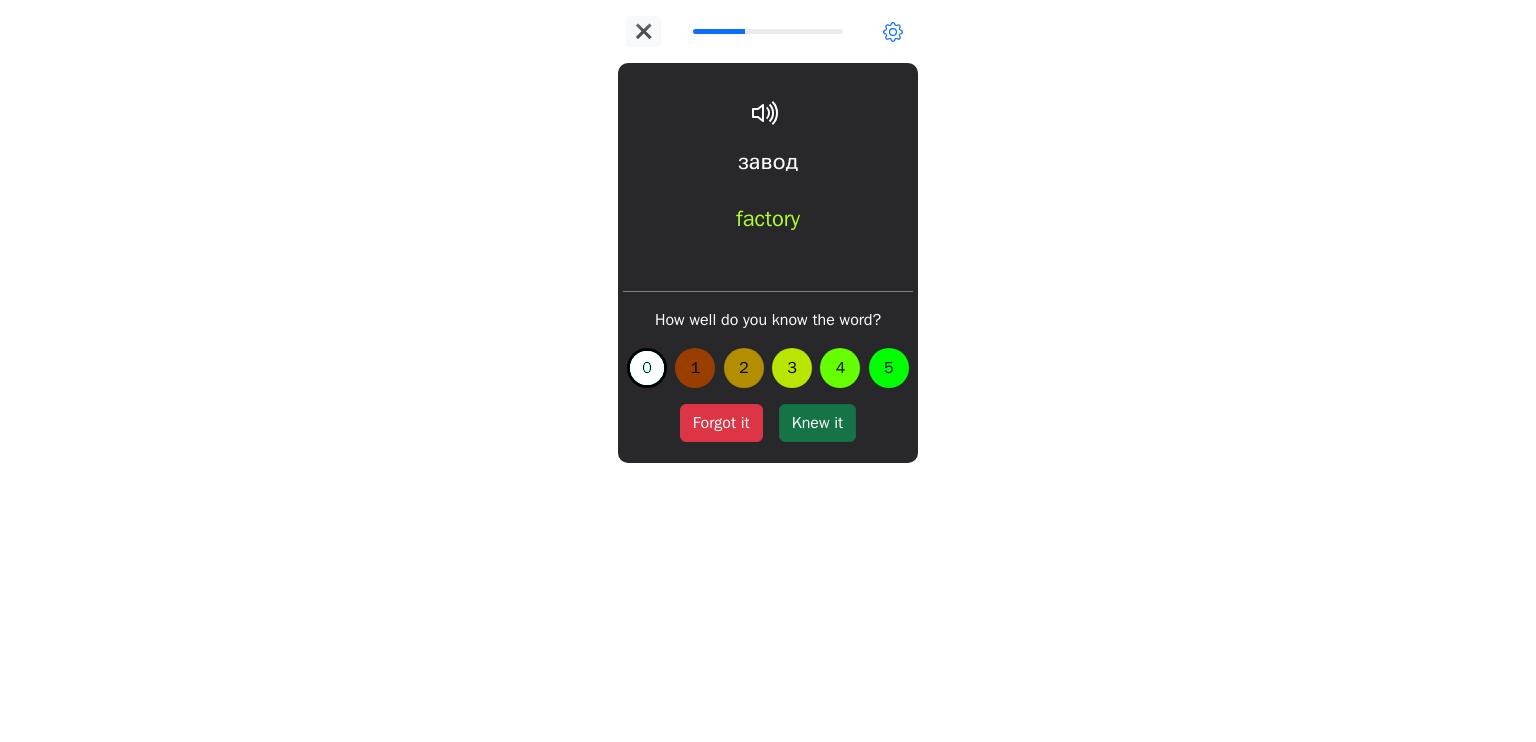 click on "Knew it" at bounding box center [817, 423] 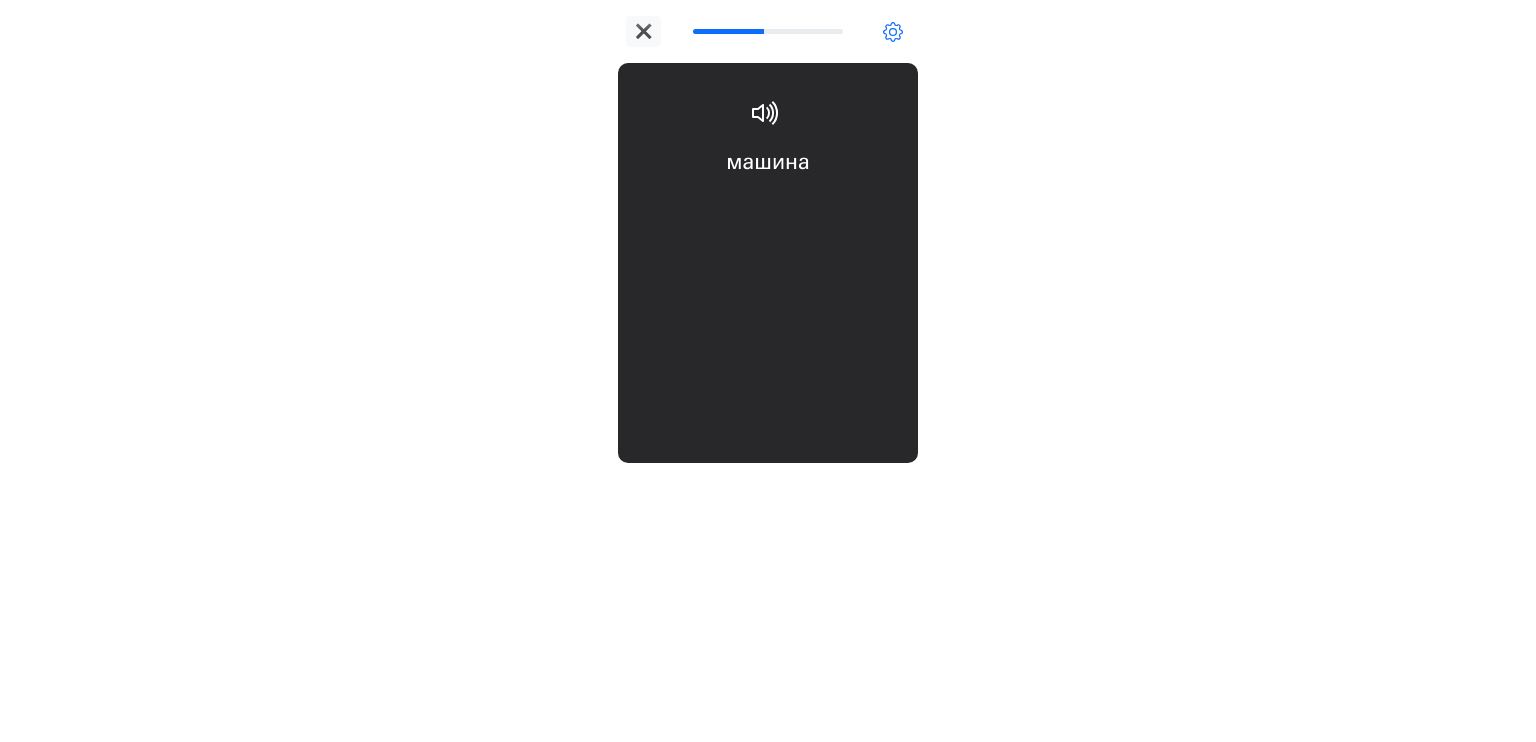 click on "машина car" at bounding box center (768, 206) 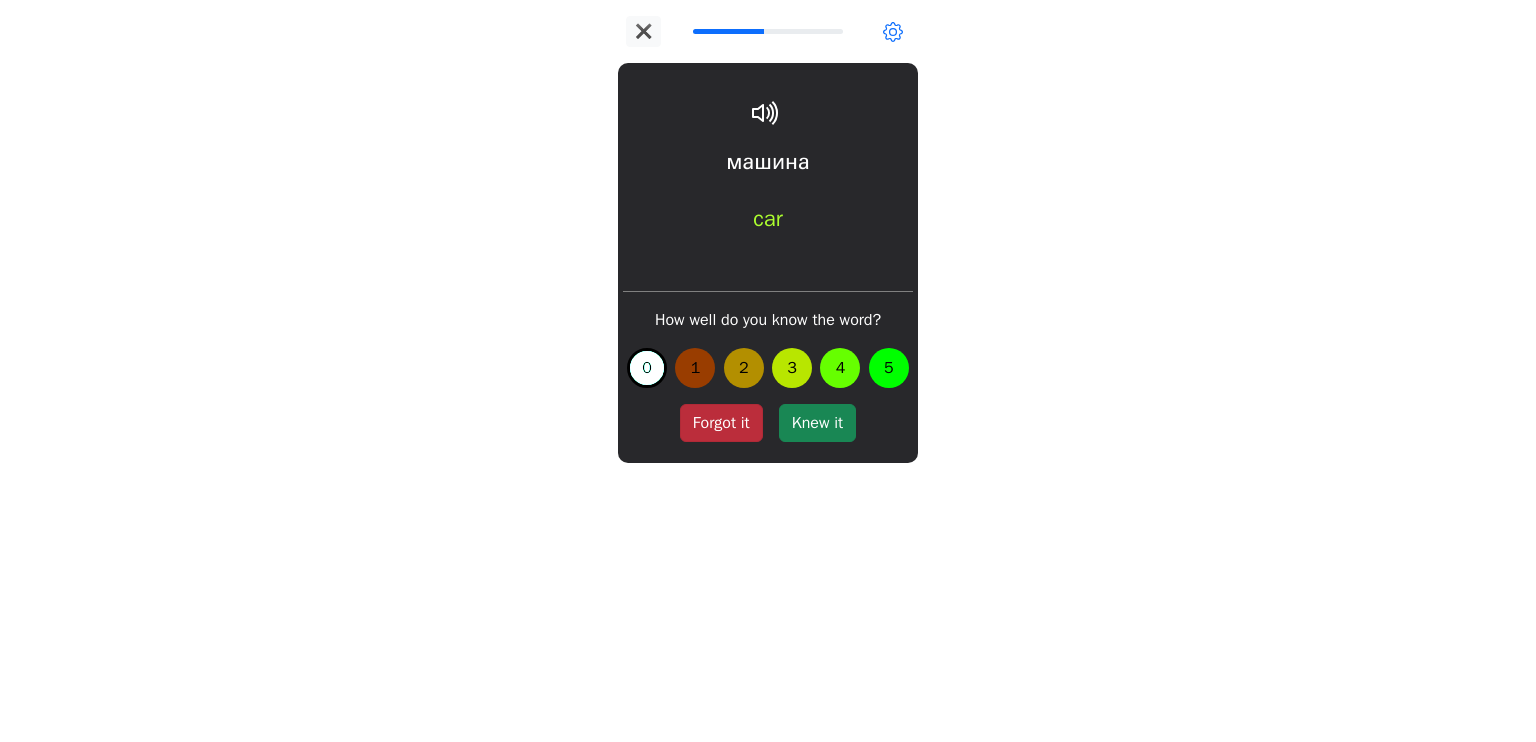 click on "Forgot it" at bounding box center [721, 423] 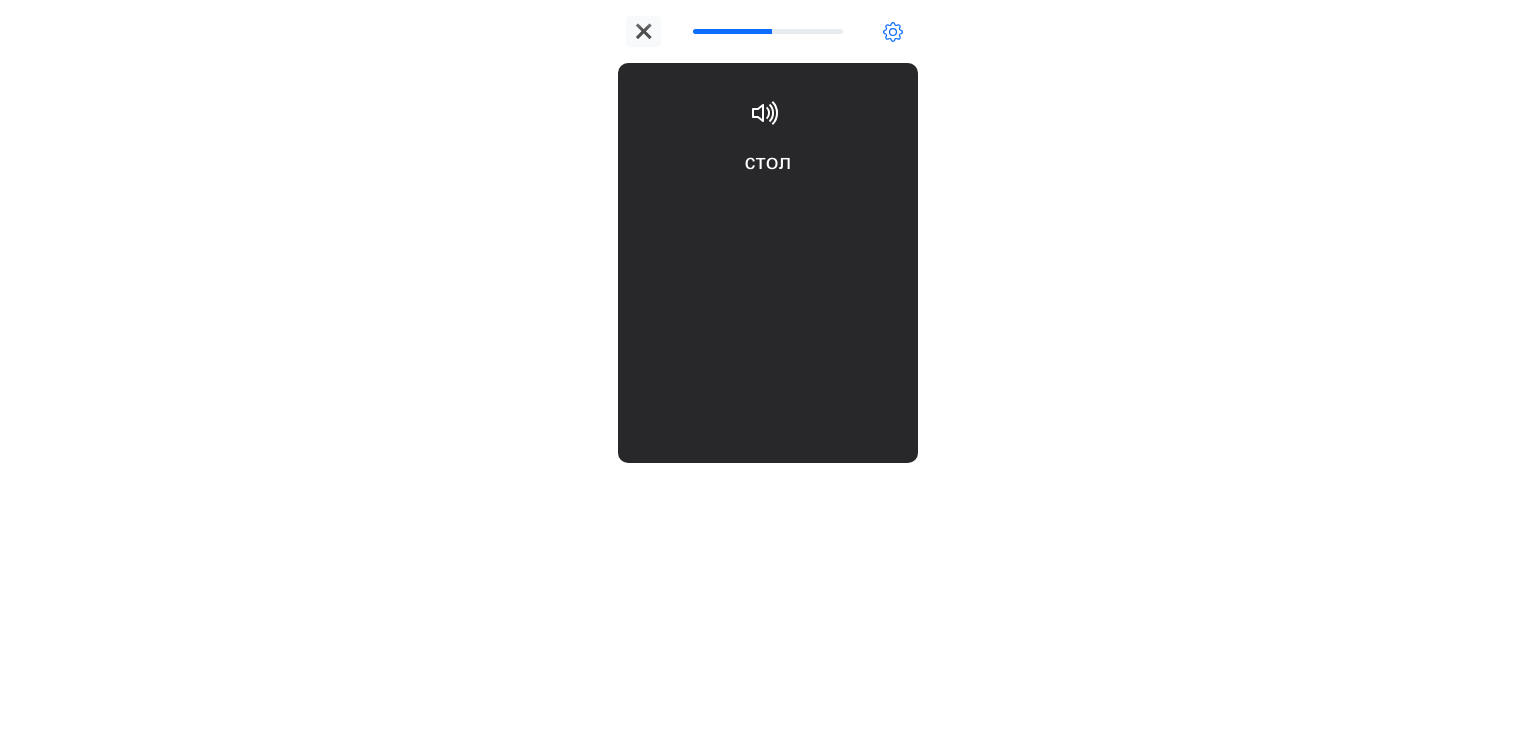 click on "стол table" at bounding box center (768, 206) 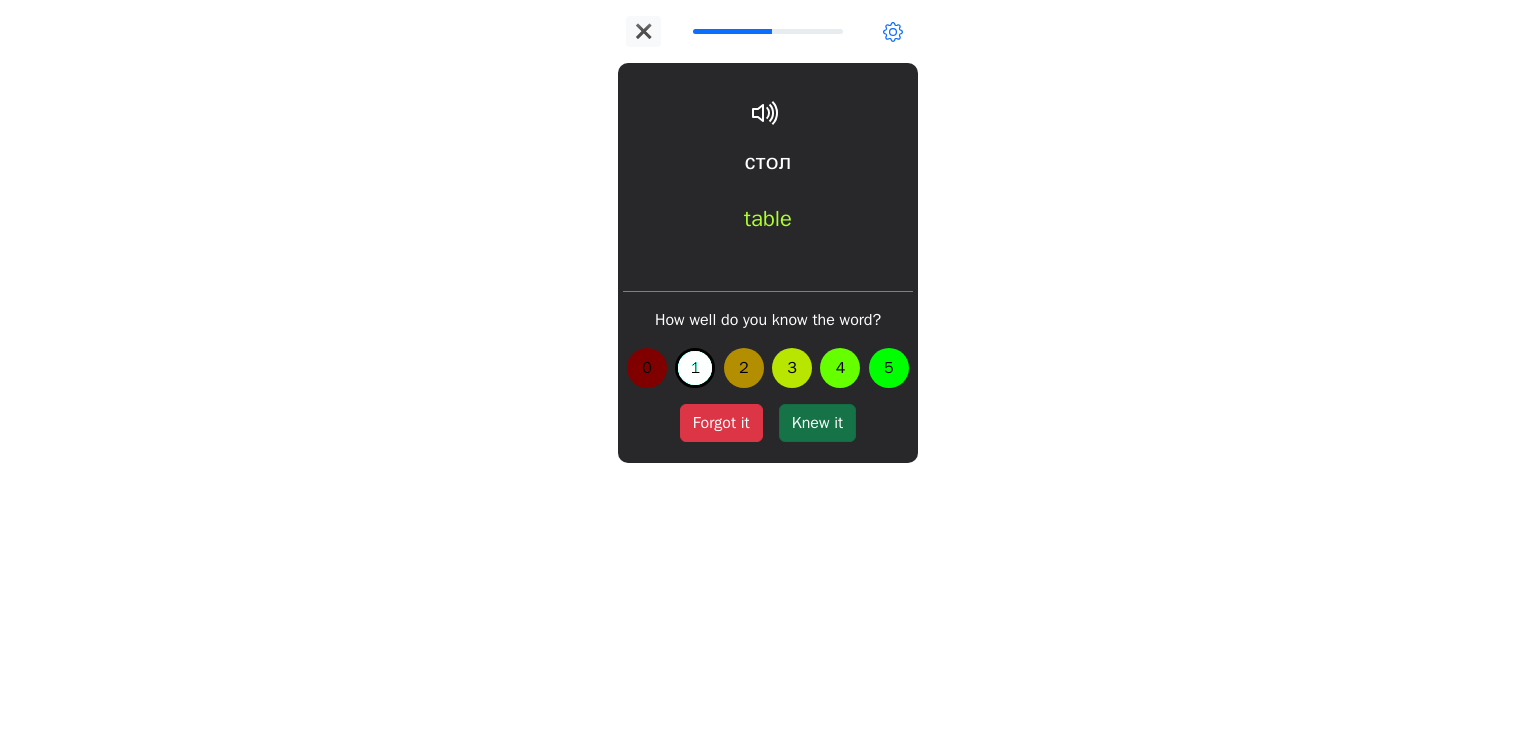 click on "Knew it" at bounding box center (817, 423) 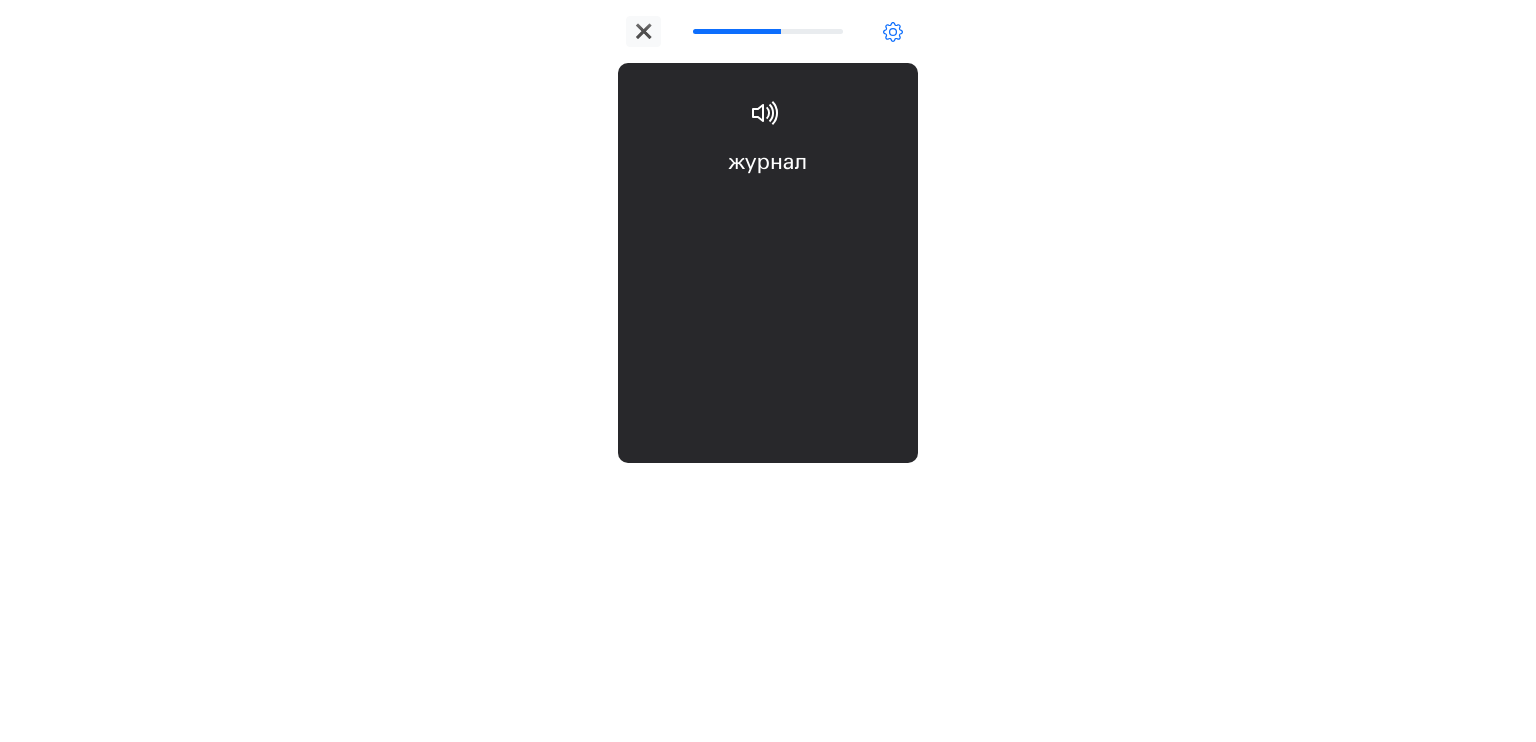 click on "журнал magazine" at bounding box center (768, 206) 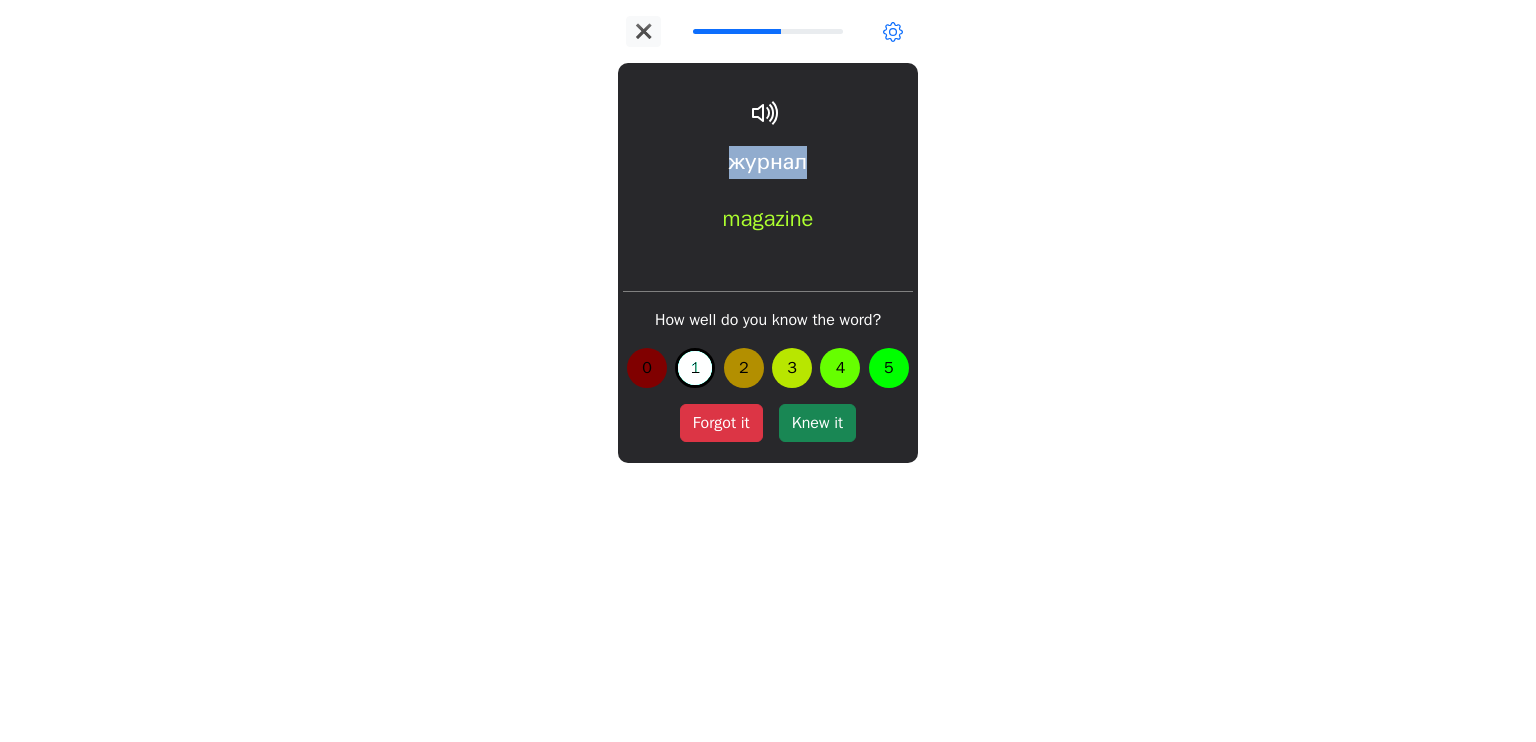 click on "журнал magazine How well do you know the word? 0 1 2 3 4 5 Forgot it Knew it" at bounding box center [768, 263] 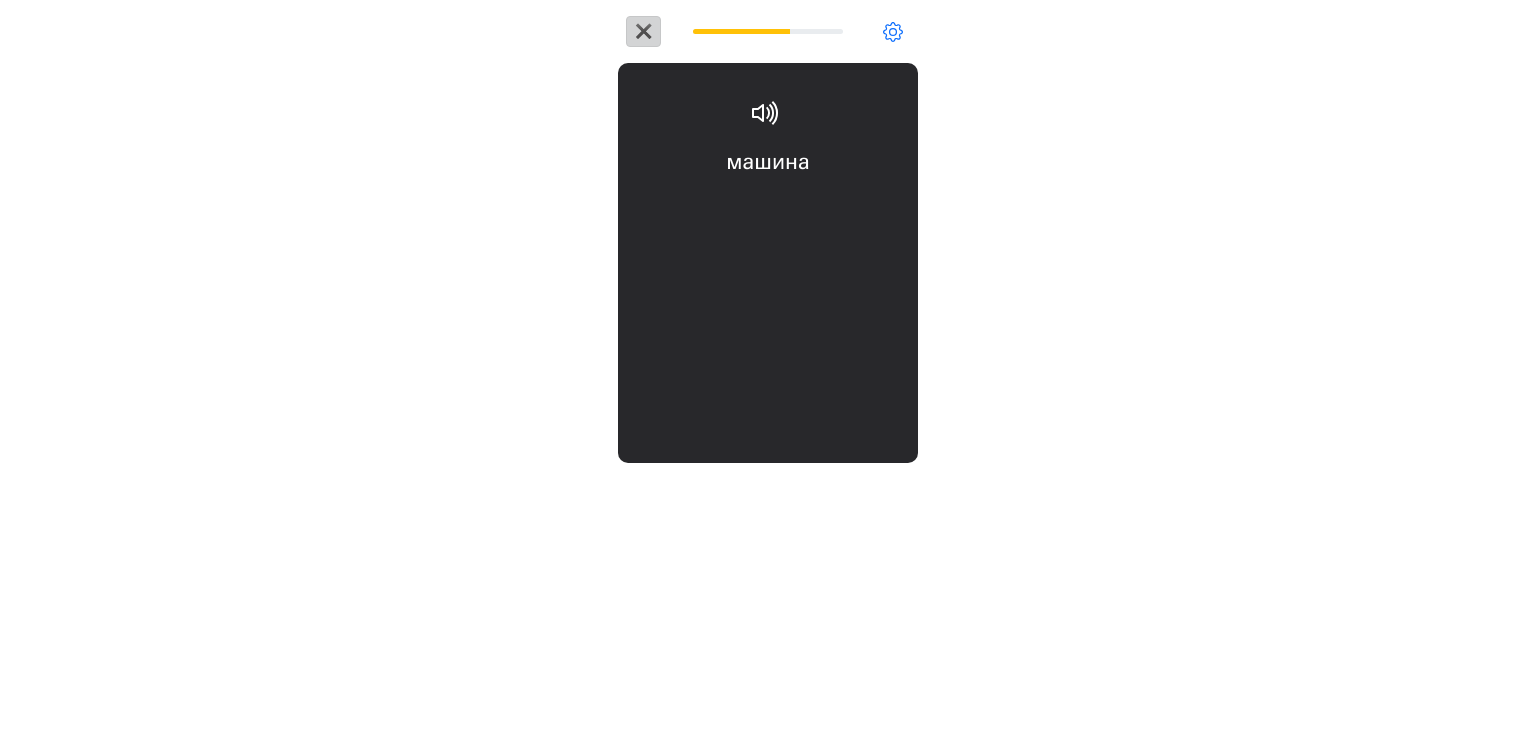 click on "✖" at bounding box center [643, 31] 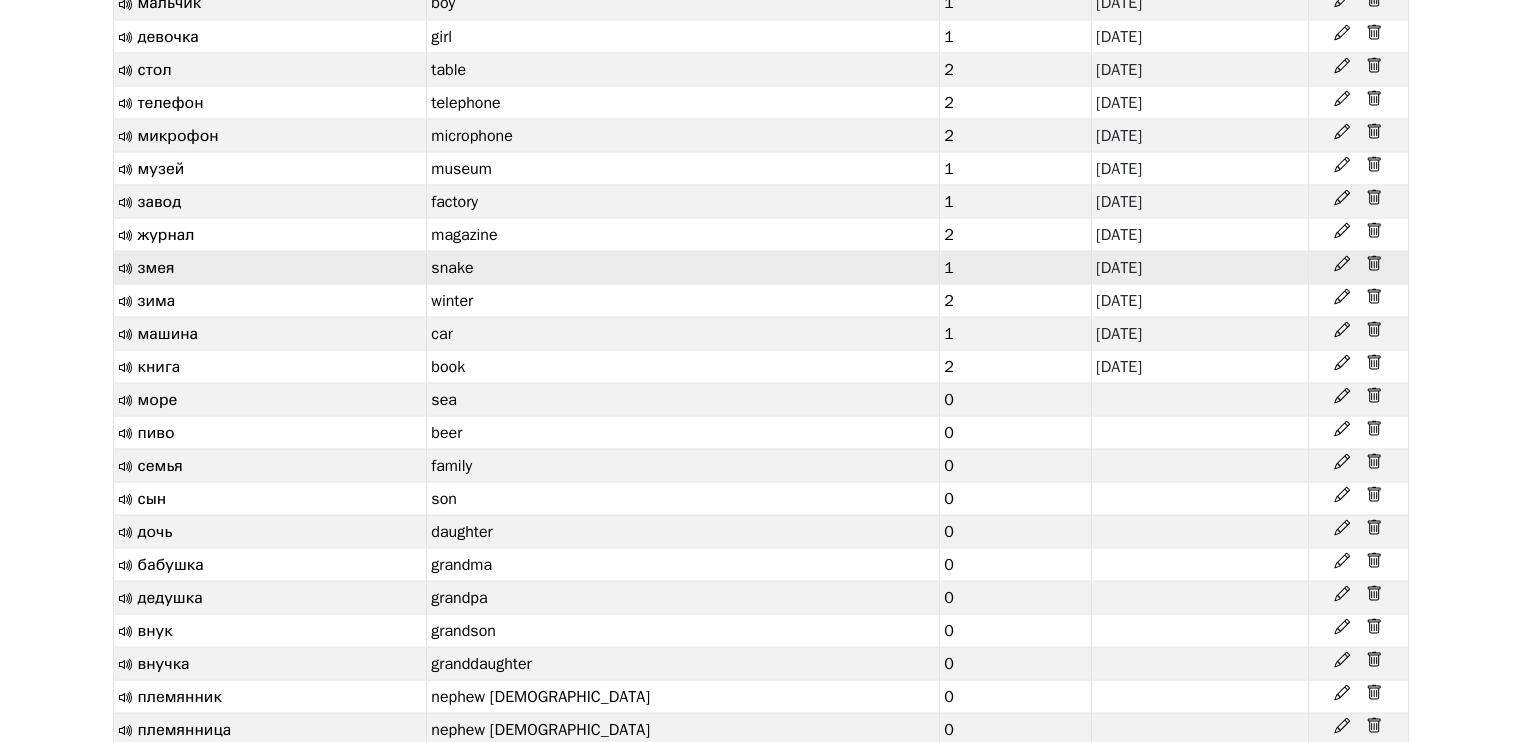 scroll, scrollTop: 3752, scrollLeft: 0, axis: vertical 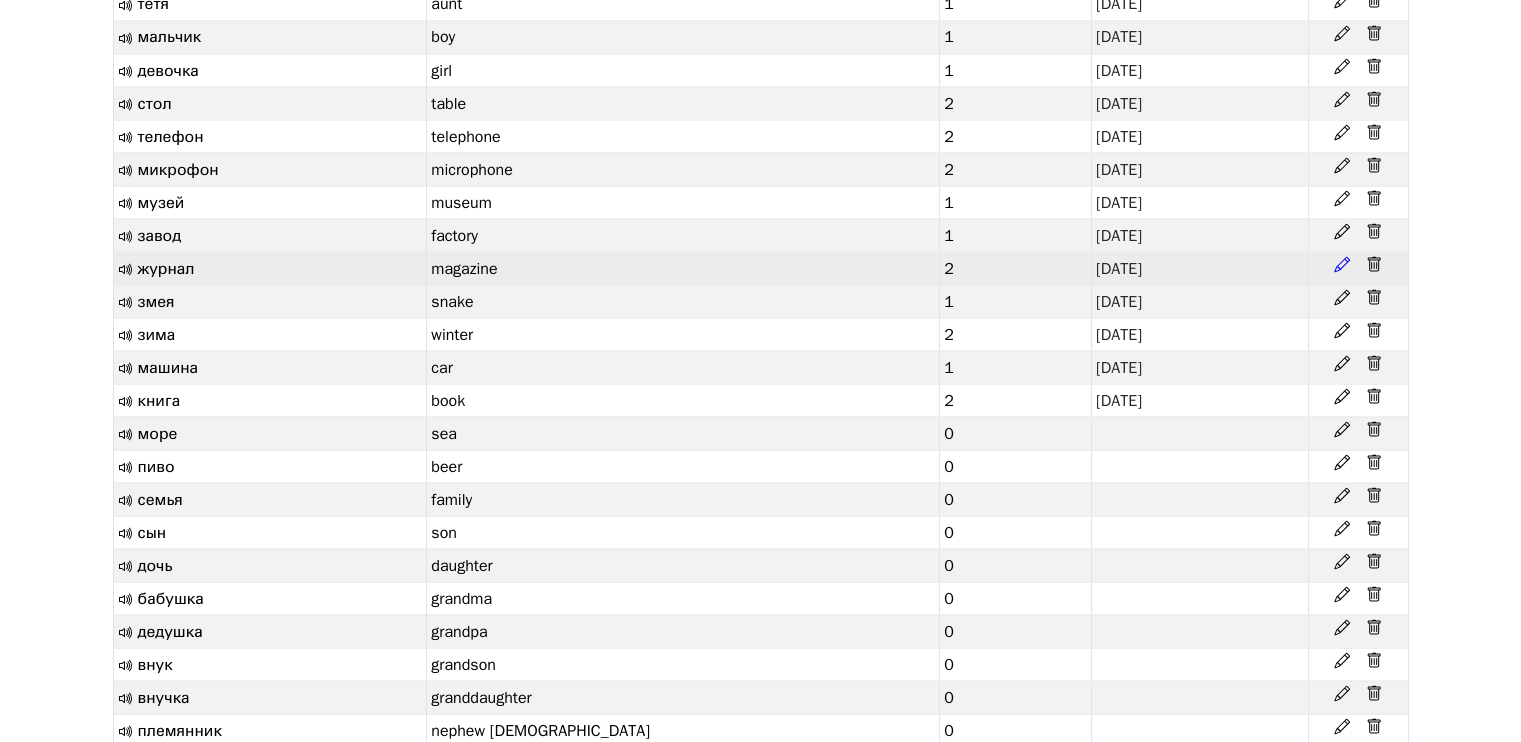 click 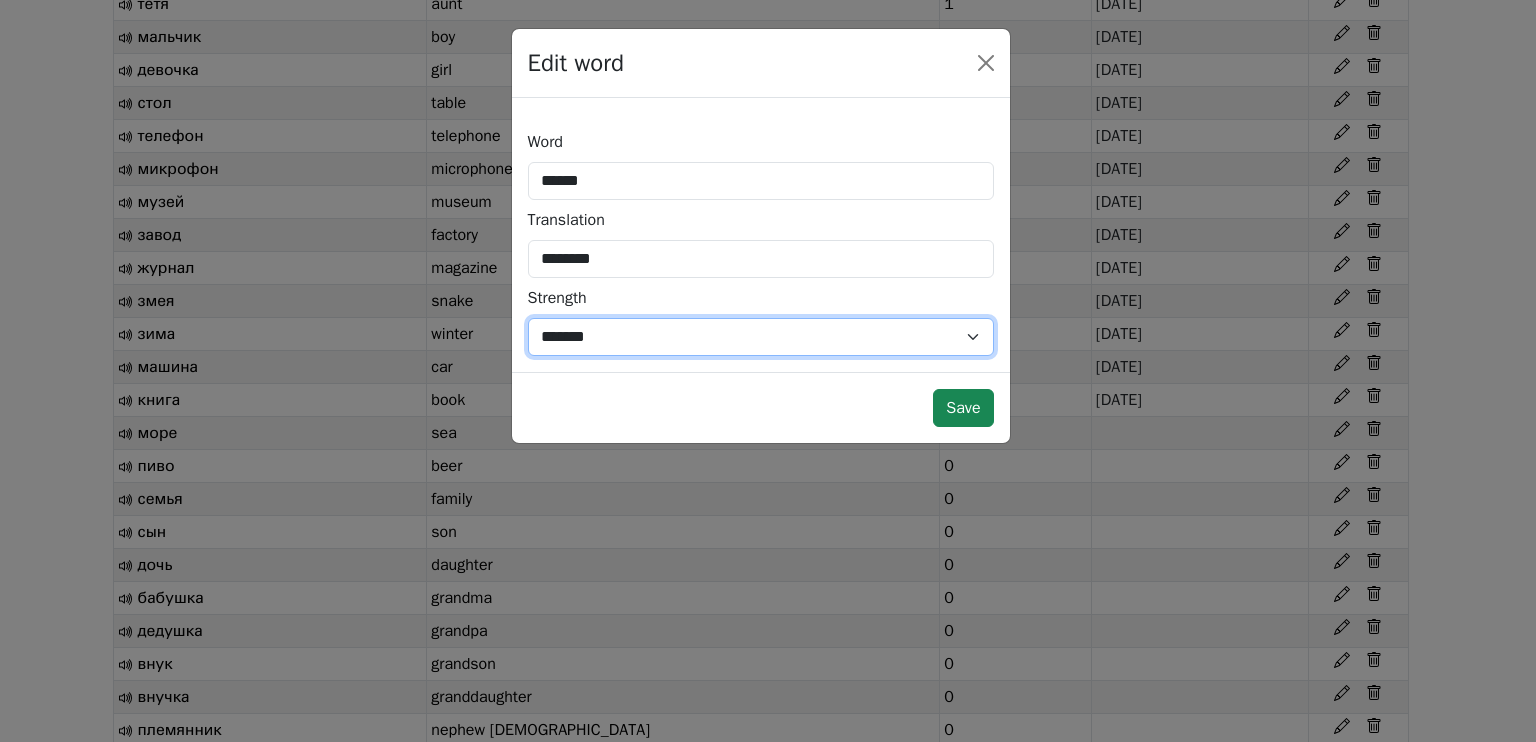 click on "*** *** * * * * * *** ******* *" at bounding box center [761, 337] 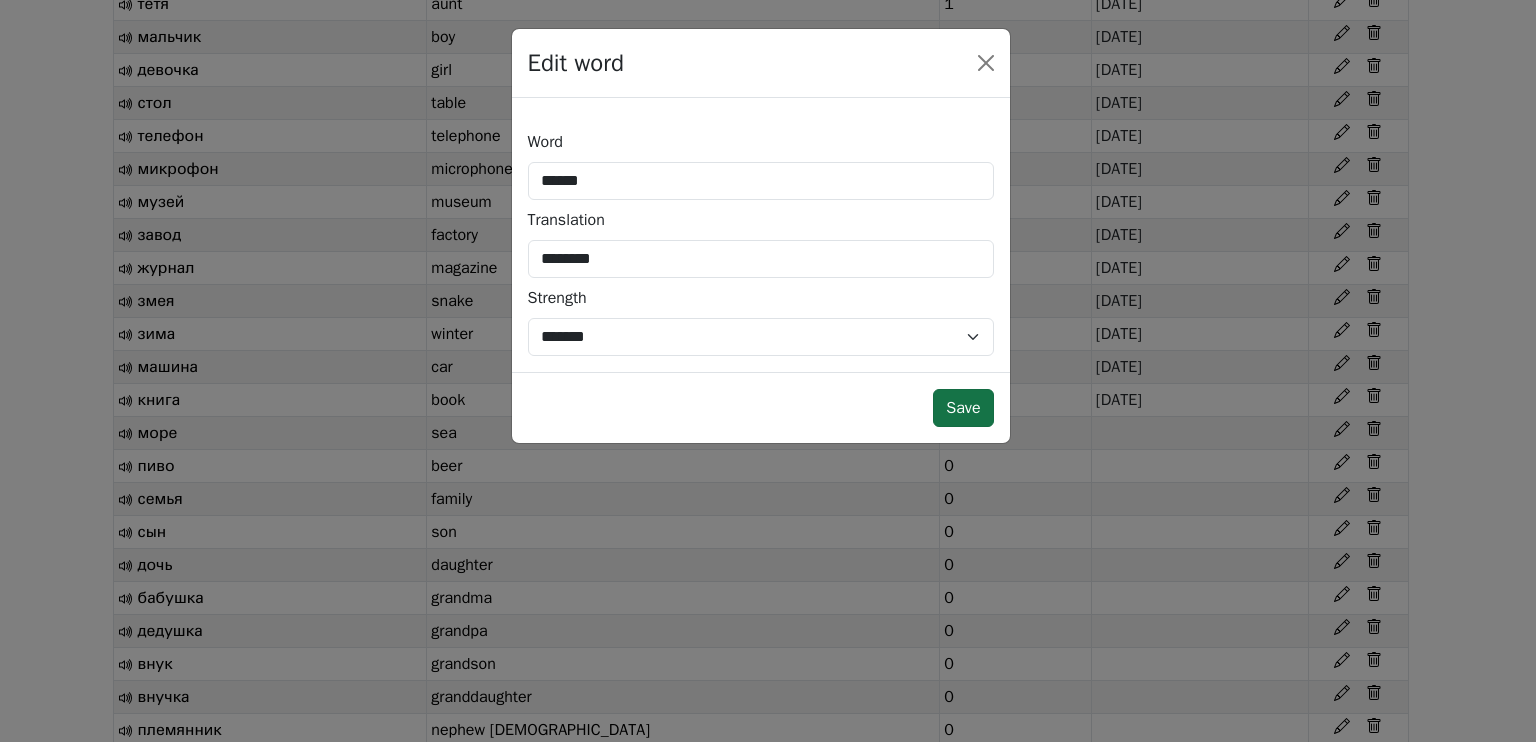 click on "Save" at bounding box center (963, 408) 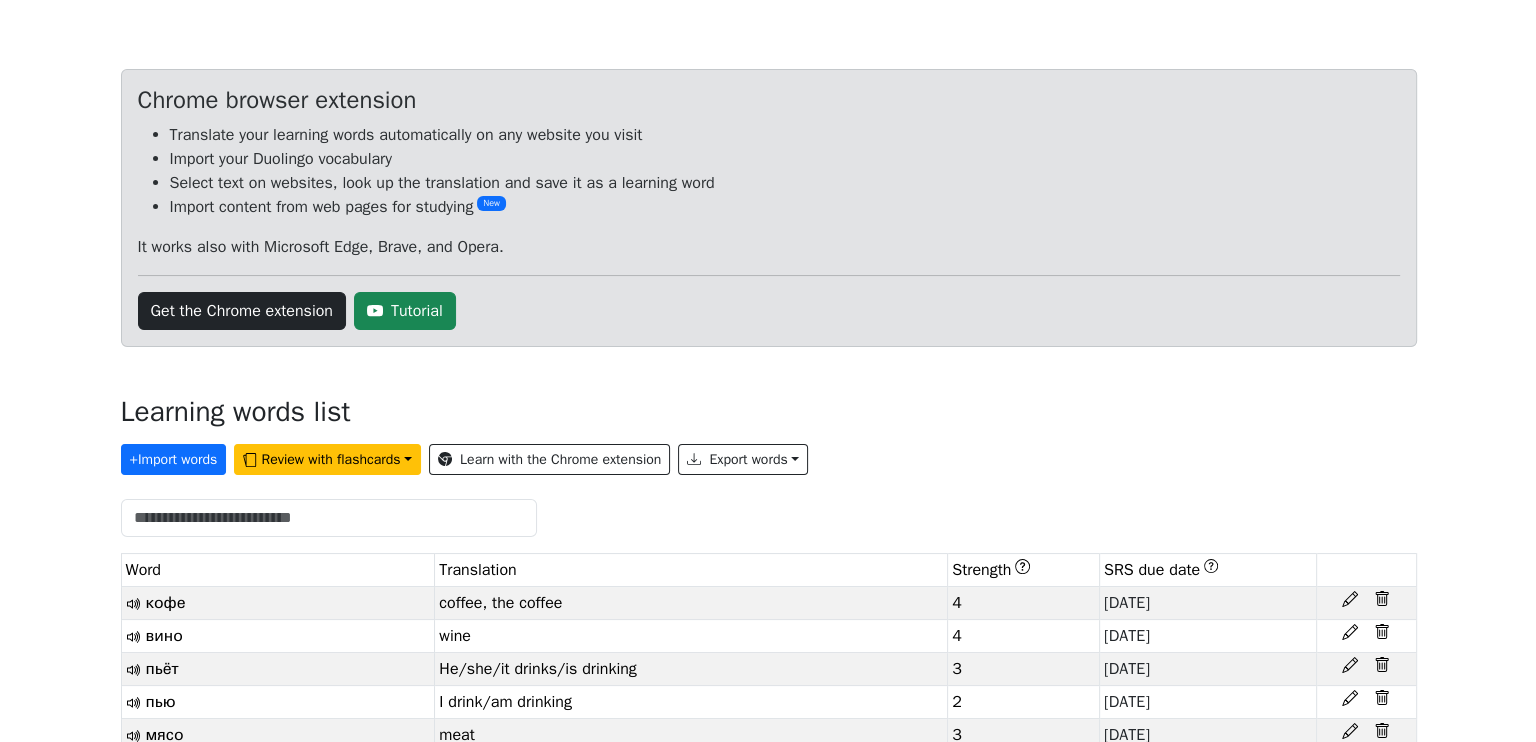 scroll, scrollTop: 0, scrollLeft: 0, axis: both 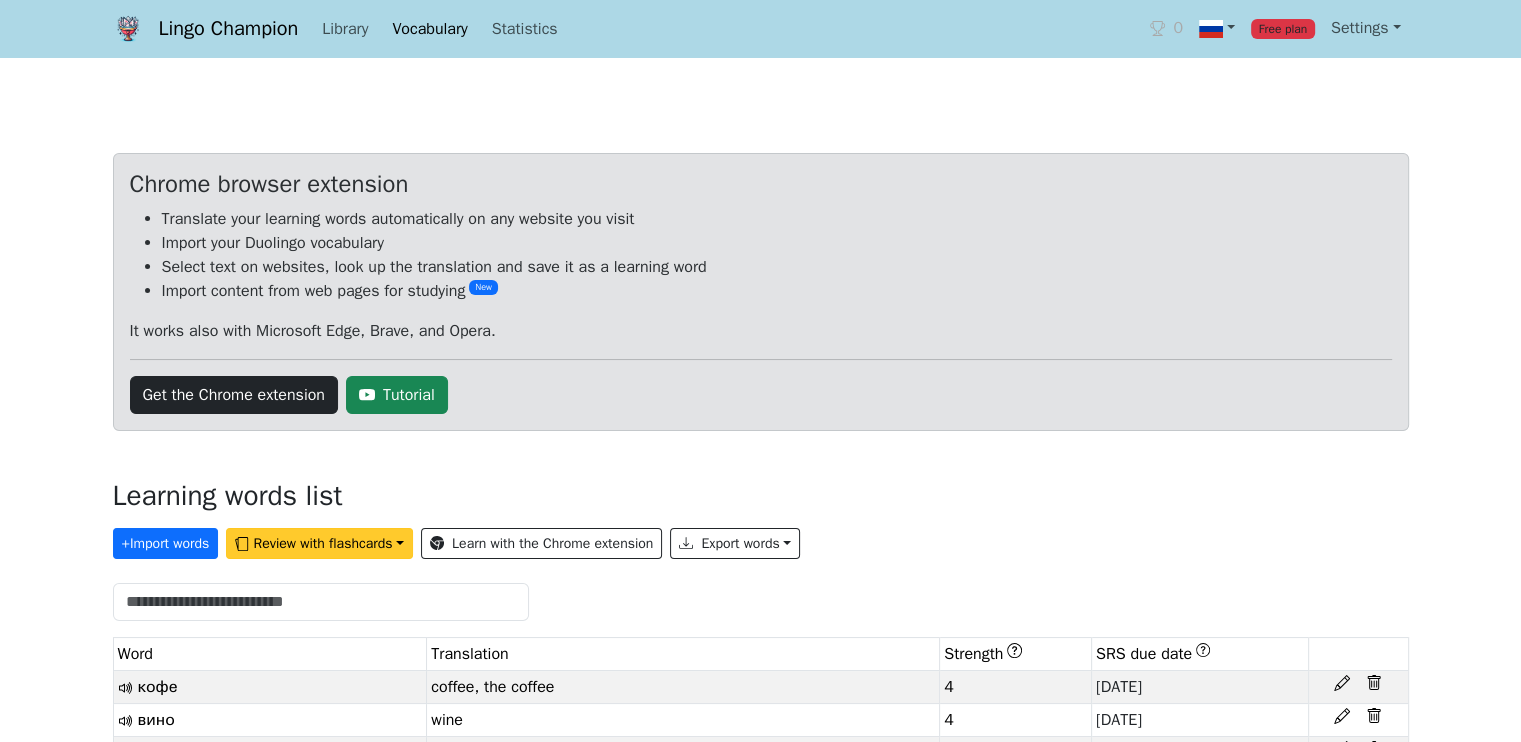 click on "Review with flashcards" at bounding box center (319, 543) 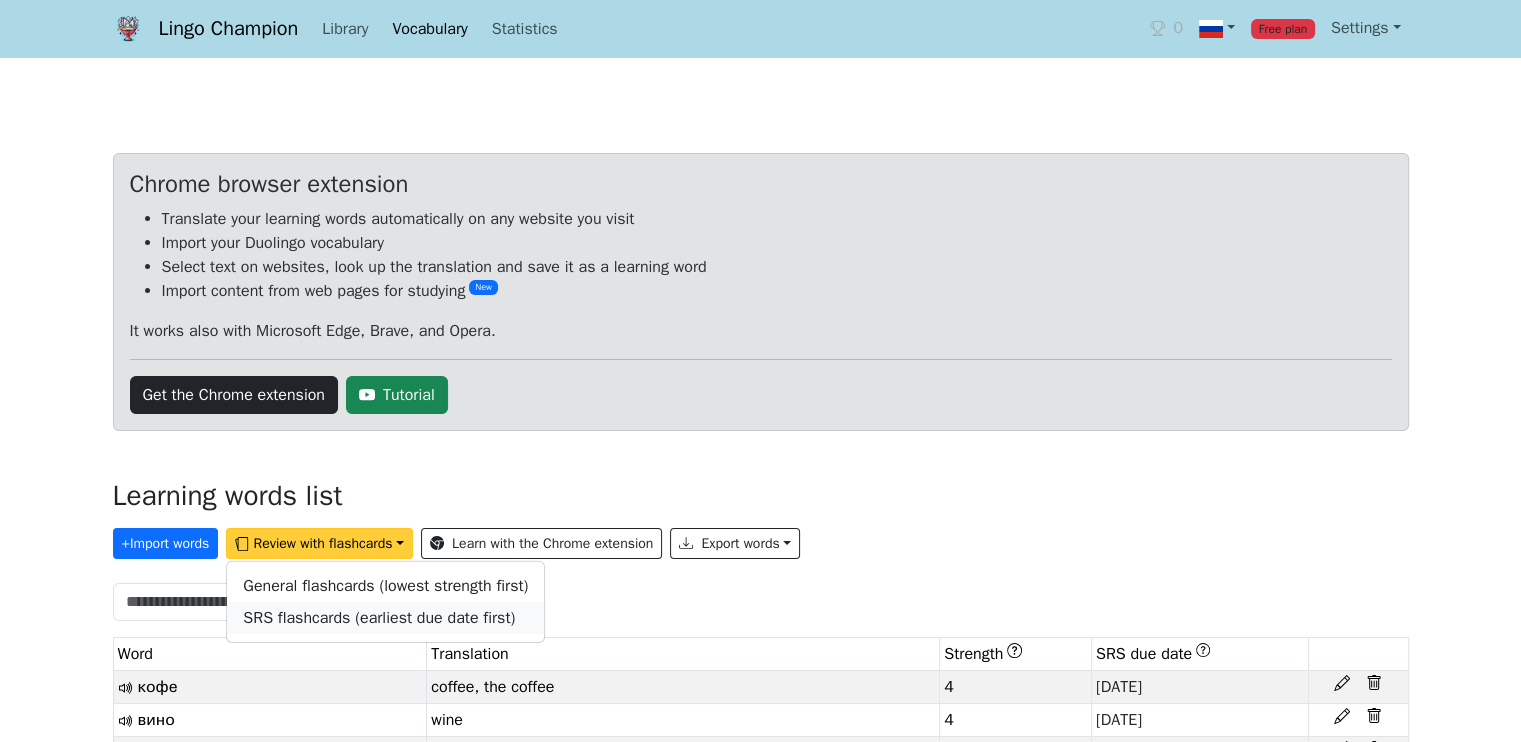 click on "SRS flashcards (earliest due date first)" at bounding box center (379, 618) 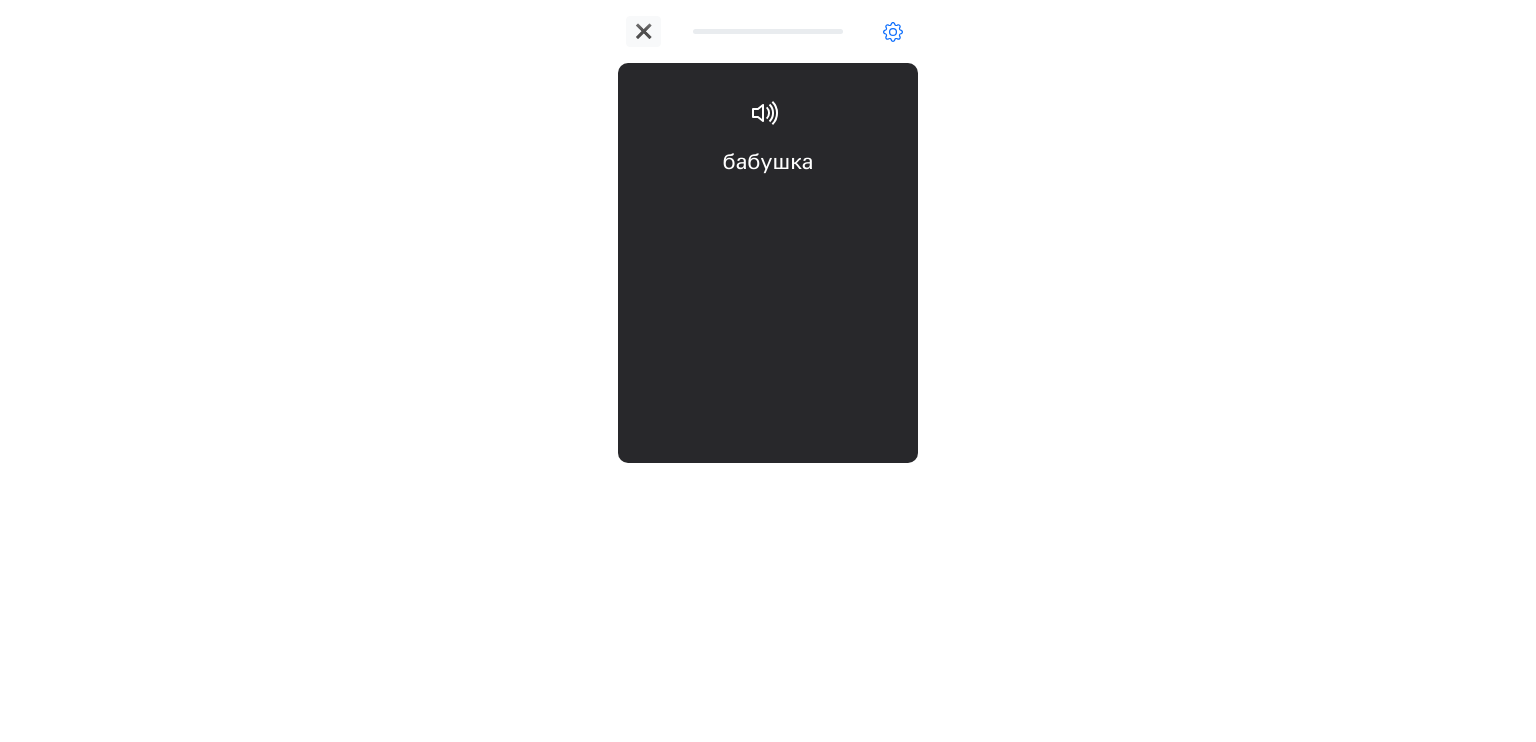 click on "бабушка grandma" at bounding box center [768, 206] 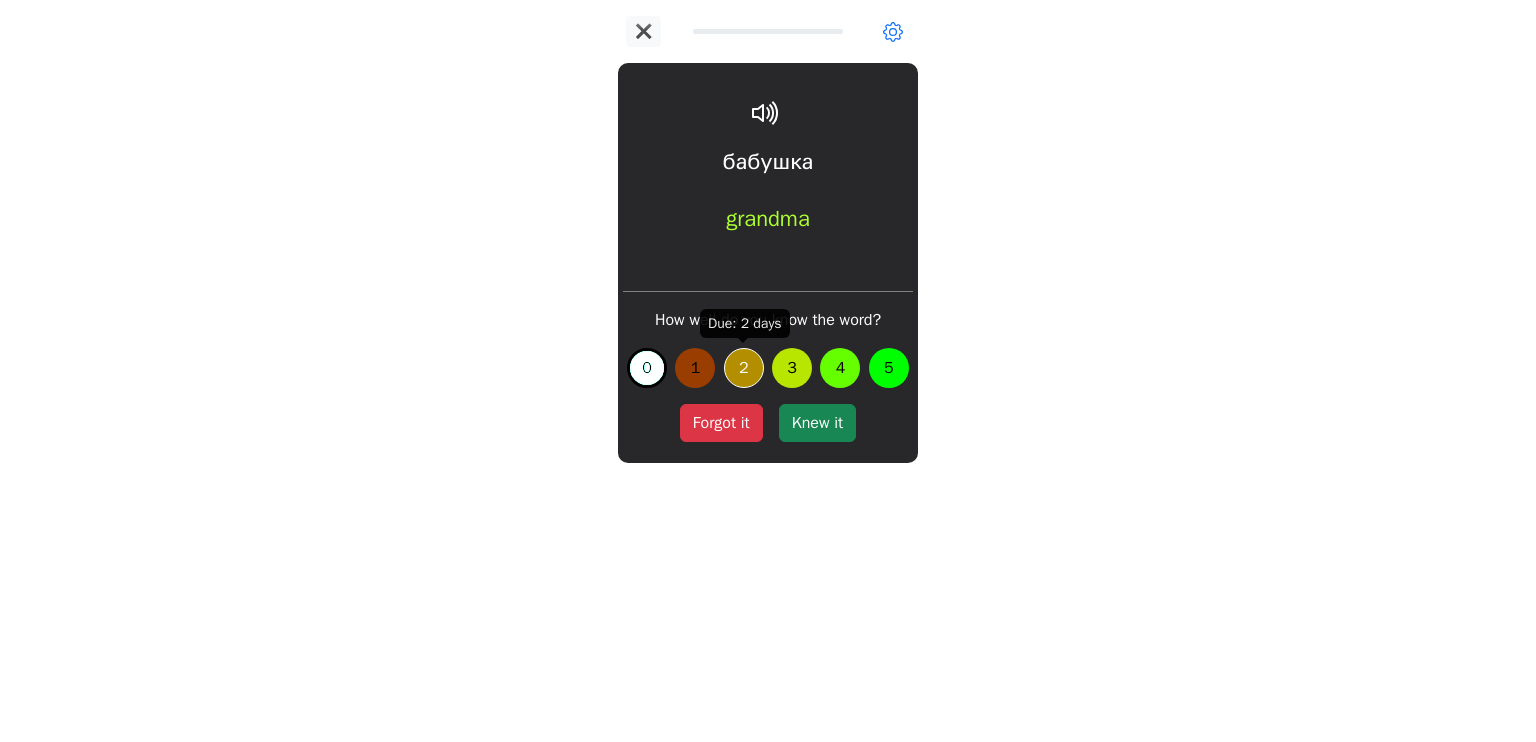 click on "2" at bounding box center (744, 368) 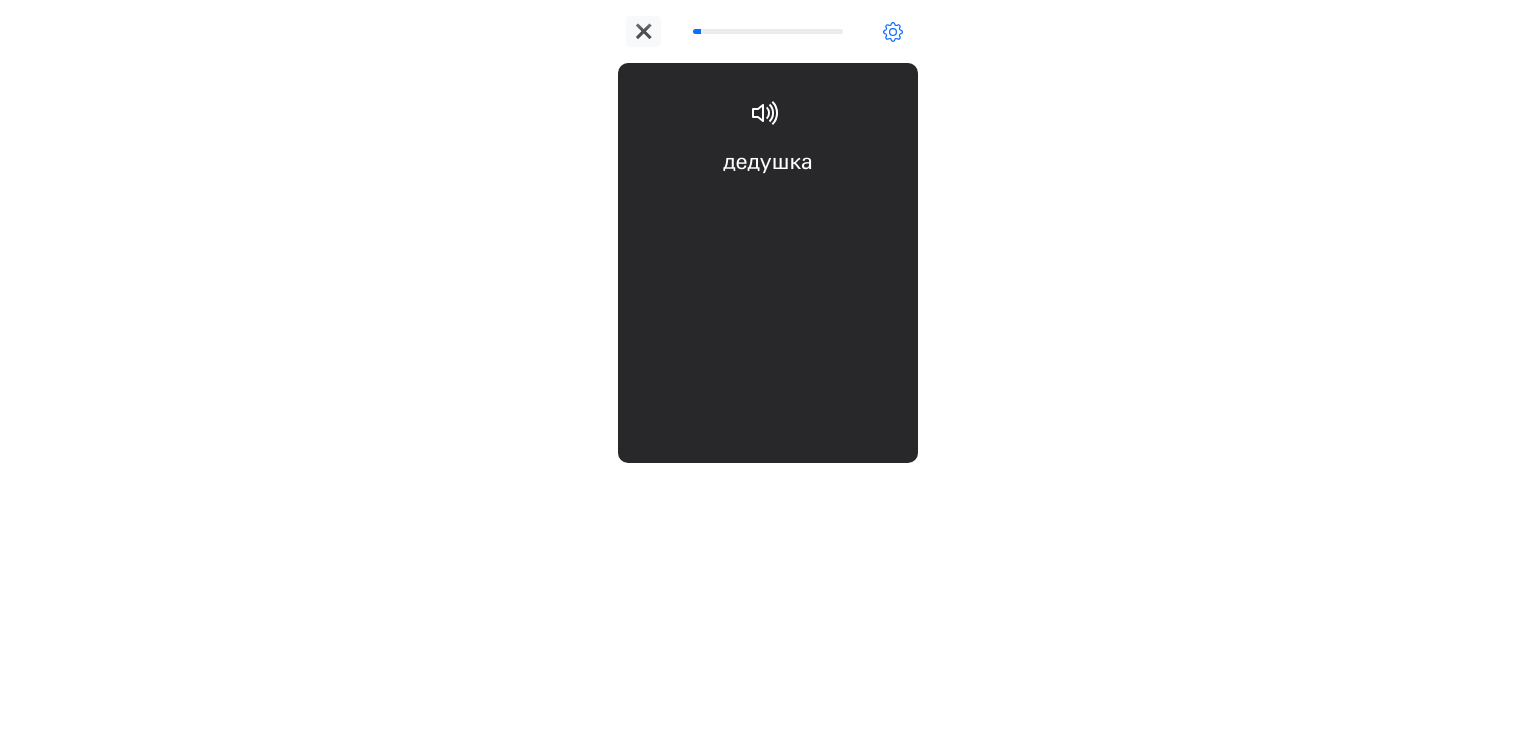 click on "дедушка grandpa" at bounding box center [768, 206] 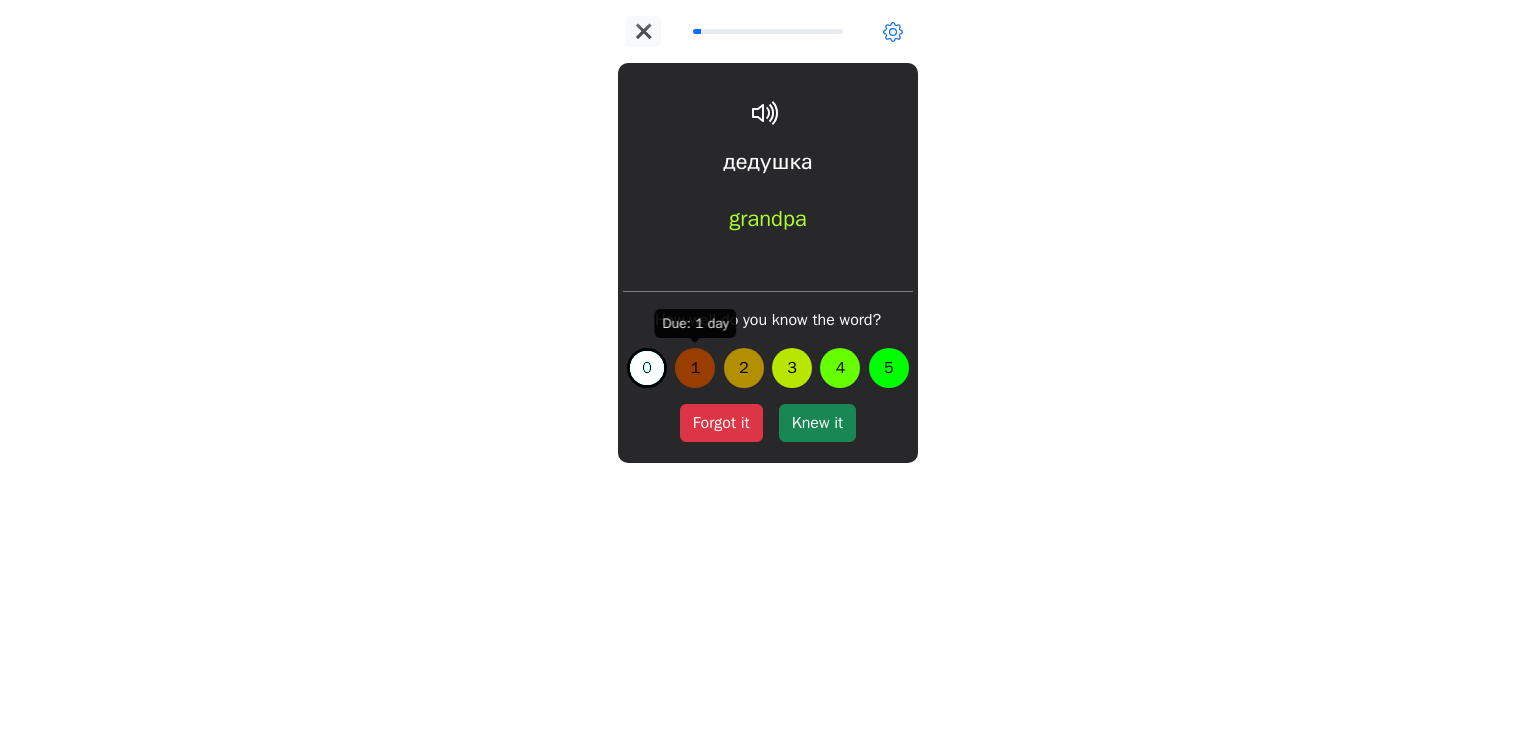click on "1" at bounding box center [695, 368] 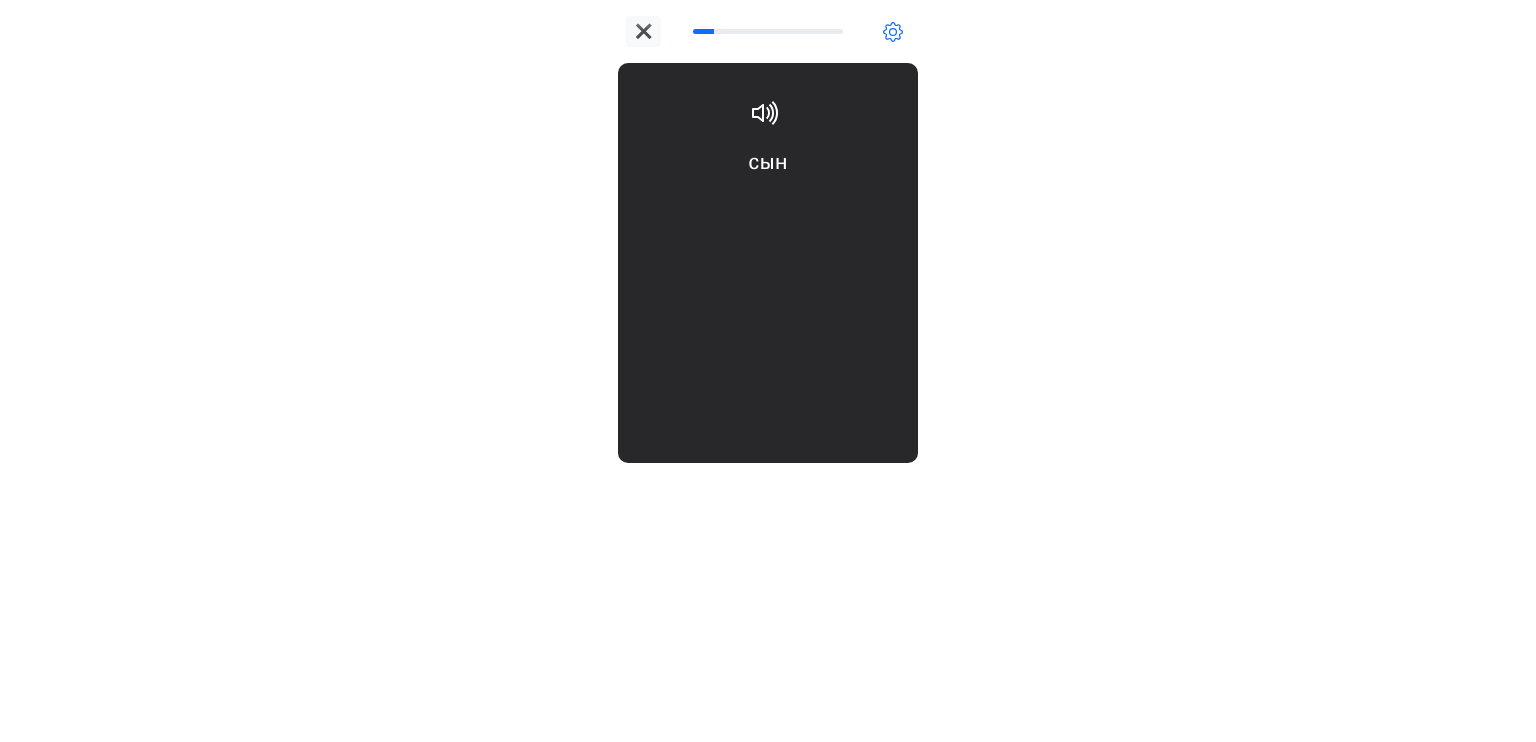 click on "сын son" at bounding box center [768, 206] 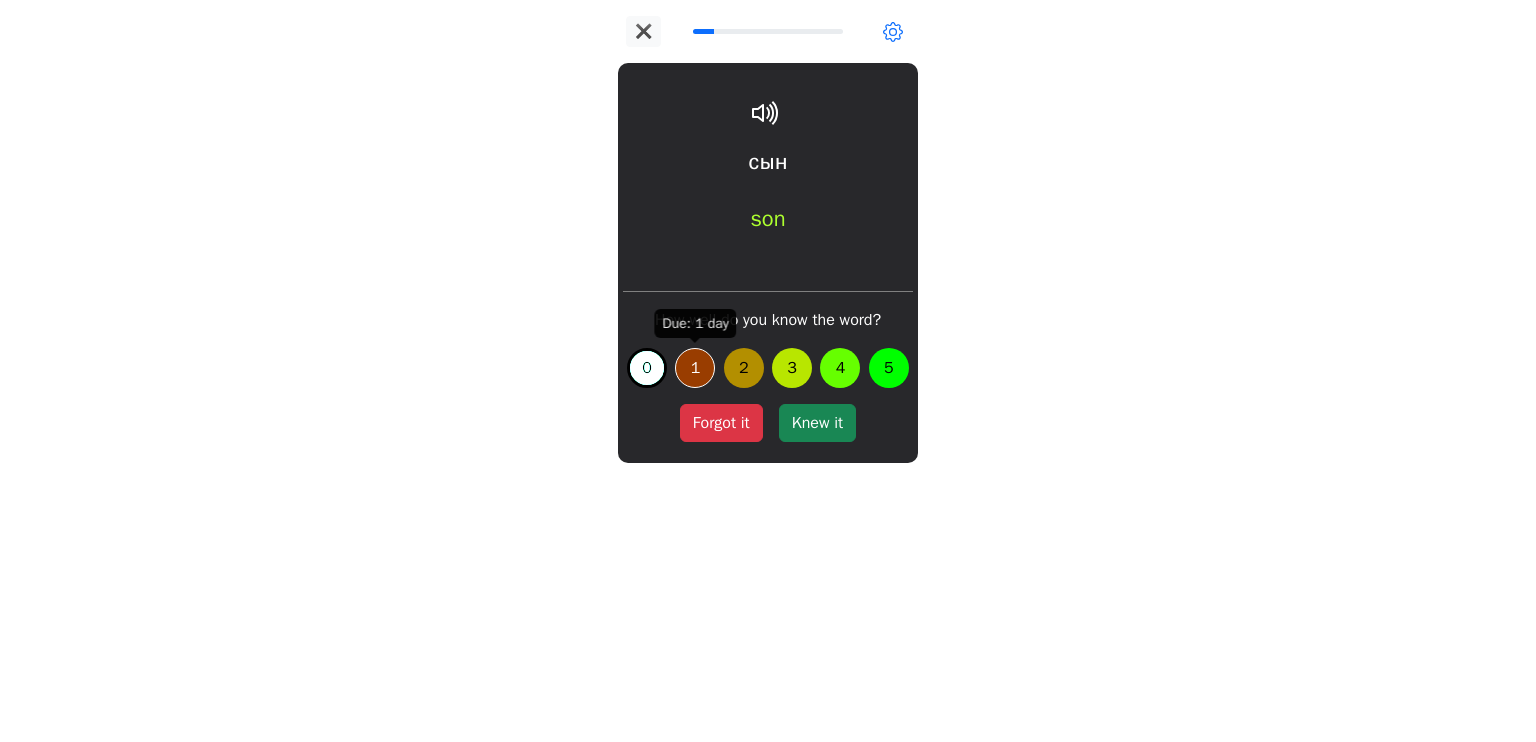 click on "1" at bounding box center [695, 368] 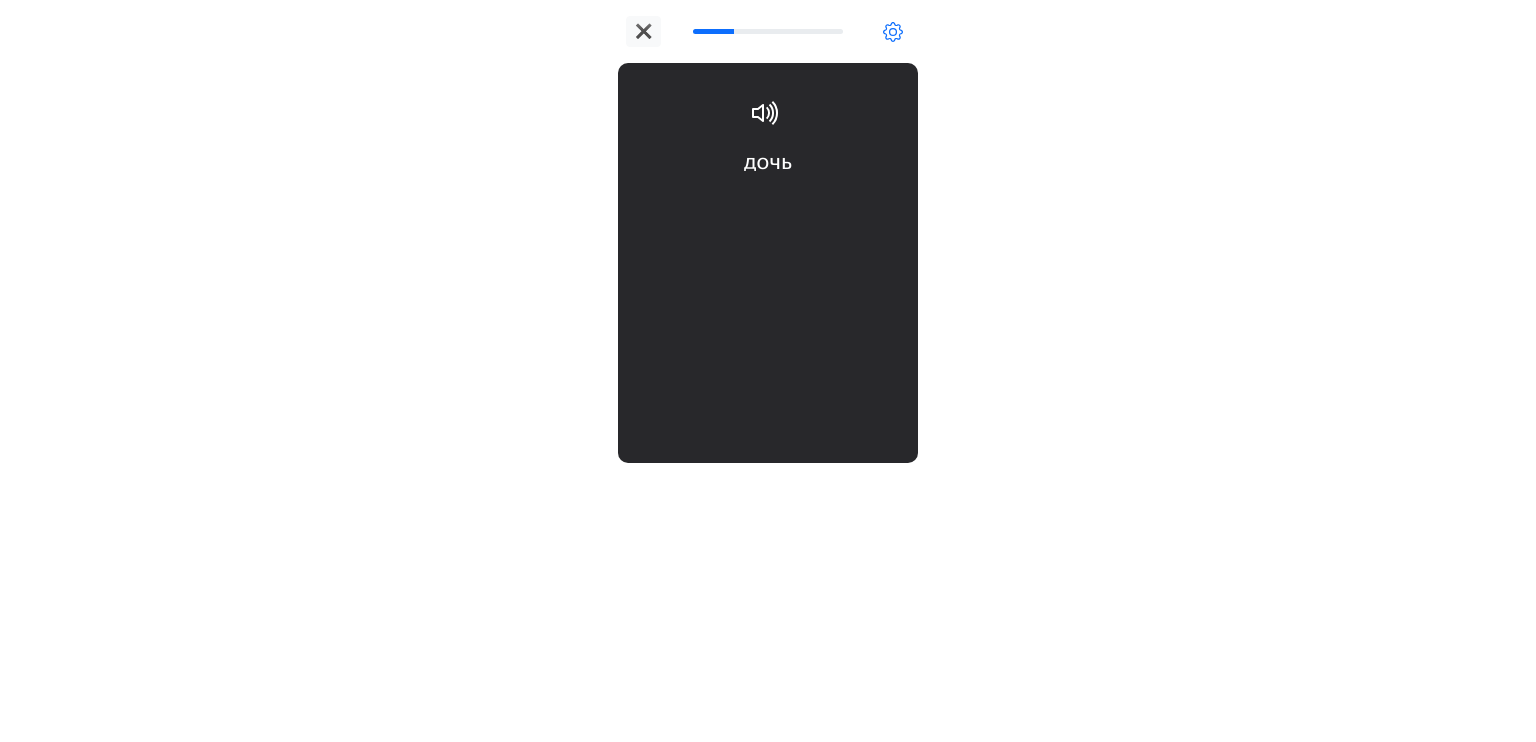 click on "дочь daughter" at bounding box center [768, 206] 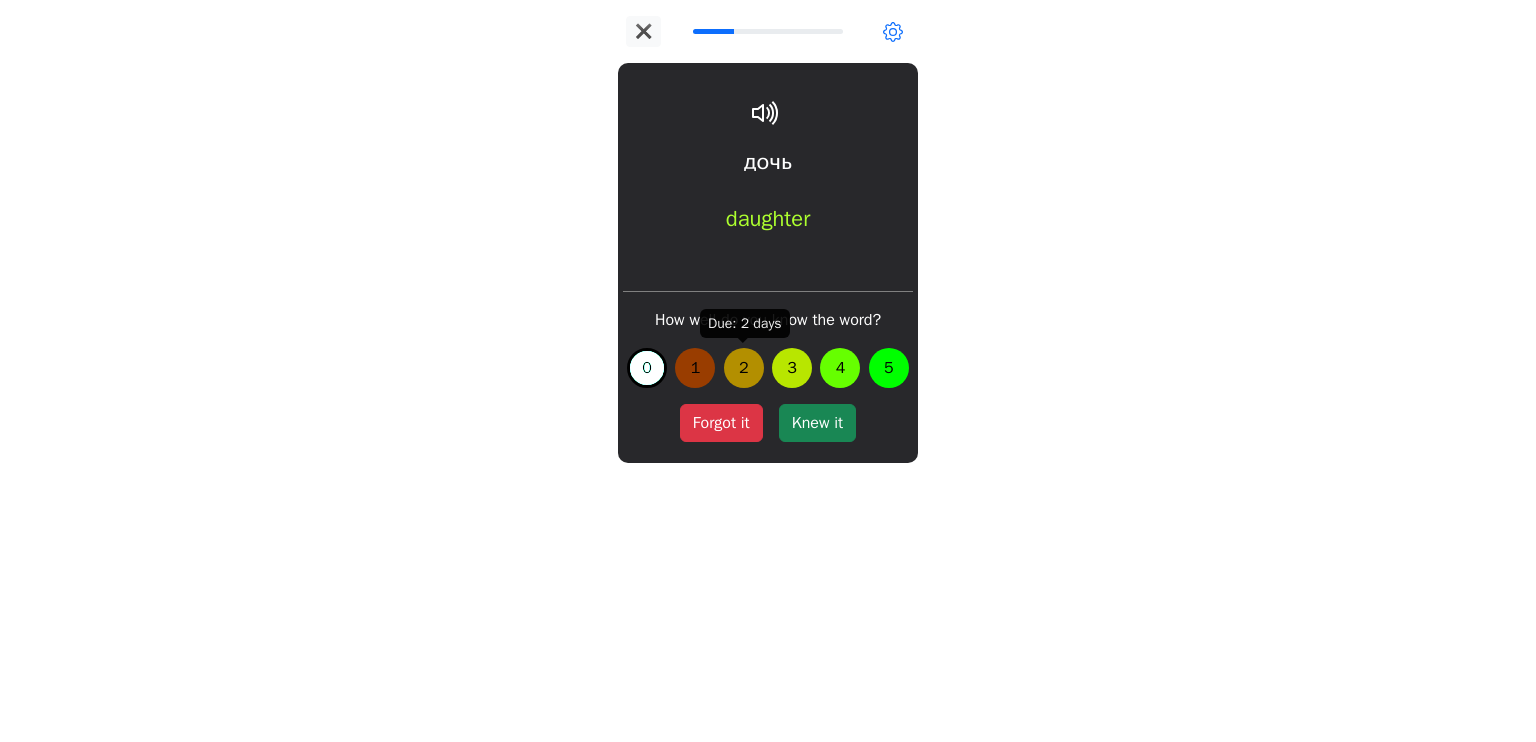 click on "2" at bounding box center [744, 368] 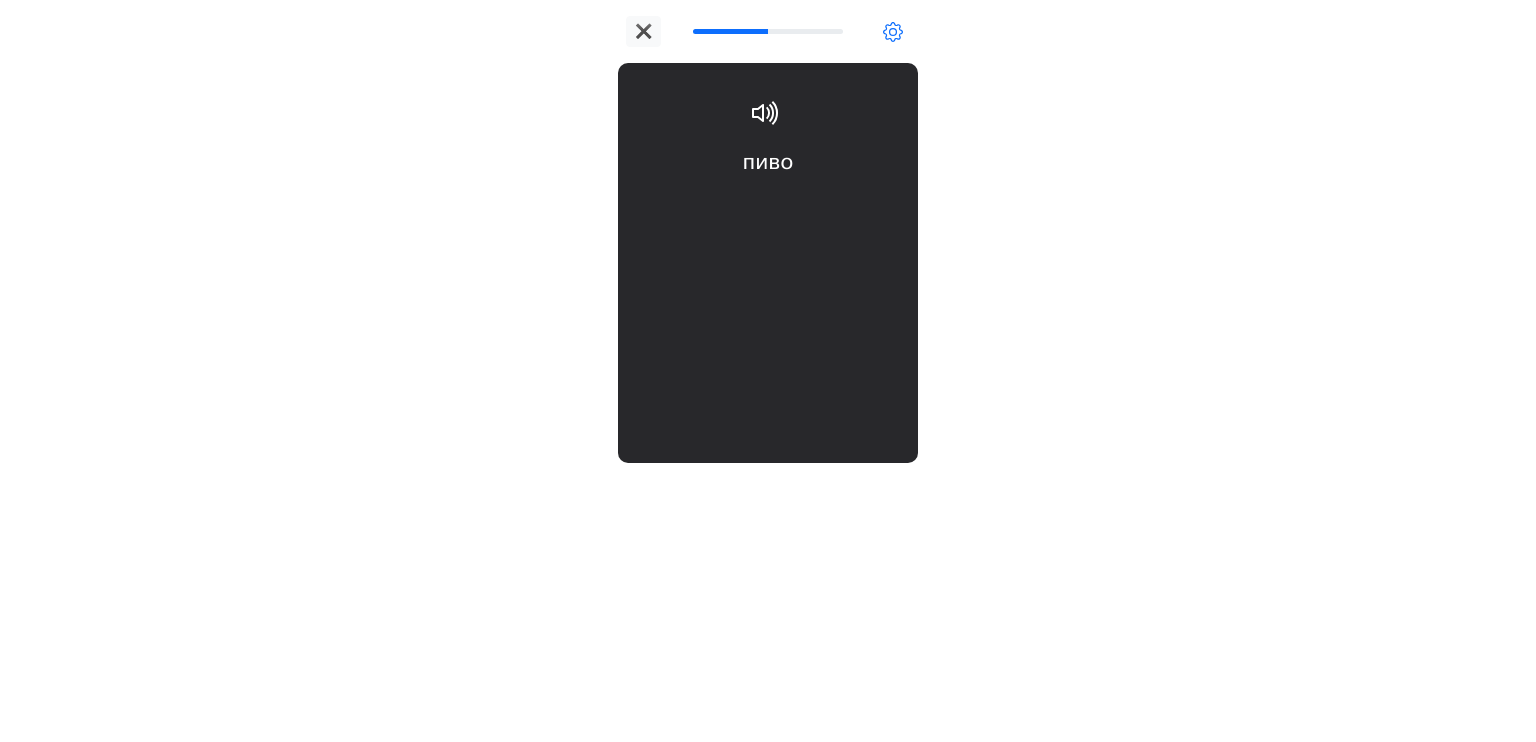 click on "пиво beer" at bounding box center [768, 206] 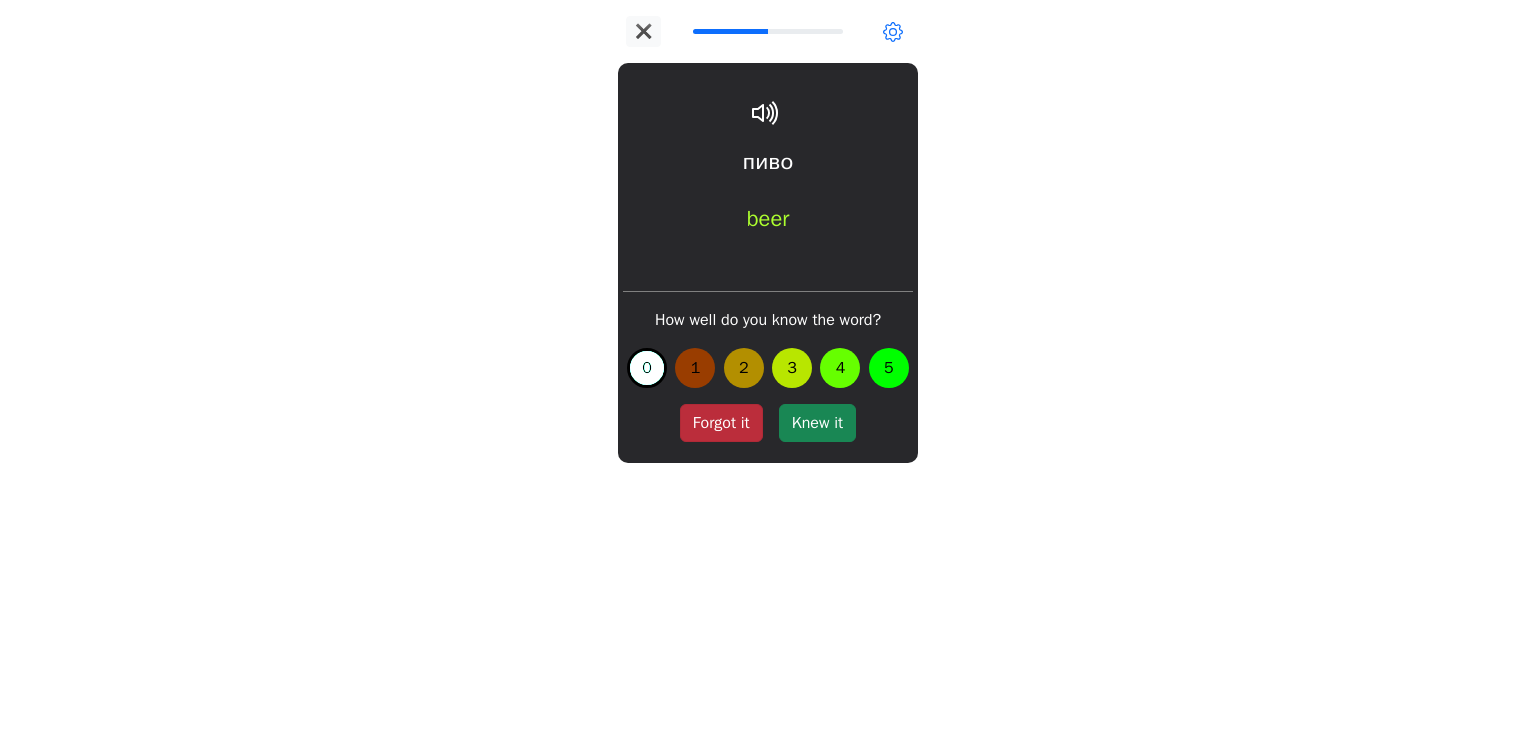click on "Forgot it" at bounding box center [721, 423] 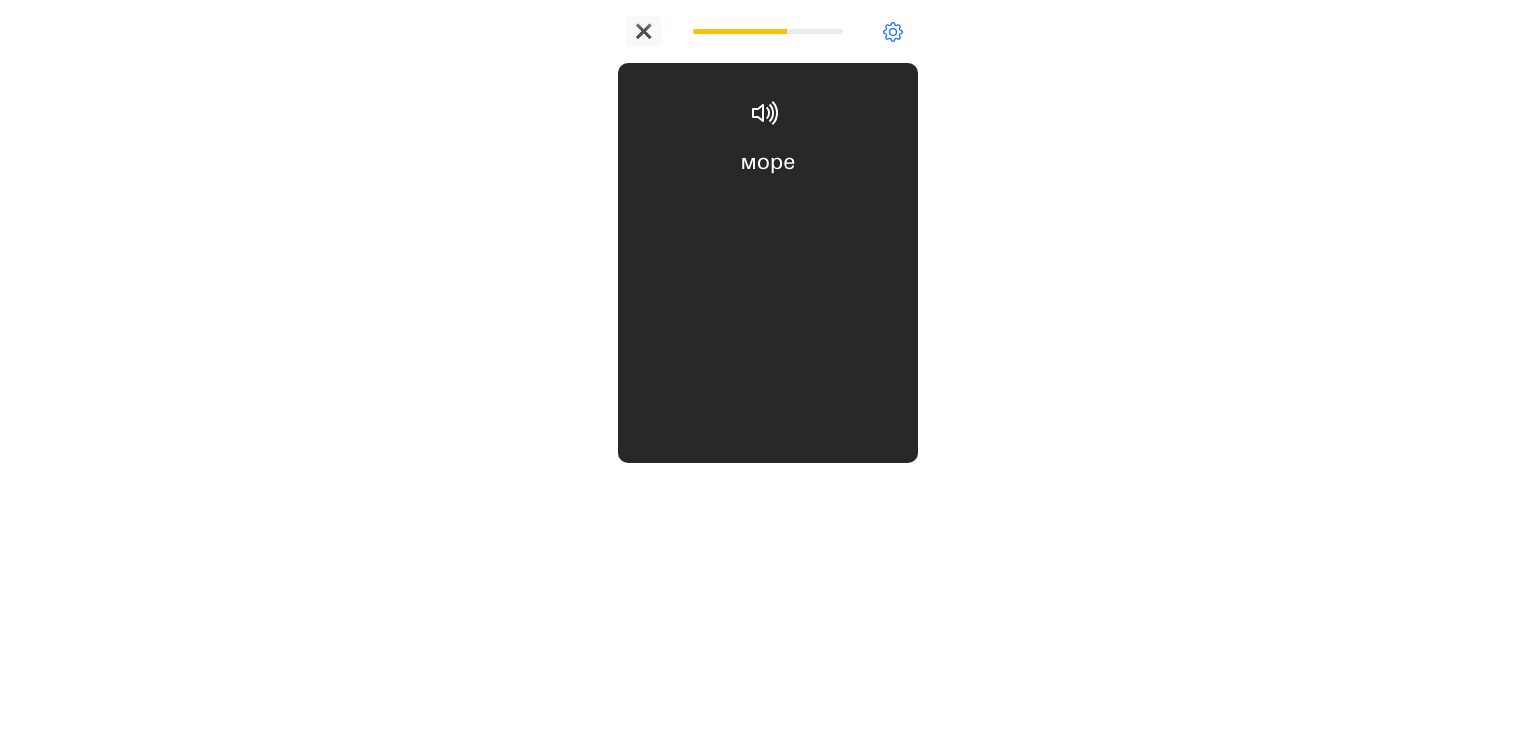 click on "море sea" at bounding box center (768, 206) 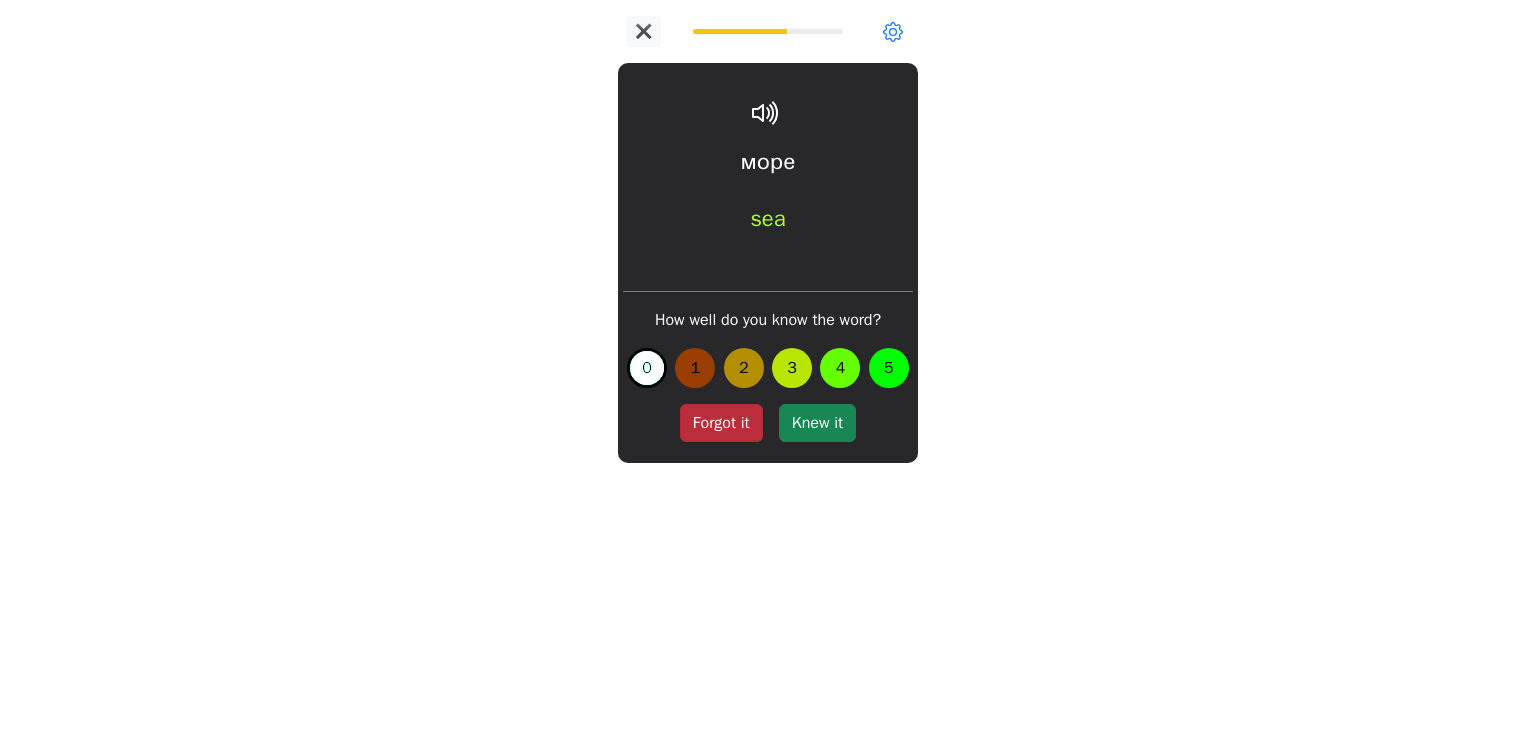 click on "Forgot it" at bounding box center [721, 423] 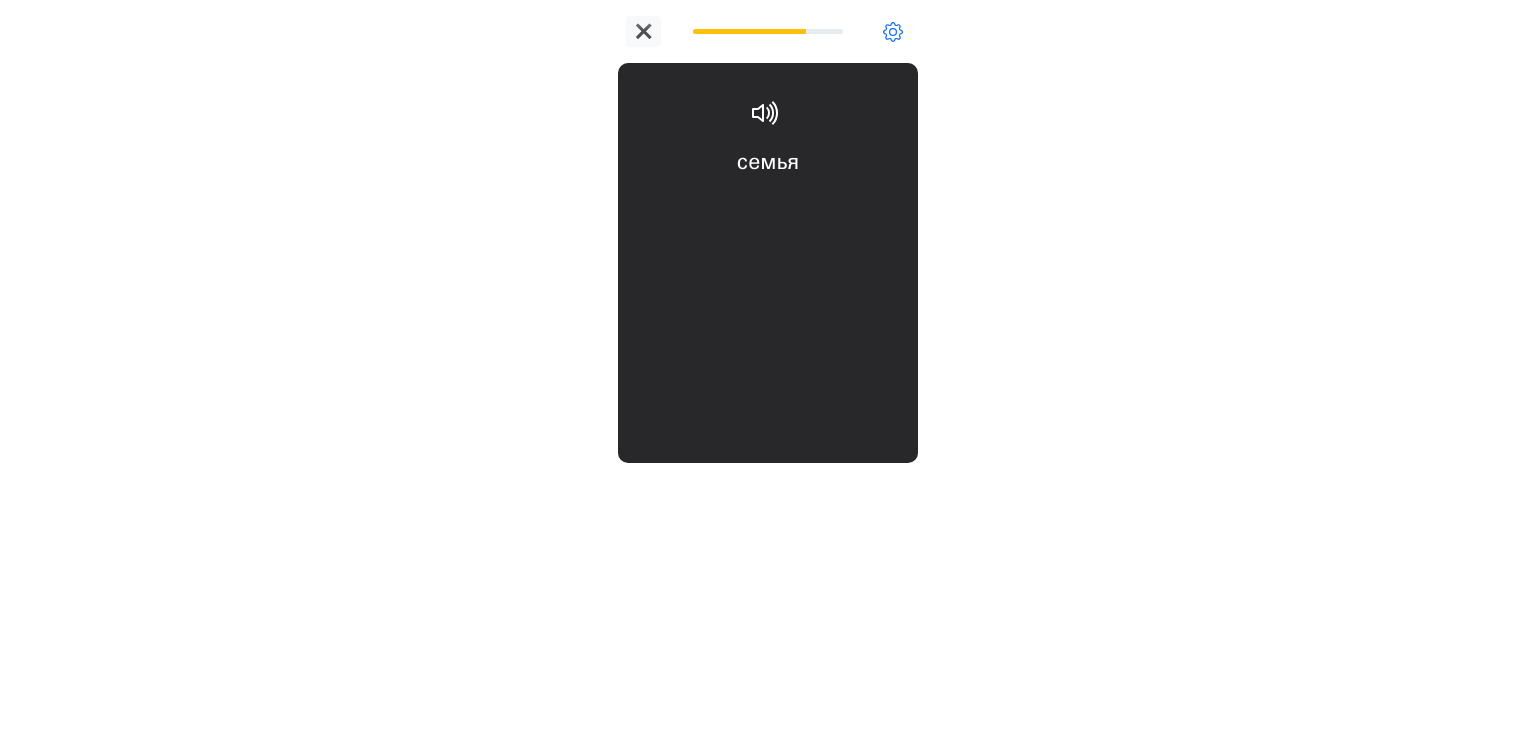click on "семья family" at bounding box center [768, 206] 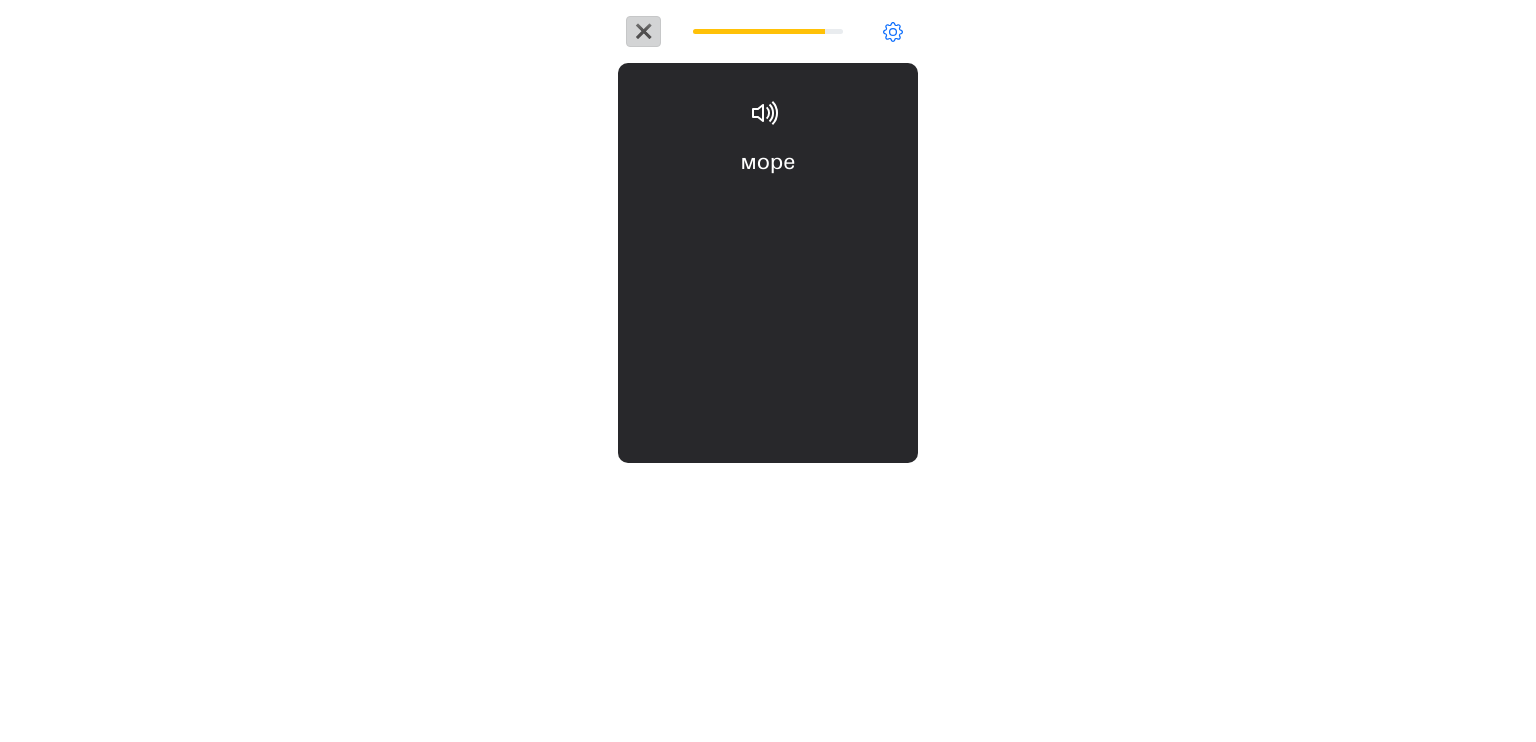 click on "✖" at bounding box center (643, 31) 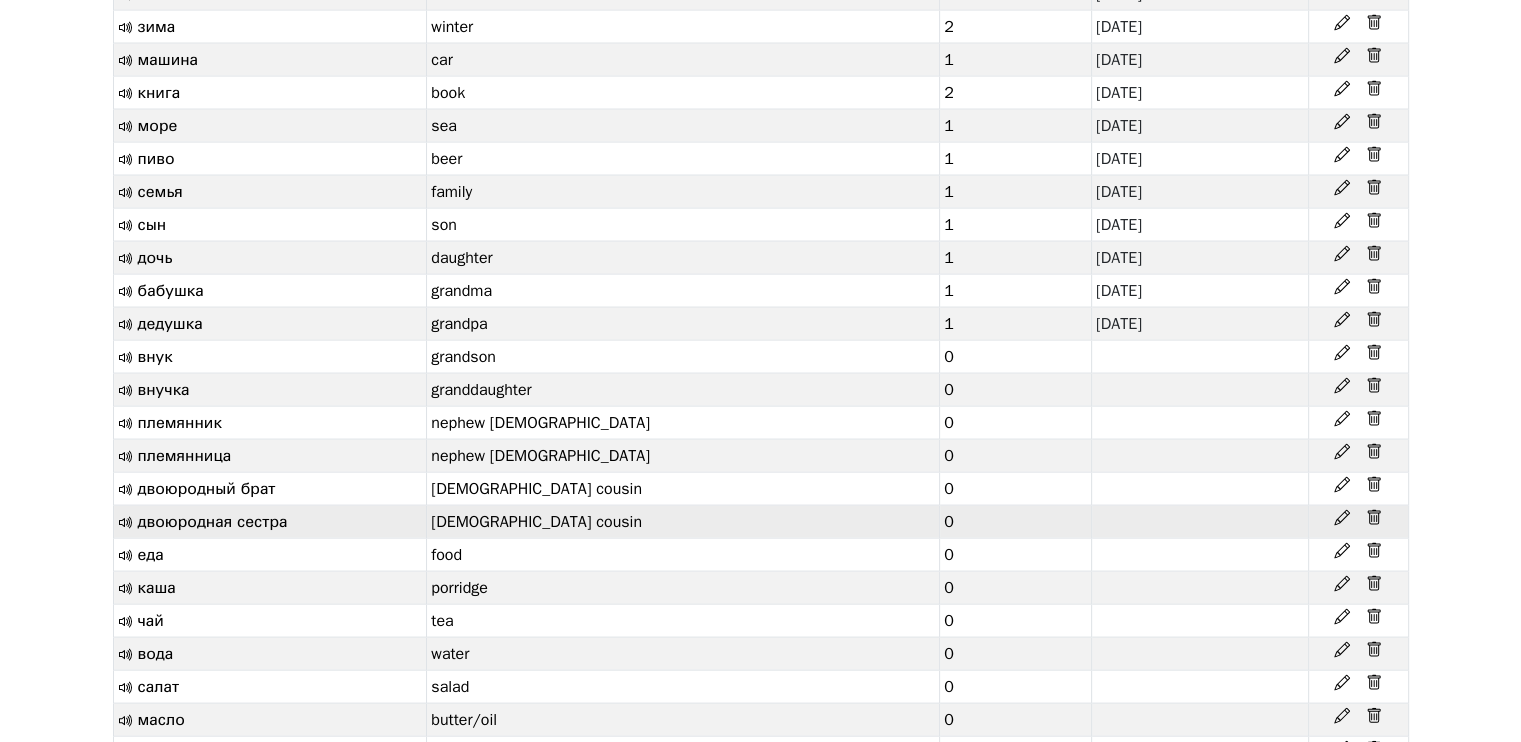 scroll, scrollTop: 3952, scrollLeft: 0, axis: vertical 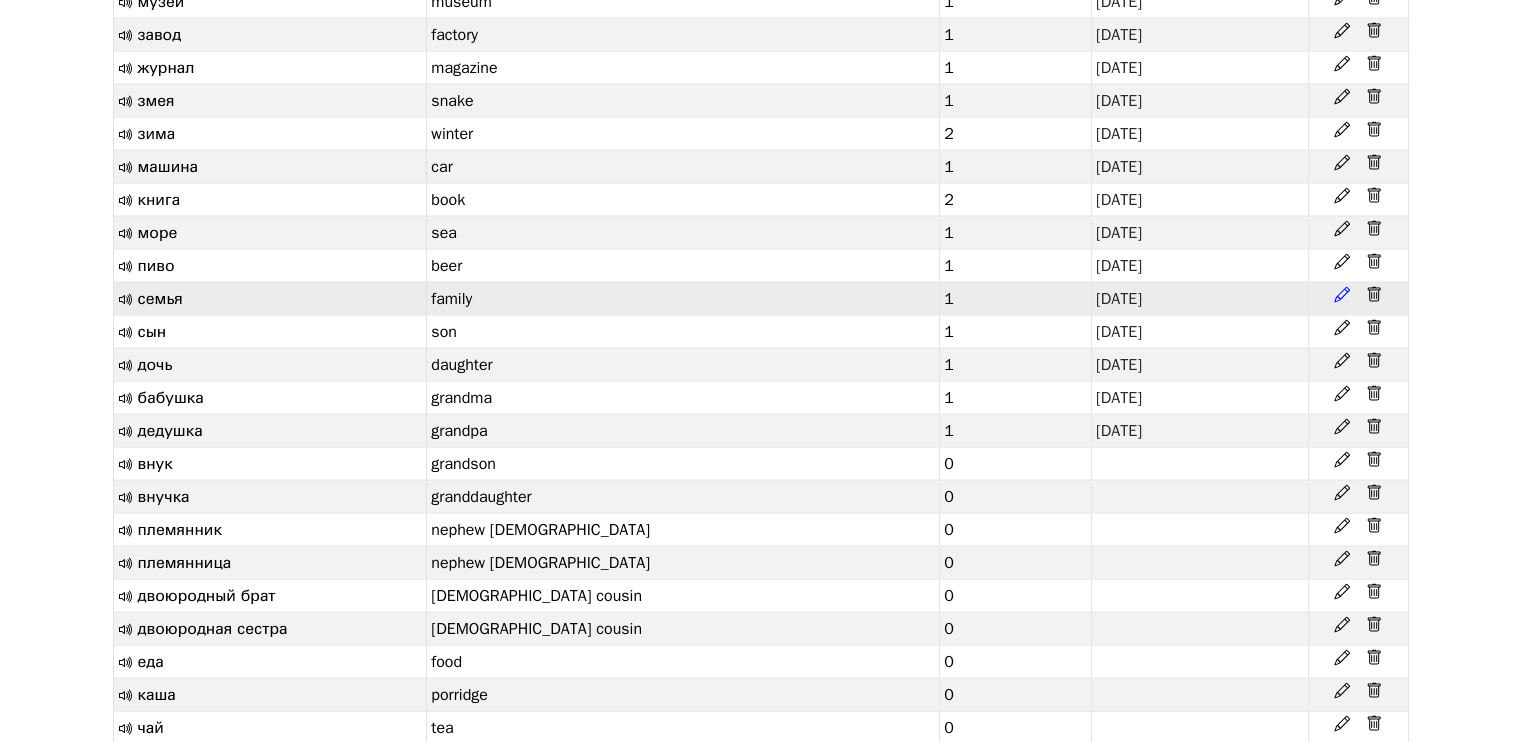 click 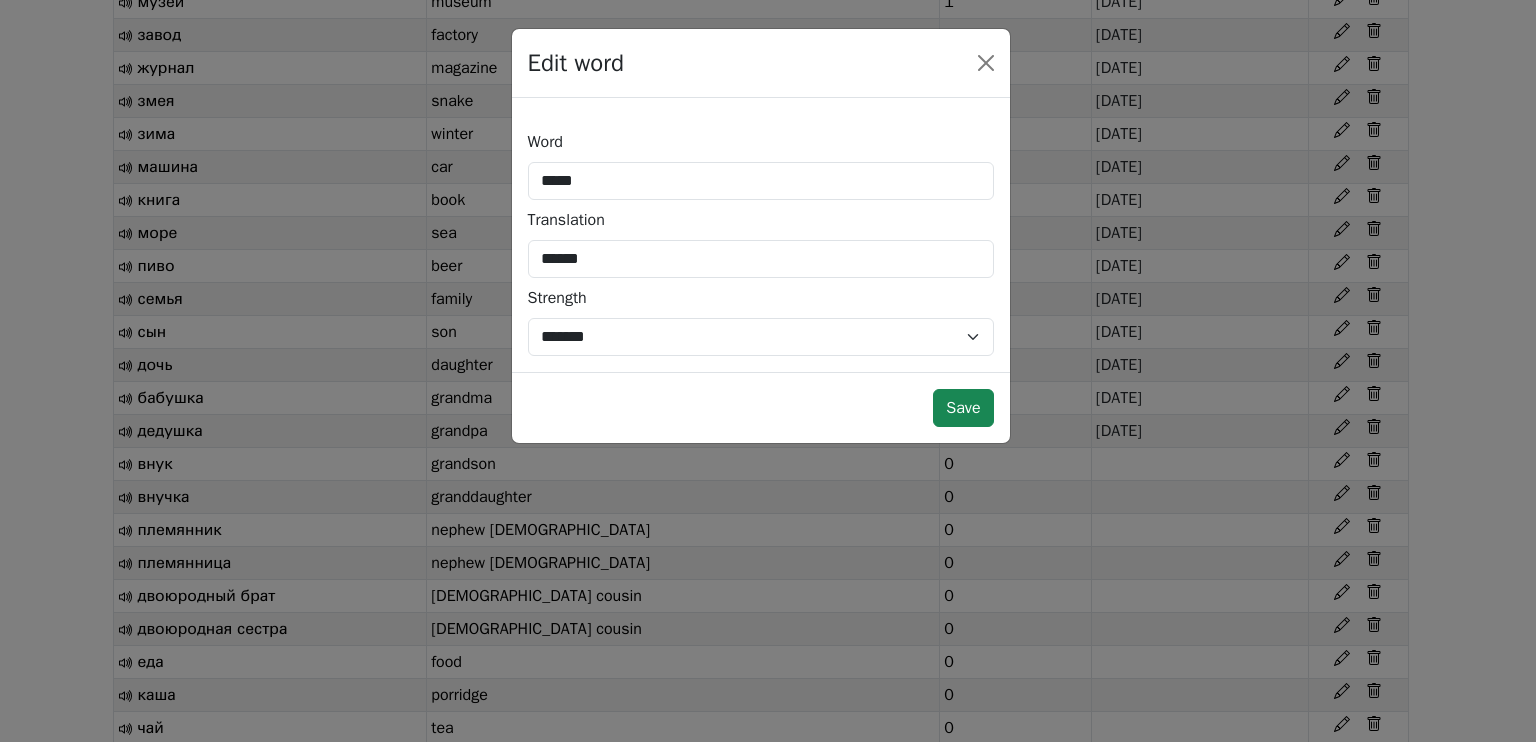 click on "Word ***** Translation ****** Strength *** *** * * * * * *** ******* *" at bounding box center (761, 235) 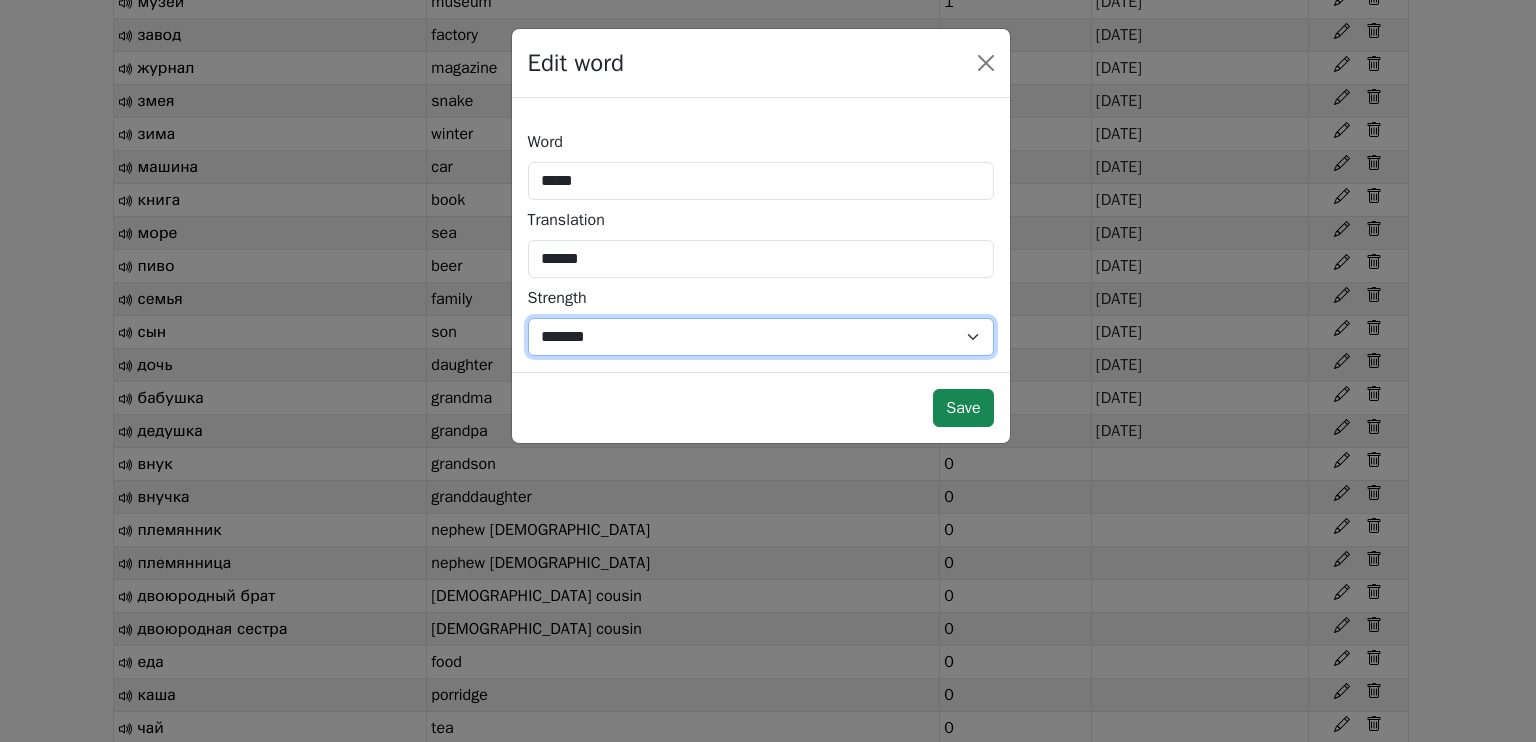 click on "*** *** * * * * * *** ******* *" at bounding box center (761, 337) 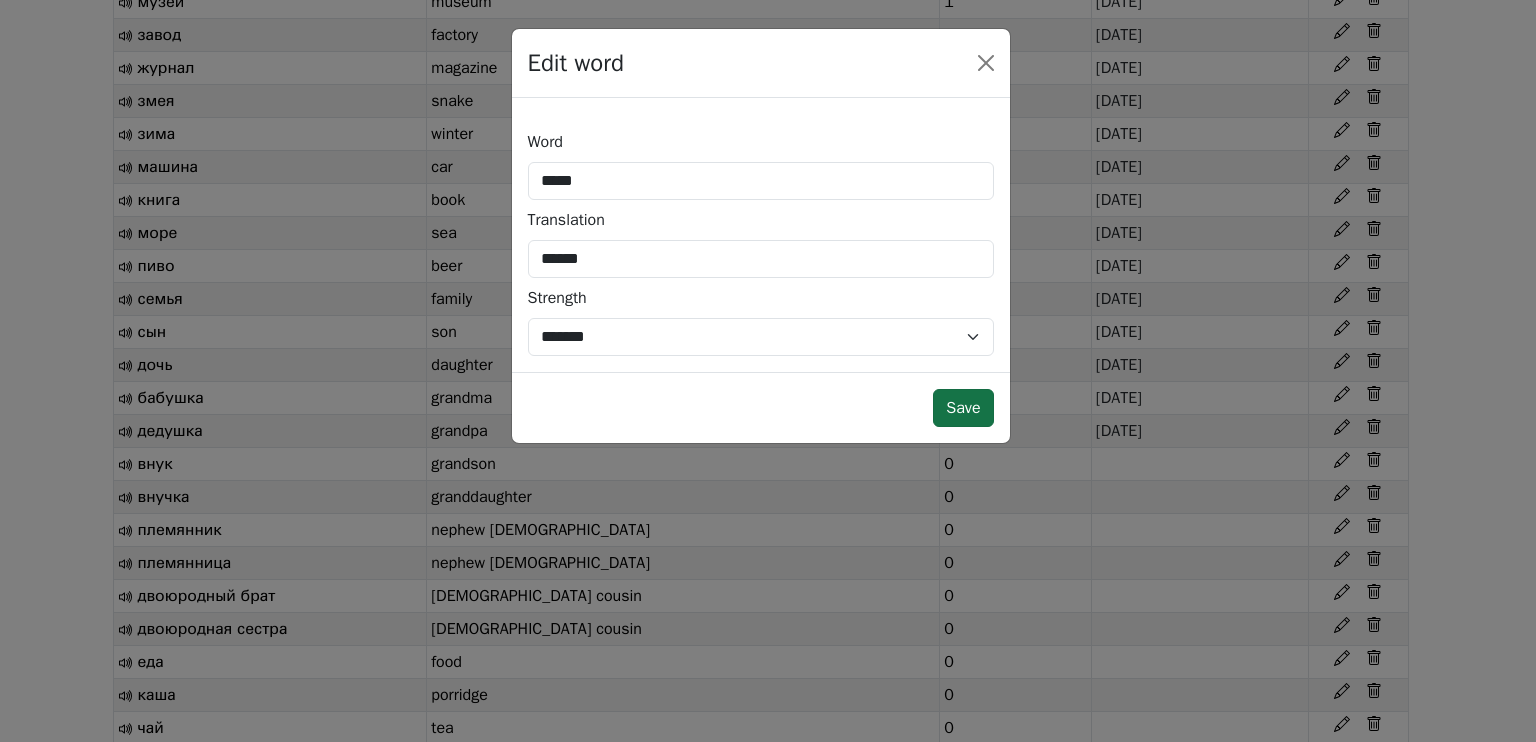 click on "Save" at bounding box center [963, 408] 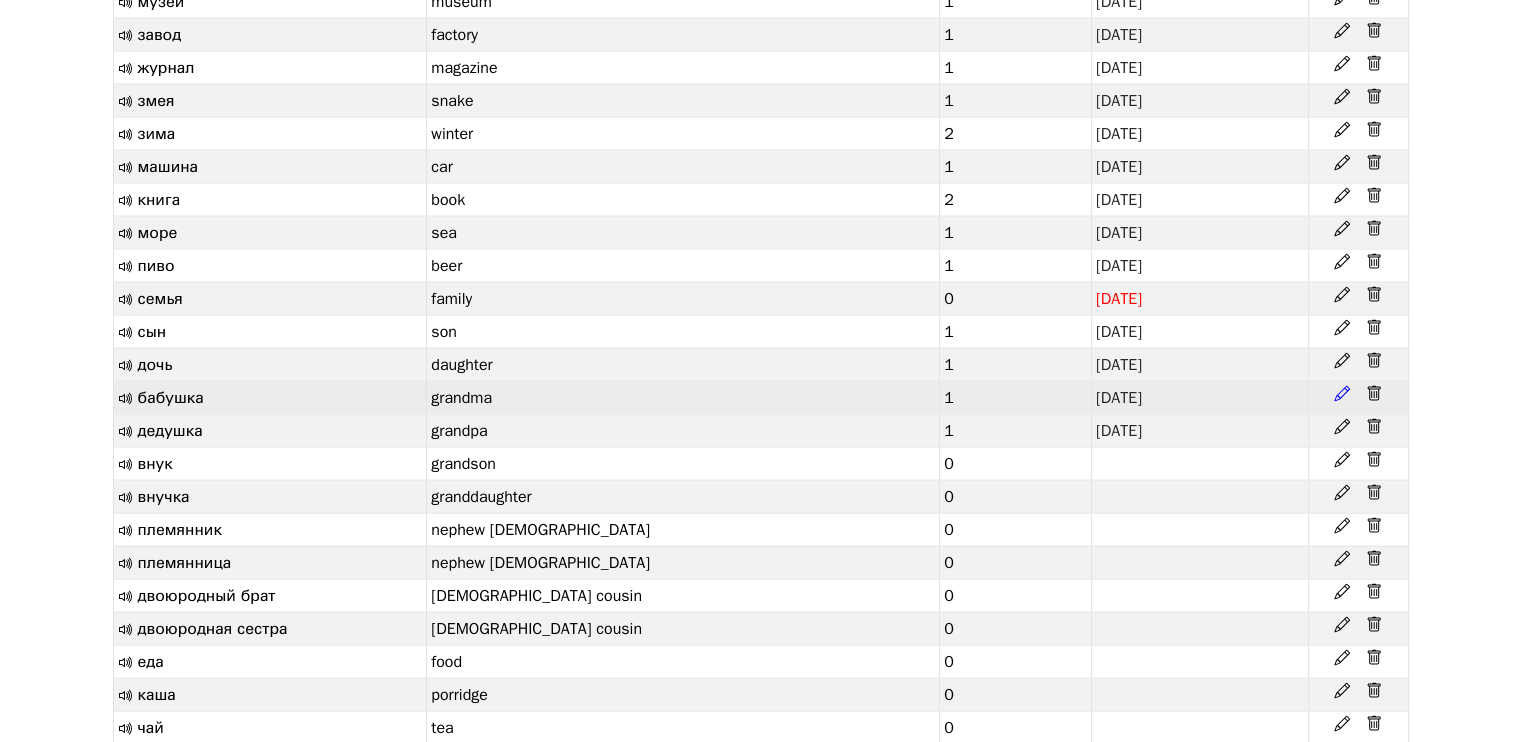 click 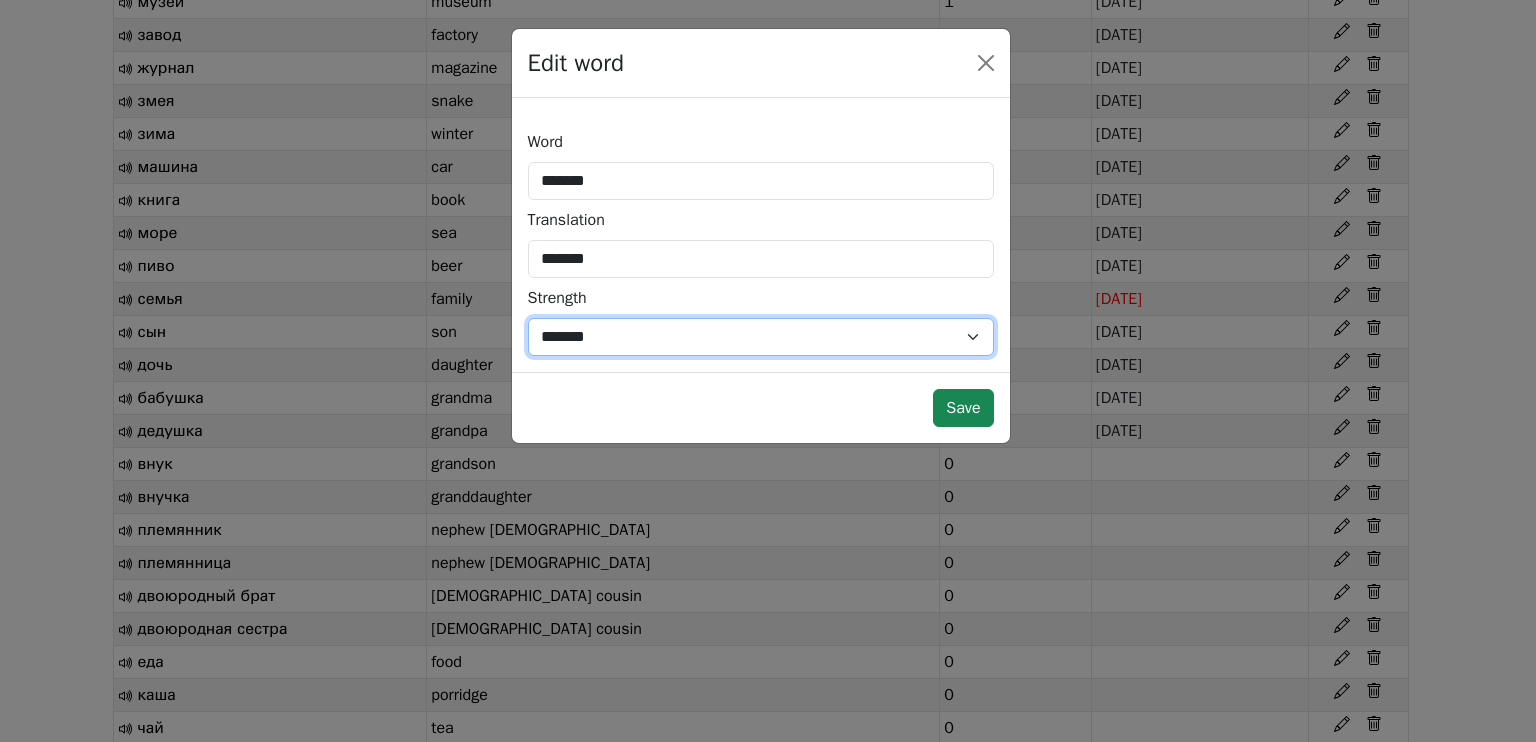 drag, startPoint x: 643, startPoint y: 335, endPoint x: 640, endPoint y: 351, distance: 16.27882 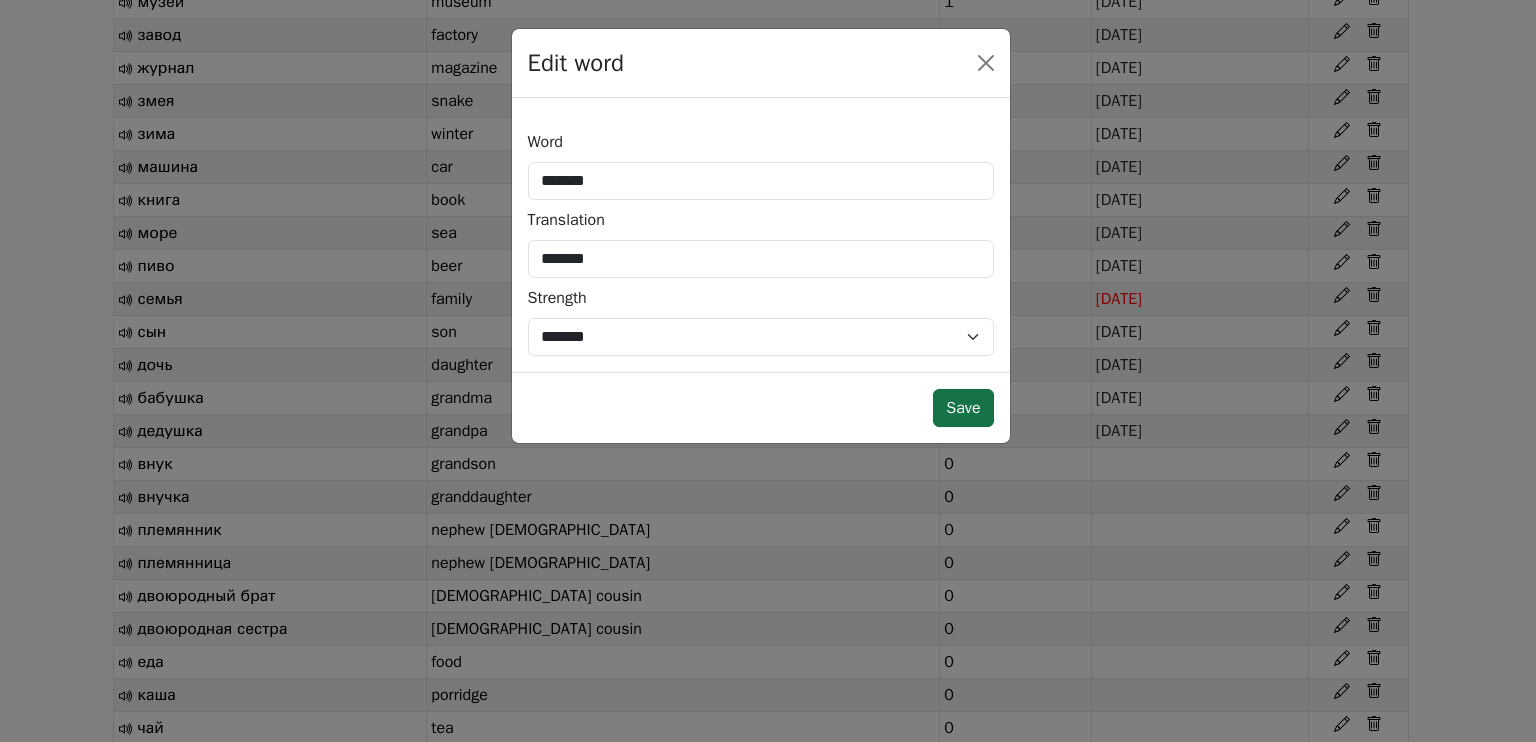 click on "Save" at bounding box center (963, 408) 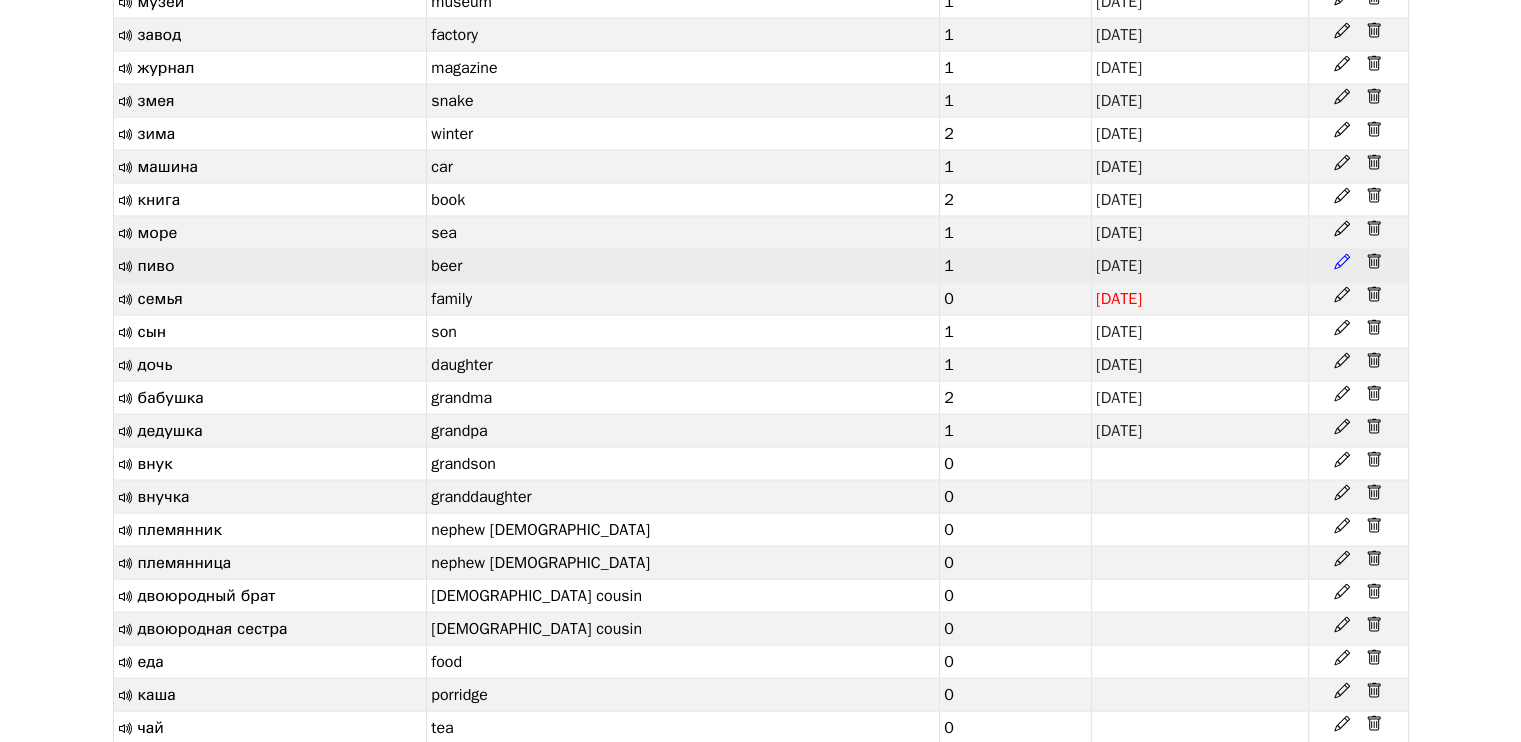 click 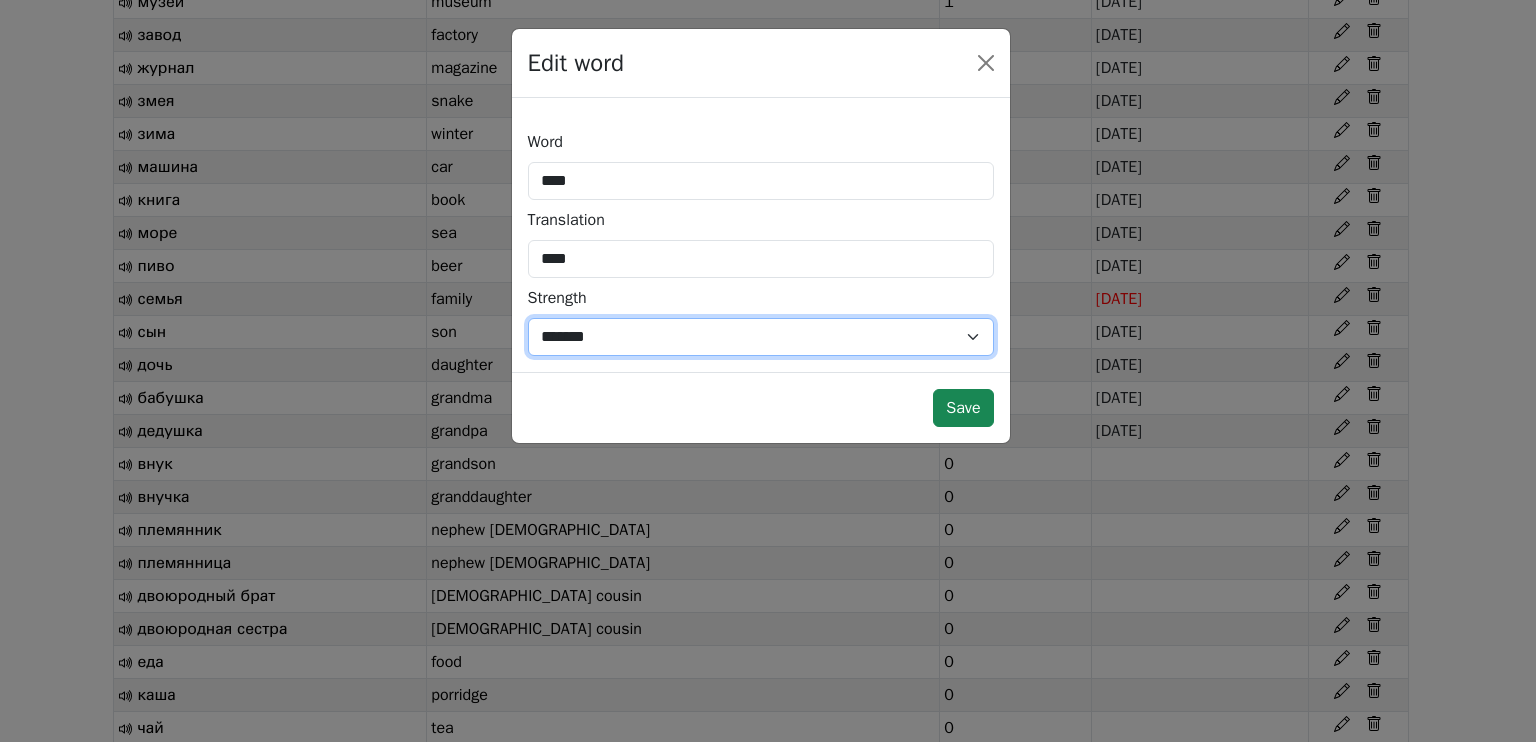 click on "*** *** * * * * * *** ******* *" at bounding box center [761, 337] 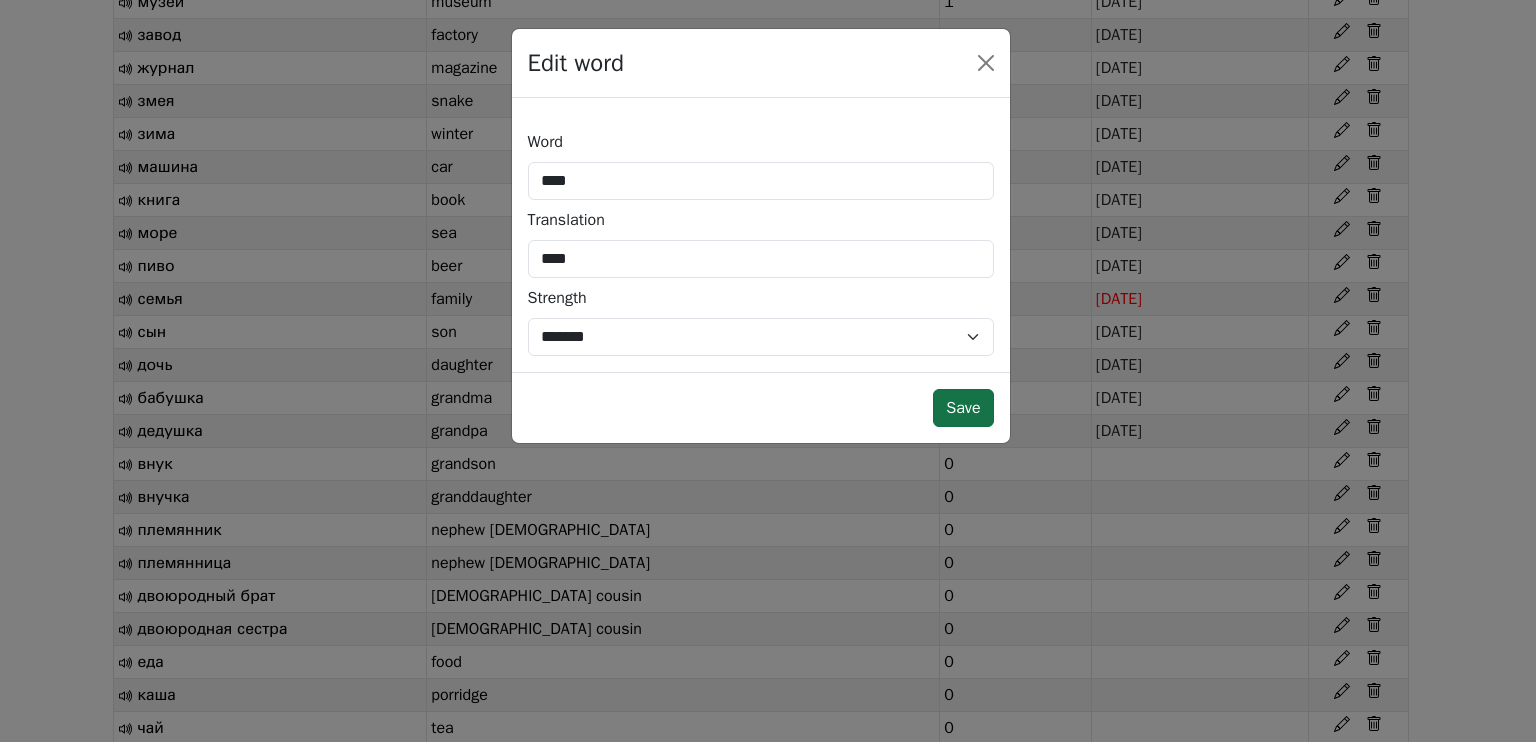 click on "Save" at bounding box center [963, 408] 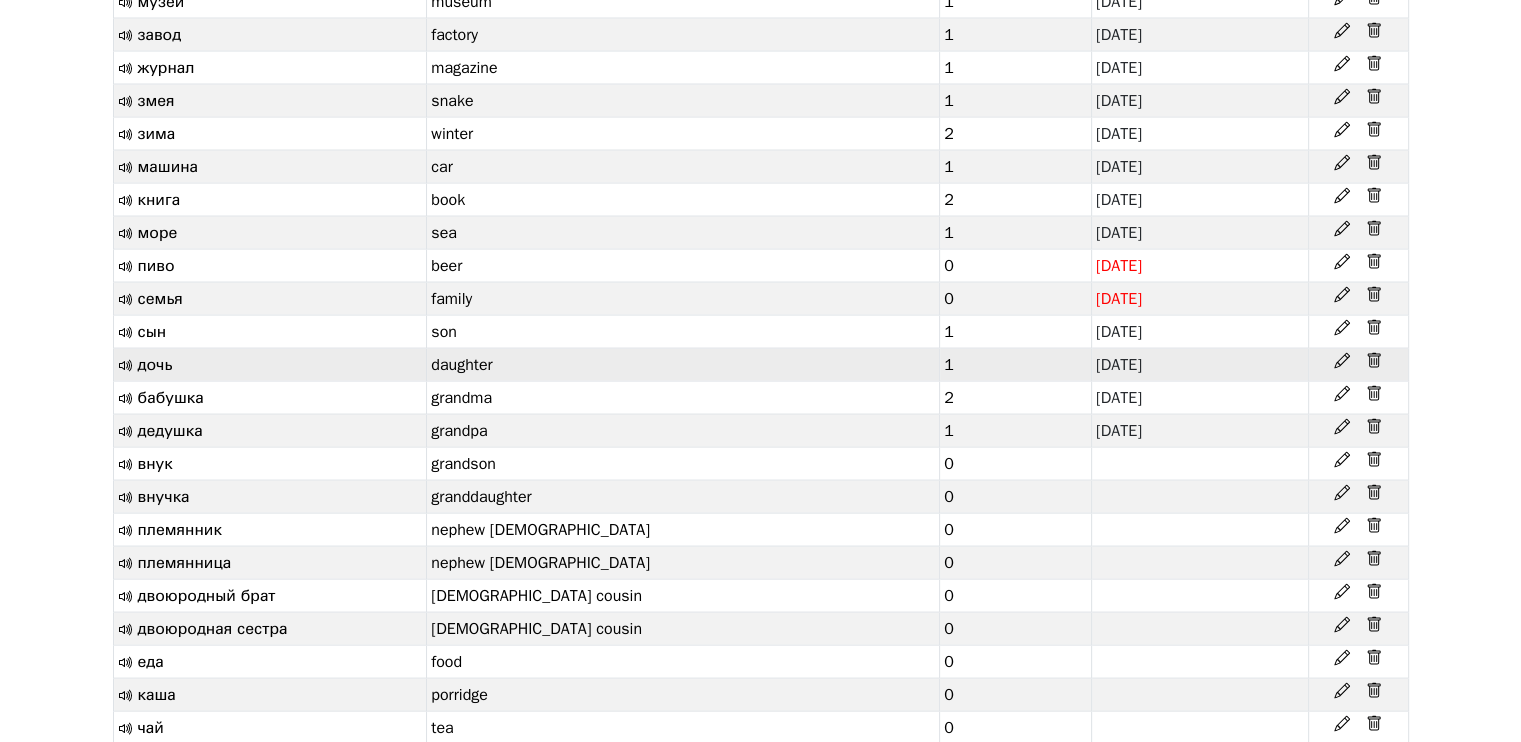 click at bounding box center (1358, 361) 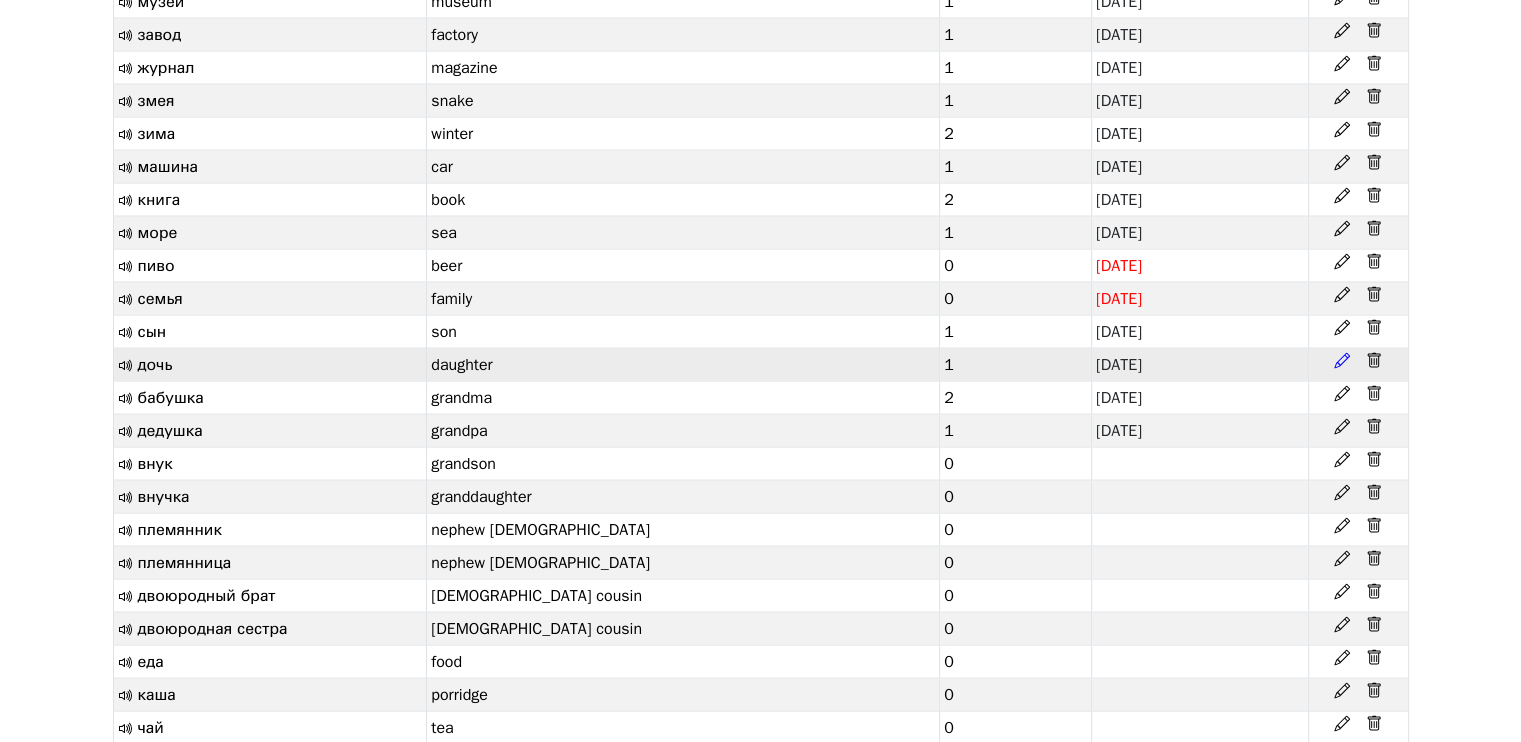 click 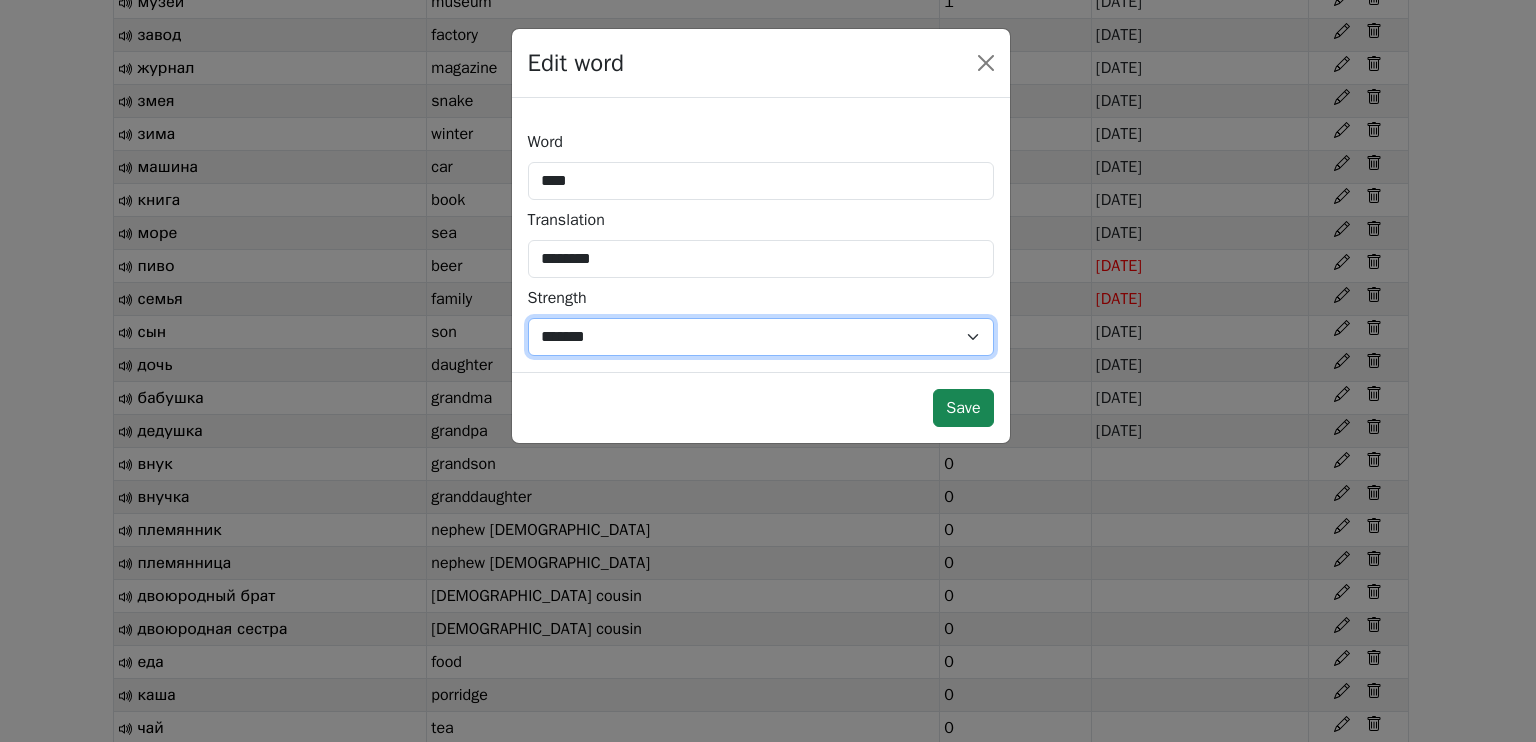 click on "*** *** * * * * * *** ******* *" at bounding box center [761, 337] 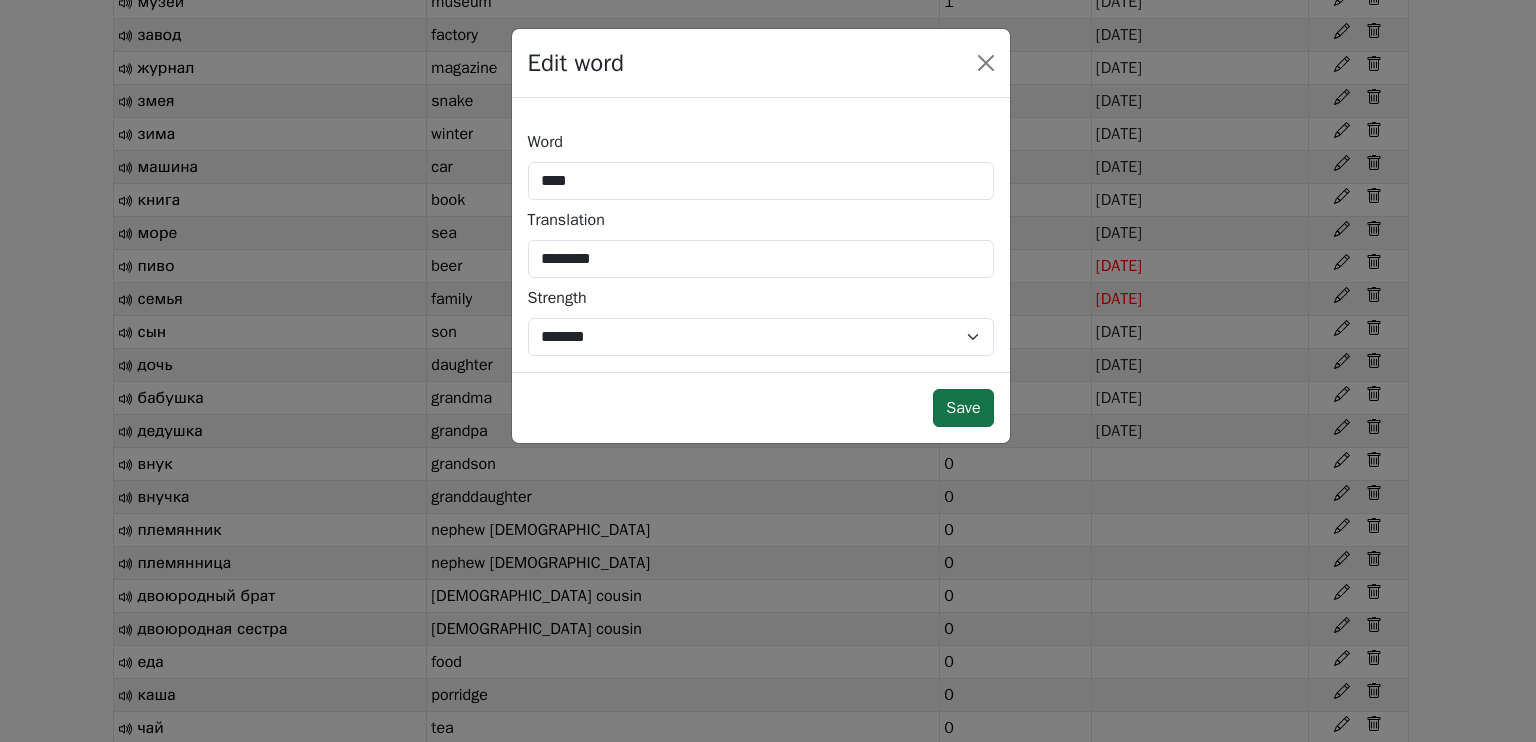 click on "Save" at bounding box center (963, 408) 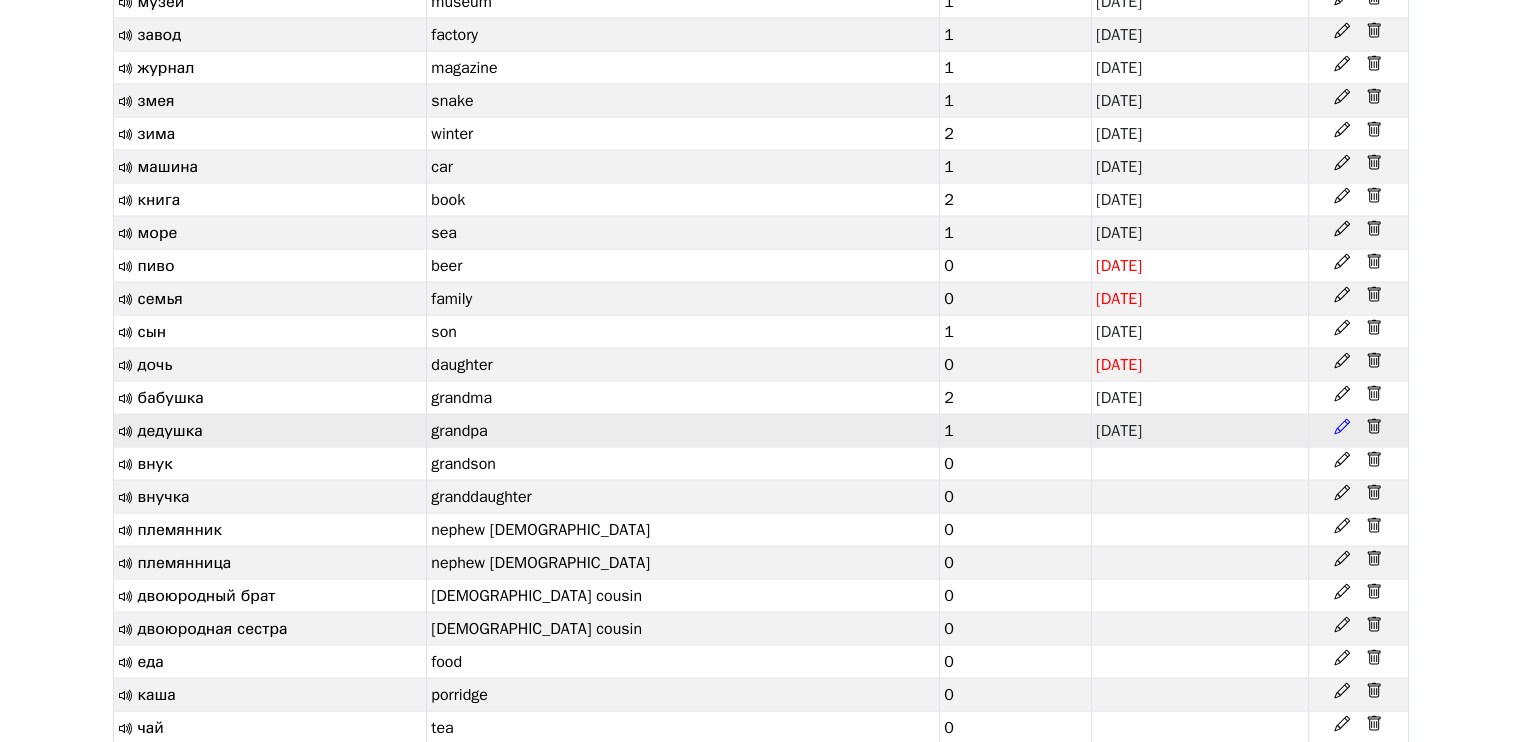 click 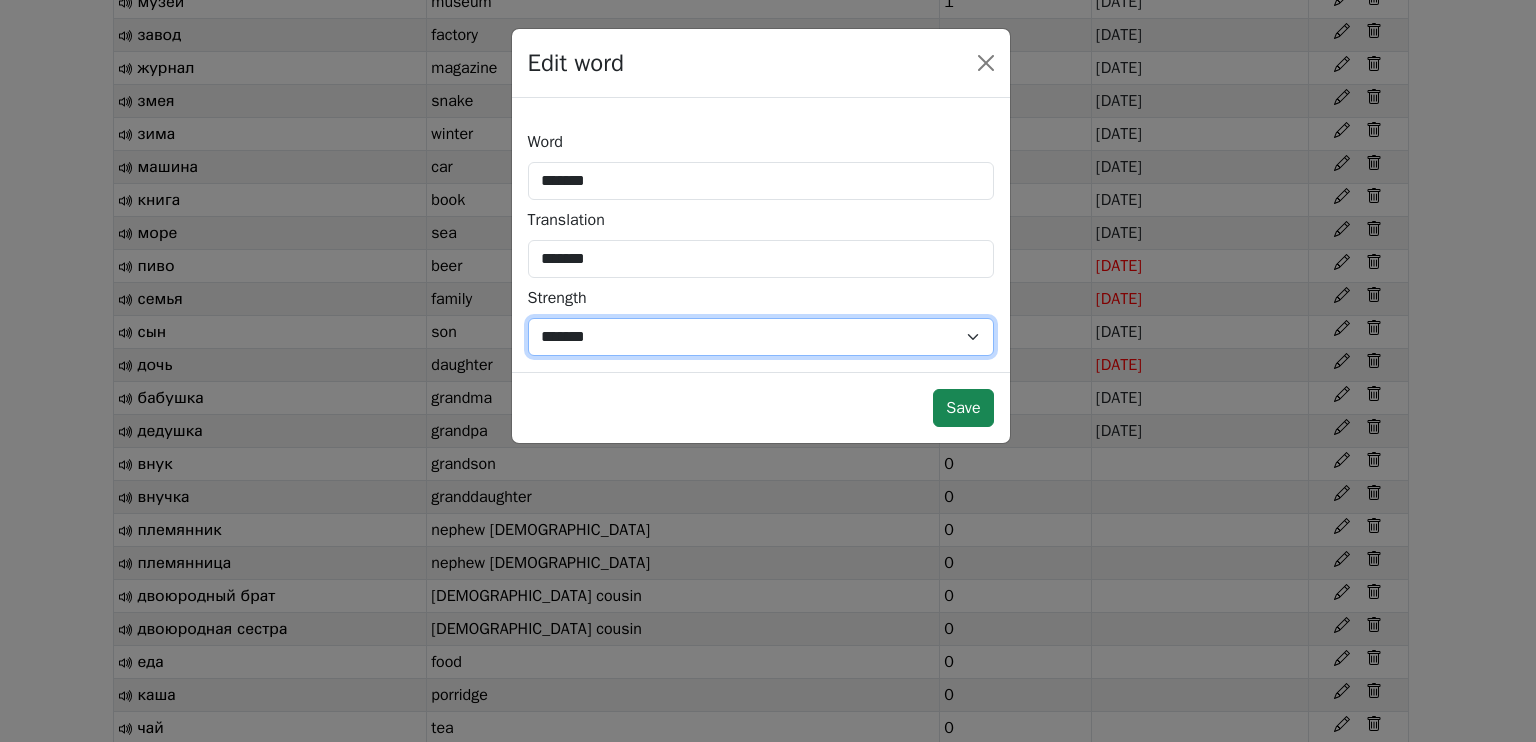 click on "*** *** * * * * * *** ******* *" at bounding box center [761, 337] 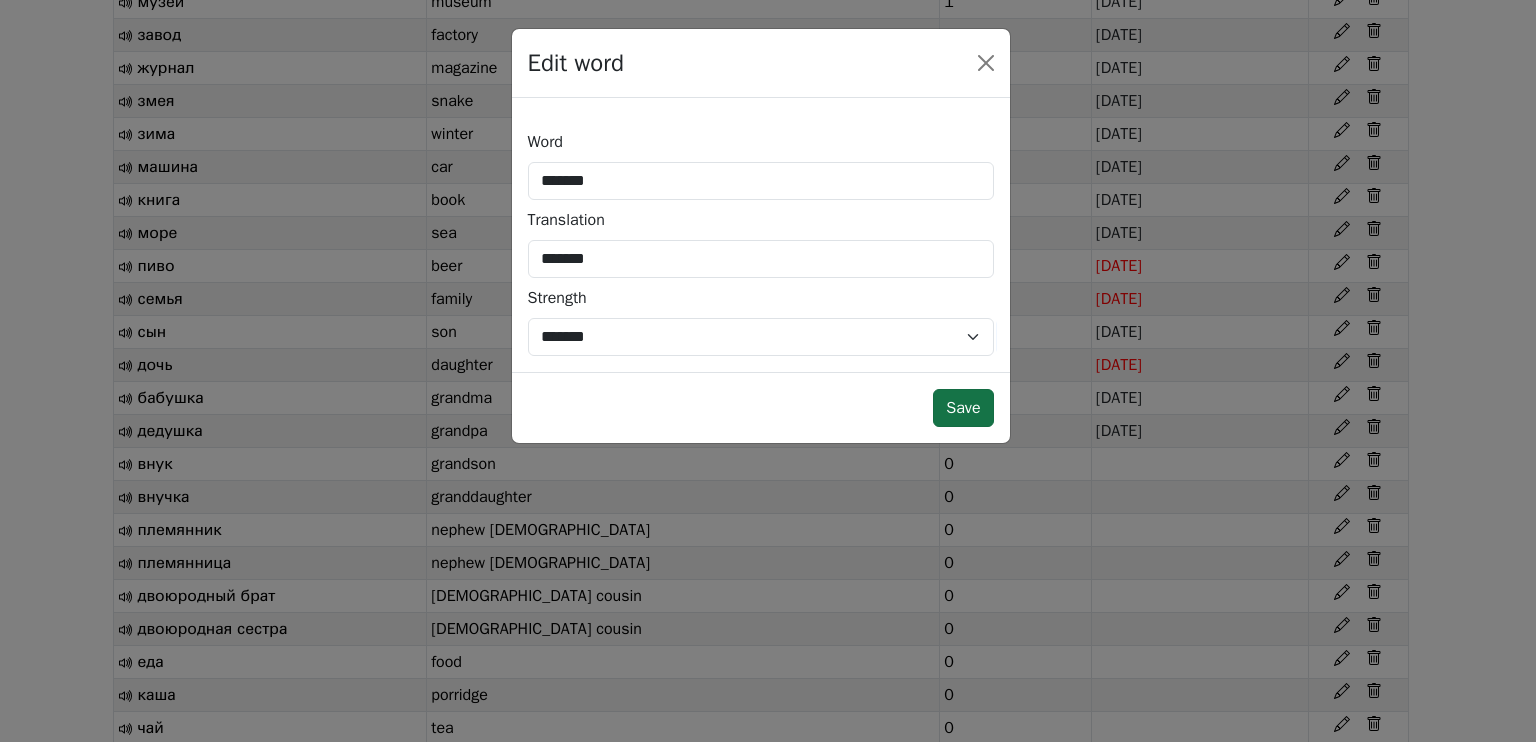 click on "Save" at bounding box center (761, 407) 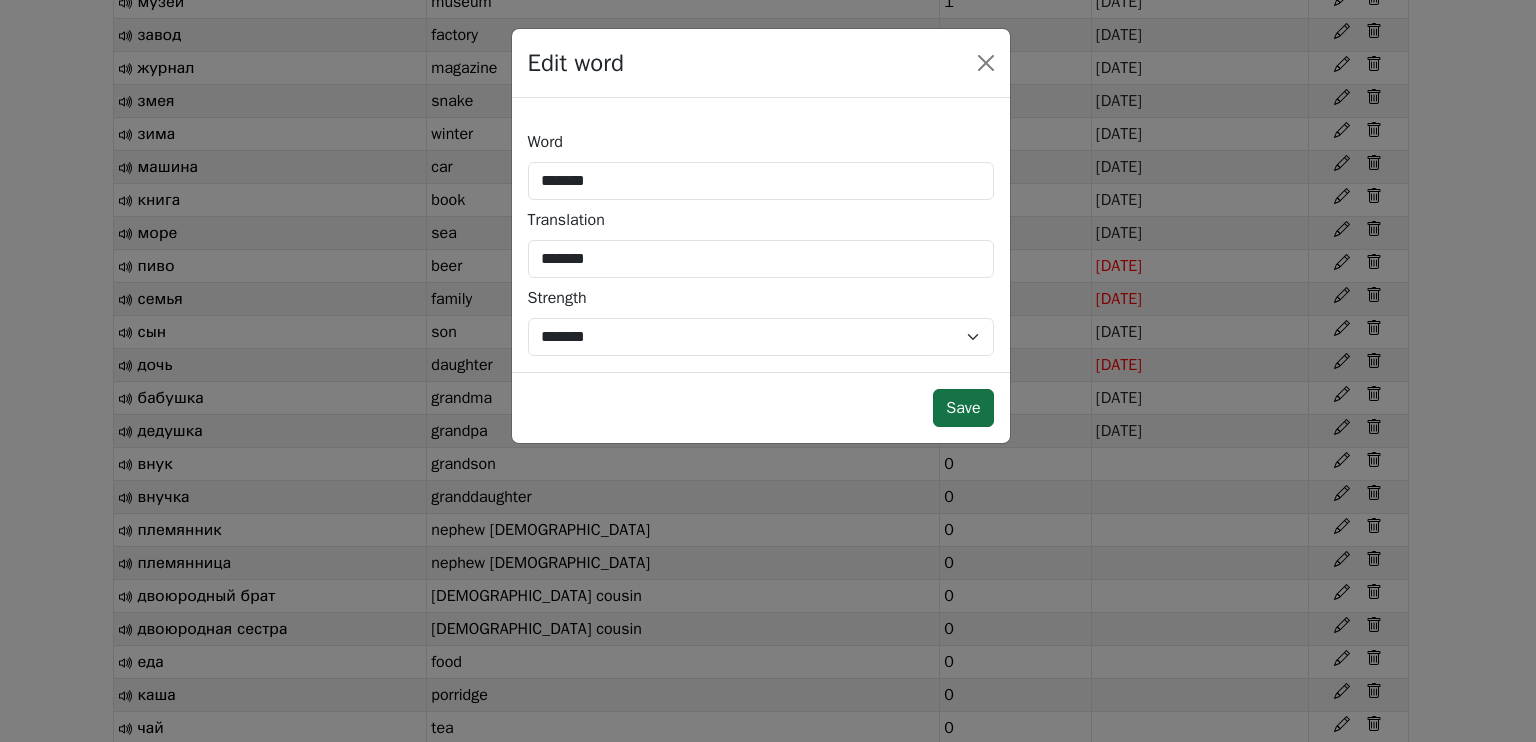 click on "Save" at bounding box center [963, 408] 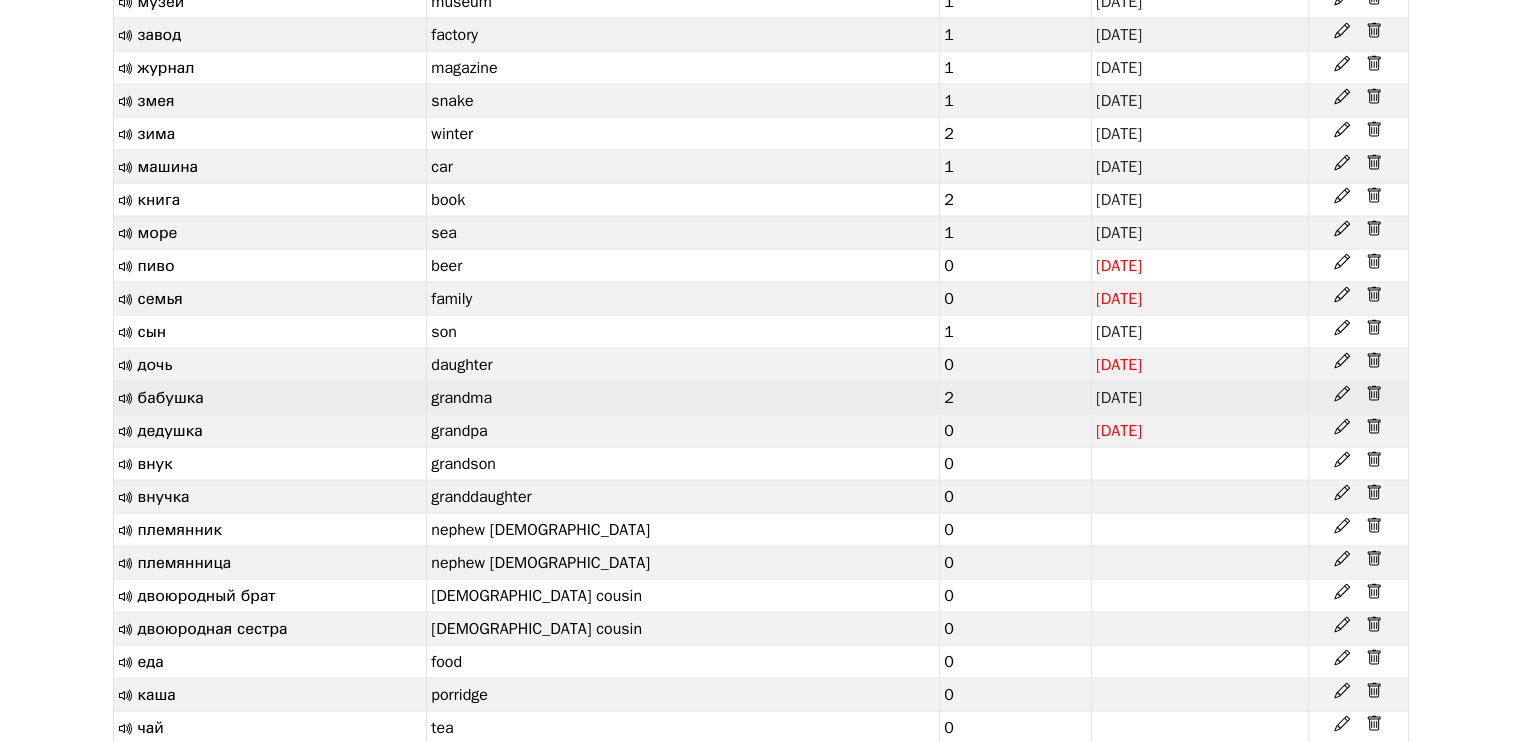 scroll, scrollTop: 3852, scrollLeft: 0, axis: vertical 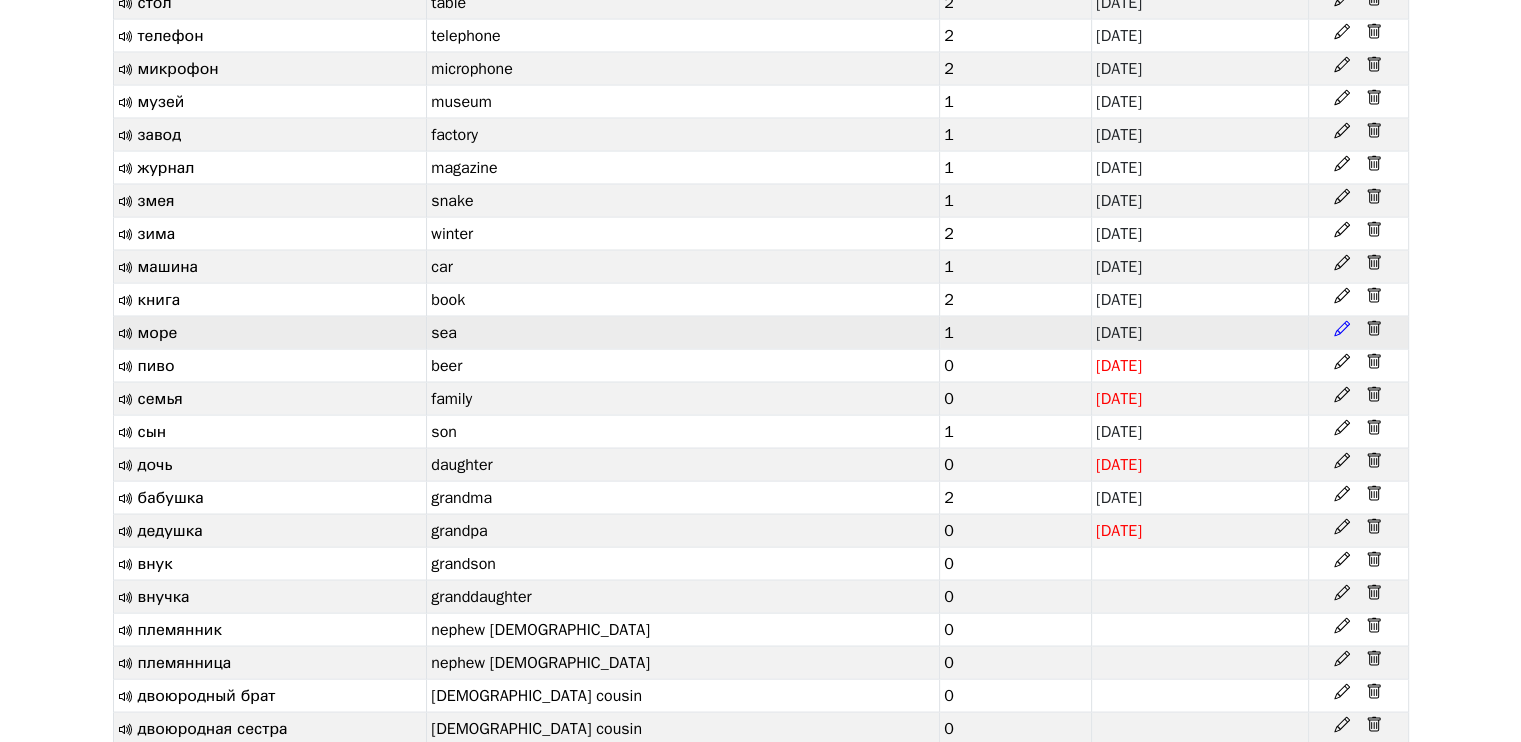 click 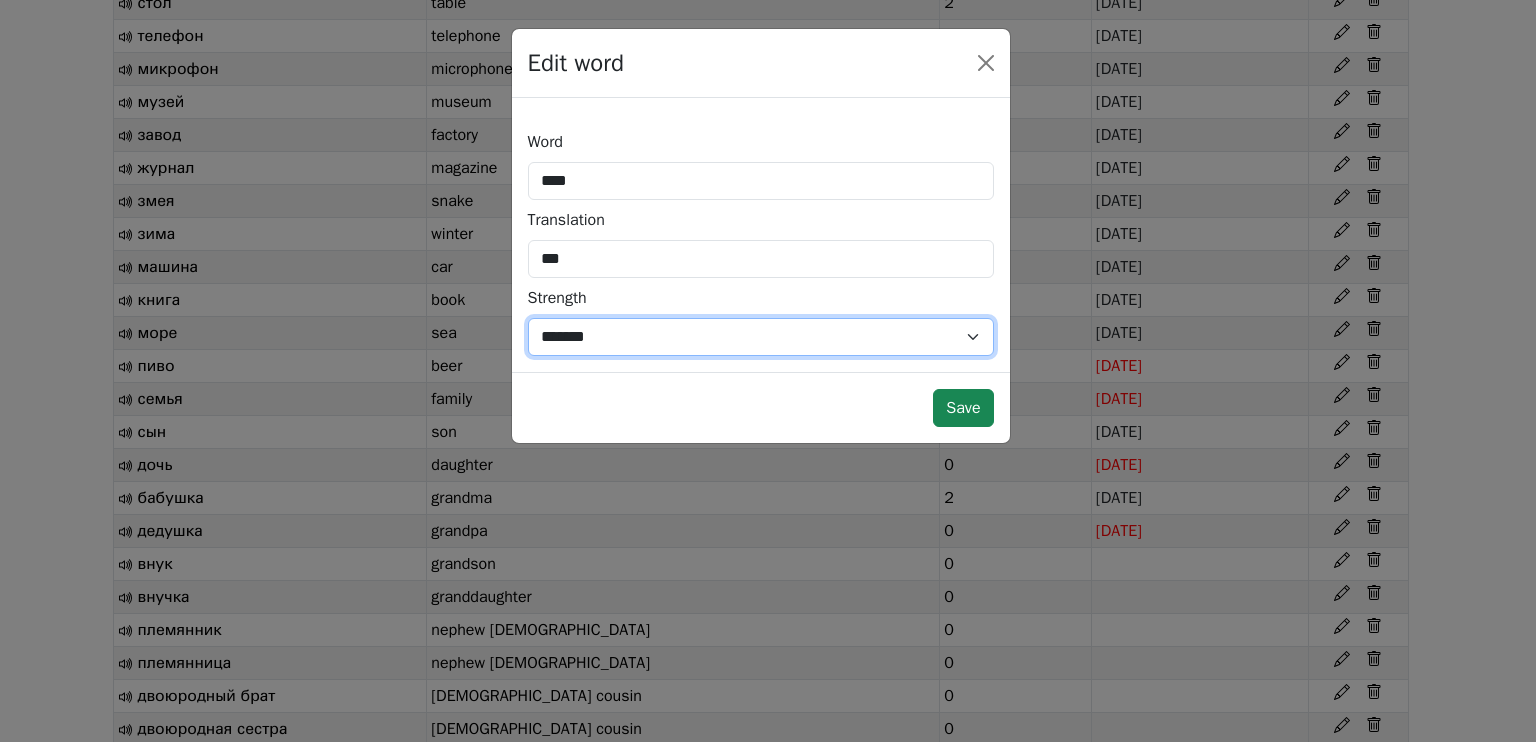click on "*** *** * * * * * *** ******* *" at bounding box center [761, 337] 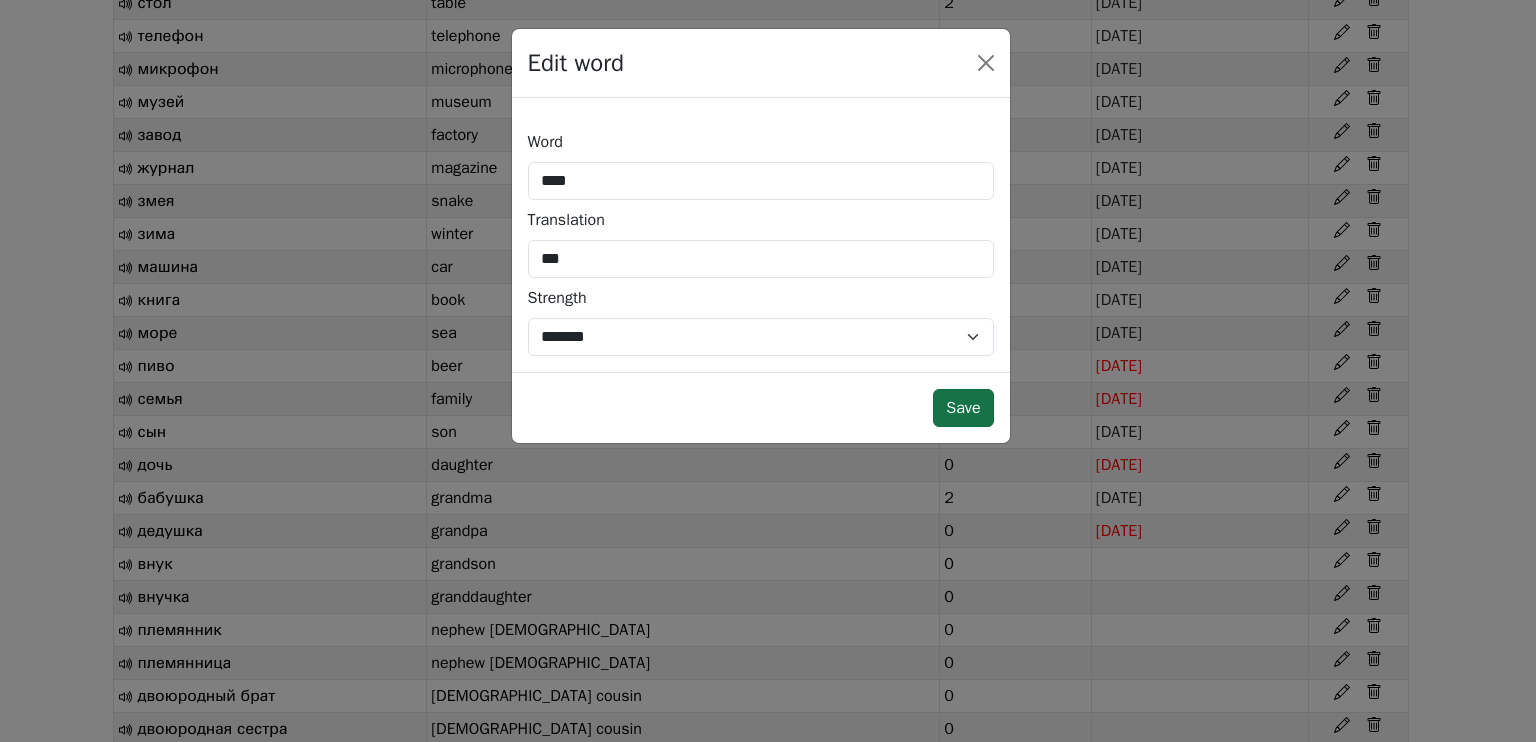 click on "Save" at bounding box center (963, 408) 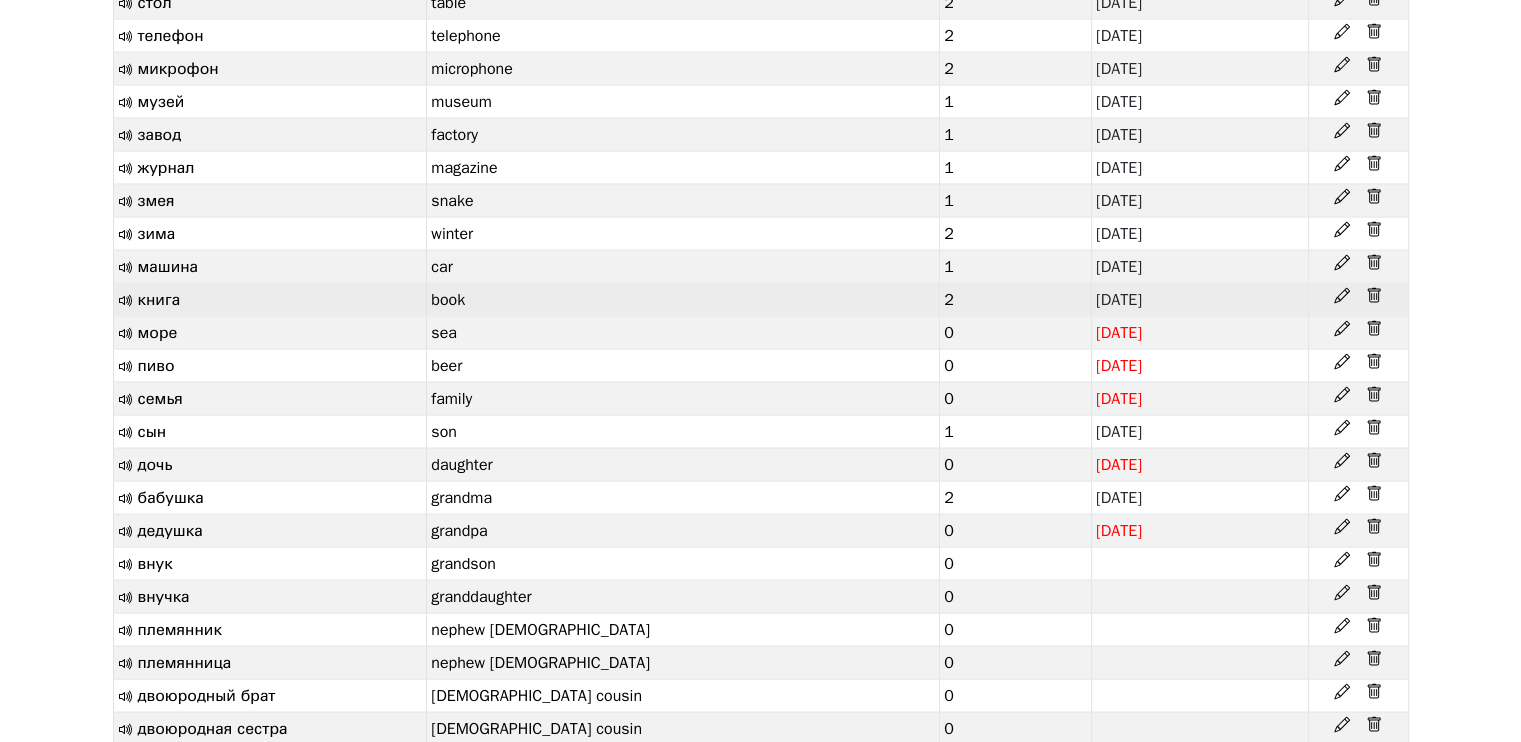 click at bounding box center (1358, 300) 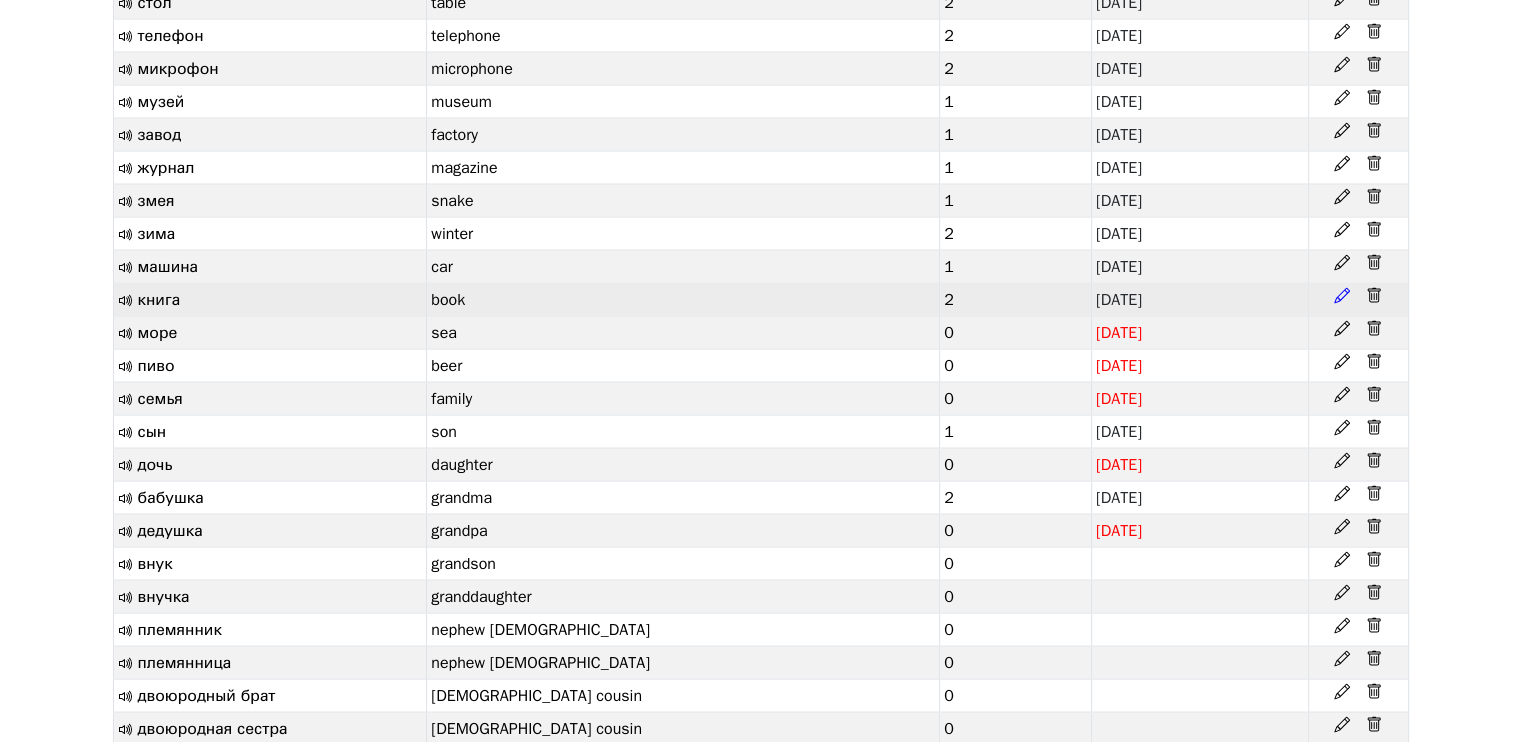 click 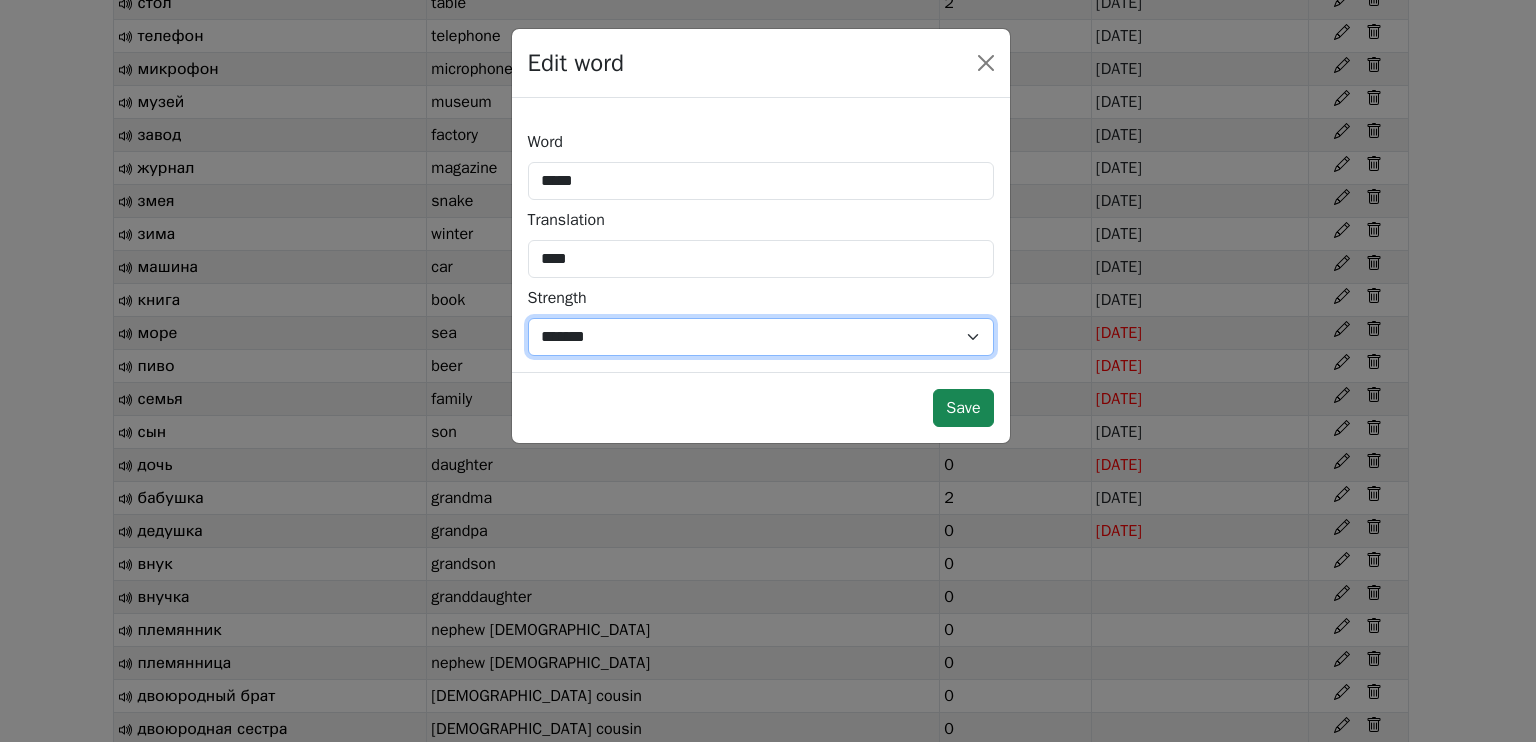 click on "*** *** * * * * * *** ******* *" at bounding box center (761, 337) 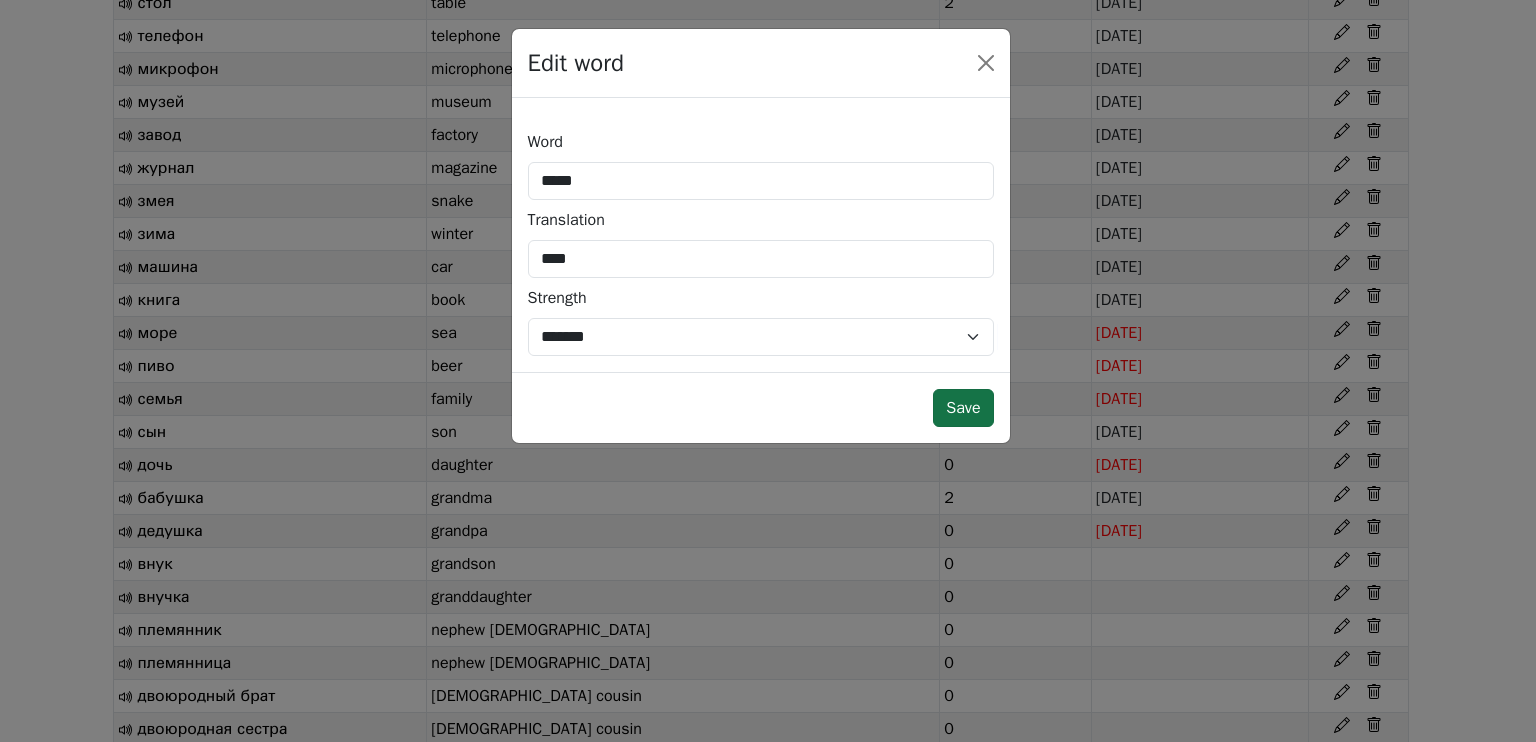 click on "Save" at bounding box center [963, 408] 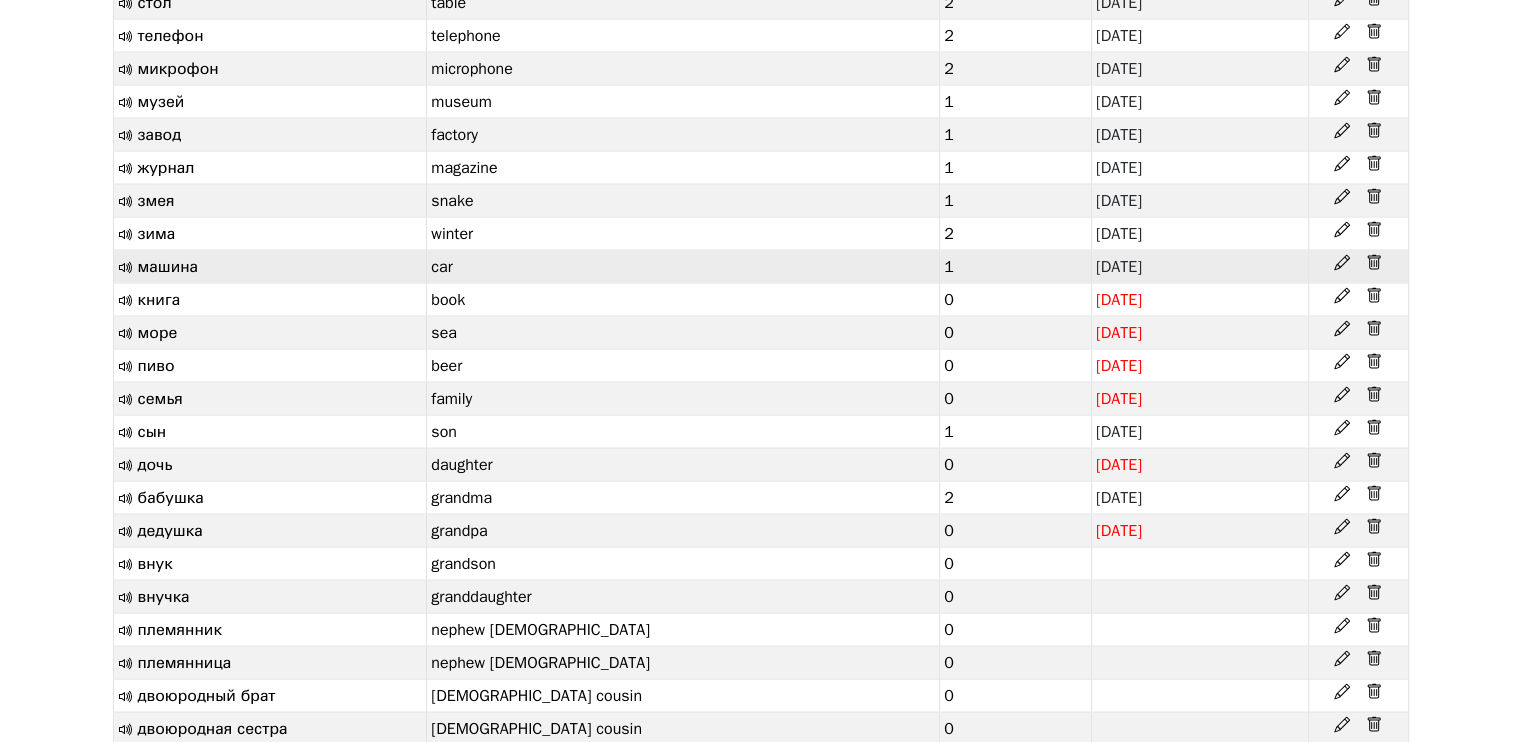 click at bounding box center (1358, 267) 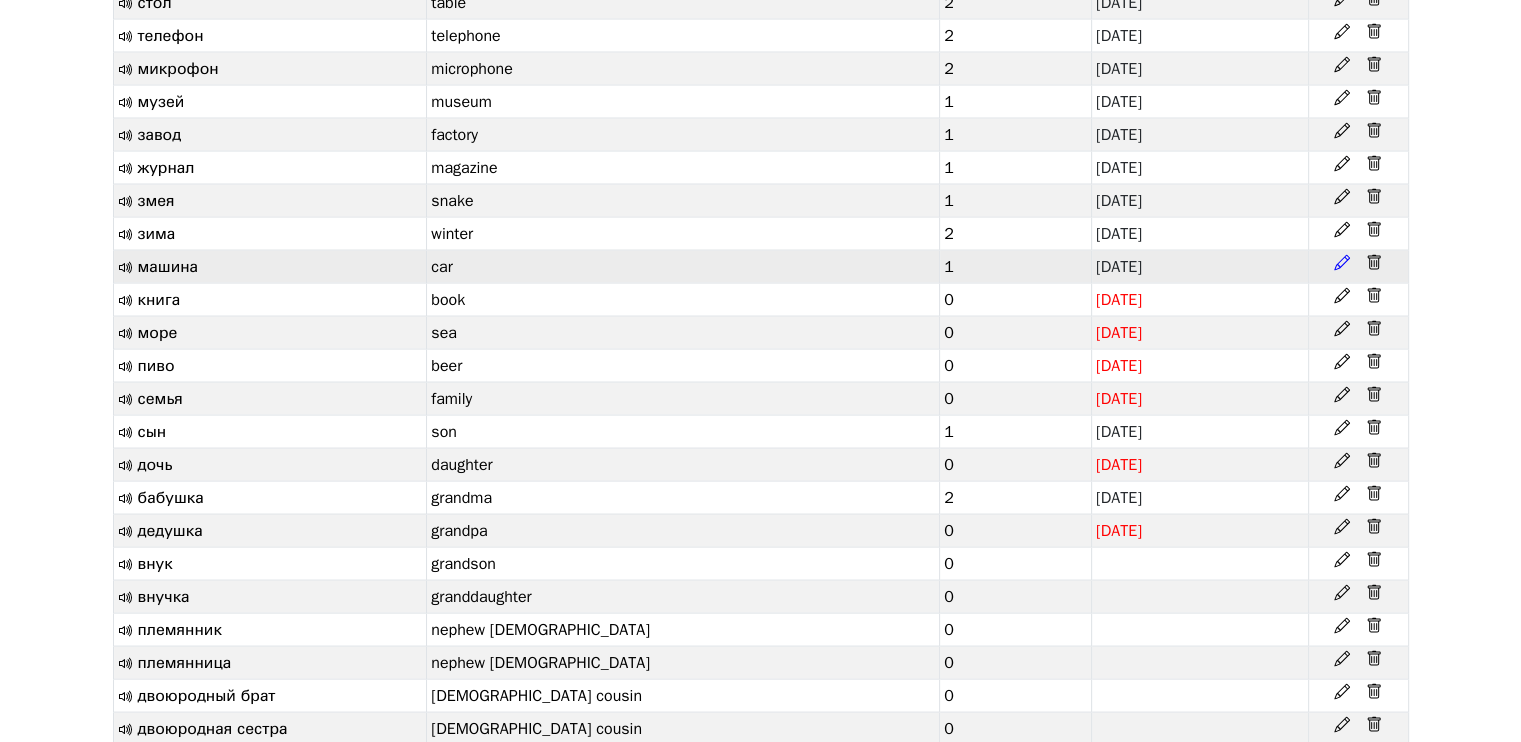 click 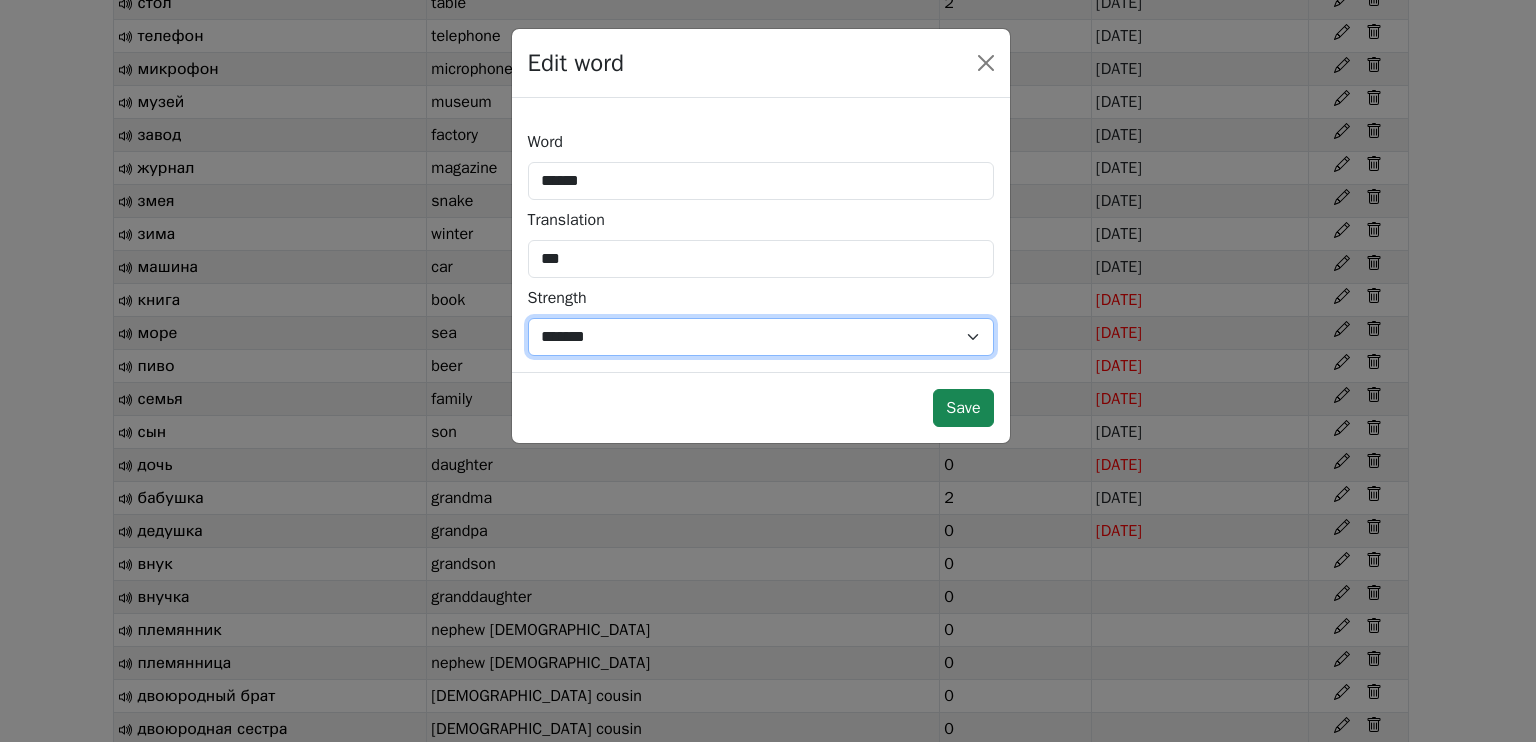 drag, startPoint x: 729, startPoint y: 329, endPoint x: 708, endPoint y: 351, distance: 30.413813 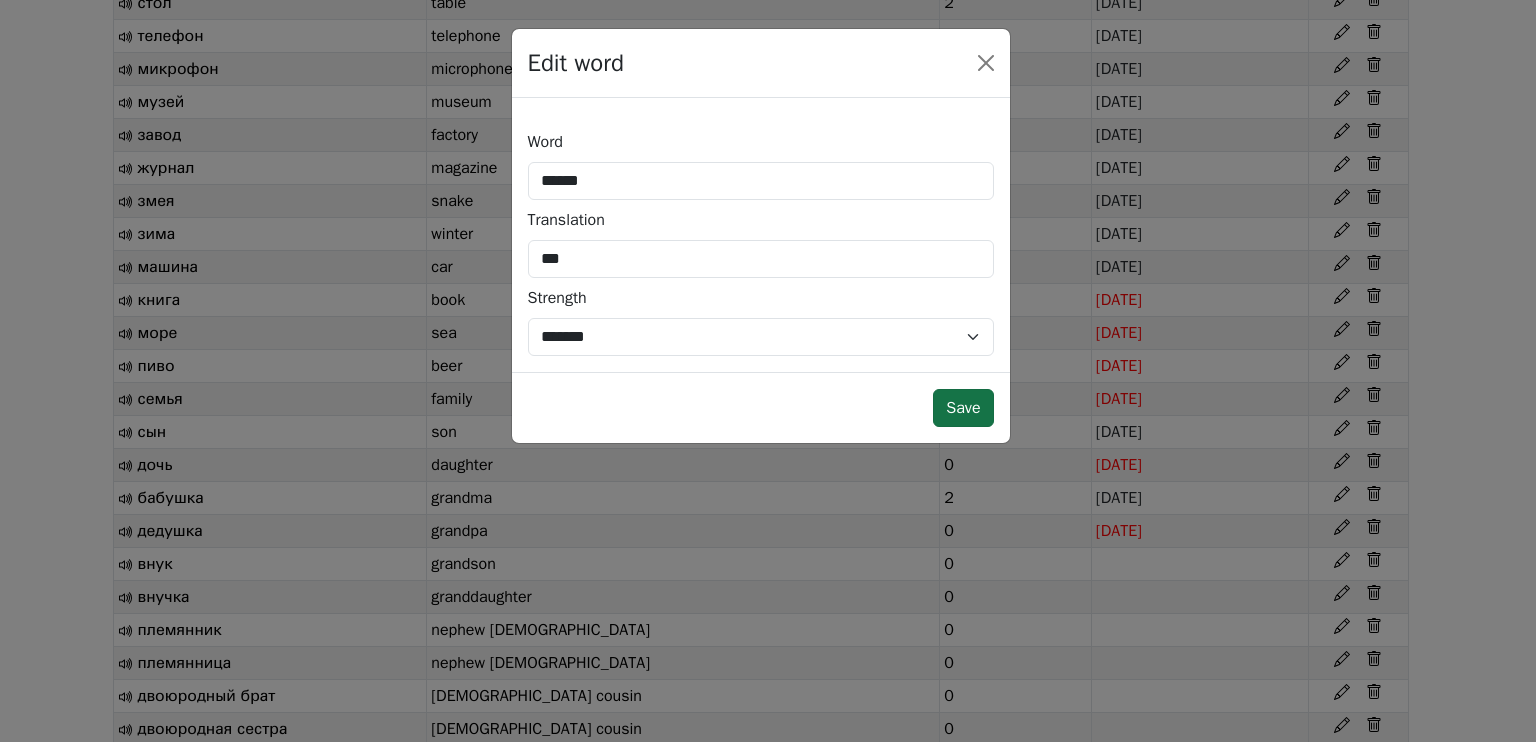 click on "Save" at bounding box center (963, 408) 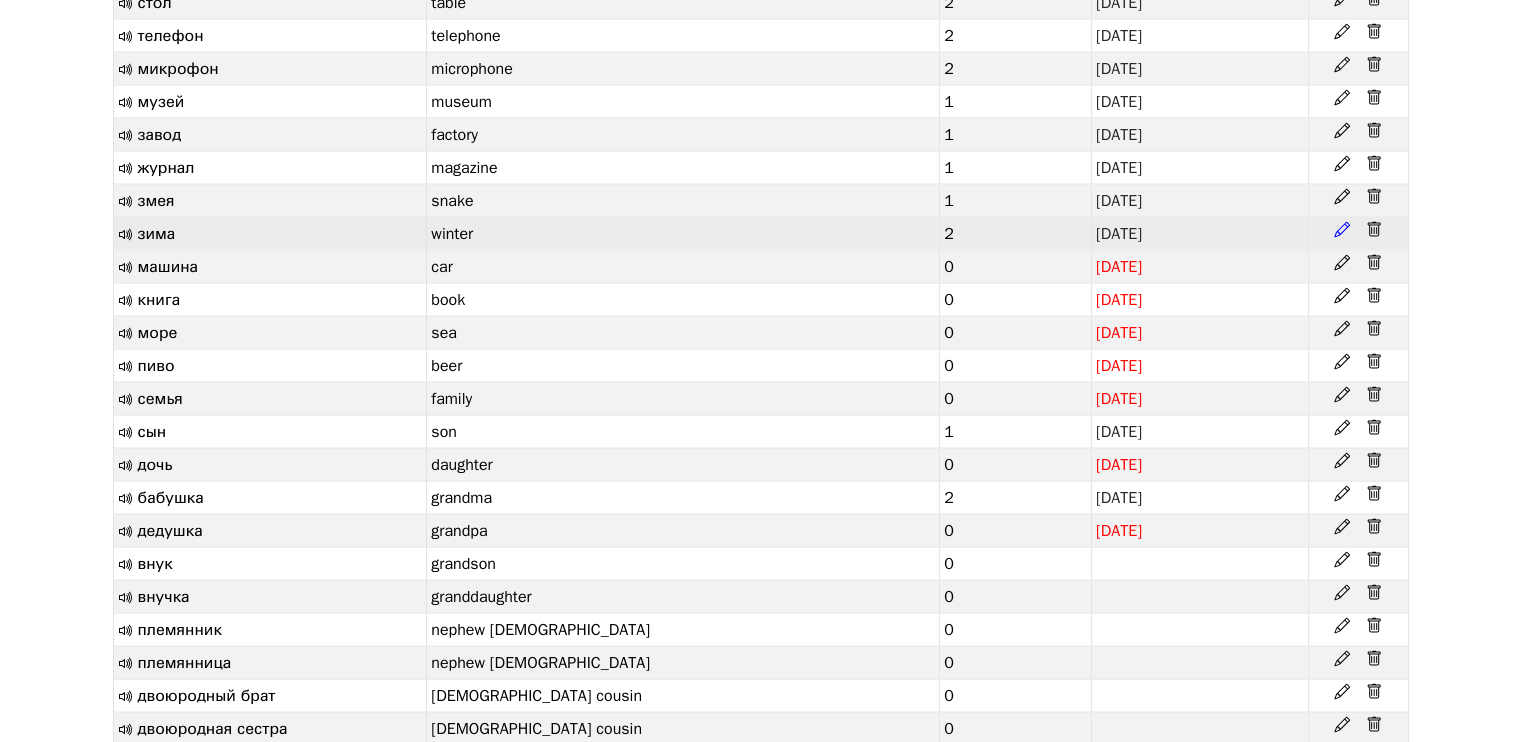 click 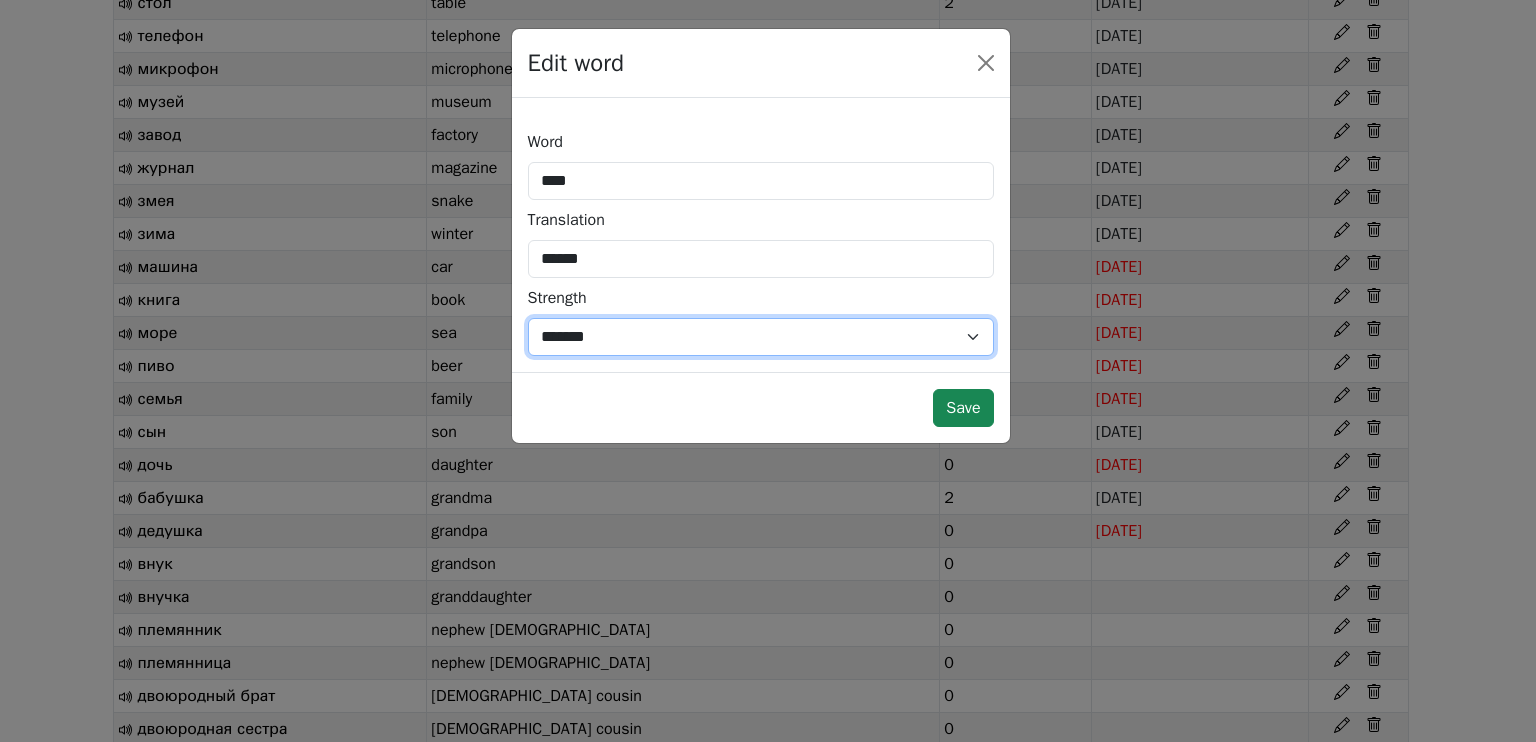 click on "*** *** * * * * * *** ******* *" at bounding box center [761, 337] 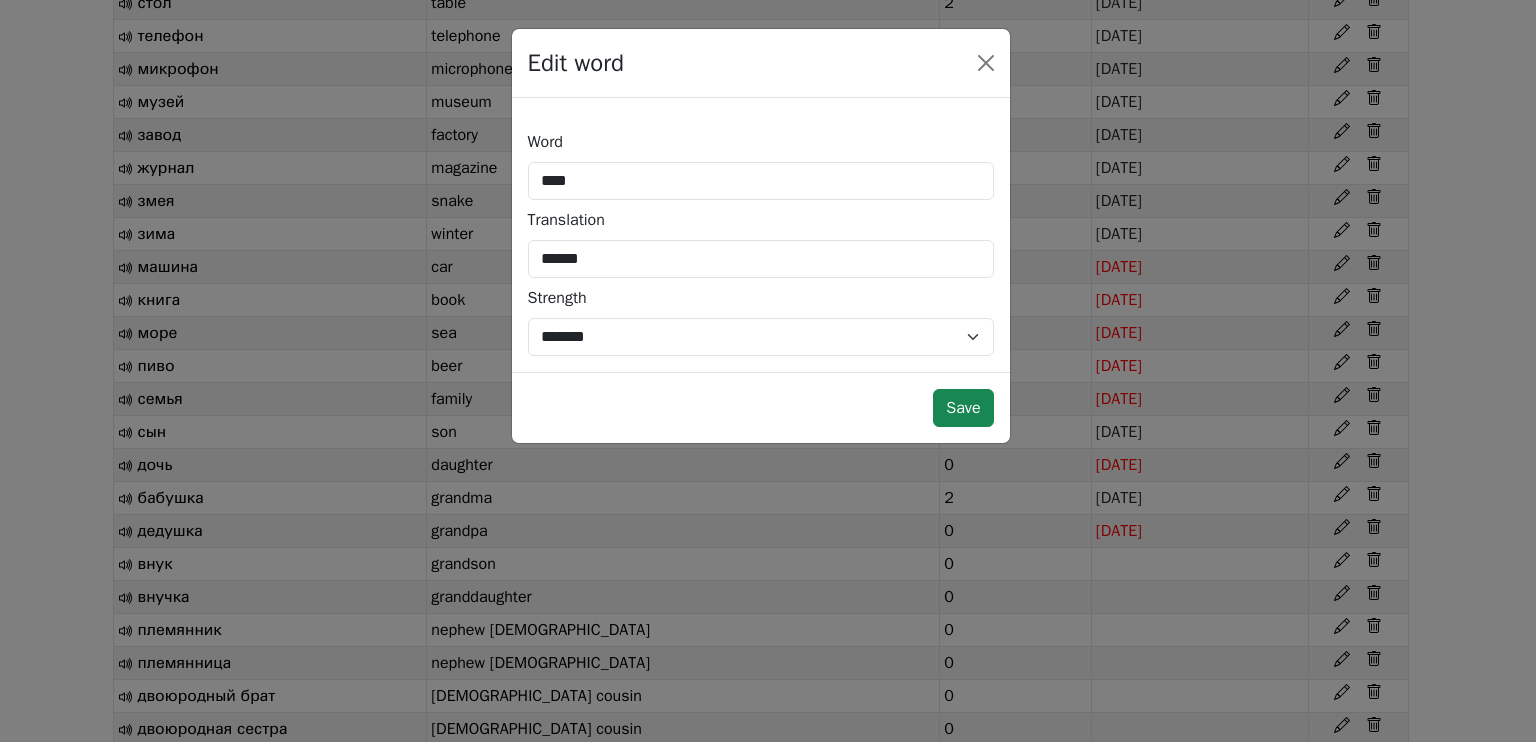 drag, startPoint x: 967, startPoint y: 403, endPoint x: 928, endPoint y: 391, distance: 40.804413 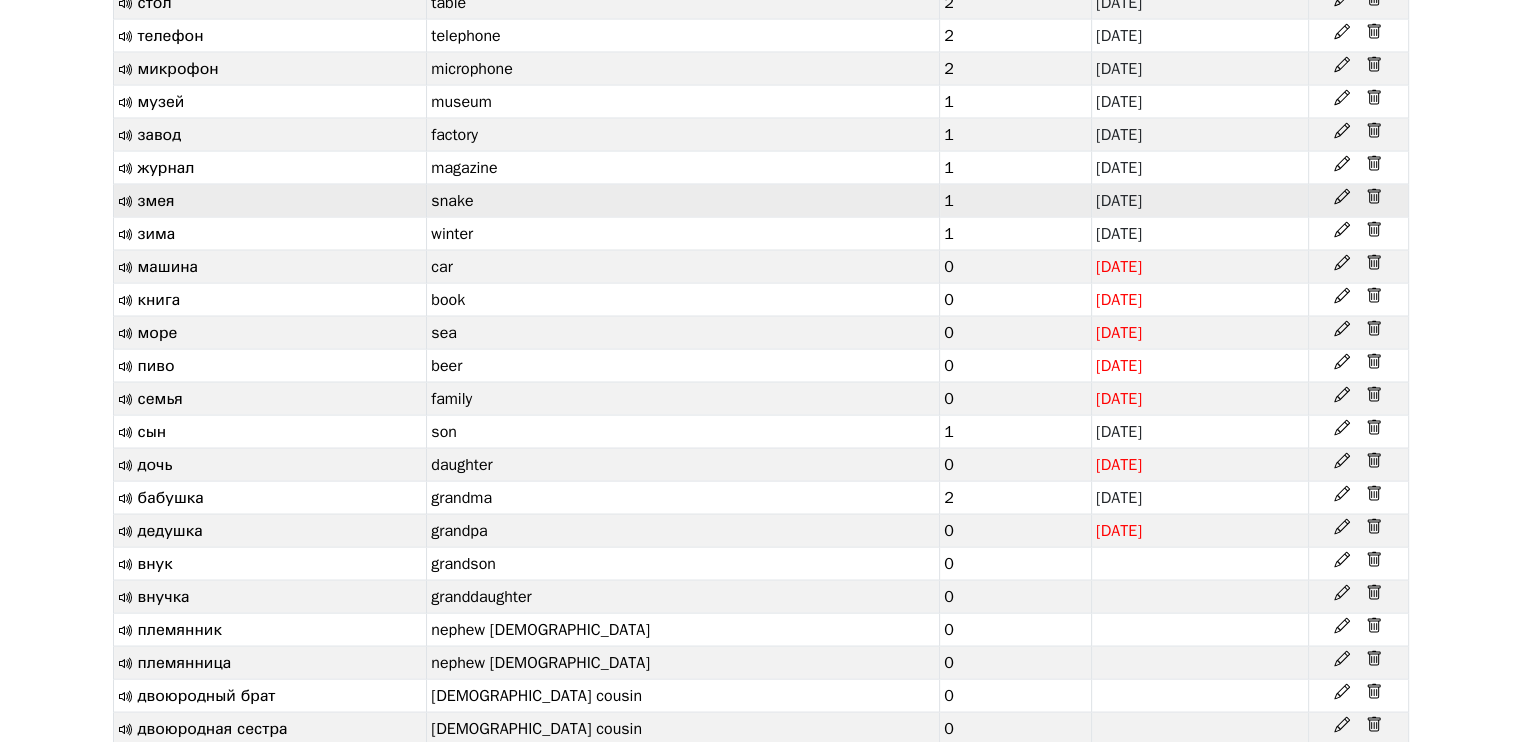 click at bounding box center [1358, 197] 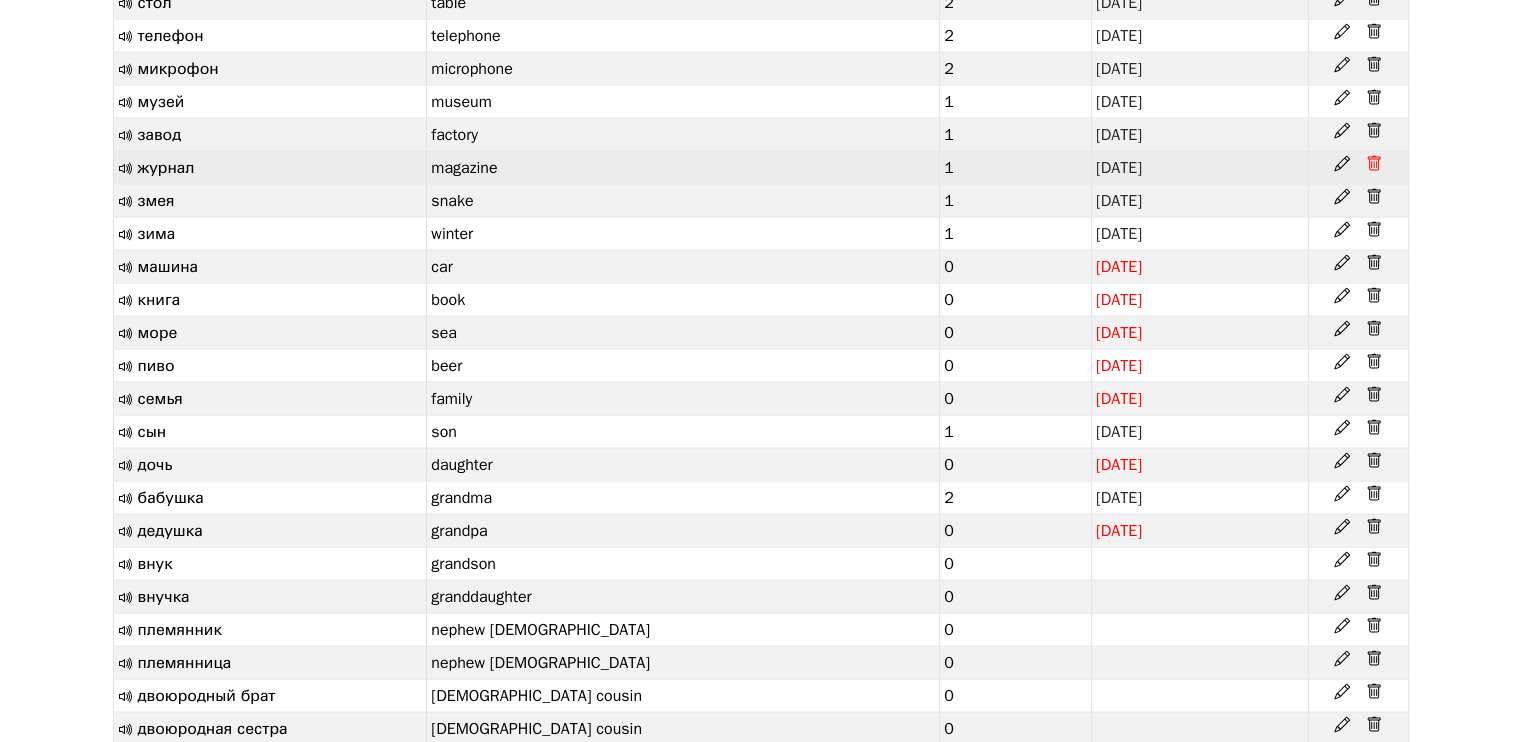 click 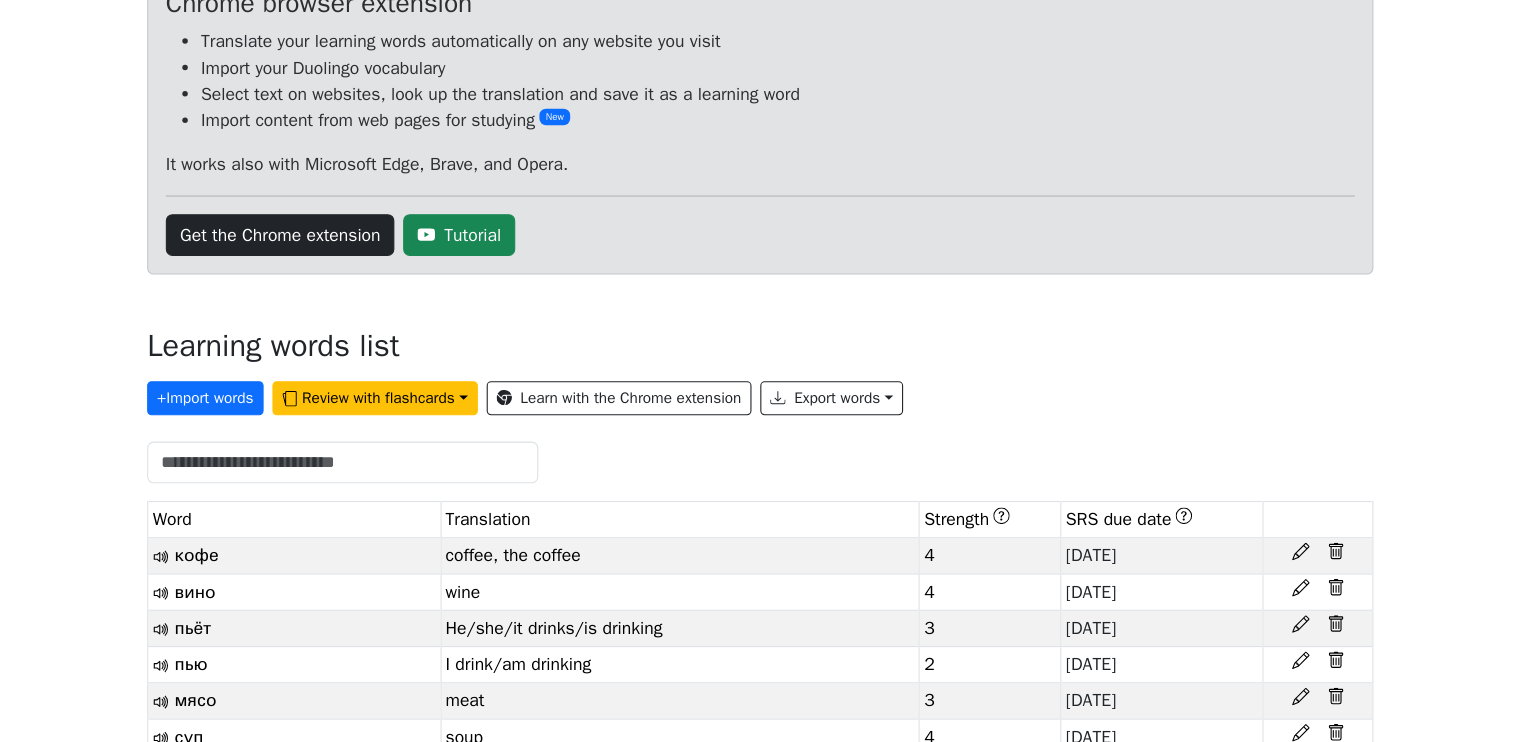 scroll, scrollTop: 181, scrollLeft: 0, axis: vertical 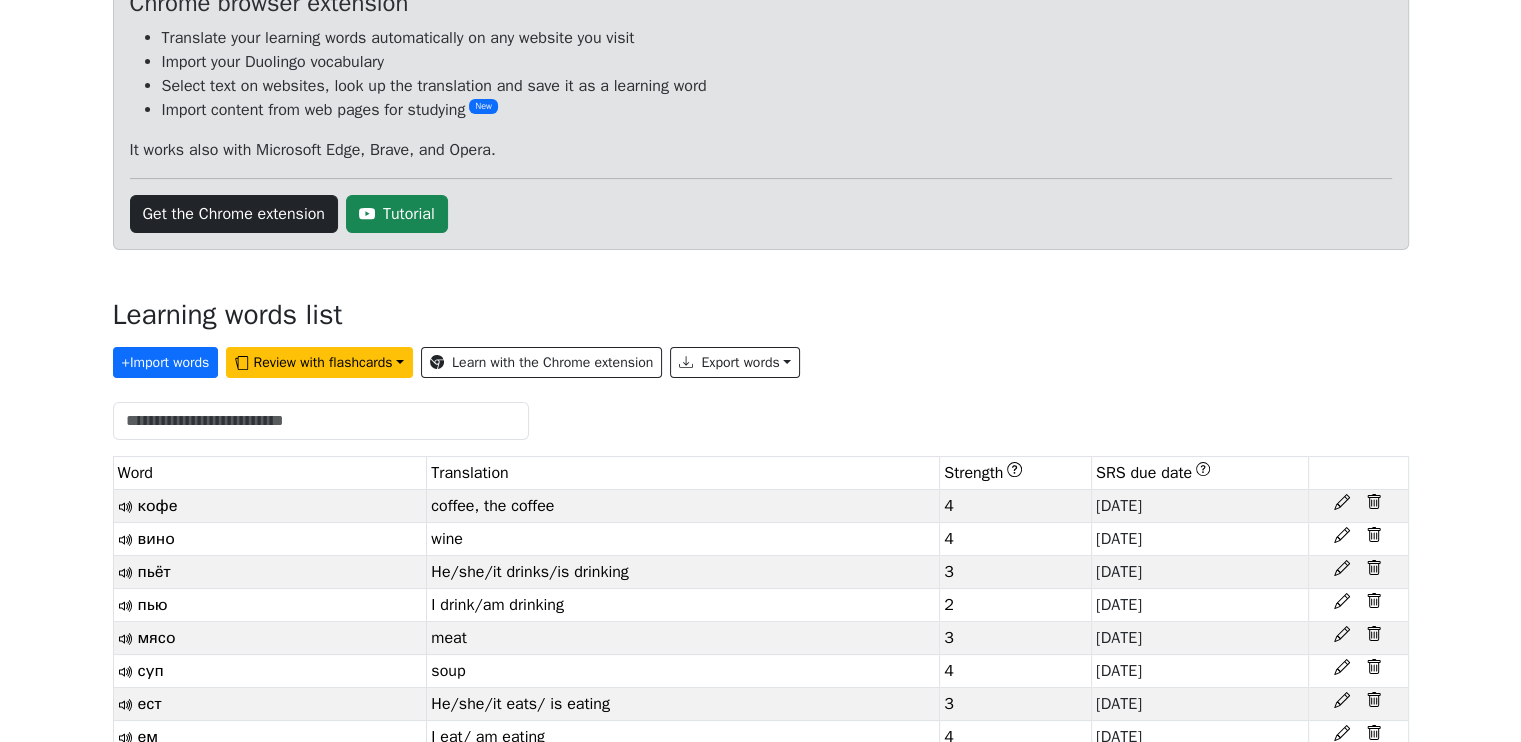 click on "Chrome browser extension Translate your learning words automatically on any website you visit Import your Duolingo vocabulary Select text on websites, look up the translation and save it as a learning word Import content from web pages for studying New It works also with Microsoft Edge, Brave, and Opera. Get the Chrome extension Tutorial" at bounding box center (761, 111) 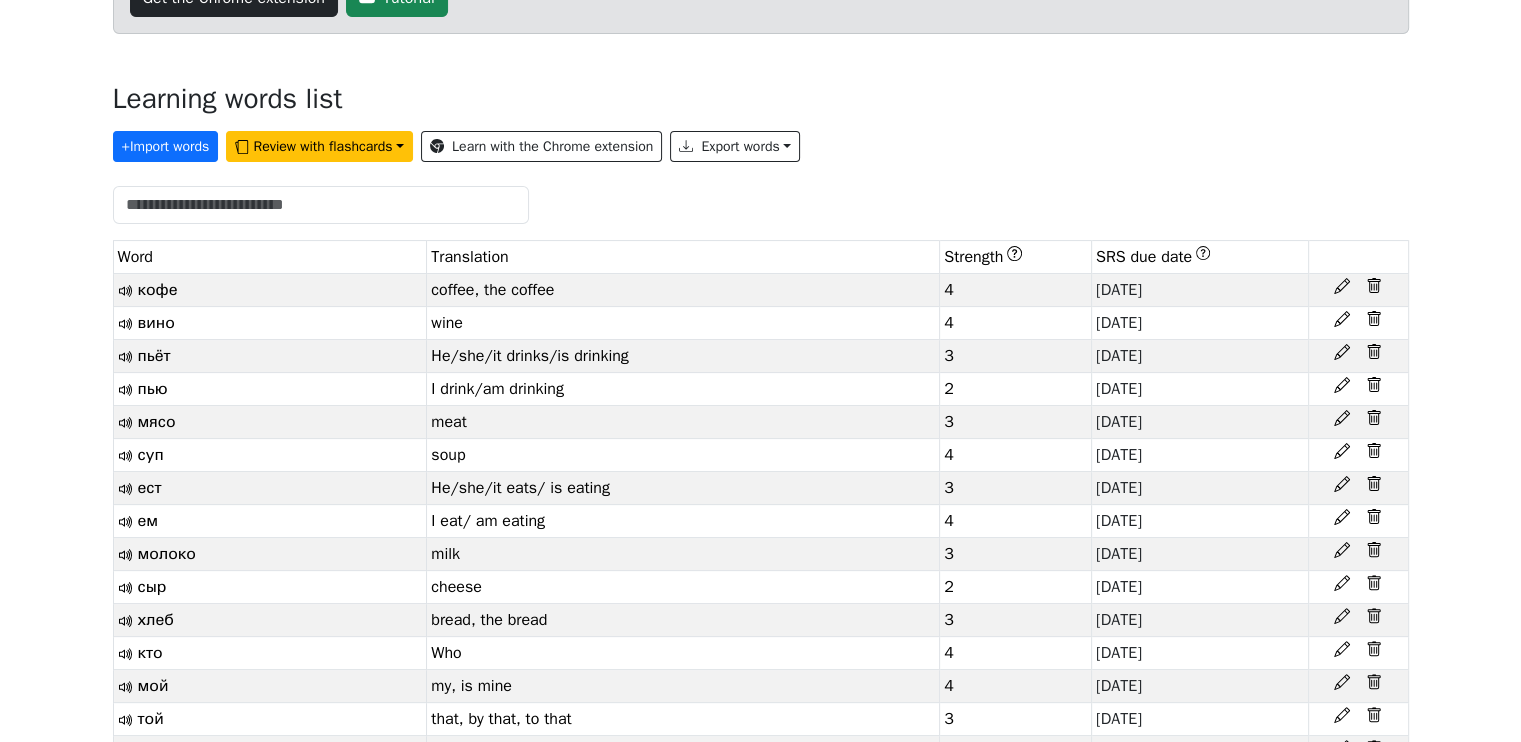 scroll, scrollTop: 0, scrollLeft: 0, axis: both 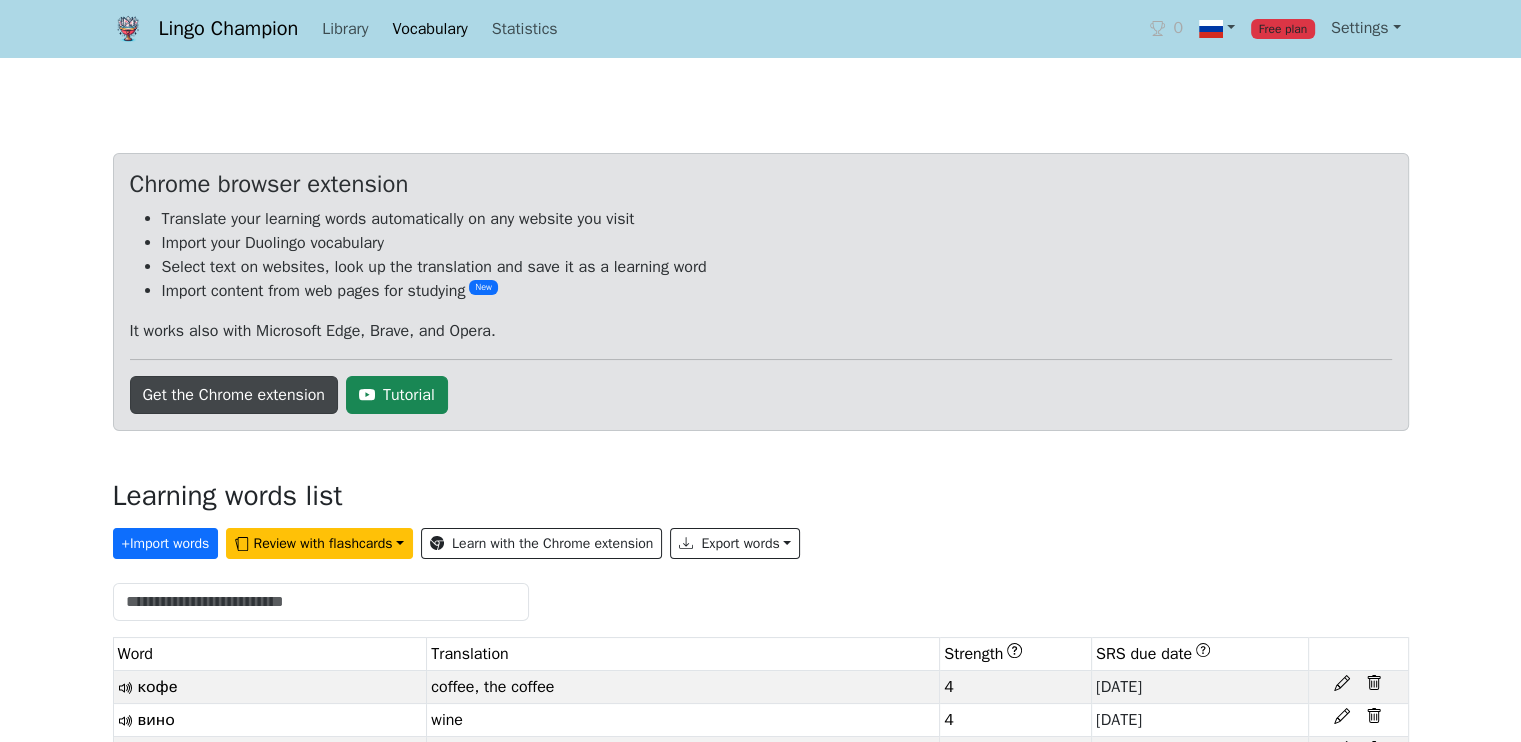 click on "Get the Chrome extension" at bounding box center (234, 395) 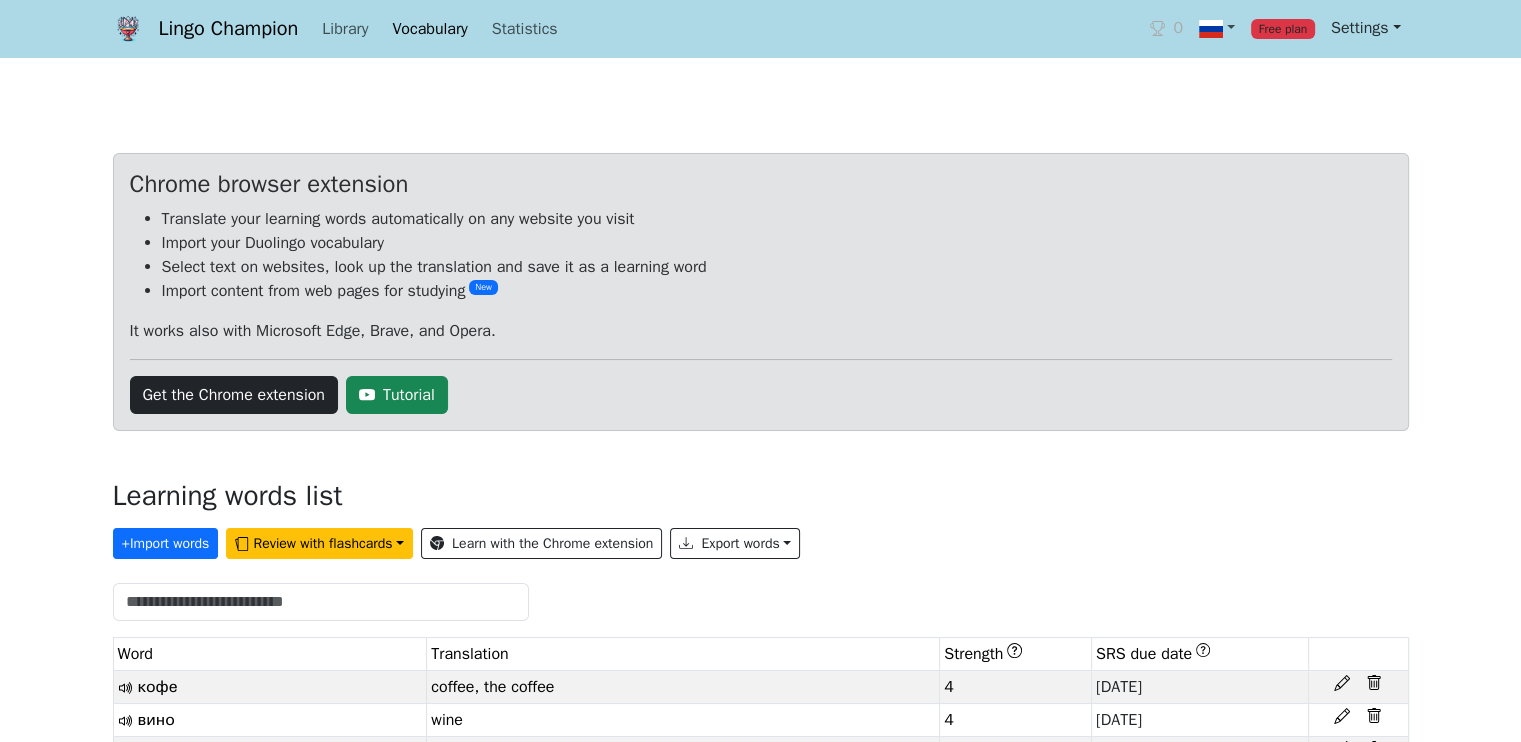 click on "Settings" at bounding box center (1366, 28) 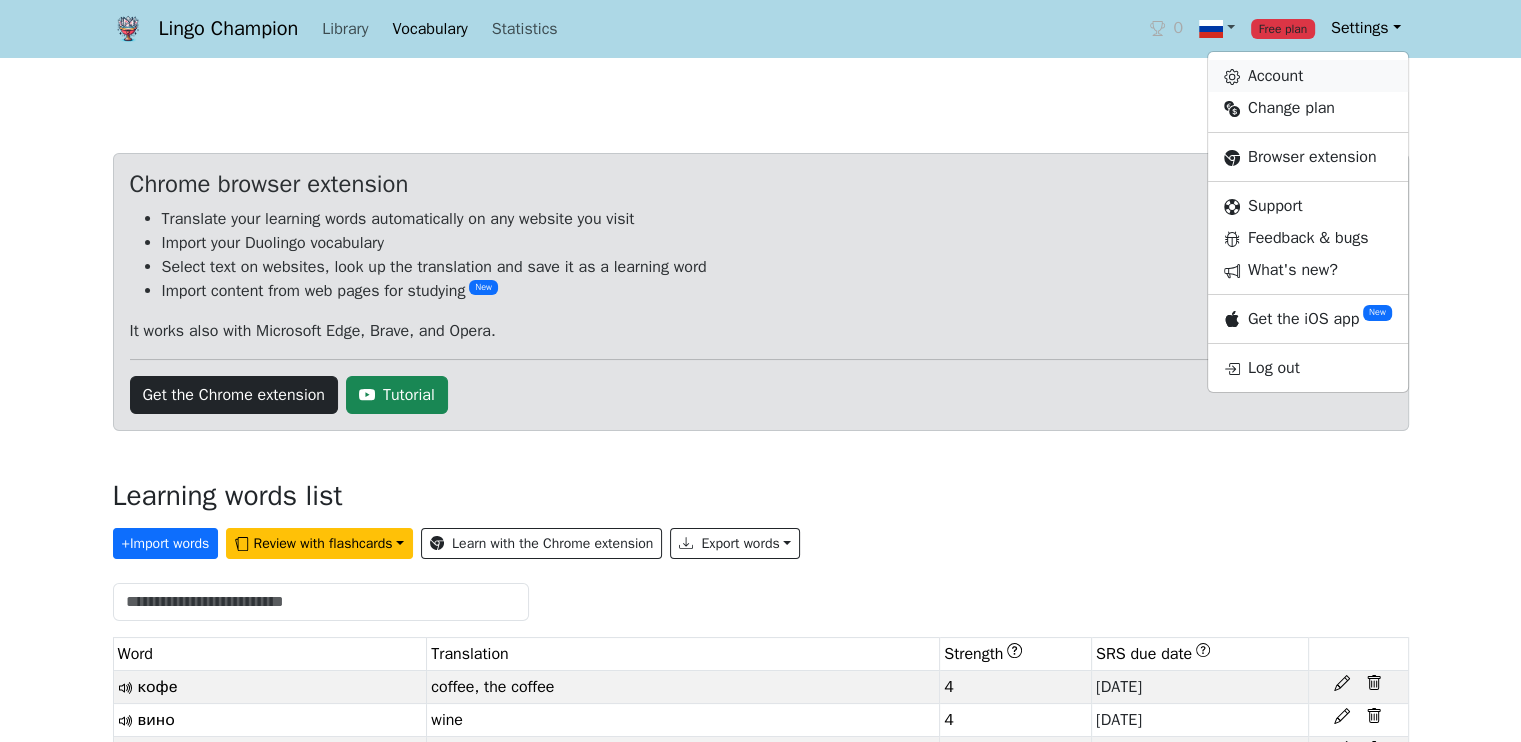 click on "Account" at bounding box center (1308, 76) 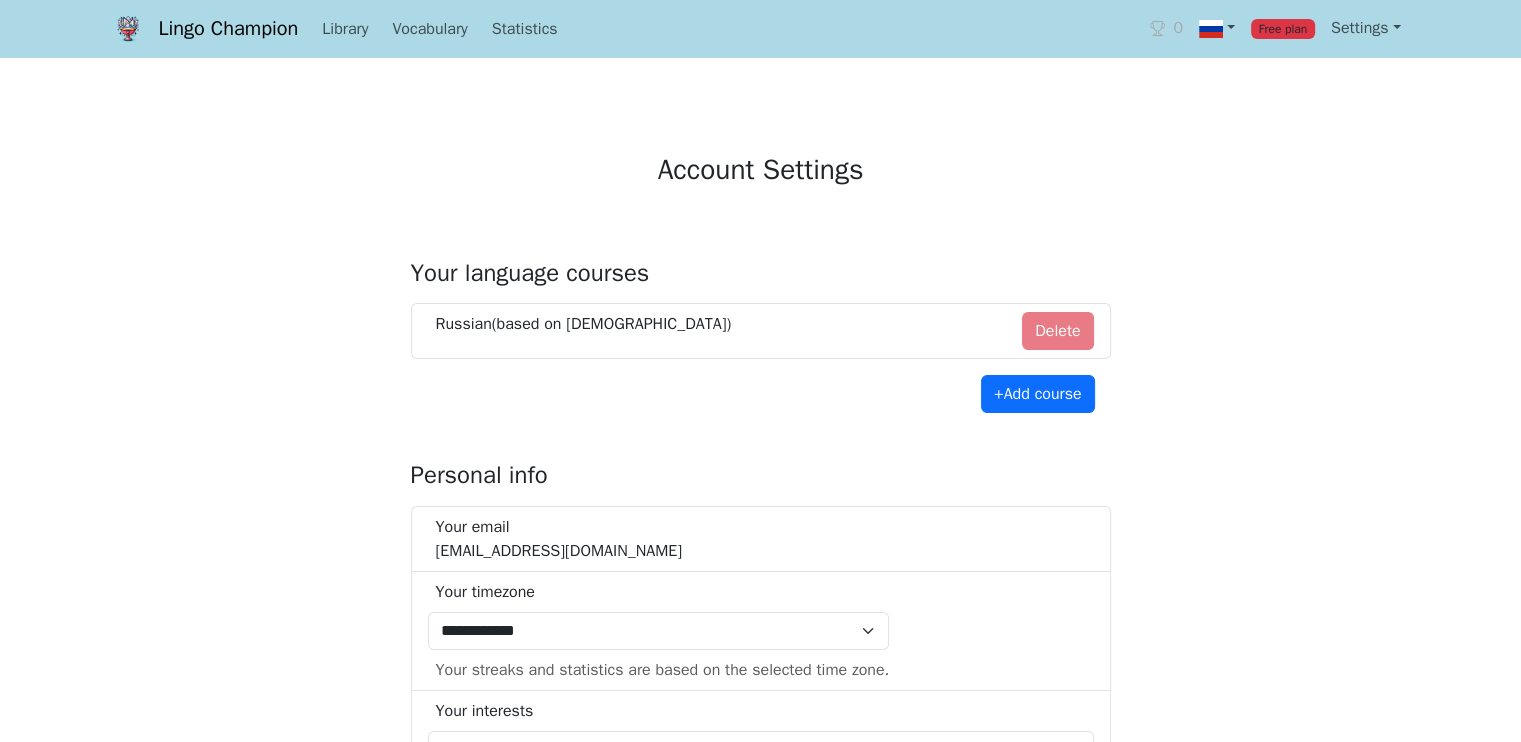 click on "Russian  (based on   Vietnamese )" at bounding box center [584, 324] 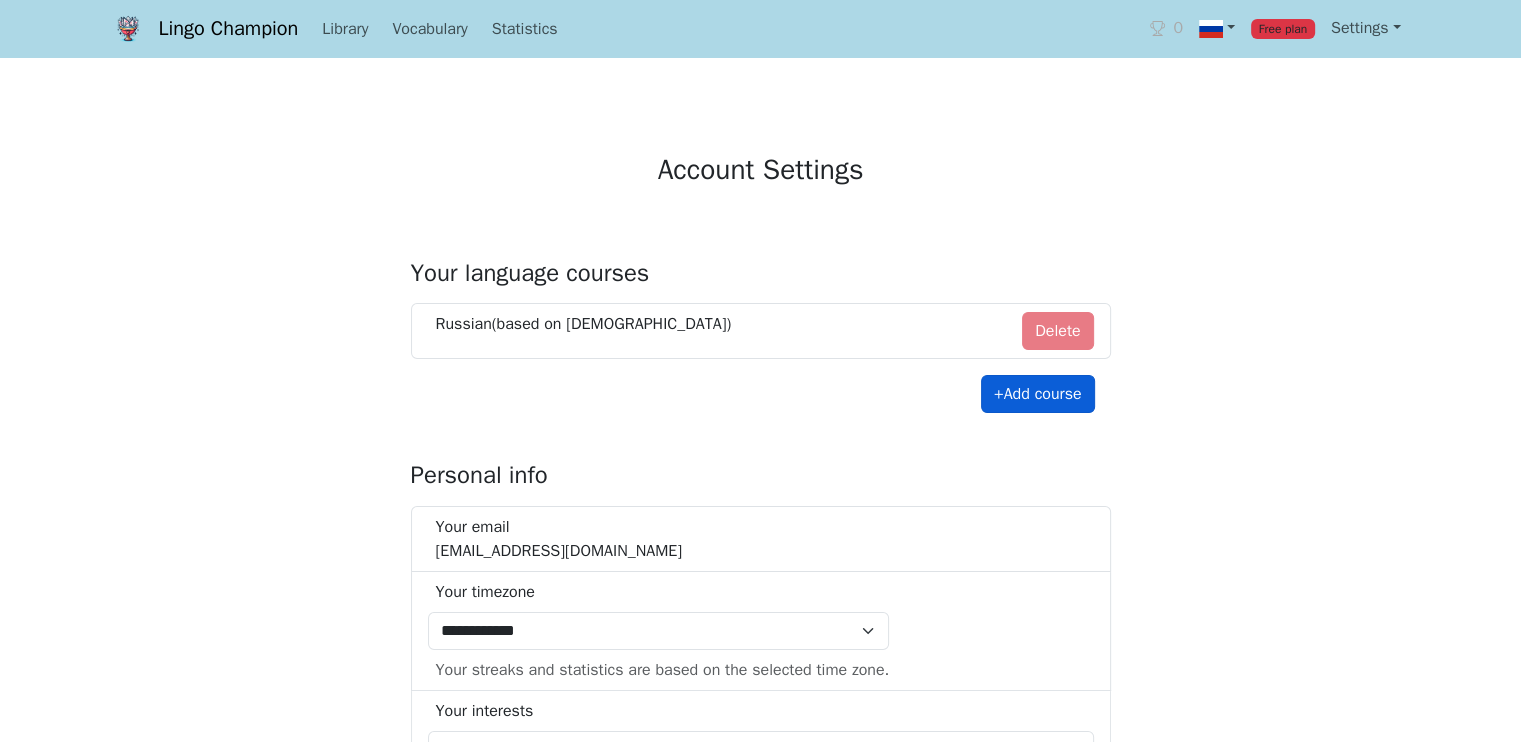 drag, startPoint x: 740, startPoint y: 323, endPoint x: 1048, endPoint y: 406, distance: 318.98746 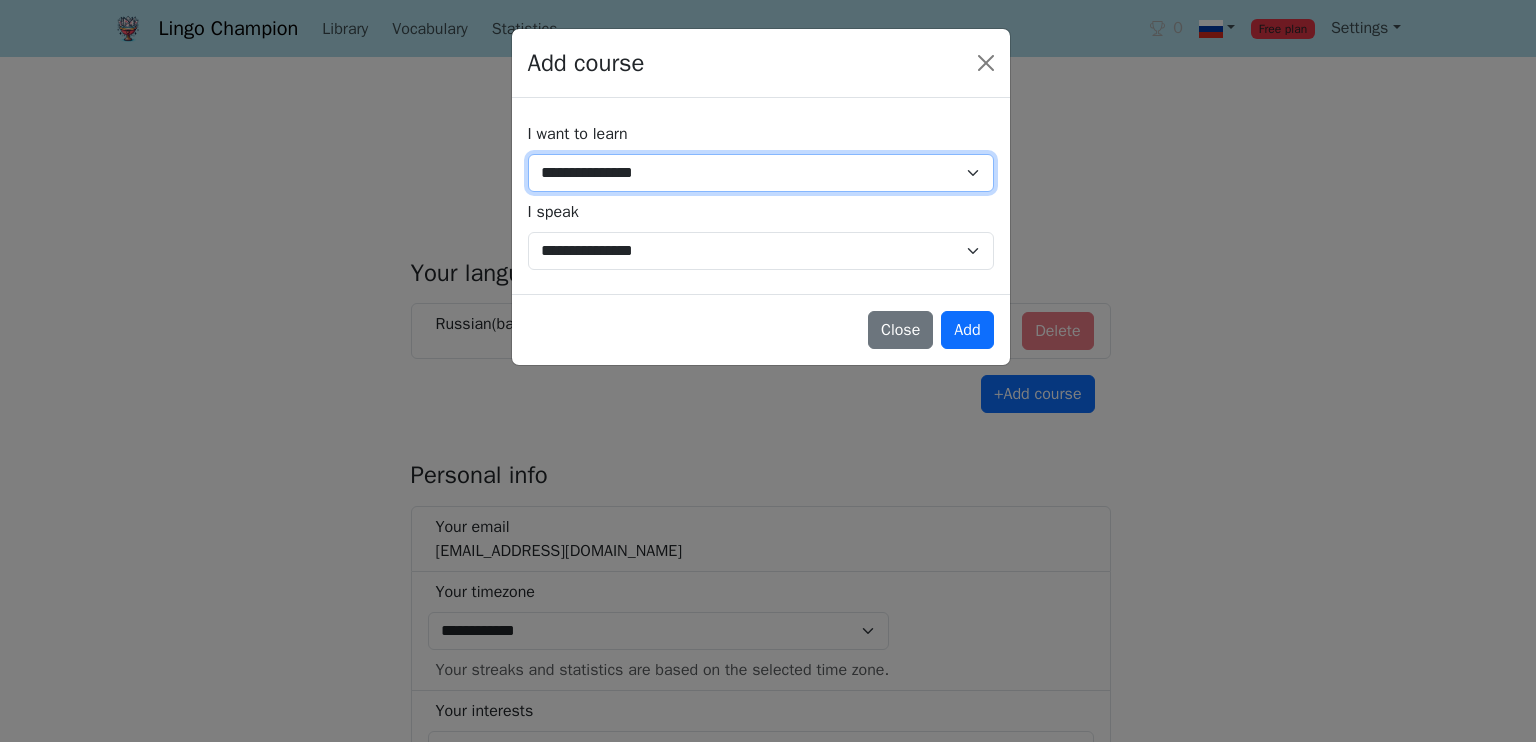 click on "**********" at bounding box center [761, 173] 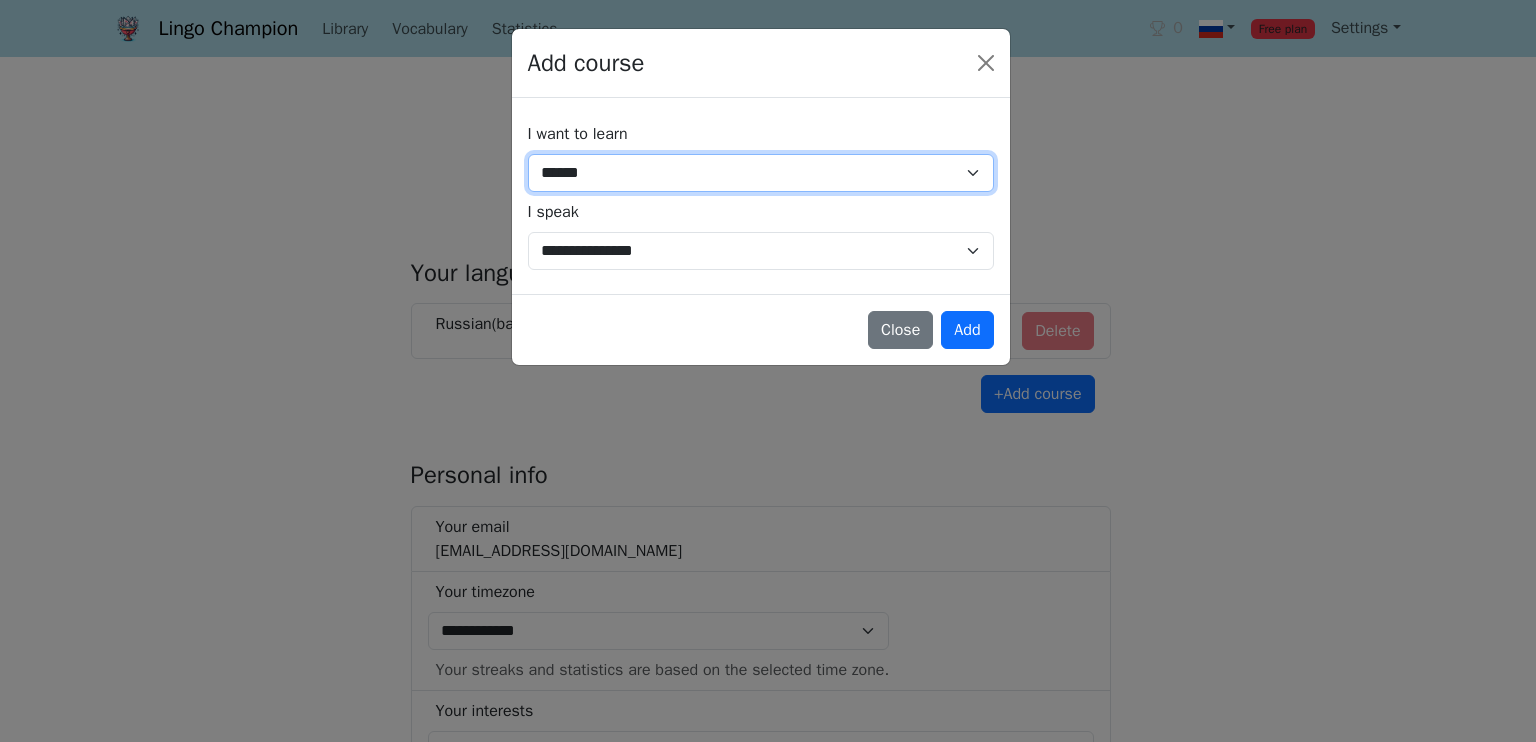 click on "**********" at bounding box center (761, 173) 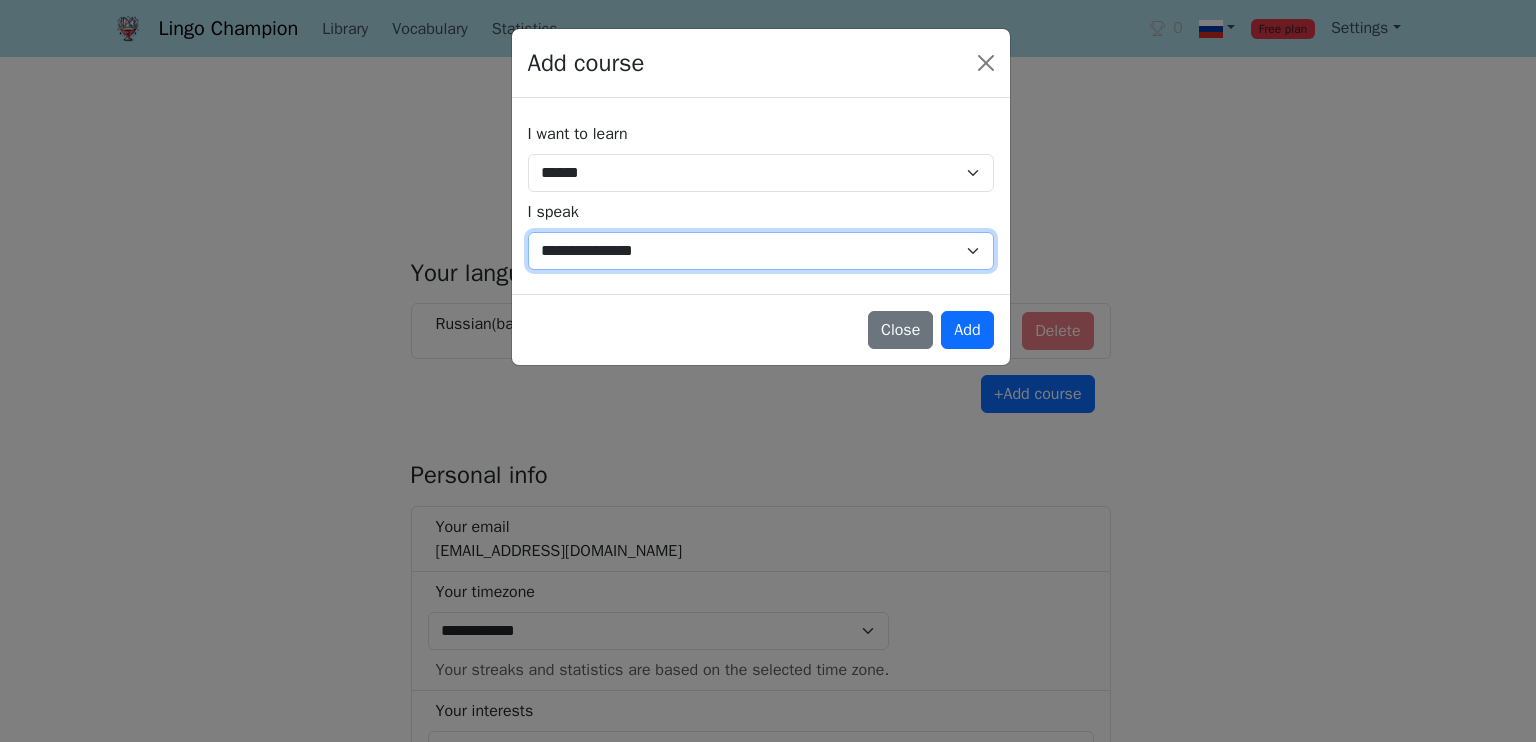 click on "**********" at bounding box center (761, 251) 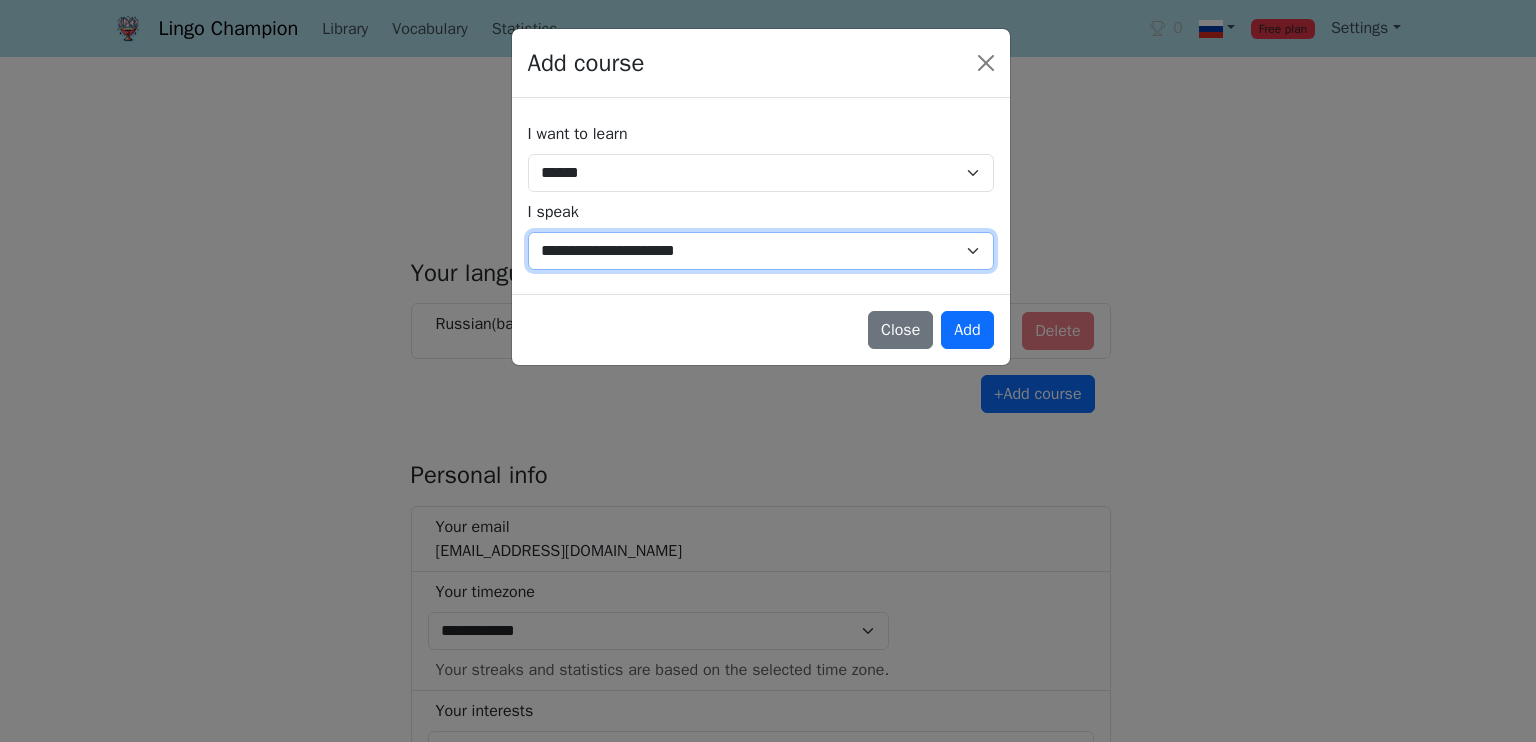 click on "**********" at bounding box center [761, 251] 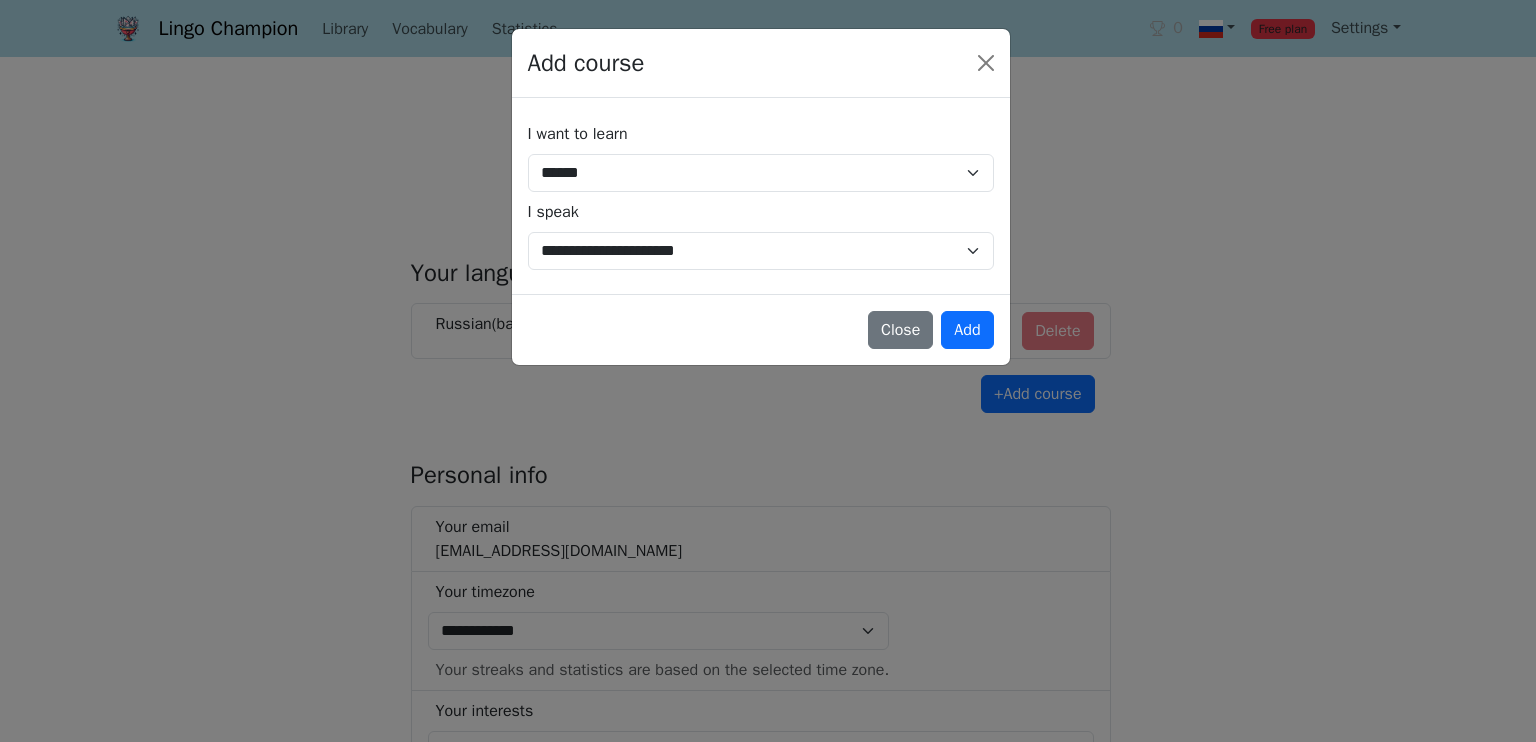 click on "Add" at bounding box center [967, 330] 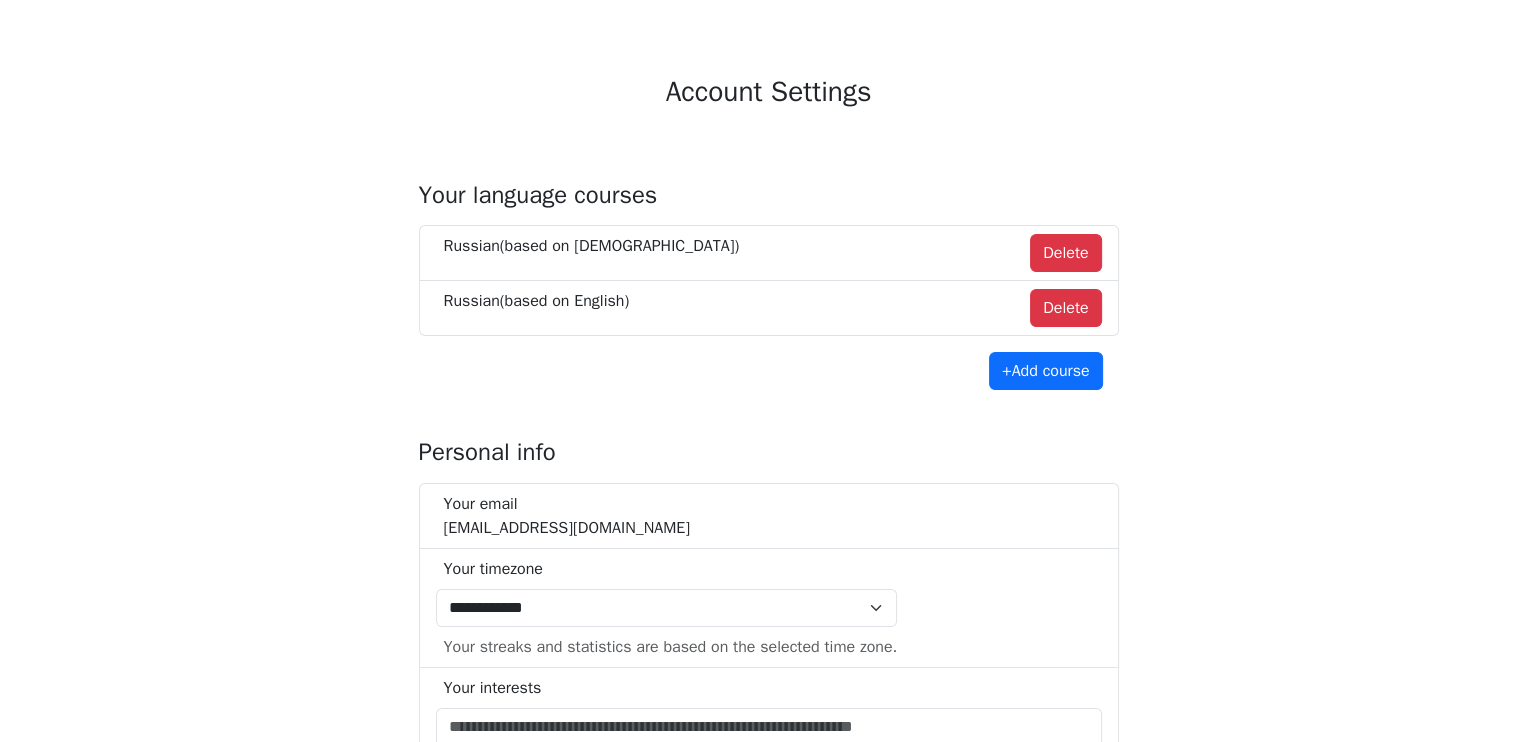 scroll, scrollTop: 0, scrollLeft: 0, axis: both 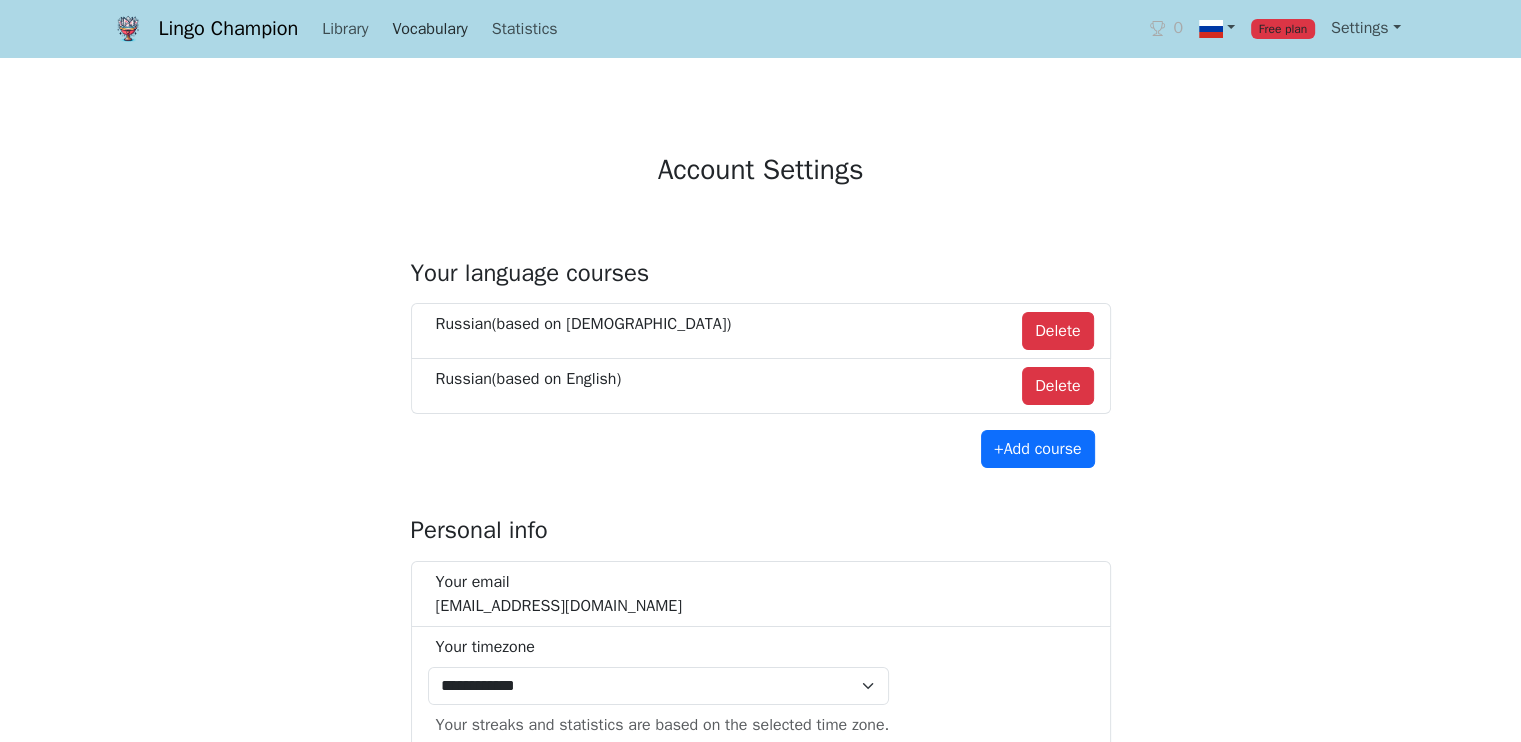 click on "Vocabulary" at bounding box center (429, 29) 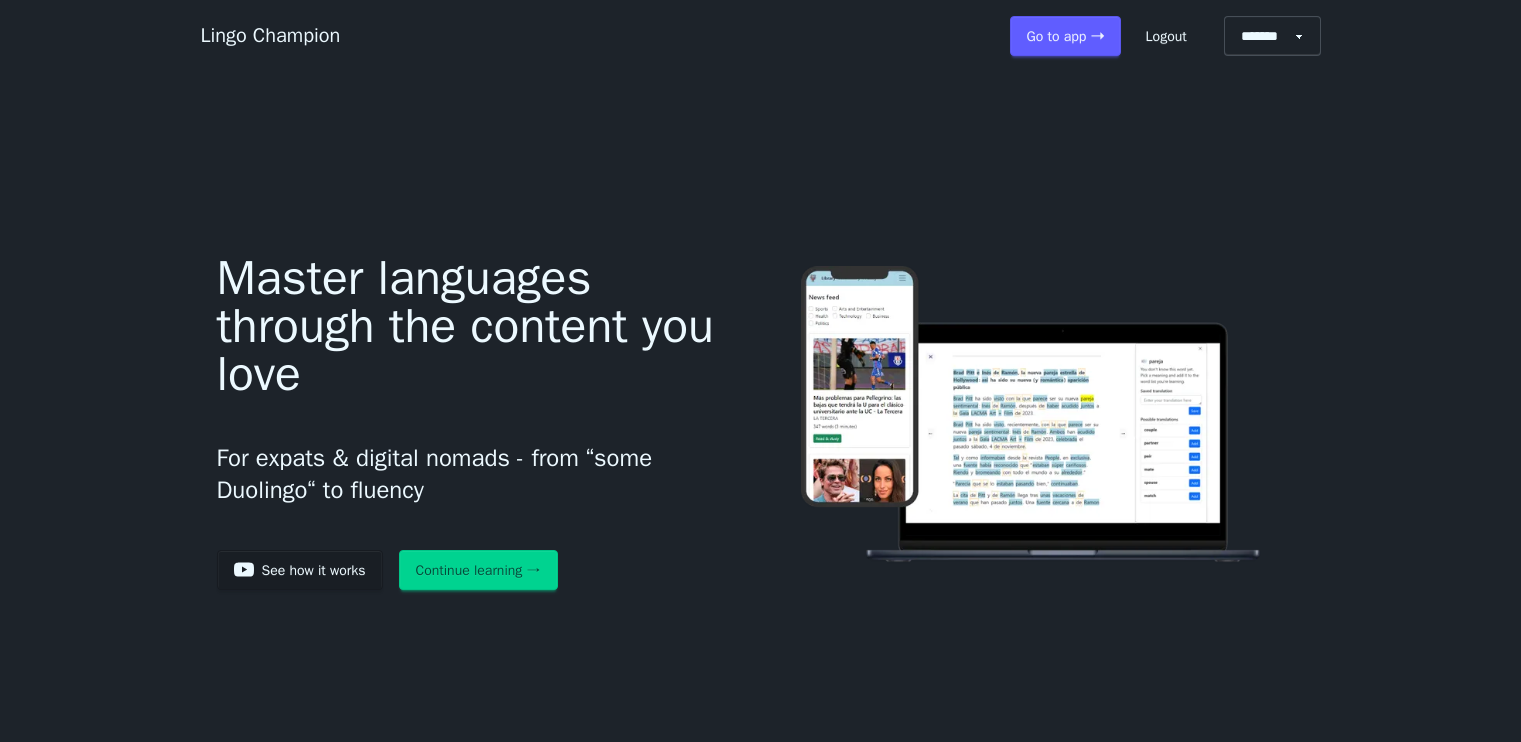 scroll, scrollTop: 0, scrollLeft: 0, axis: both 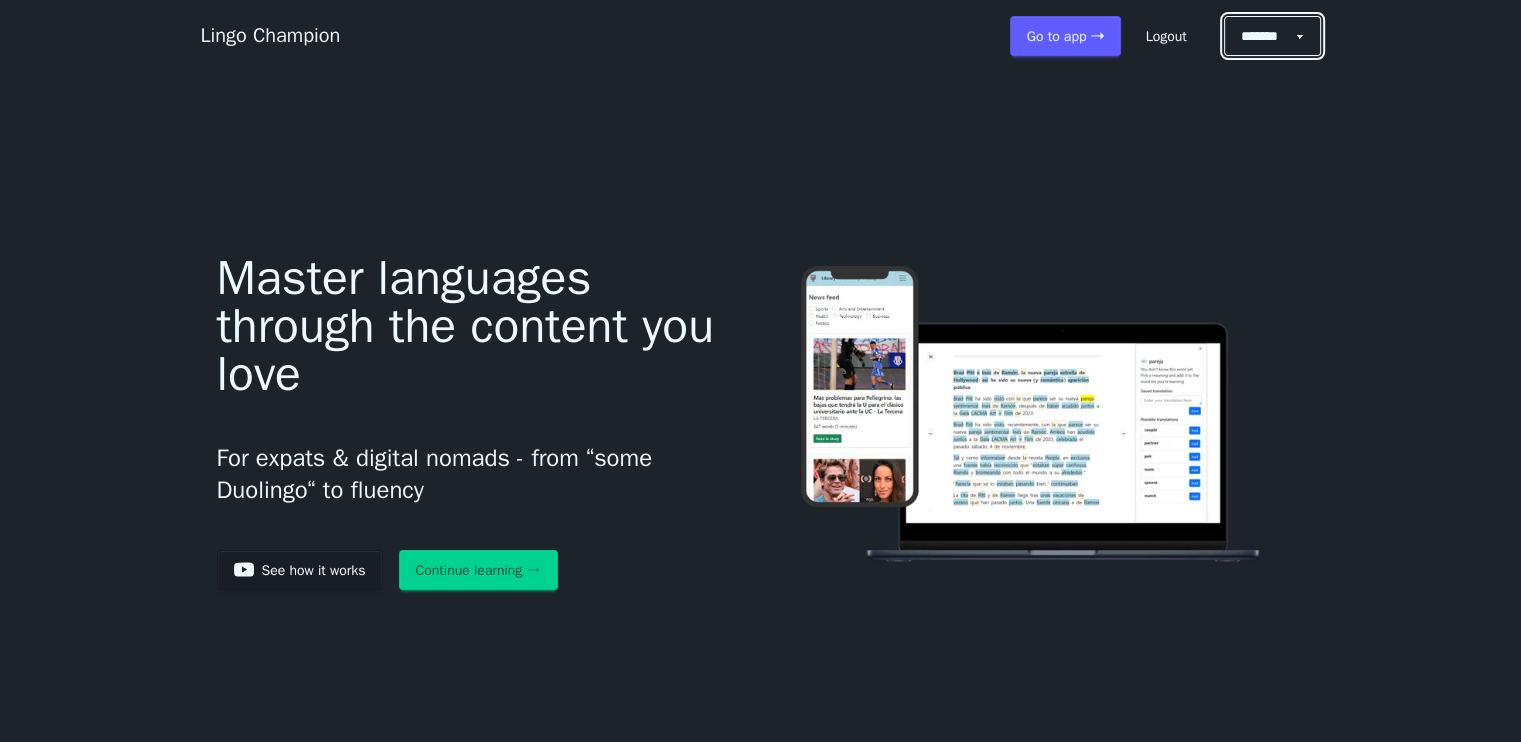 click on "******* ******* *******" at bounding box center (1272, 36) 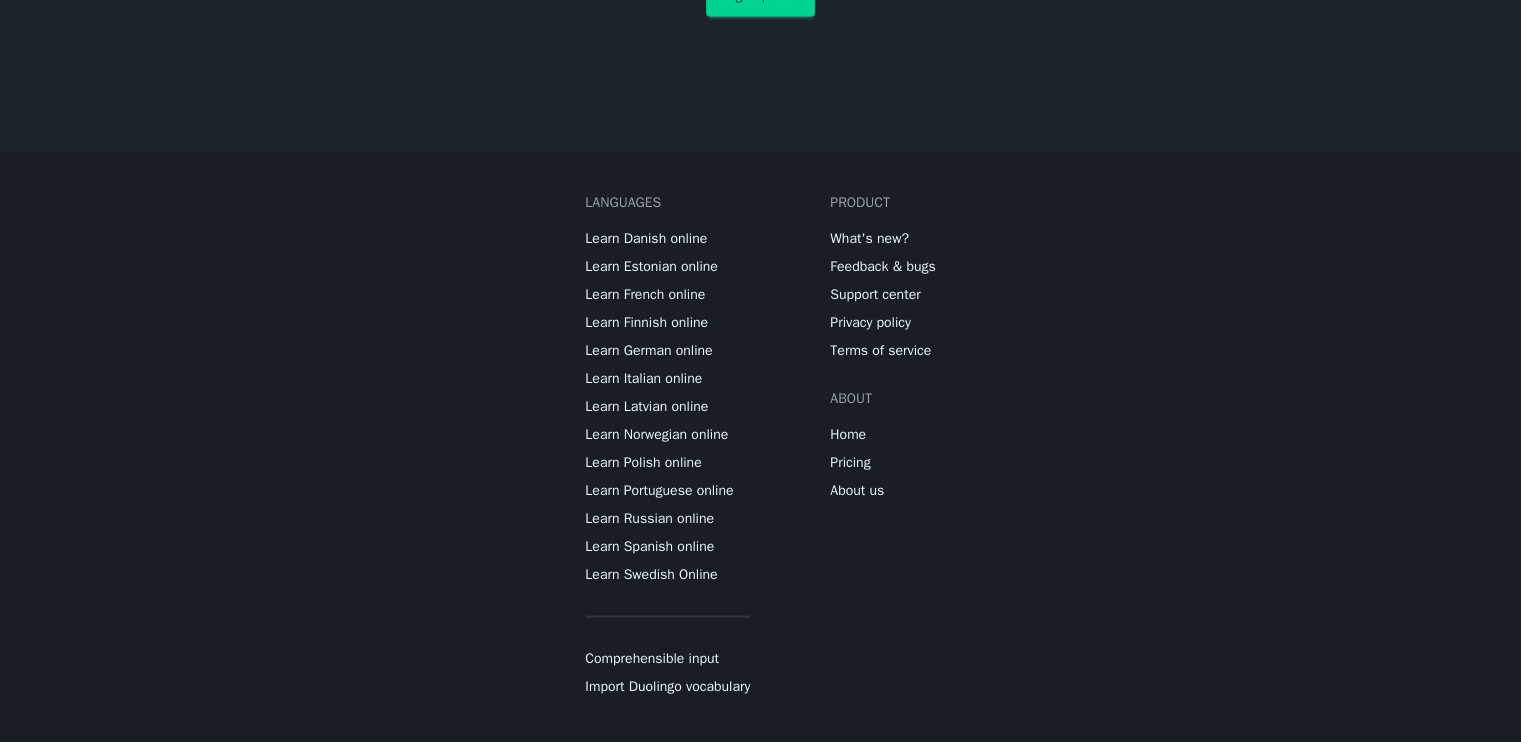 scroll, scrollTop: 11328, scrollLeft: 0, axis: vertical 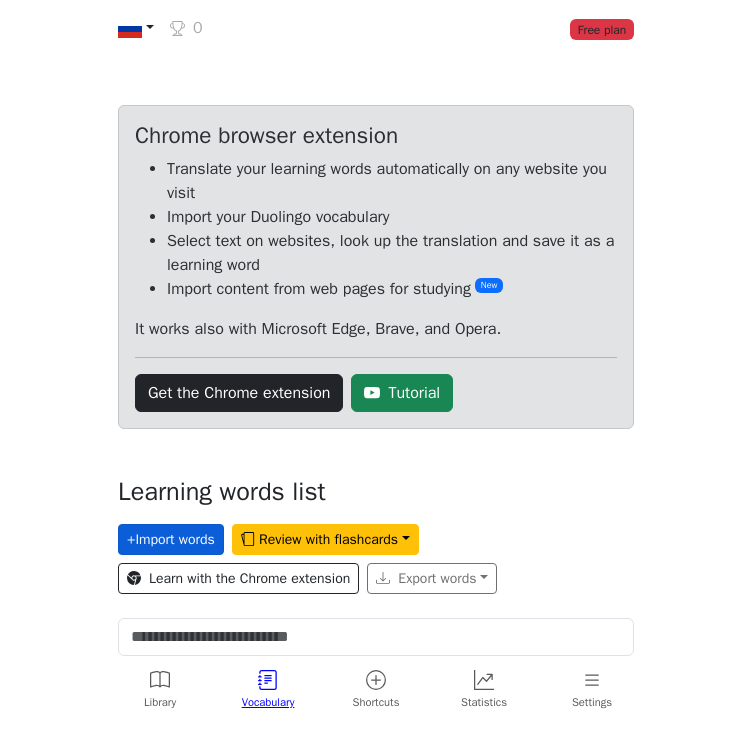 click on "+  Import words" at bounding box center [171, 539] 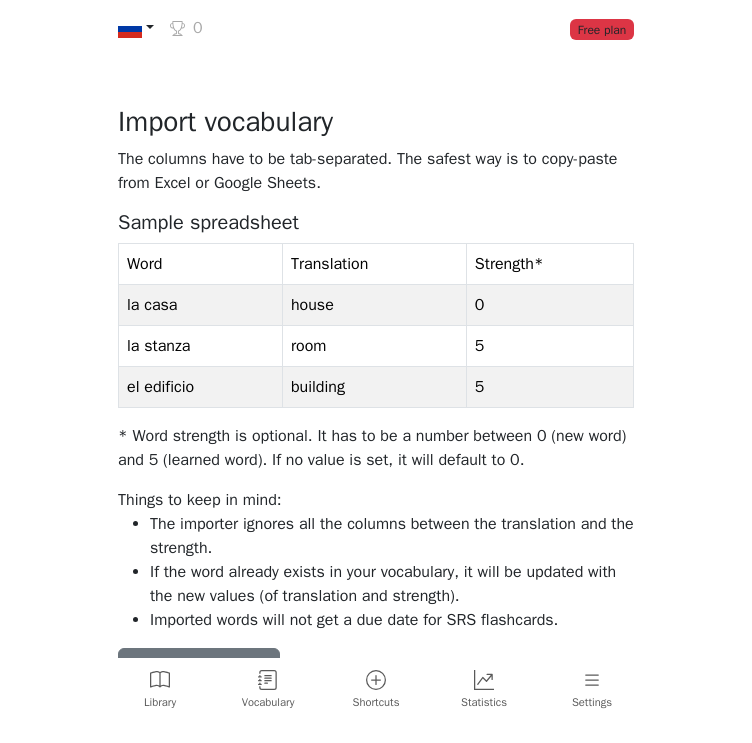 scroll, scrollTop: 357, scrollLeft: 0, axis: vertical 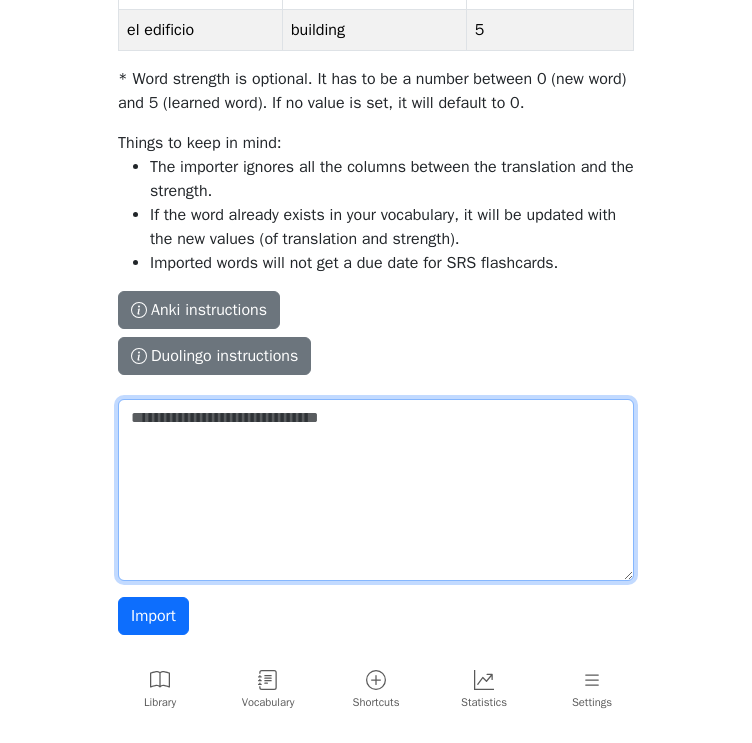 click on "The columns have to be tab-separated.    The safest way is to copy-paste from Excel or Google Sheets. Sample spreadsheet Word Translation Strength * la casa house 0 la stanza room 5 el edificio building 5 * Word strength is optional. It has to be a number between 0 (new word) and 5 (learned word). If no value is set, it will default to 0. Things to keep in mind: The importer ignores all the columns between the translation and the strength. If the word already exists in your vocabulary, it will be updated with the new values (of translation and strength). Imported words will not get a due date for SRS flashcards.   Anki instructions Anki instructions   Duolingo instructions Duolingo instructions Install the  Lingo Champion browser extension . Then navigate to the  Duolingo words page  and click on the import button on top of the page. Note that Duolingo does not provide words for every course. Duolingo -  Tutorial" at bounding box center [376, 490] 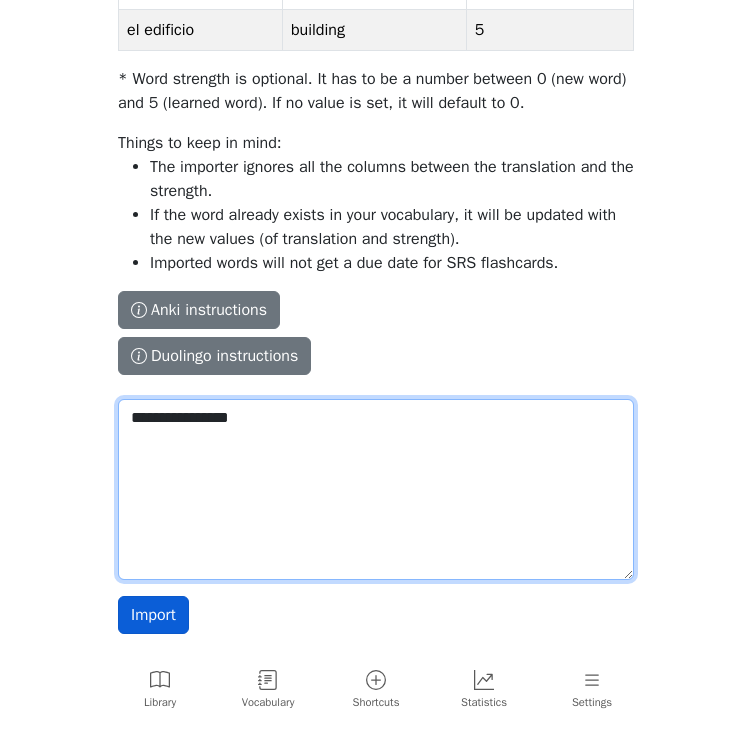 type on "**********" 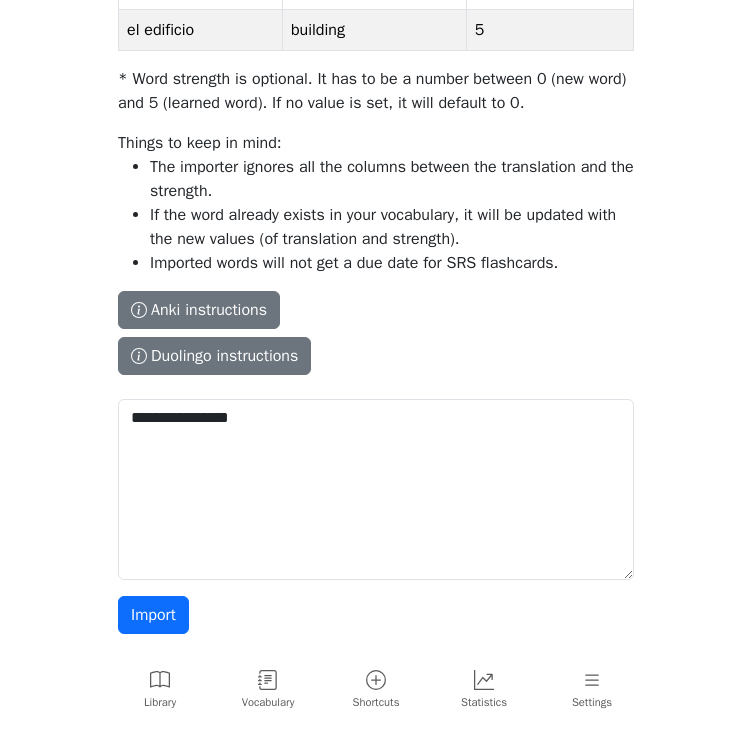 click on "Import" at bounding box center [153, 615] 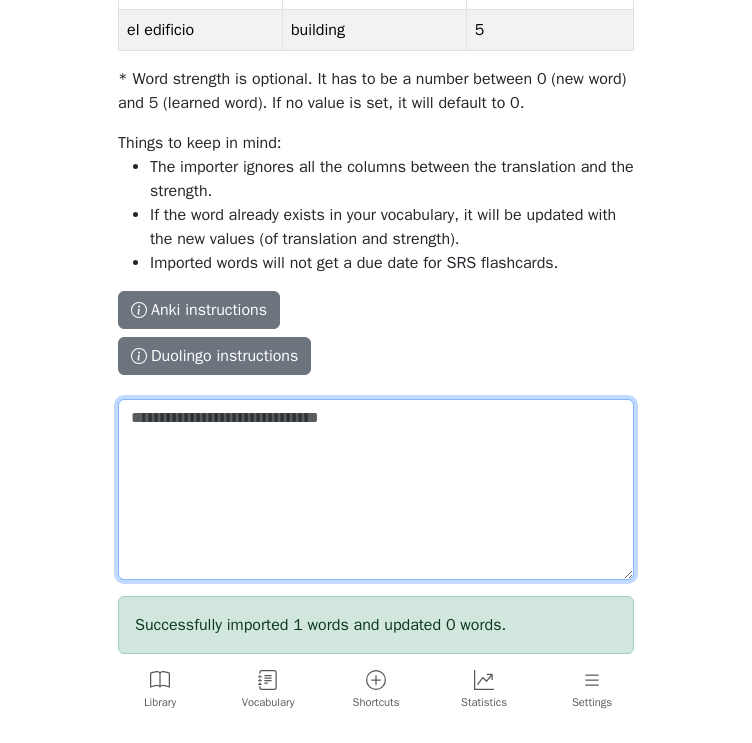 click on "The columns have to be tab-separated.    The safest way is to copy-paste from Excel or Google Sheets. Sample spreadsheet Word Translation Strength * la casa house 0 la stanza room 5 el edificio building 5 * Word strength is optional. It has to be a number between 0 (new word) and 5 (learned word). If no value is set, it will default to 0. Things to keep in mind: The importer ignores all the columns between the translation and the strength. If the word already exists in your vocabulary, it will be updated with the new values (of translation and strength). Imported words will not get a due date for SRS flashcards.   Anki instructions Anki instructions   Duolingo instructions Duolingo instructions Install the  Lingo Champion browser extension . Then navigate to the  Duolingo words page  and click on the import button on top of the page. Note that Duolingo does not provide words for every course. Duolingo -  Tutorial" at bounding box center (376, 490) 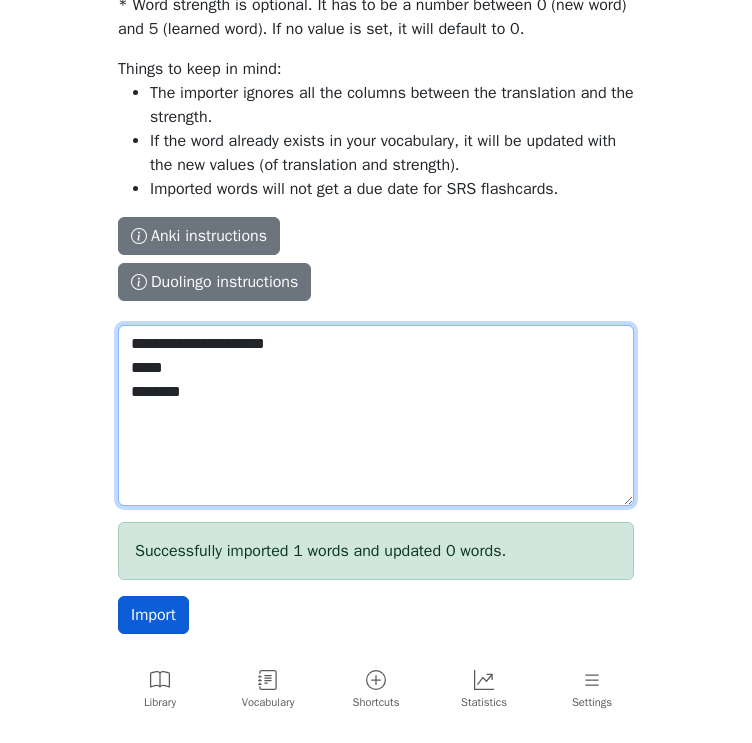 type on "**********" 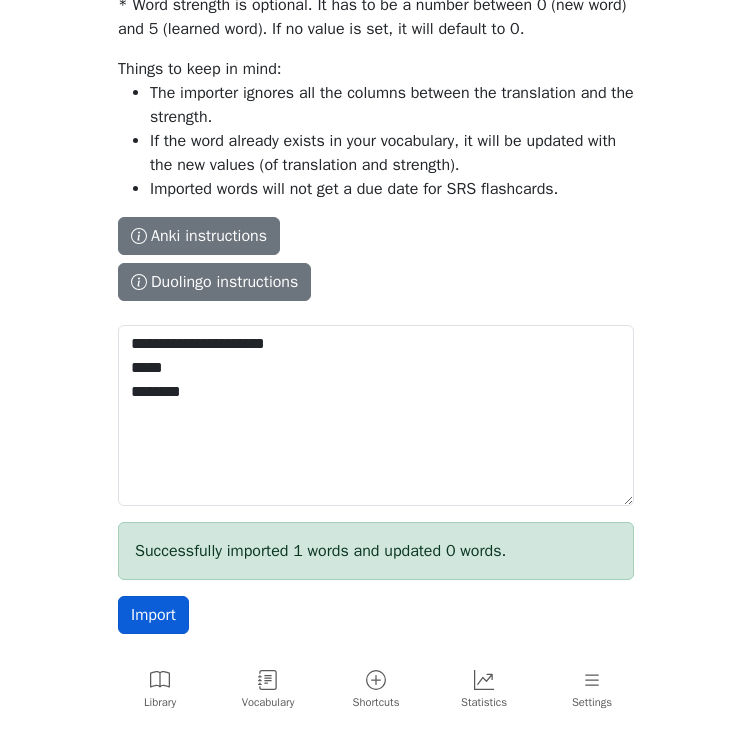 click on "Import" at bounding box center (153, 615) 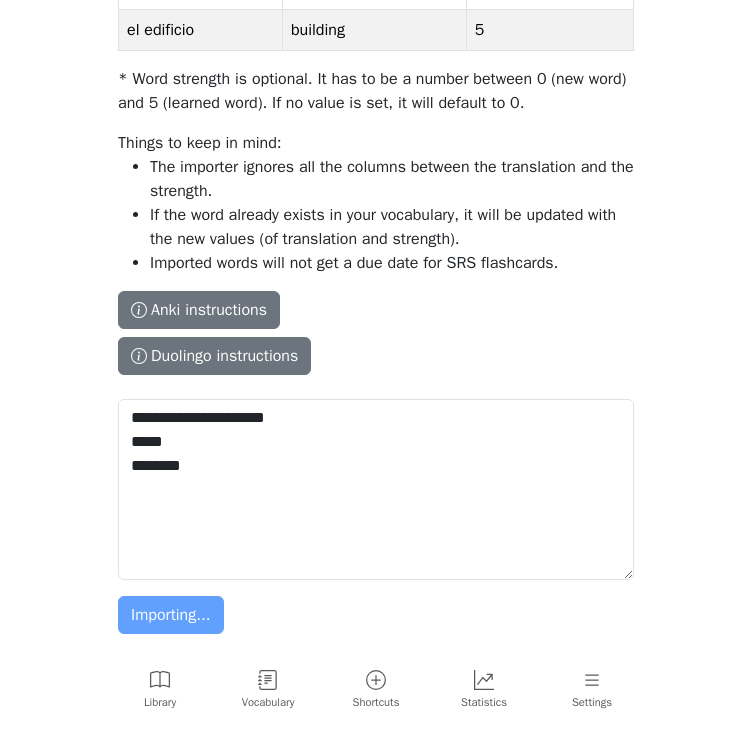 type 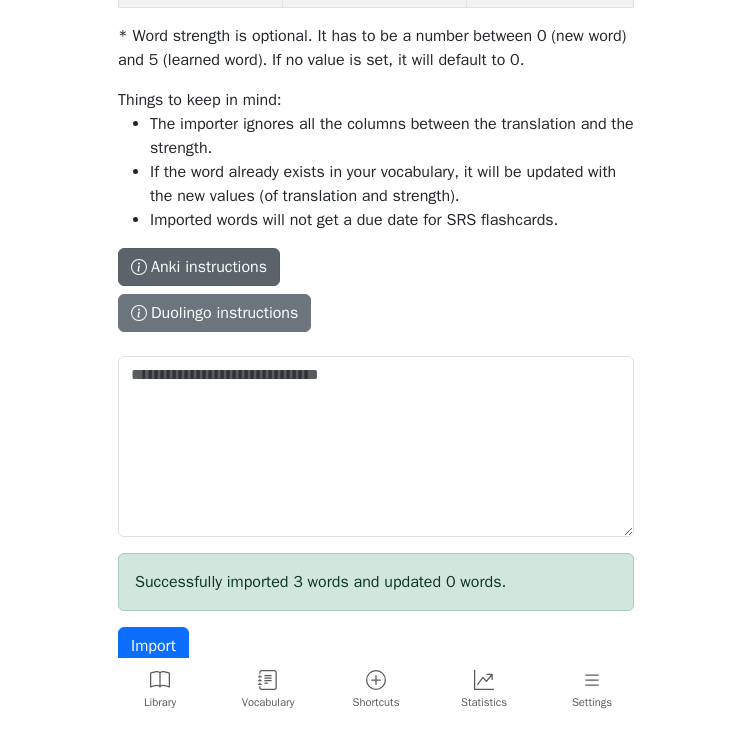 scroll, scrollTop: 0, scrollLeft: 0, axis: both 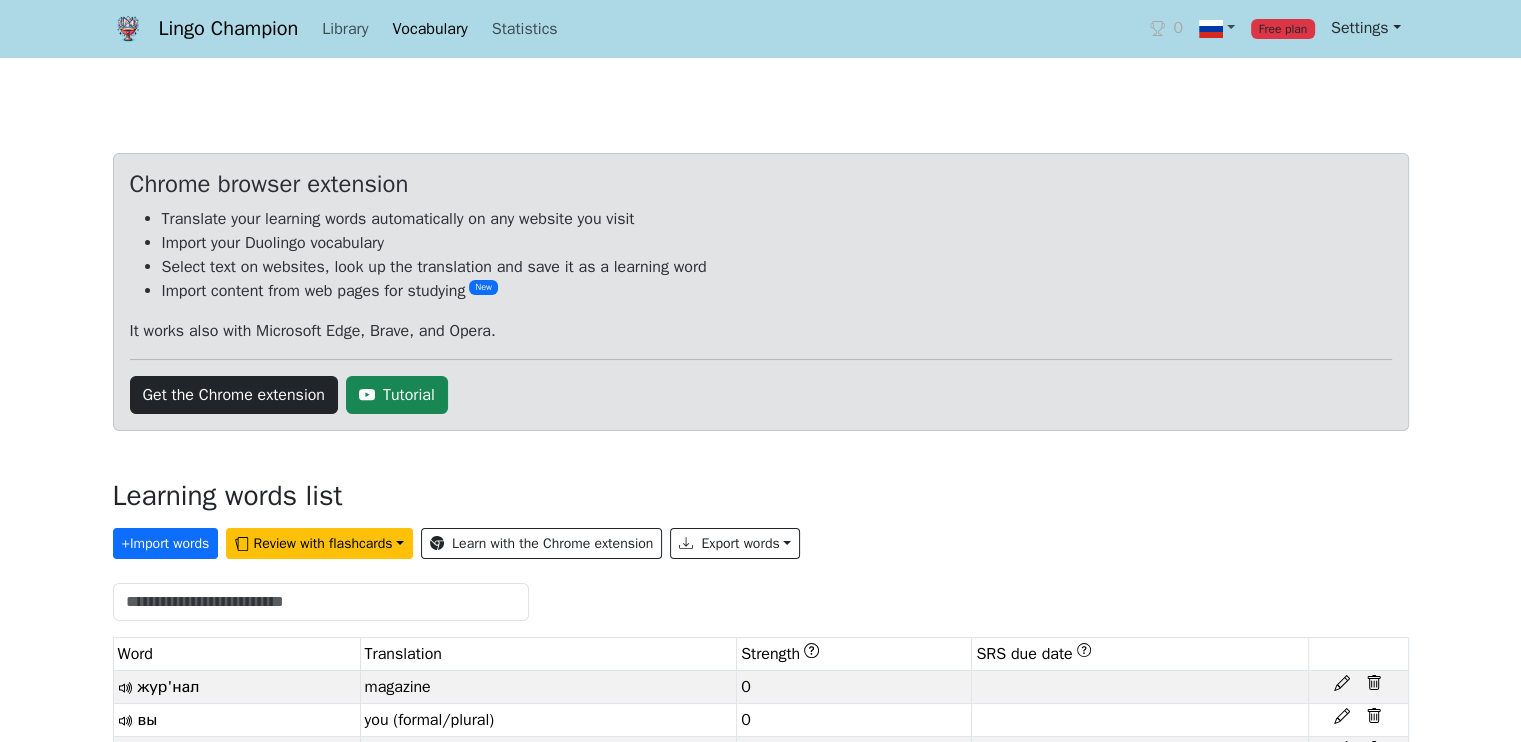click on "Settings" at bounding box center [1366, 28] 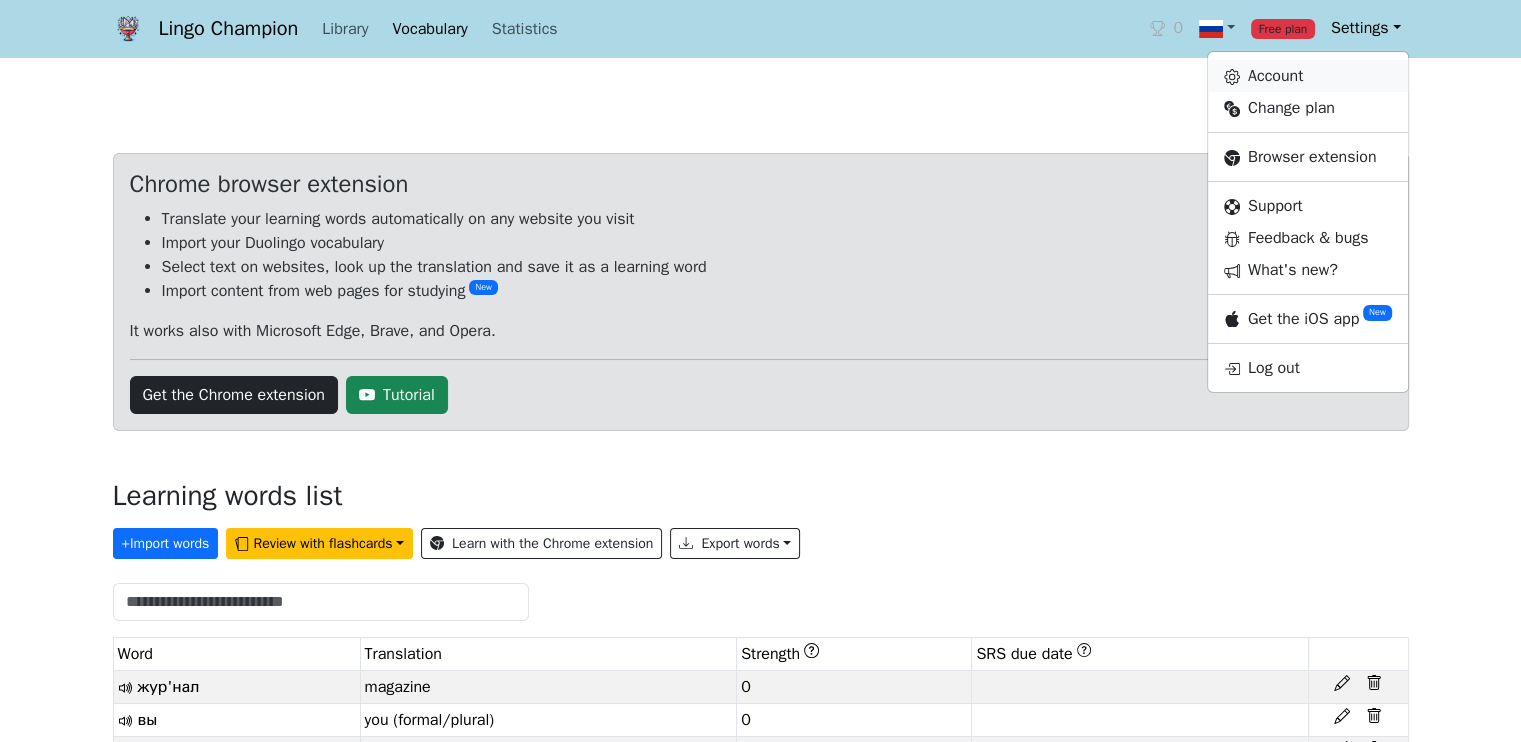click on "Account" at bounding box center (1308, 76) 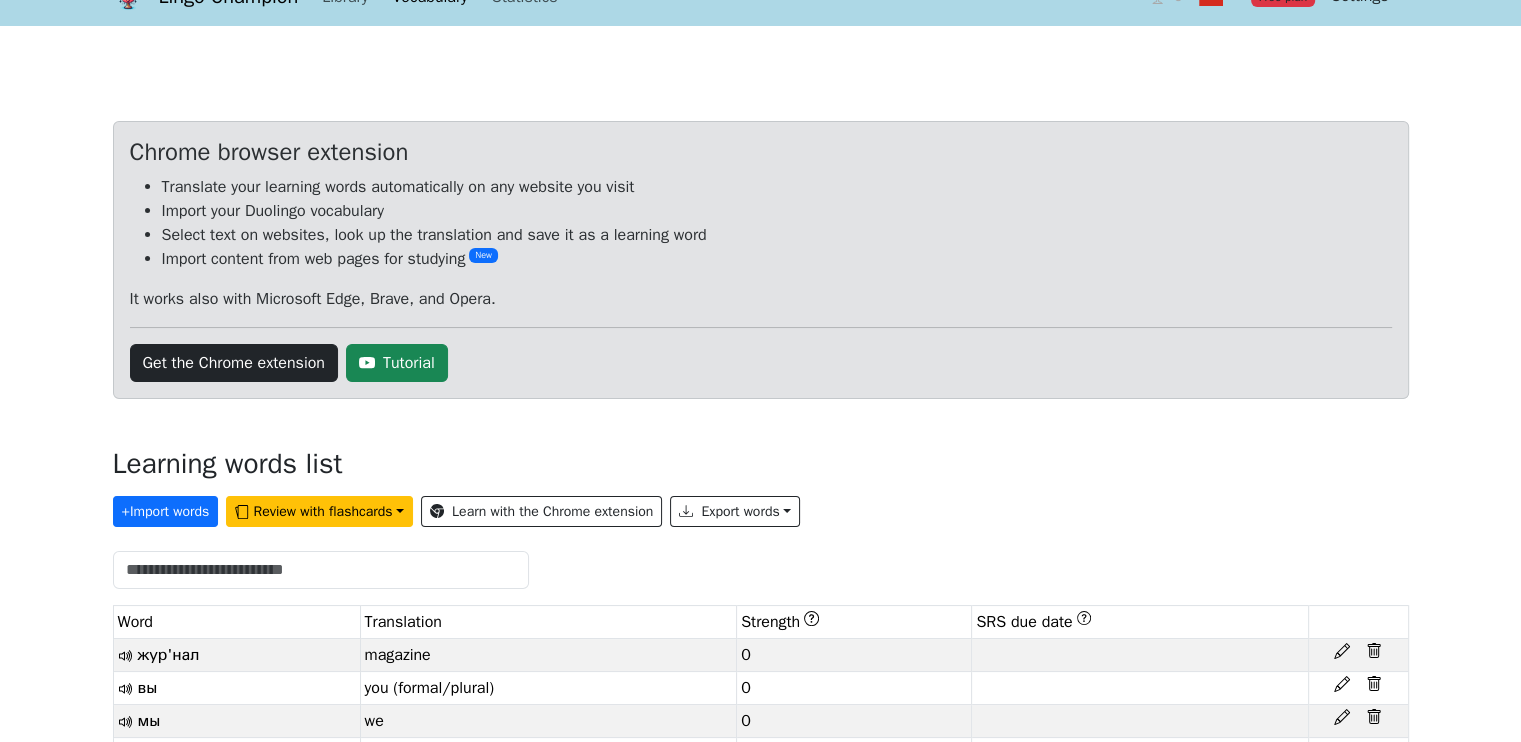 scroll, scrollTop: 0, scrollLeft: 0, axis: both 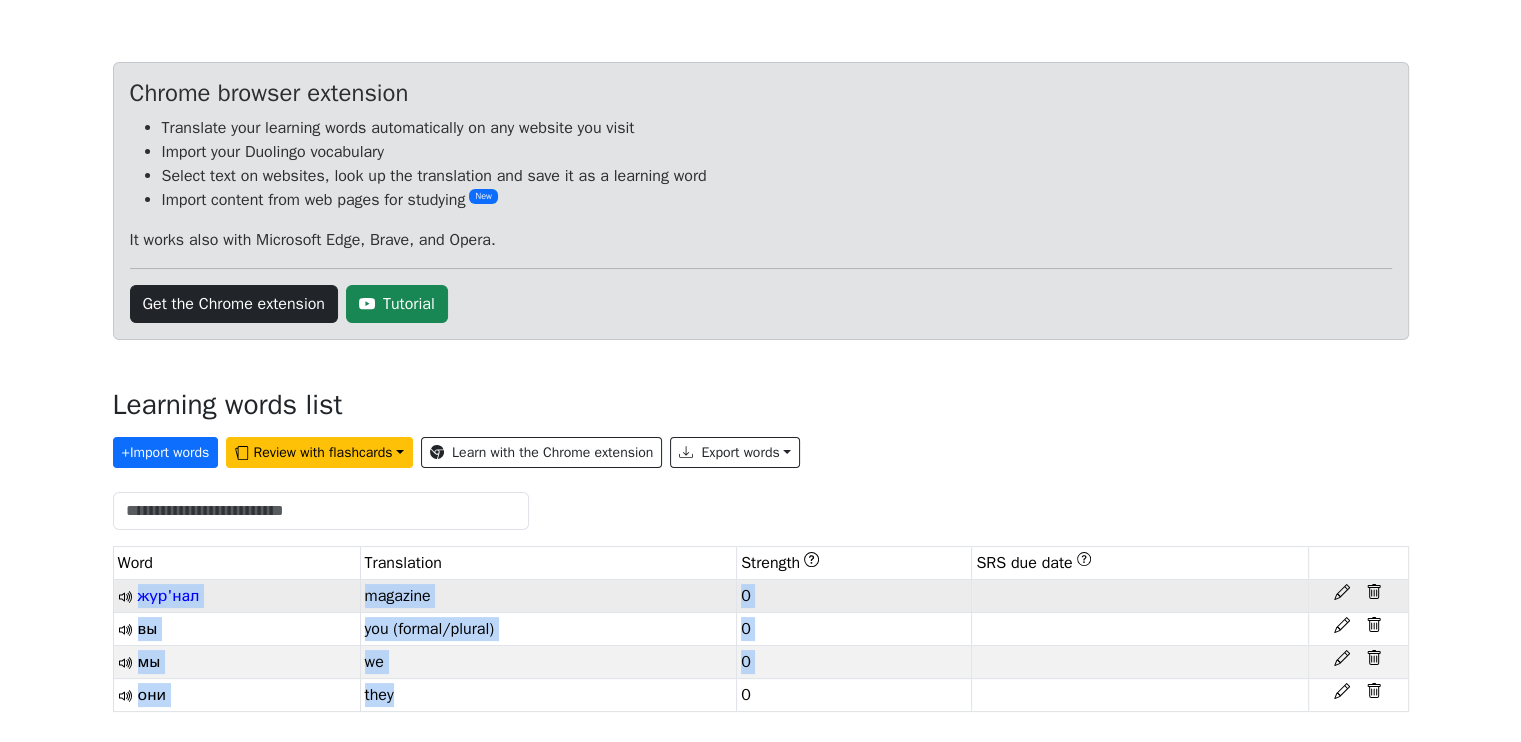 drag, startPoint x: 406, startPoint y: 703, endPoint x: 153, endPoint y: 597, distance: 274.30823 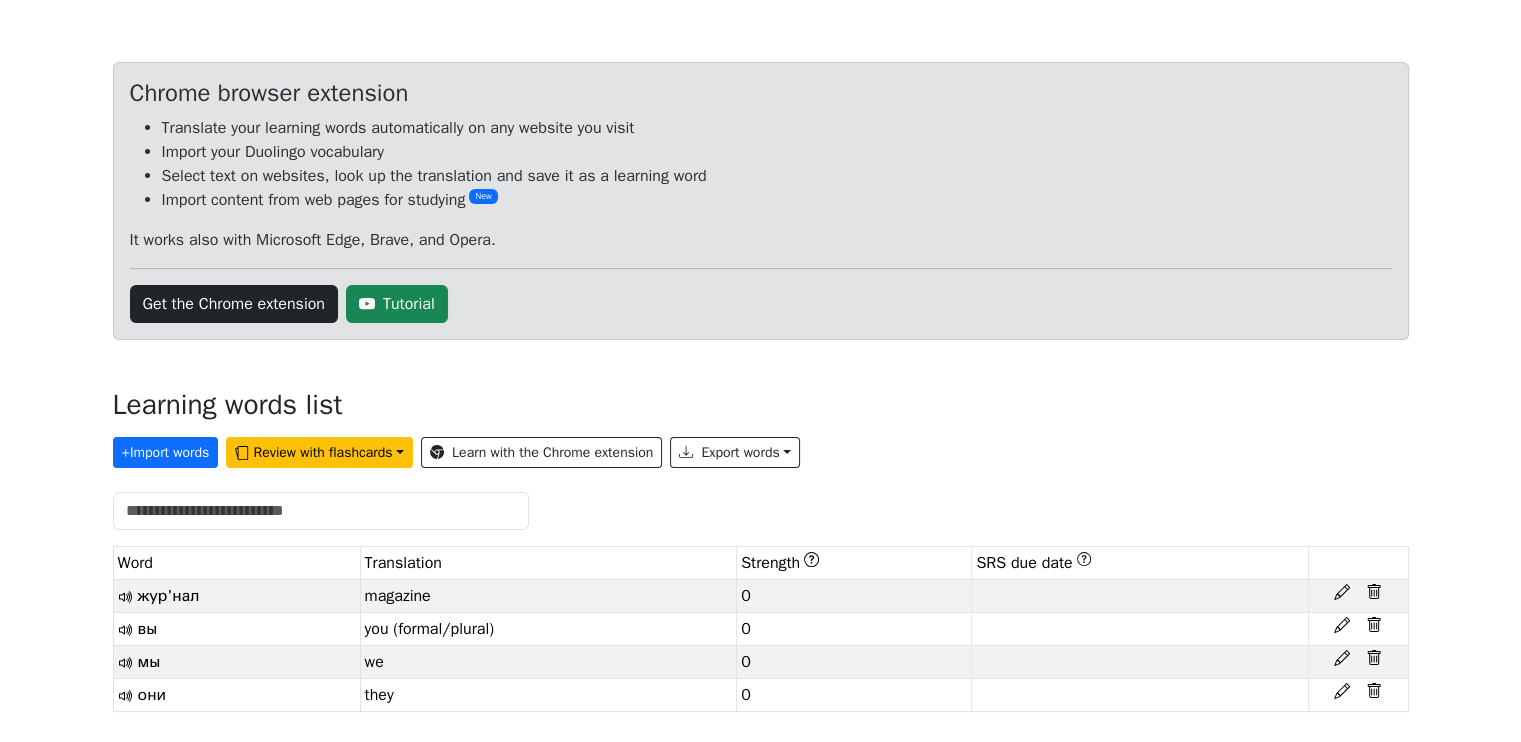 click on "Translation" at bounding box center (548, 563) 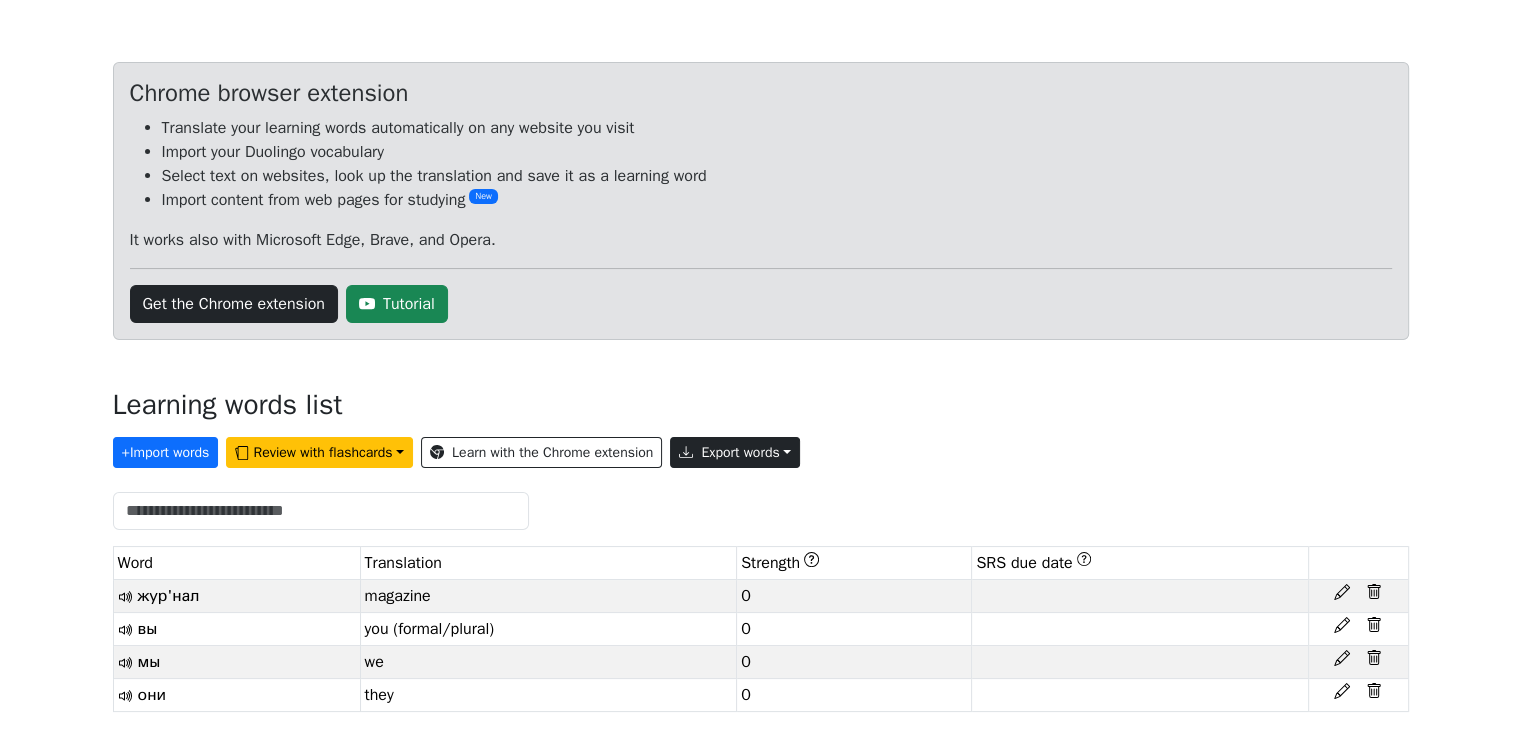click on "Export words" at bounding box center (735, 452) 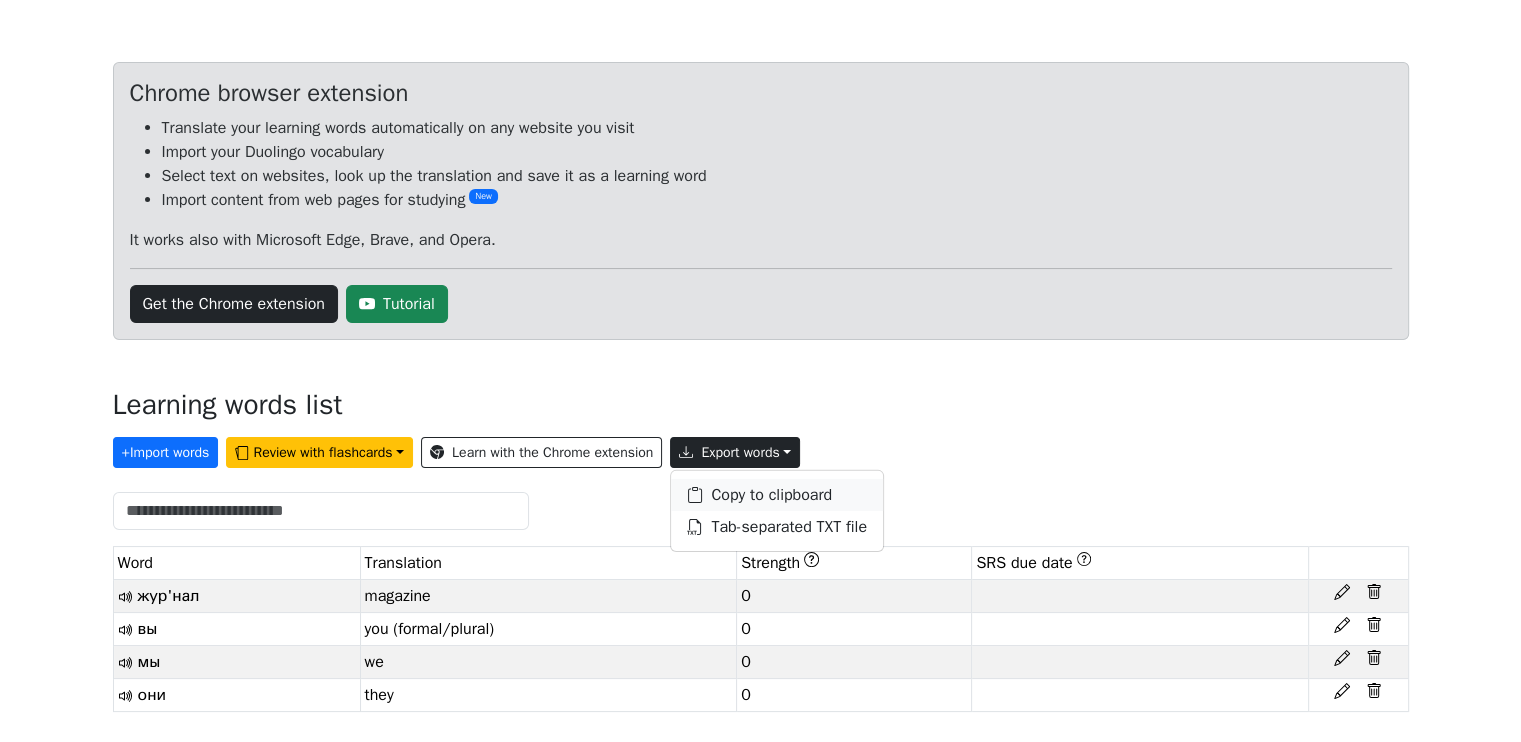 click on "Copy to clipboard" at bounding box center [777, 495] 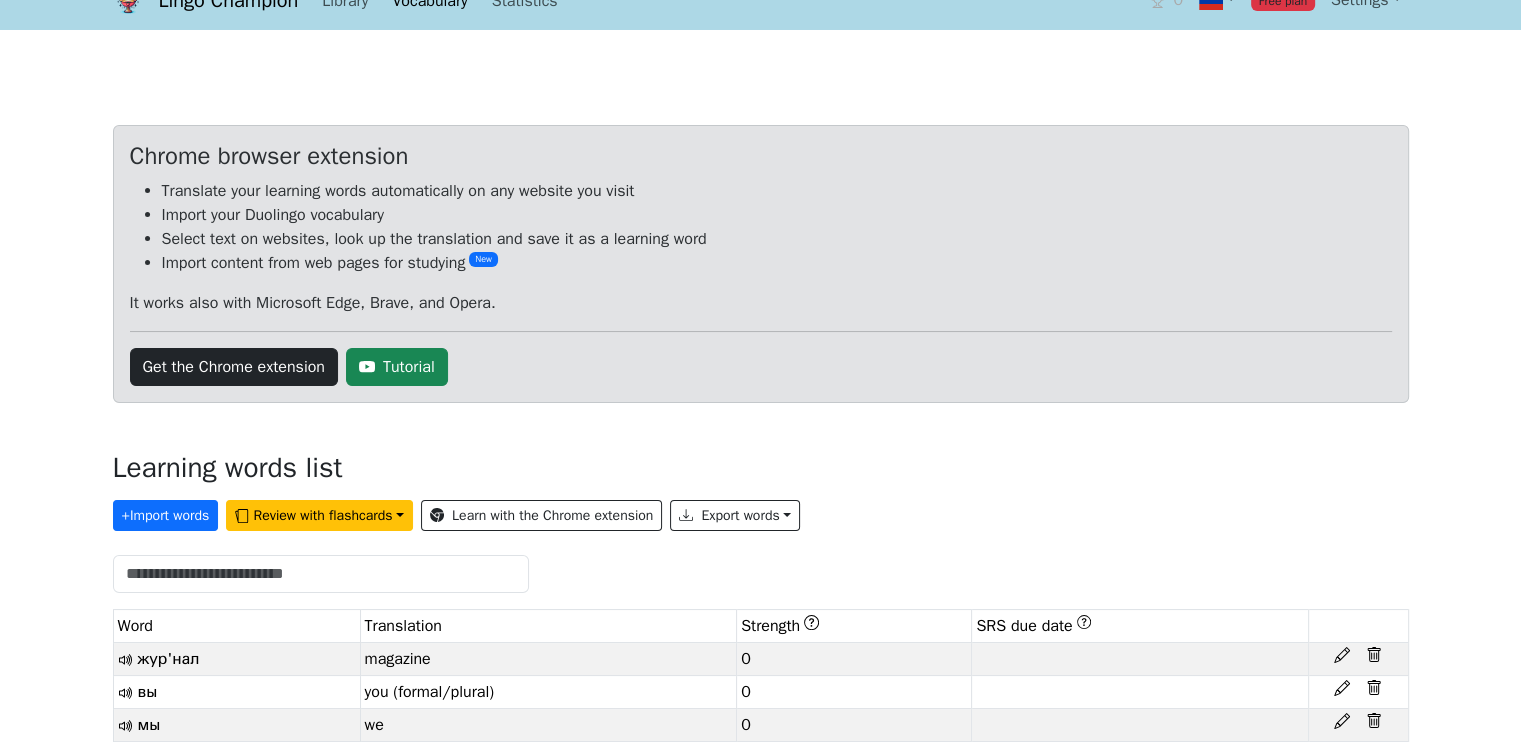 scroll, scrollTop: 0, scrollLeft: 0, axis: both 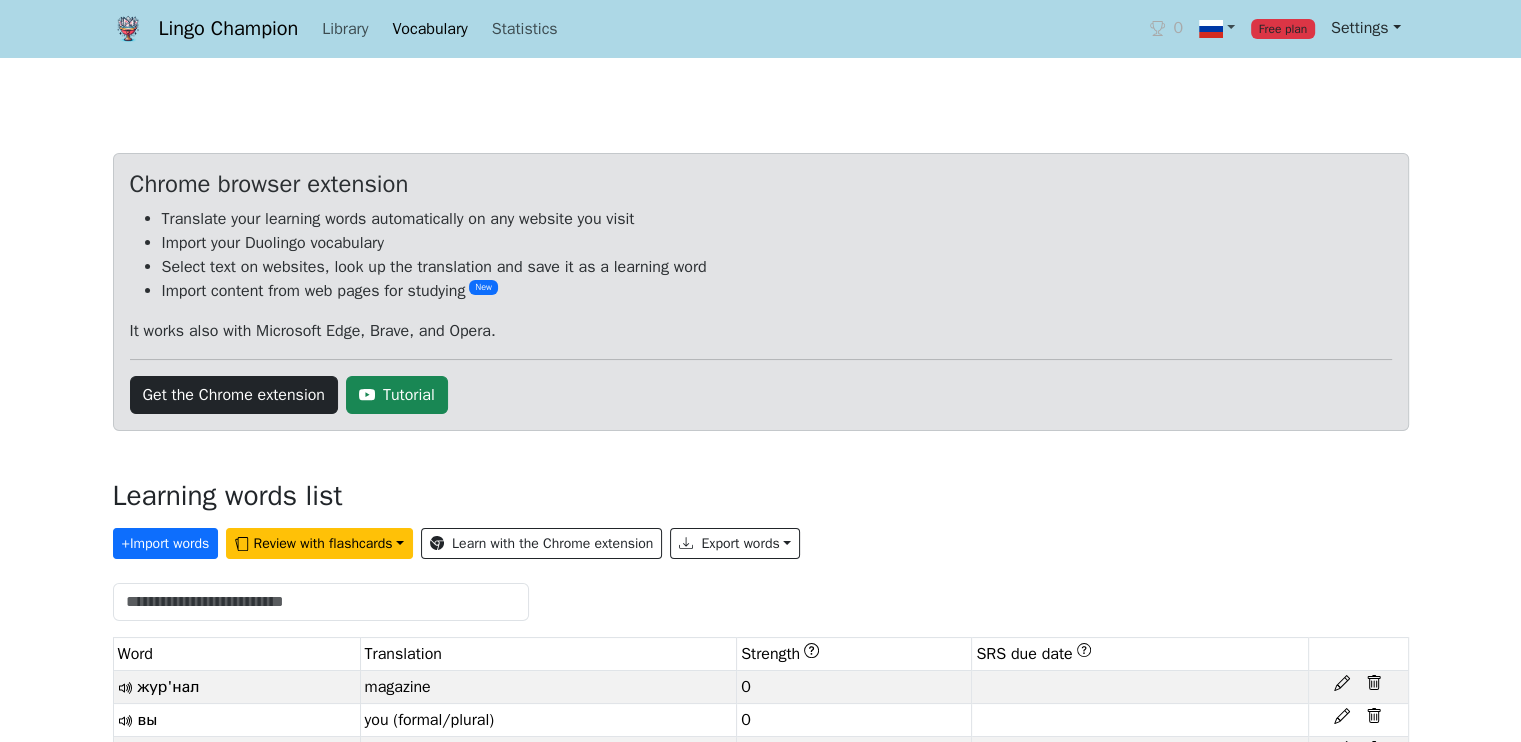 click on "Settings" at bounding box center [1366, 28] 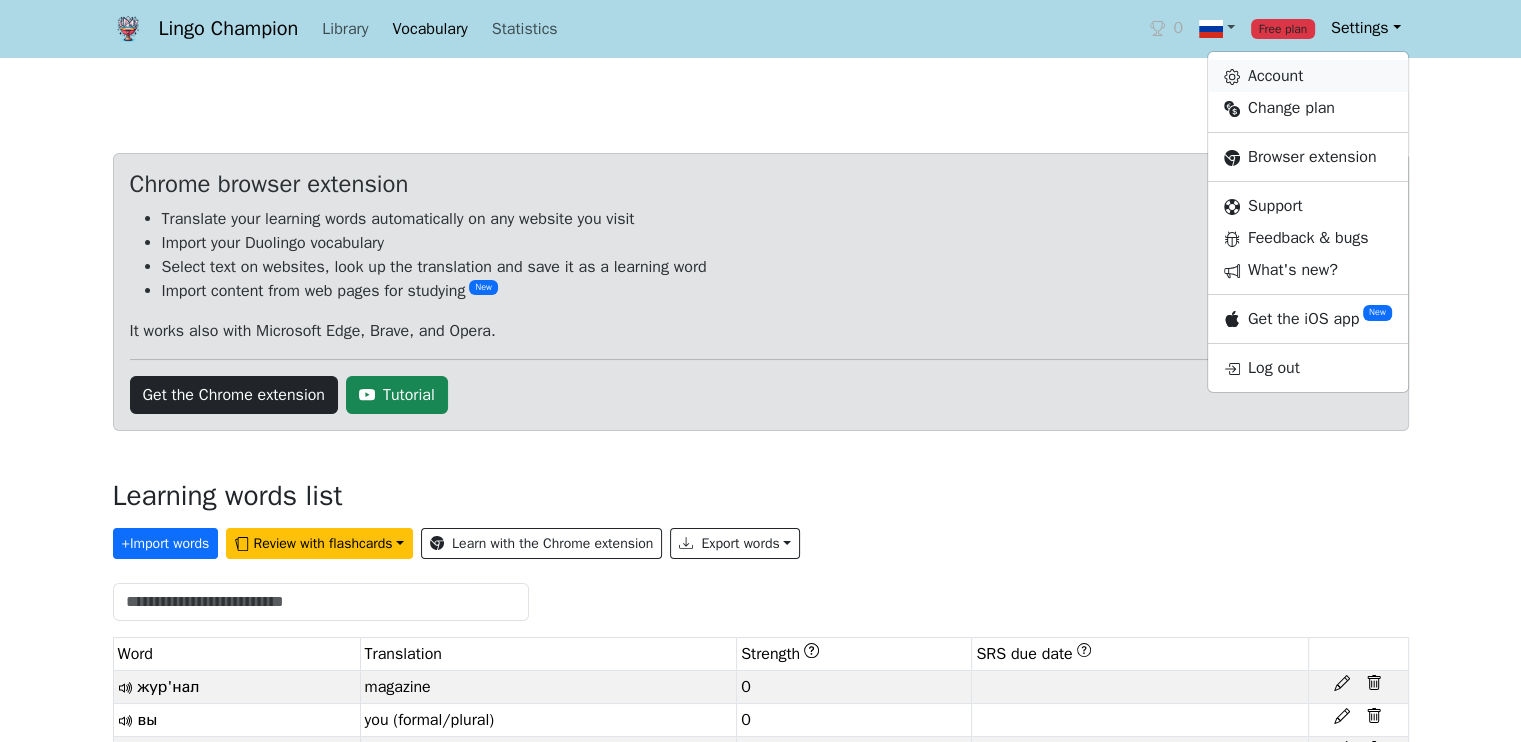 click on "Account" at bounding box center [1308, 76] 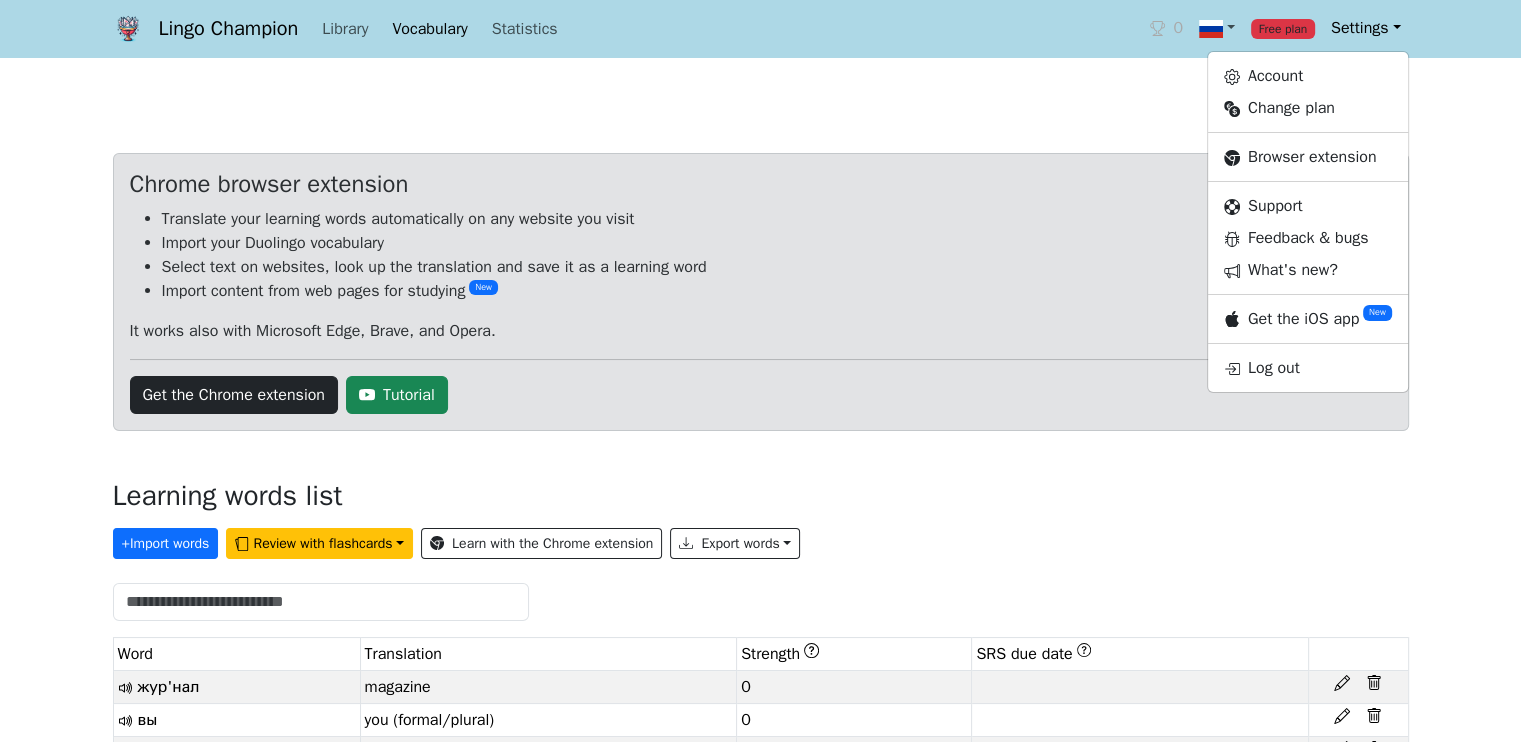 select on "**********" 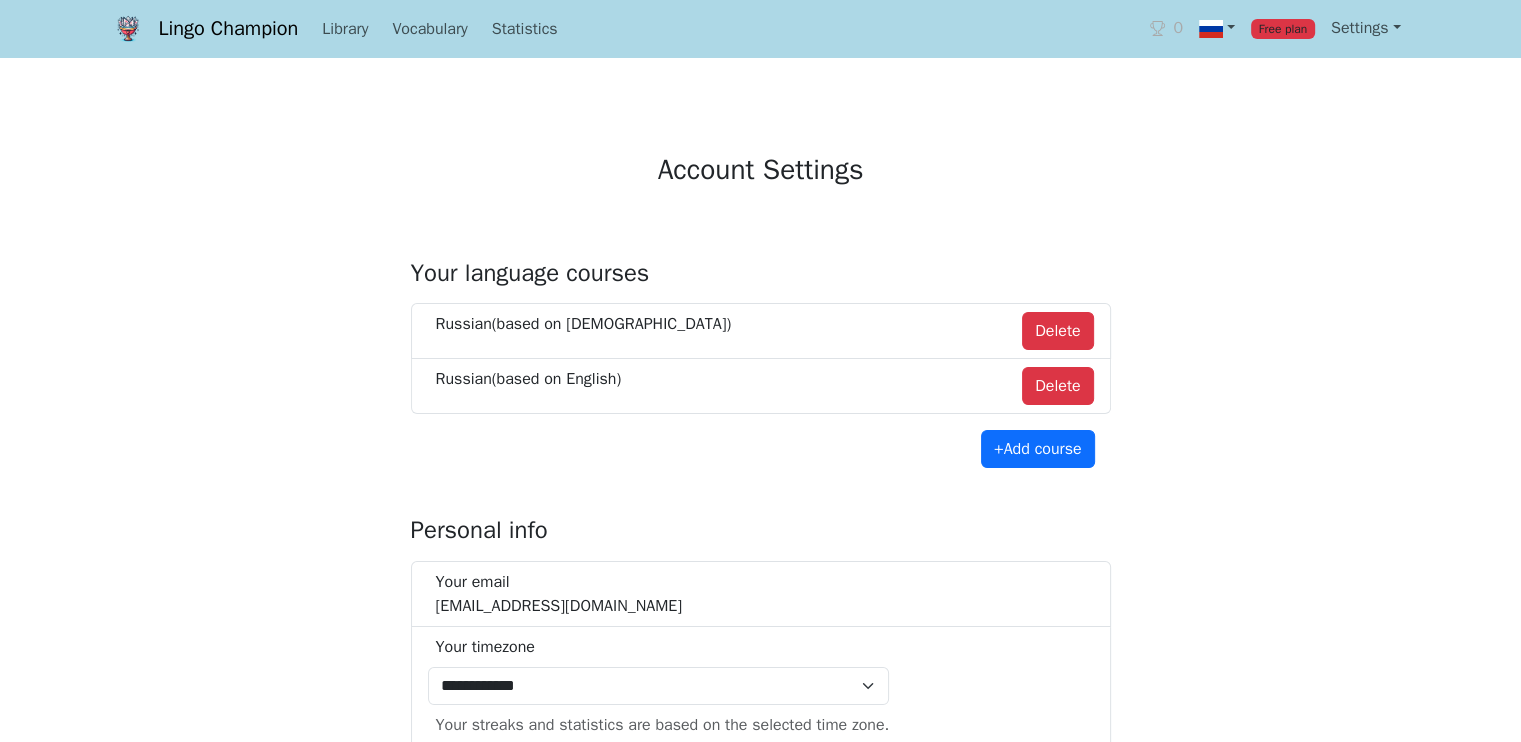 click on "Delete" at bounding box center (1057, 331) 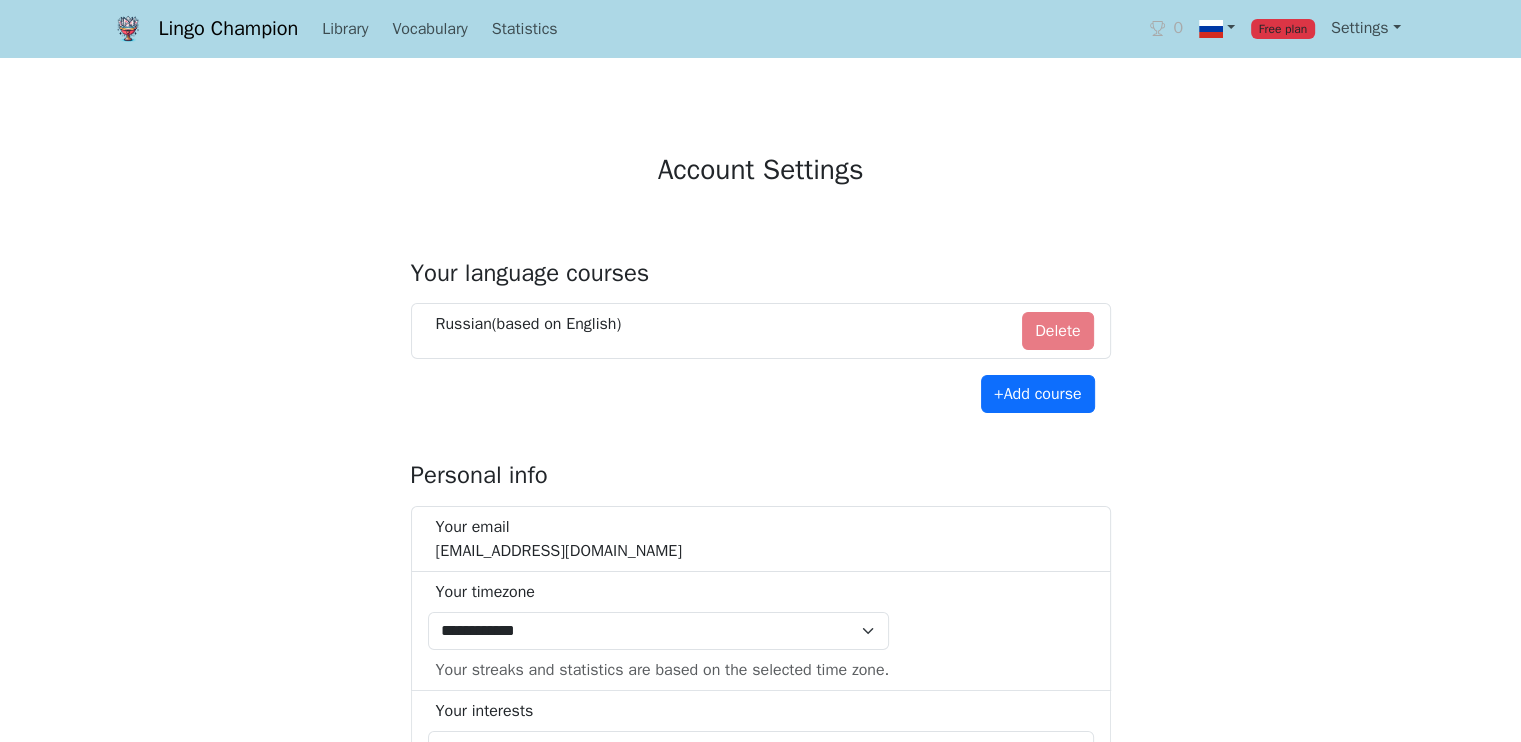 click on "Russian  (based on   English ) Delete" at bounding box center (761, 331) 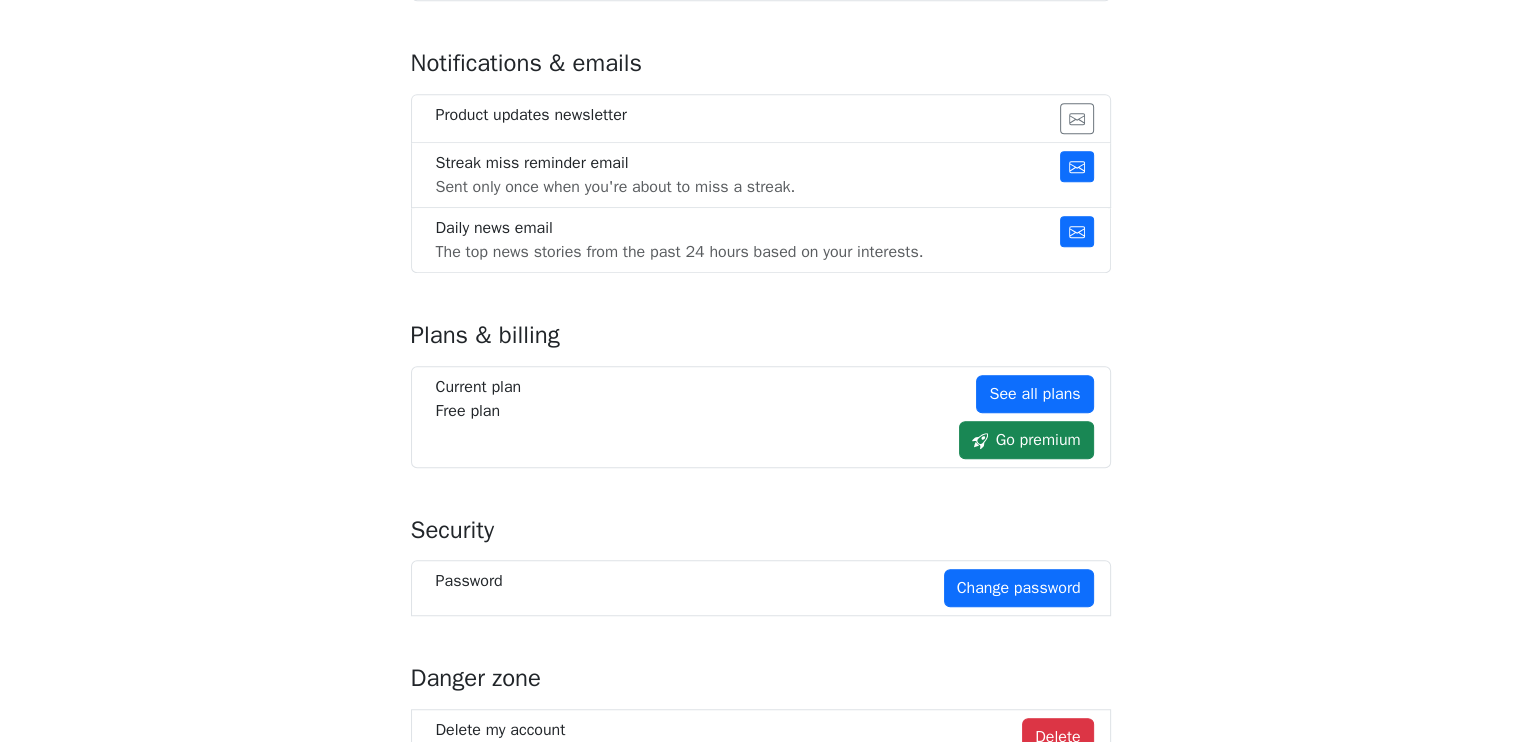 scroll, scrollTop: 600, scrollLeft: 0, axis: vertical 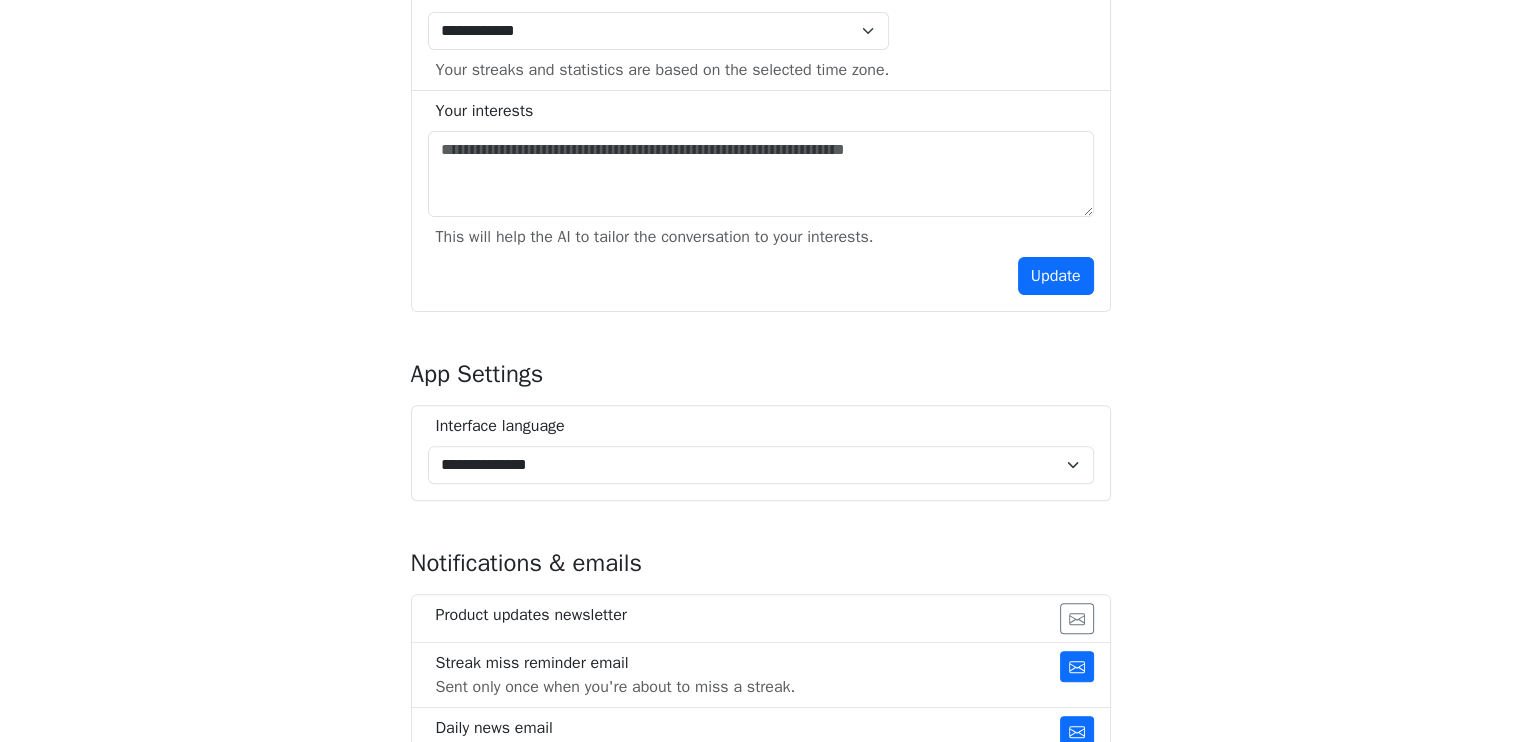 drag, startPoint x: 178, startPoint y: 428, endPoint x: 271, endPoint y: 83, distance: 357.31497 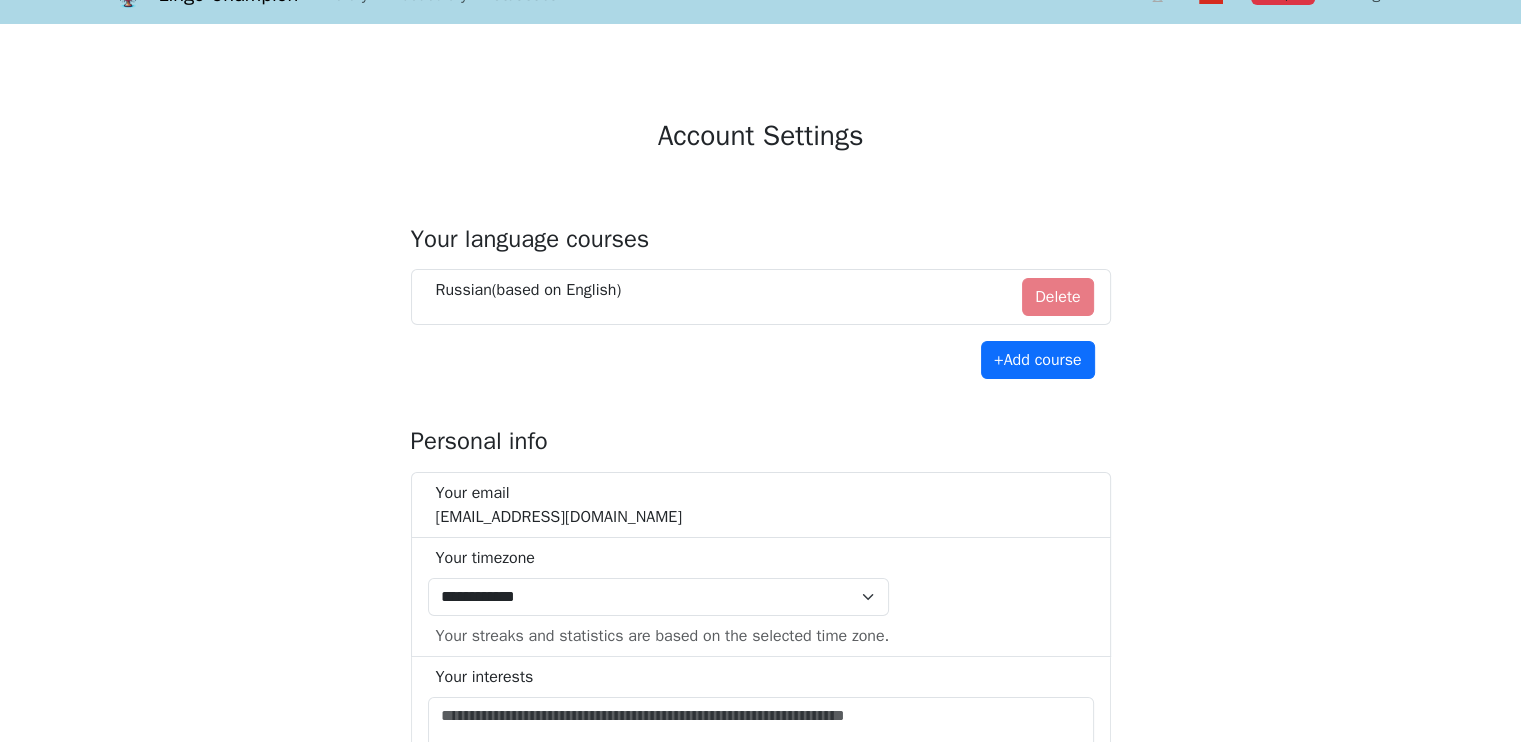 scroll, scrollTop: 0, scrollLeft: 0, axis: both 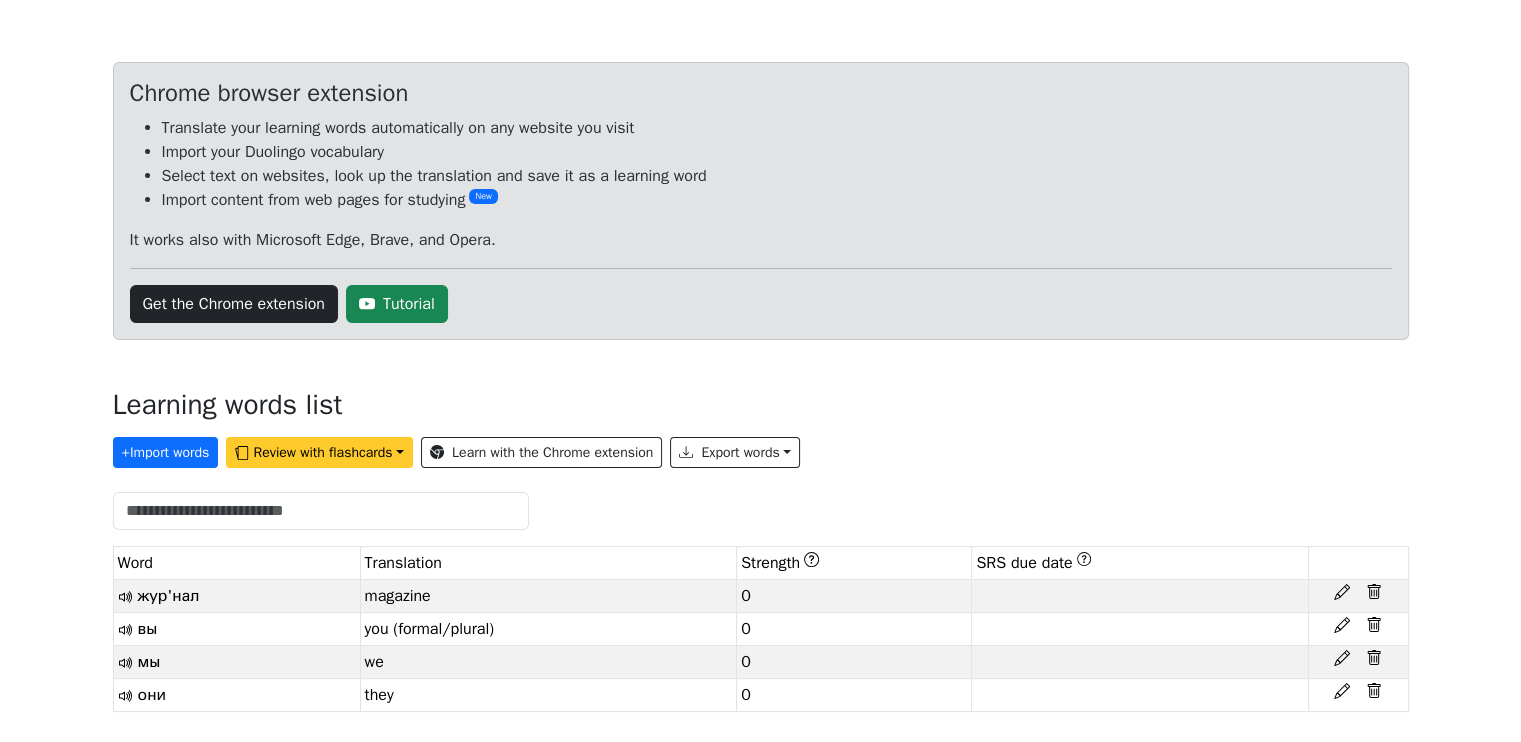 click on "Review with flashcards" at bounding box center (319, 452) 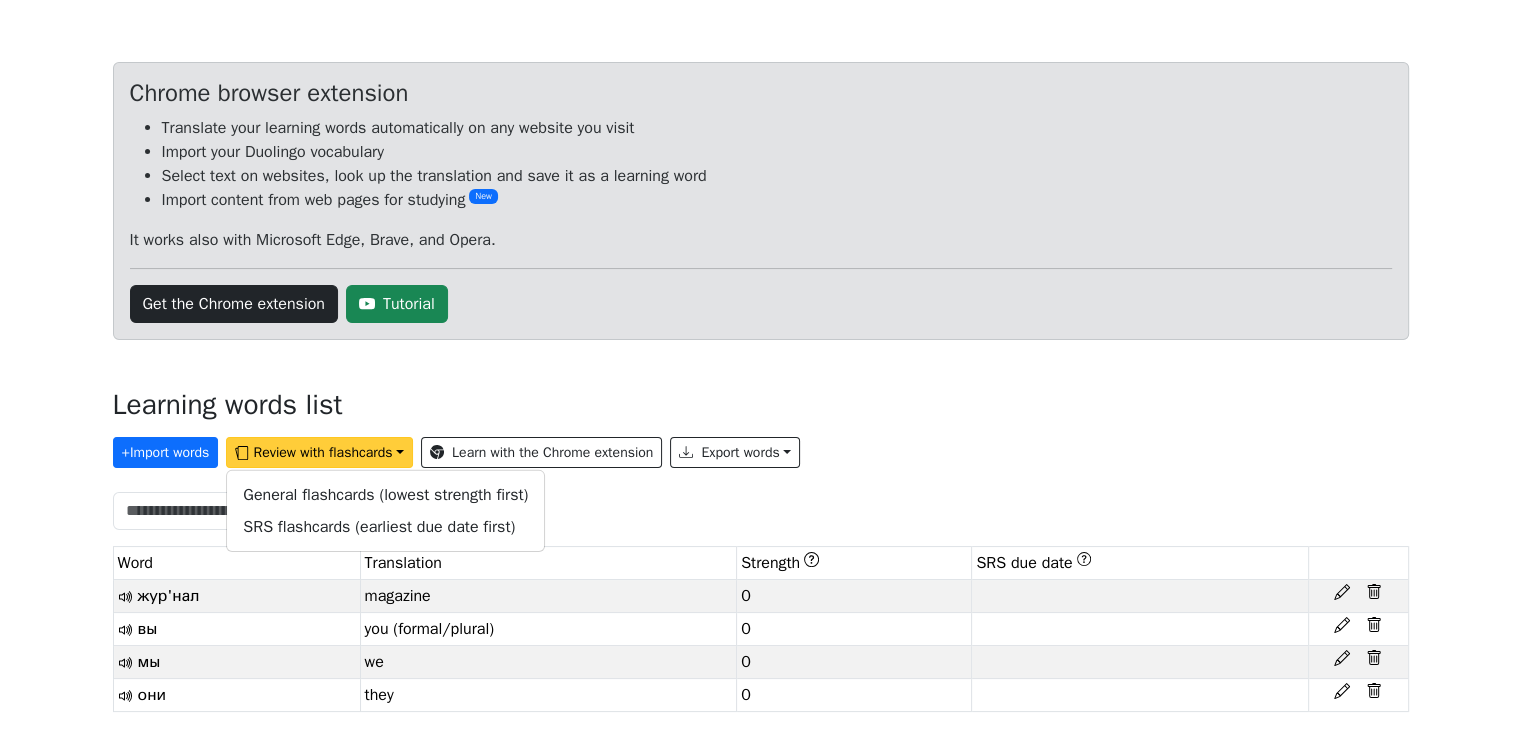 click on "Review with flashcards" at bounding box center (319, 452) 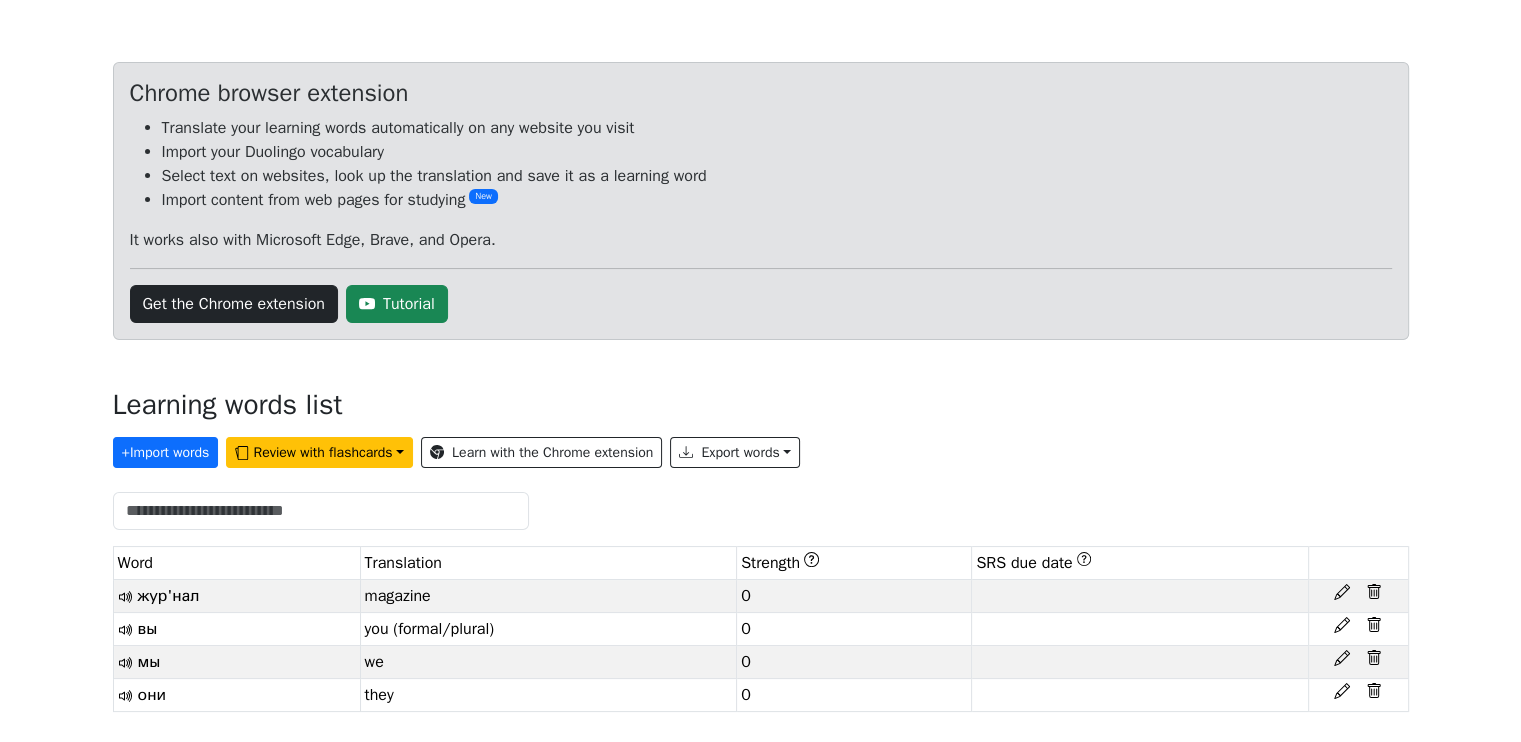 scroll, scrollTop: 0, scrollLeft: 0, axis: both 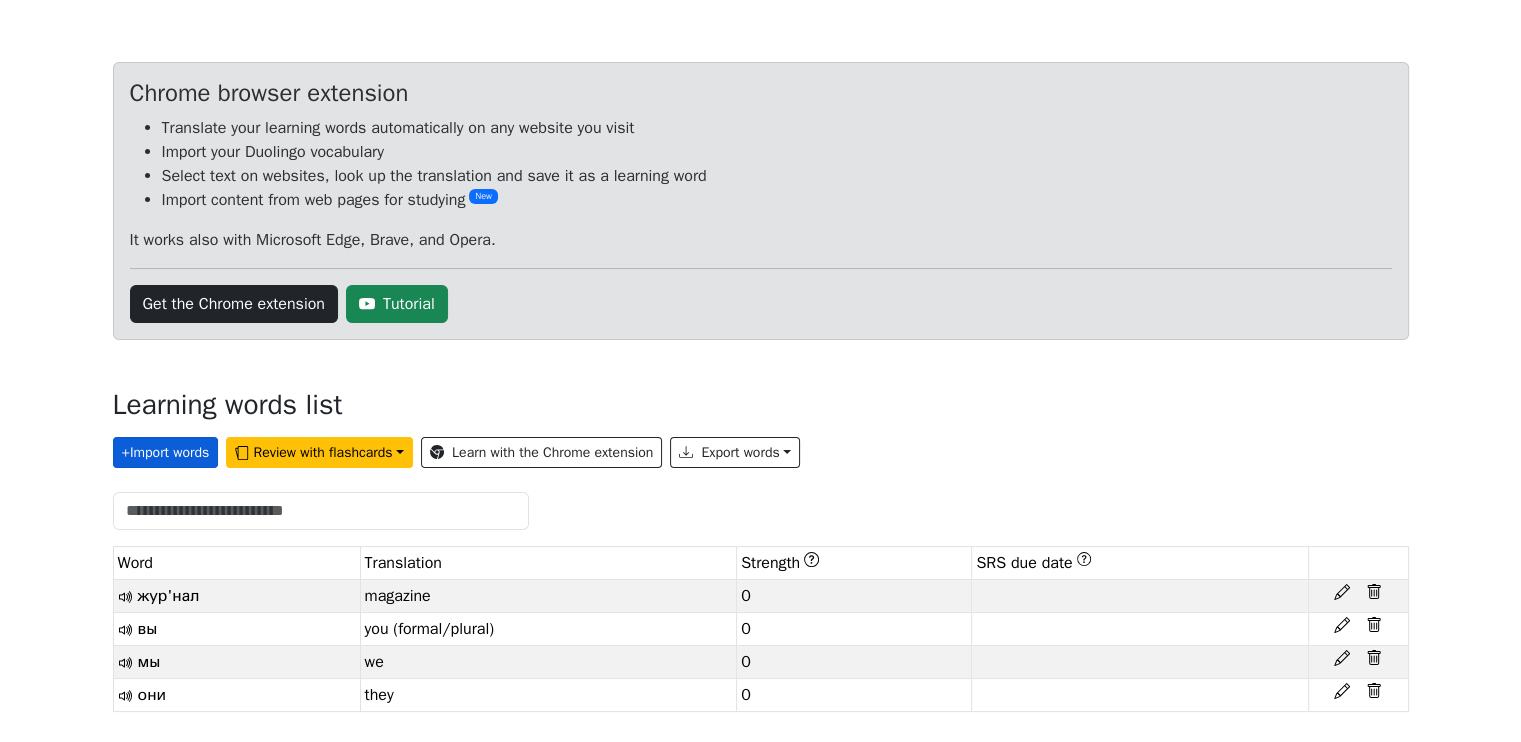 click on "+  Import words" at bounding box center [166, 452] 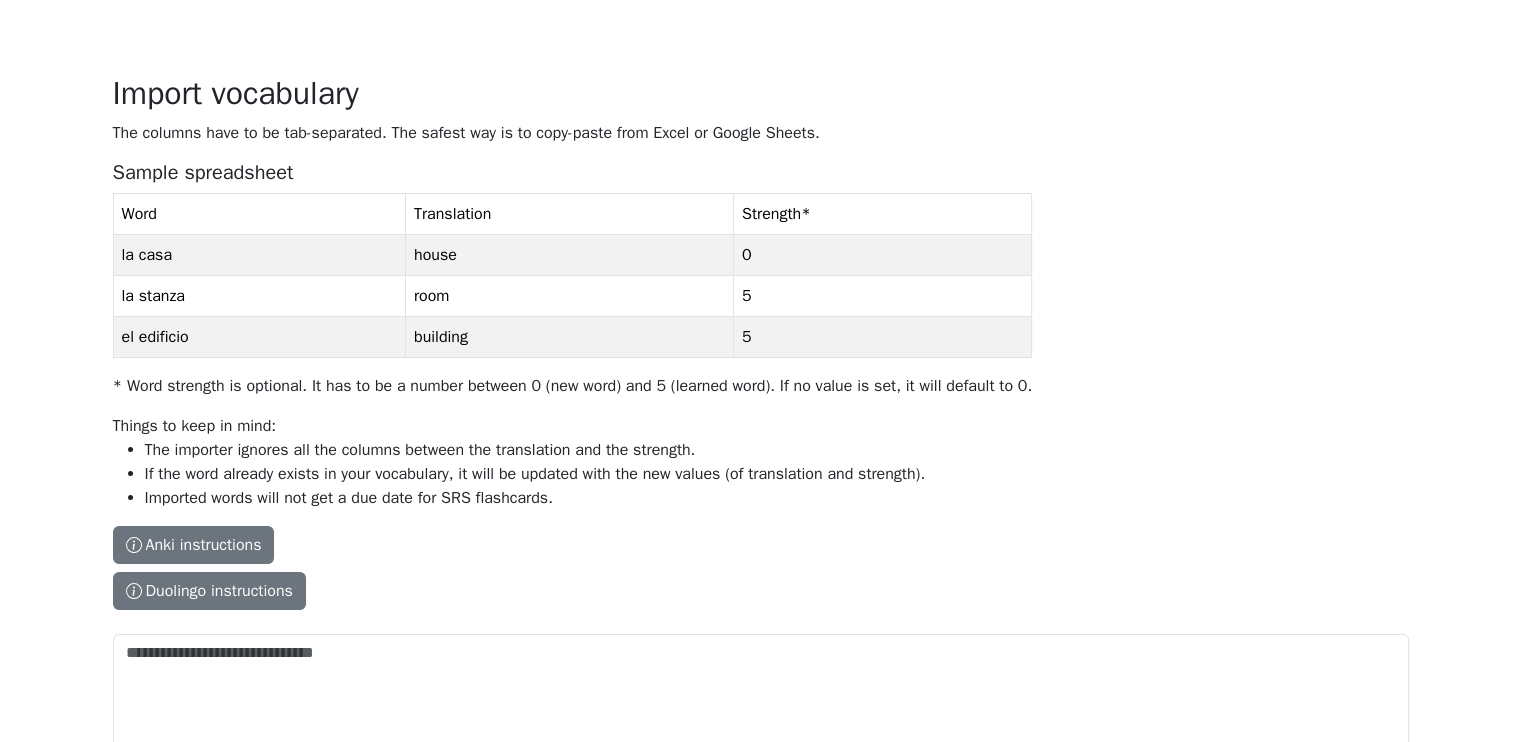 scroll, scrollTop: 200, scrollLeft: 0, axis: vertical 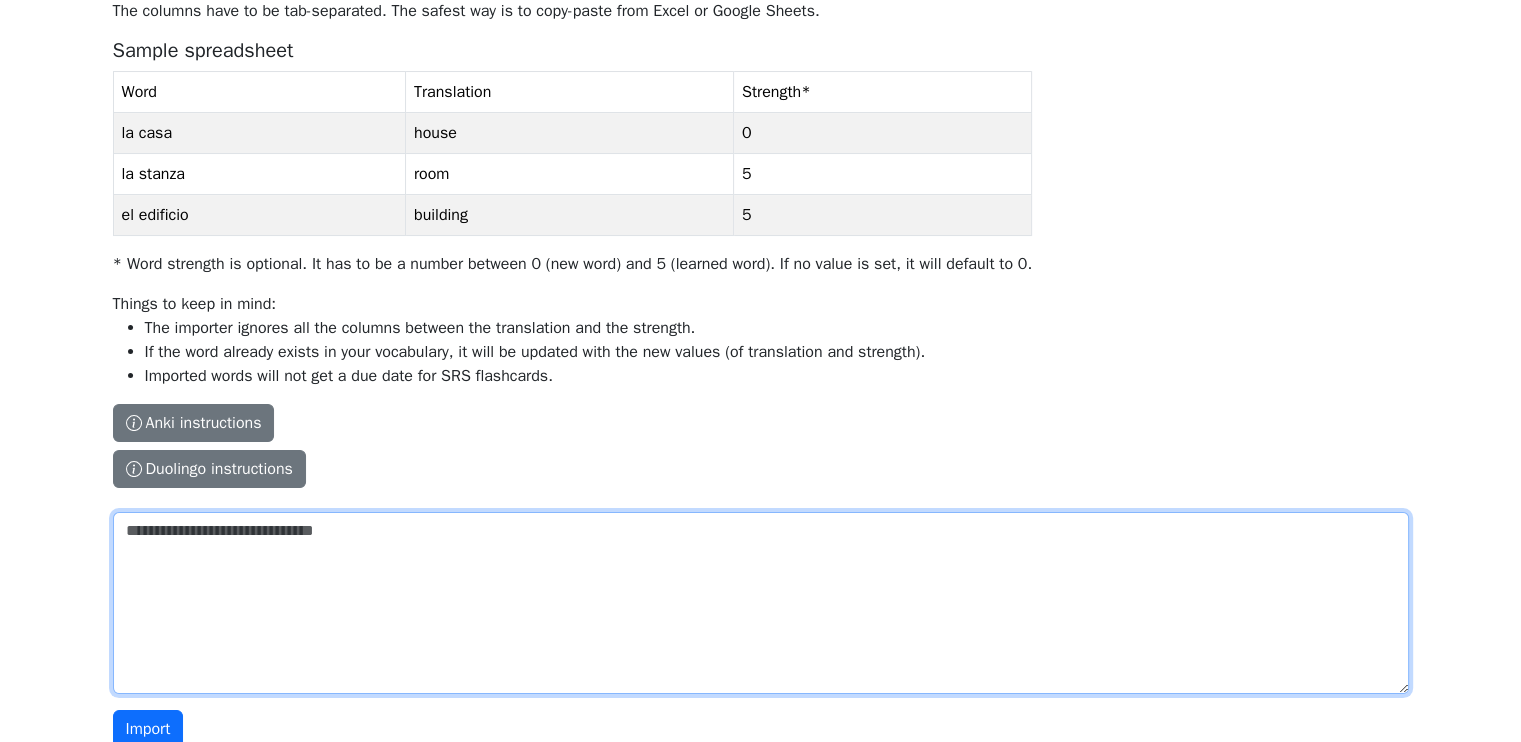 click on "The columns have to be tab-separated.    The safest way is to copy-paste from Excel or Google Sheets. Sample spreadsheet Word Translation Strength * la casa house 0 la stanza room 5 el edificio building 5 * Word strength is optional. It has to be a number between 0 (new word) and 5 (learned word). If no value is set, it will default to 0. Things to keep in mind: The importer ignores all the columns between the translation and the strength. If the word already exists in your vocabulary, it will be updated with the new values (of translation and strength). Imported words will not get a due date for SRS flashcards.   Anki instructions Anki instructions   Duolingo instructions Duolingo instructions Install the  Lingo Champion browser extension . Then navigate to the  Duolingo words page  and click on the import button on top of the page. Note that Duolingo does not provide words for every course. Duolingo -  Tutorial" at bounding box center [761, 603] 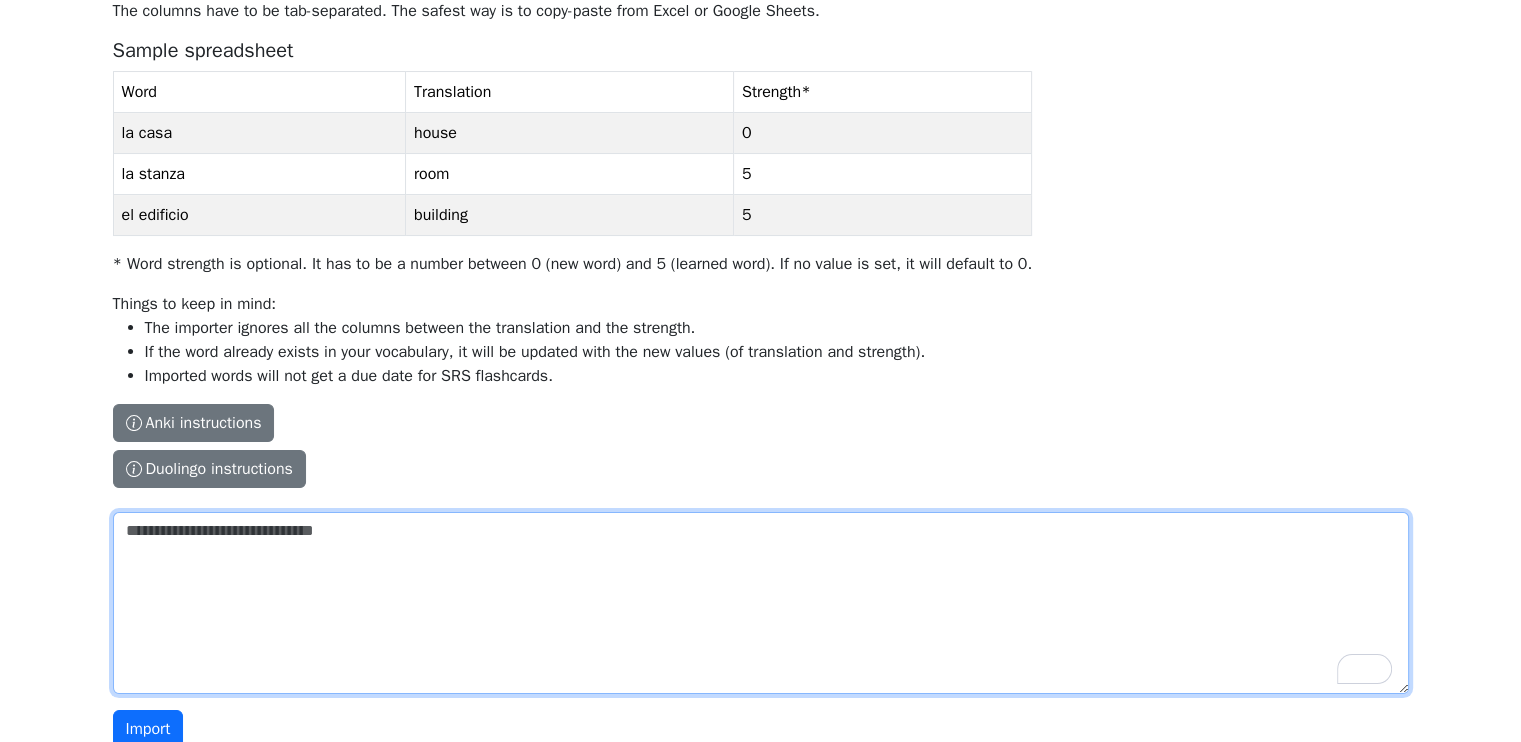 paste on "**********" 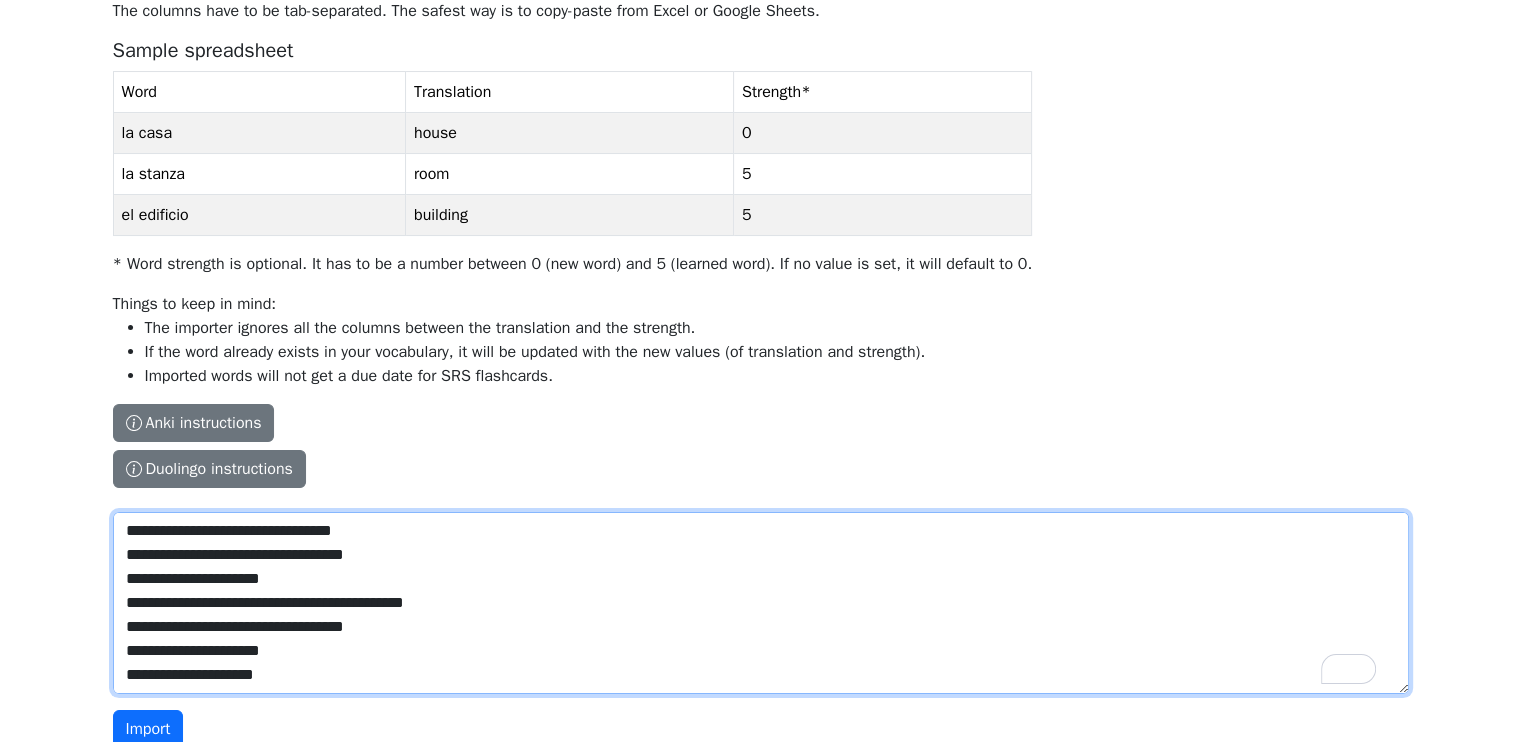 scroll, scrollTop: 3208, scrollLeft: 0, axis: vertical 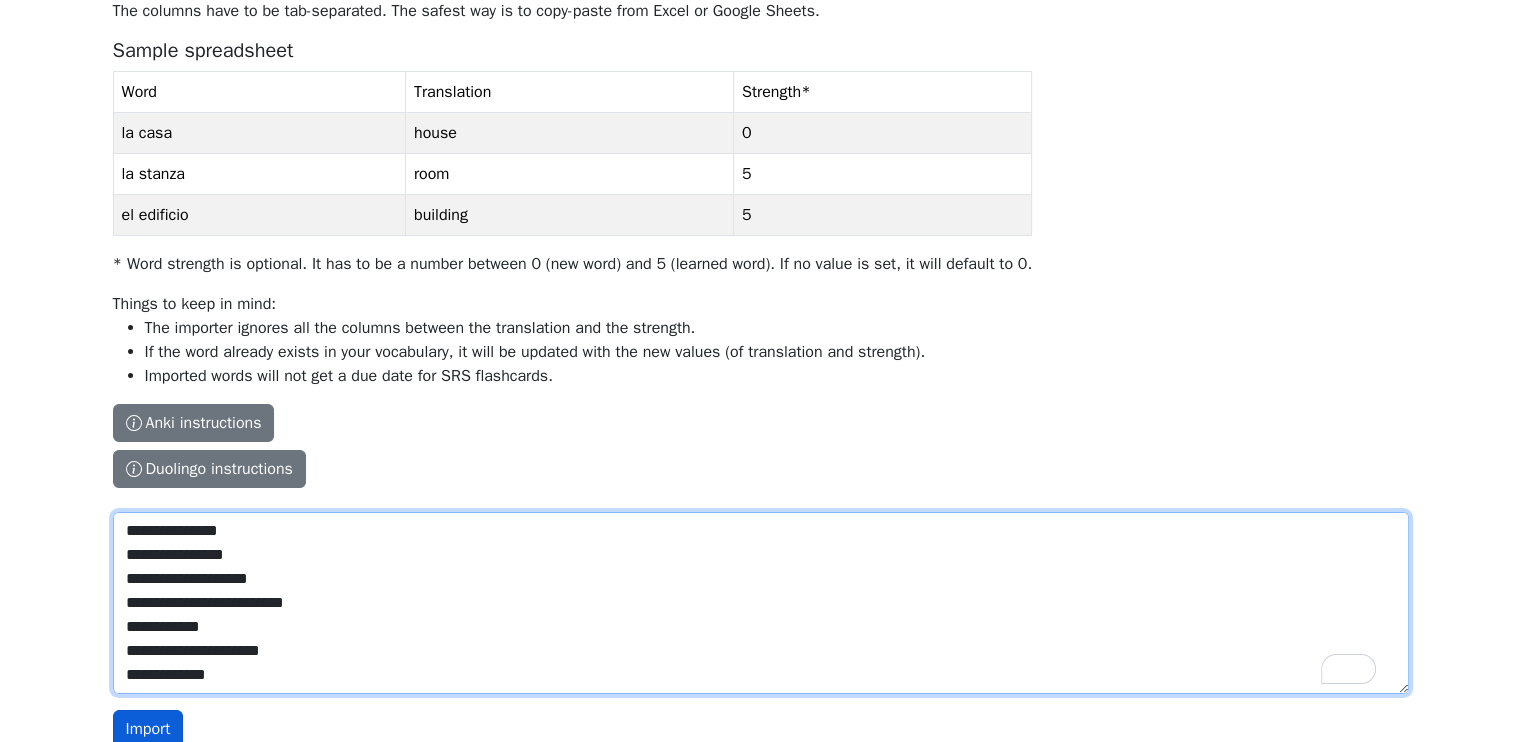 type on "**********" 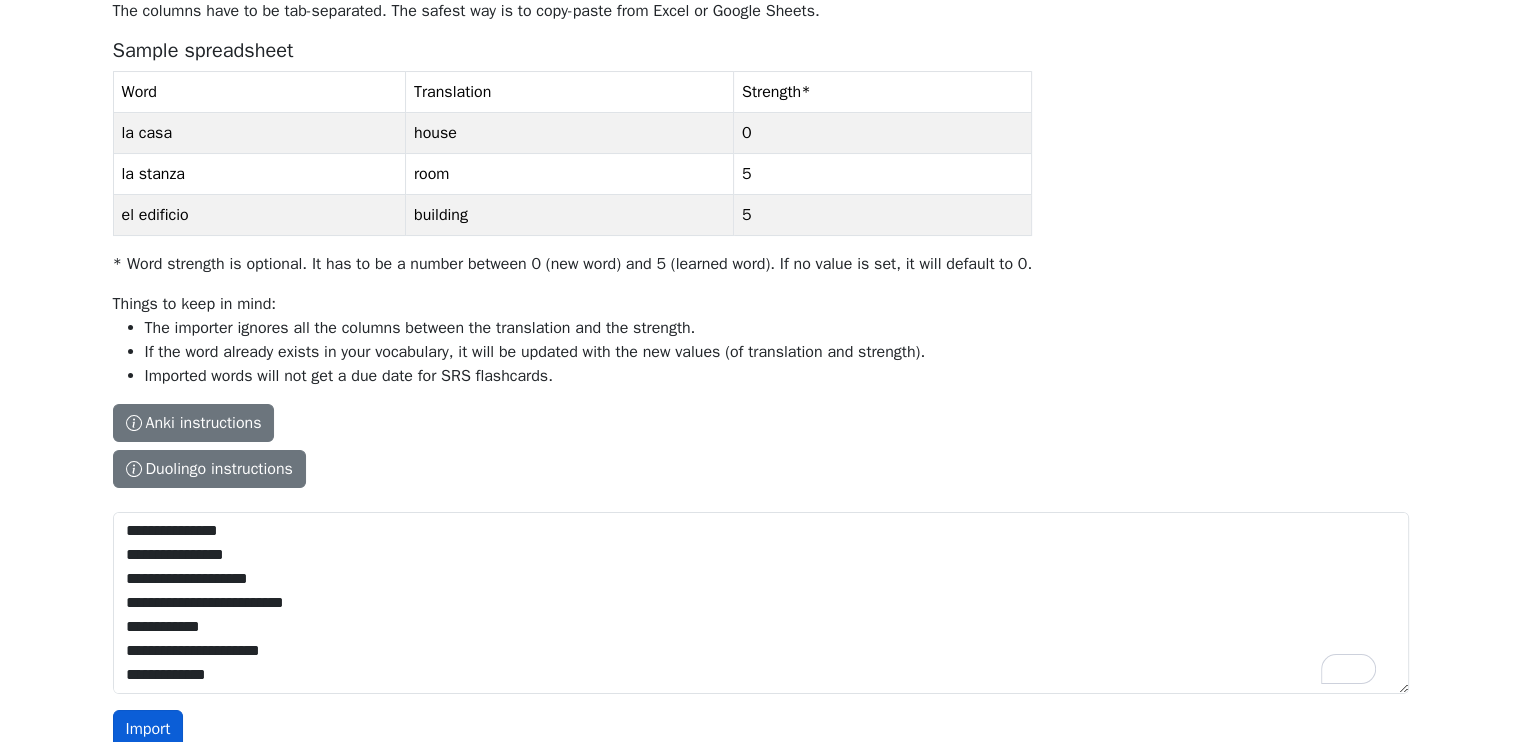 click on "Import" at bounding box center [148, 729] 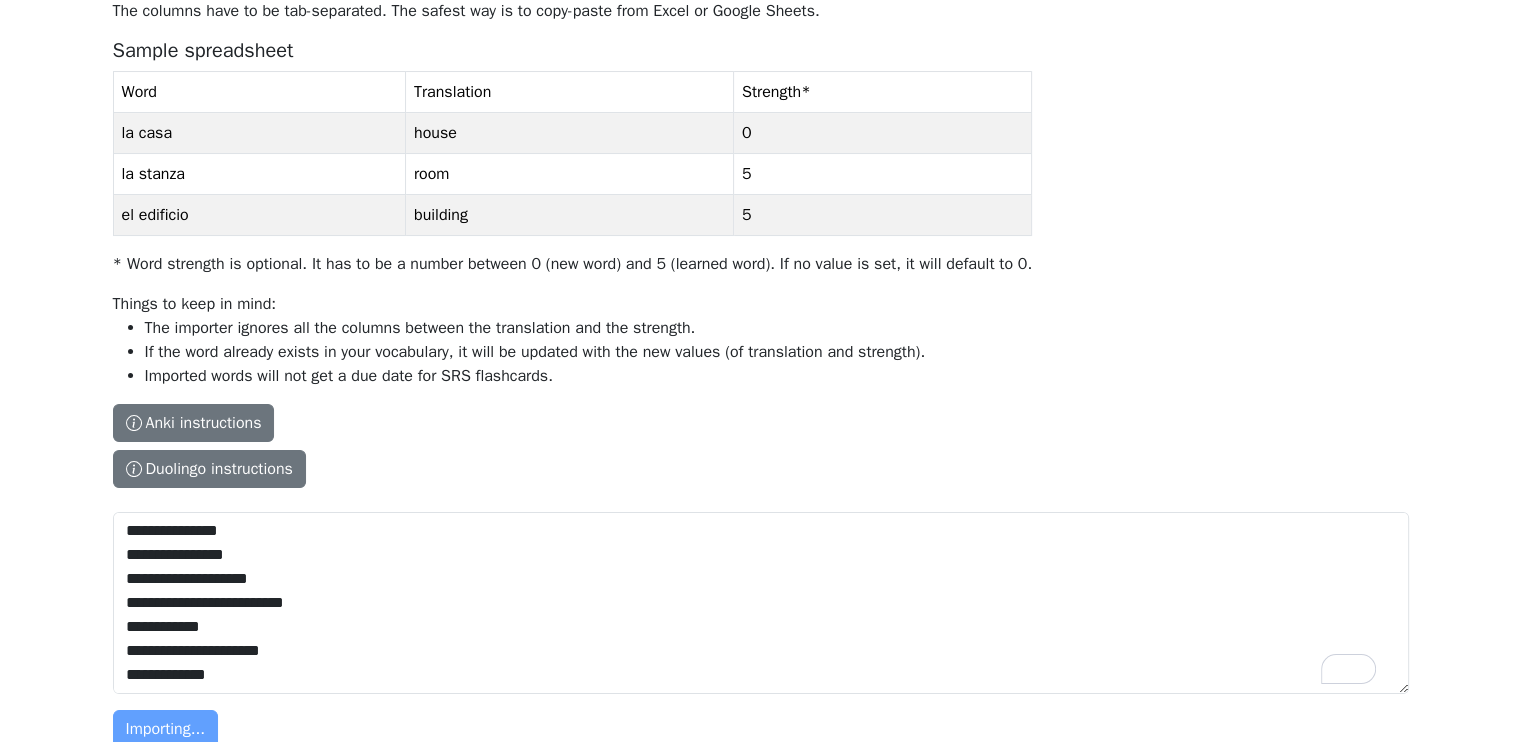 type 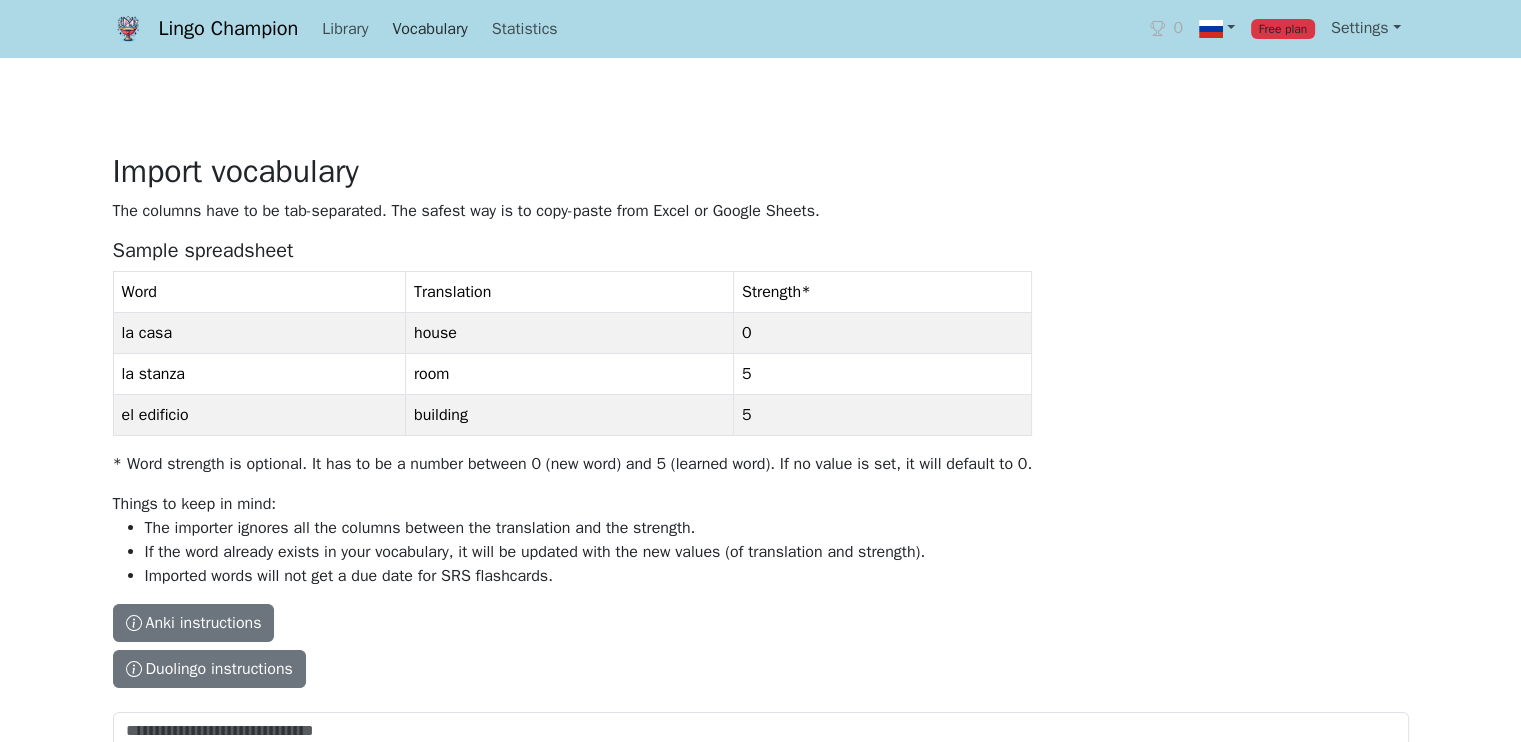 click on "Vocabulary" at bounding box center (429, 29) 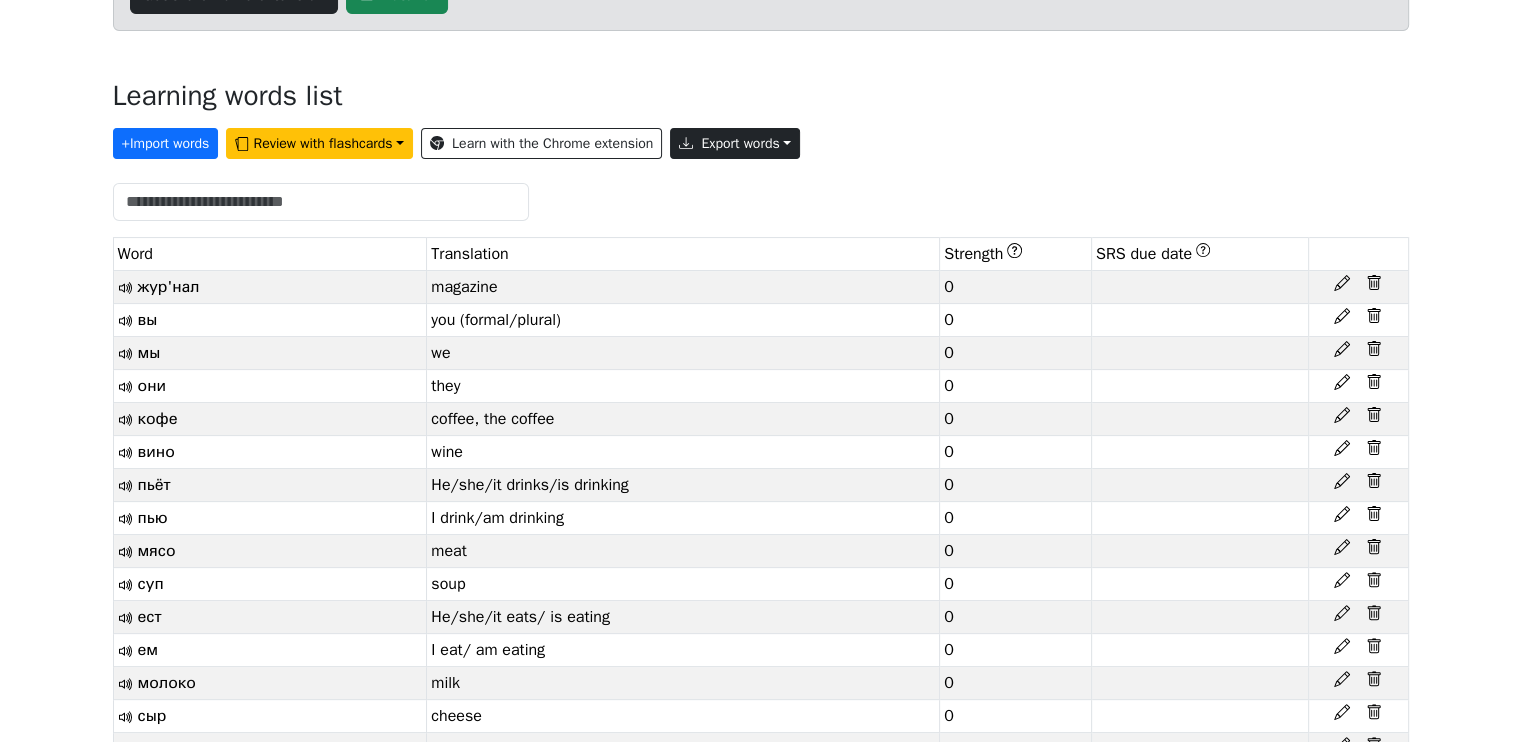 click on "Export words" at bounding box center [735, 143] 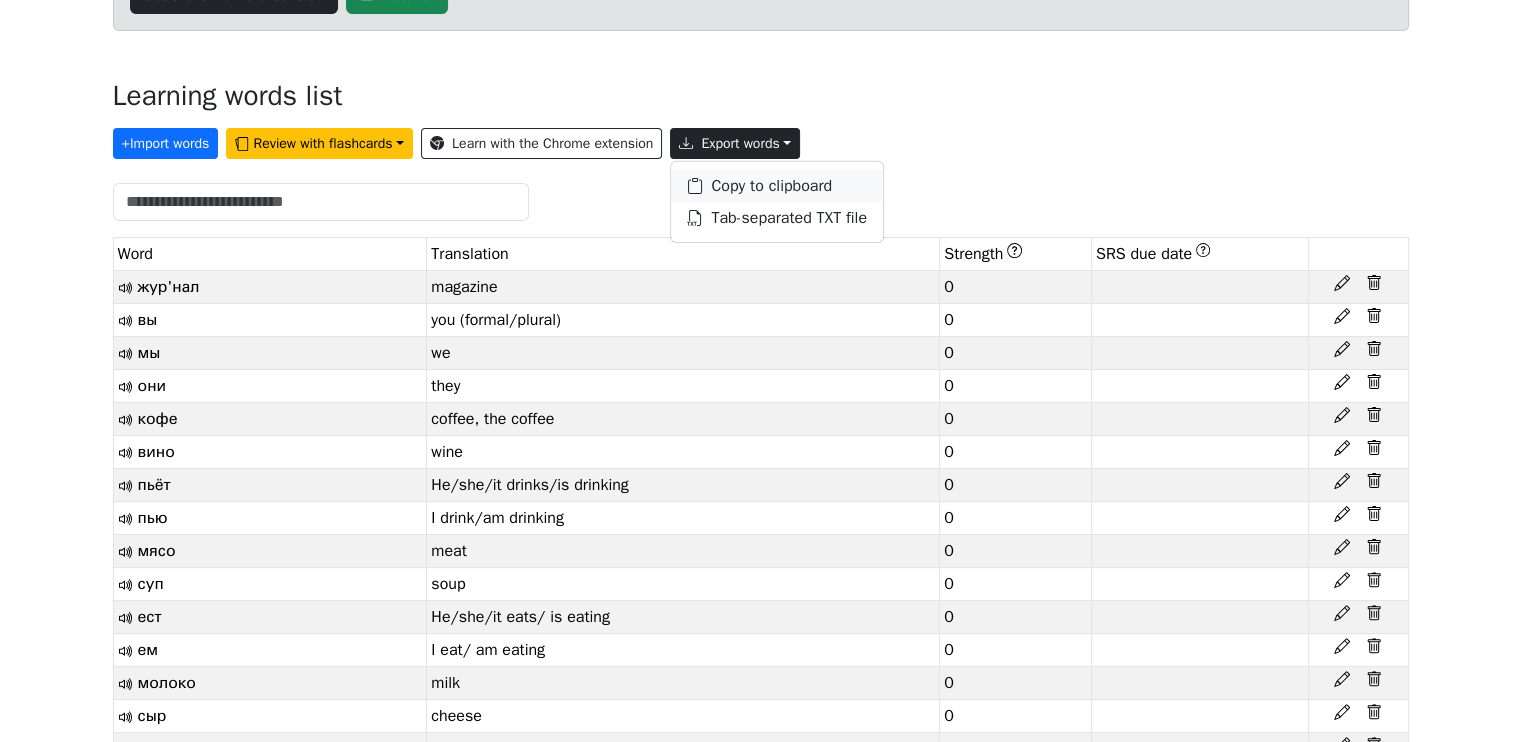 click on "Copy to clipboard" at bounding box center (777, 186) 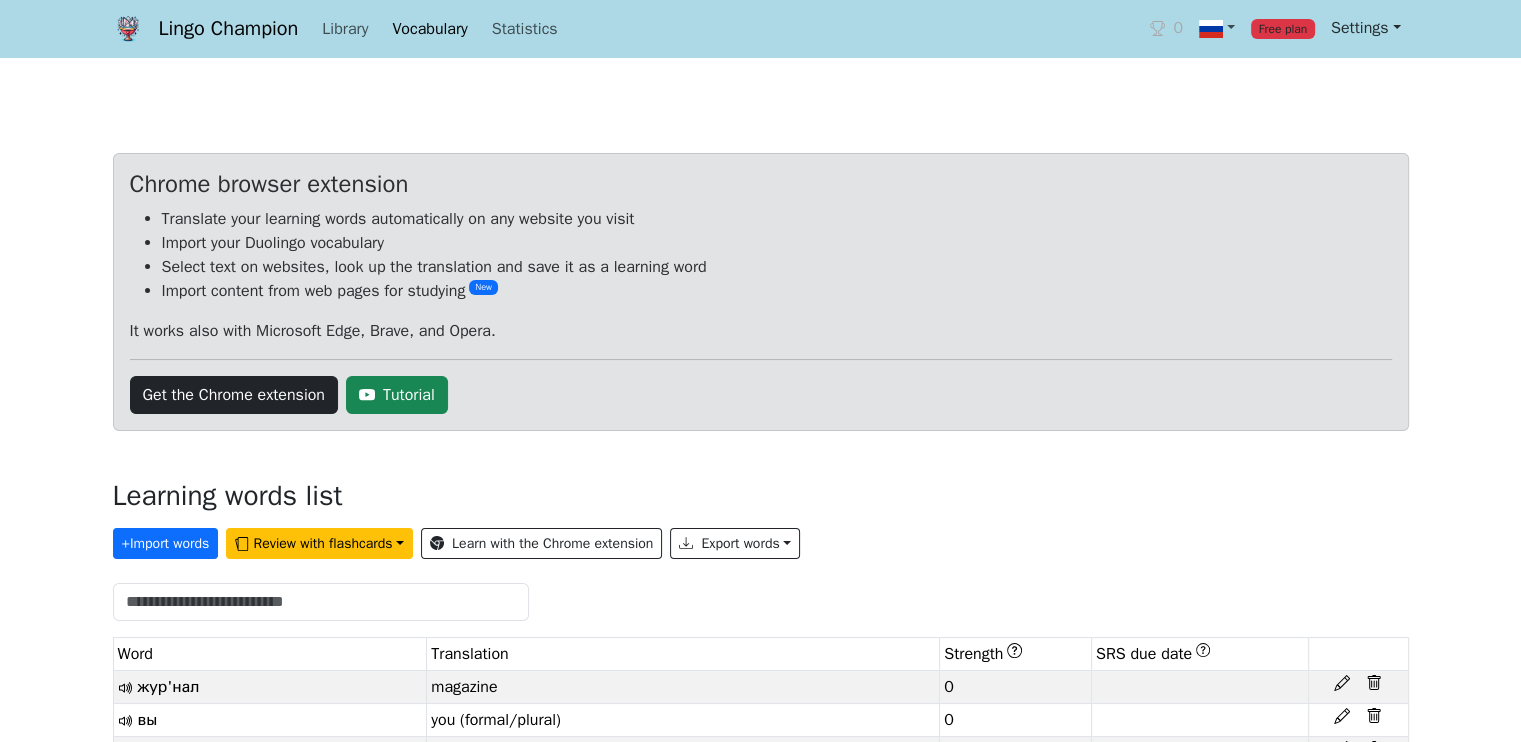 click on "Settings" at bounding box center [1366, 28] 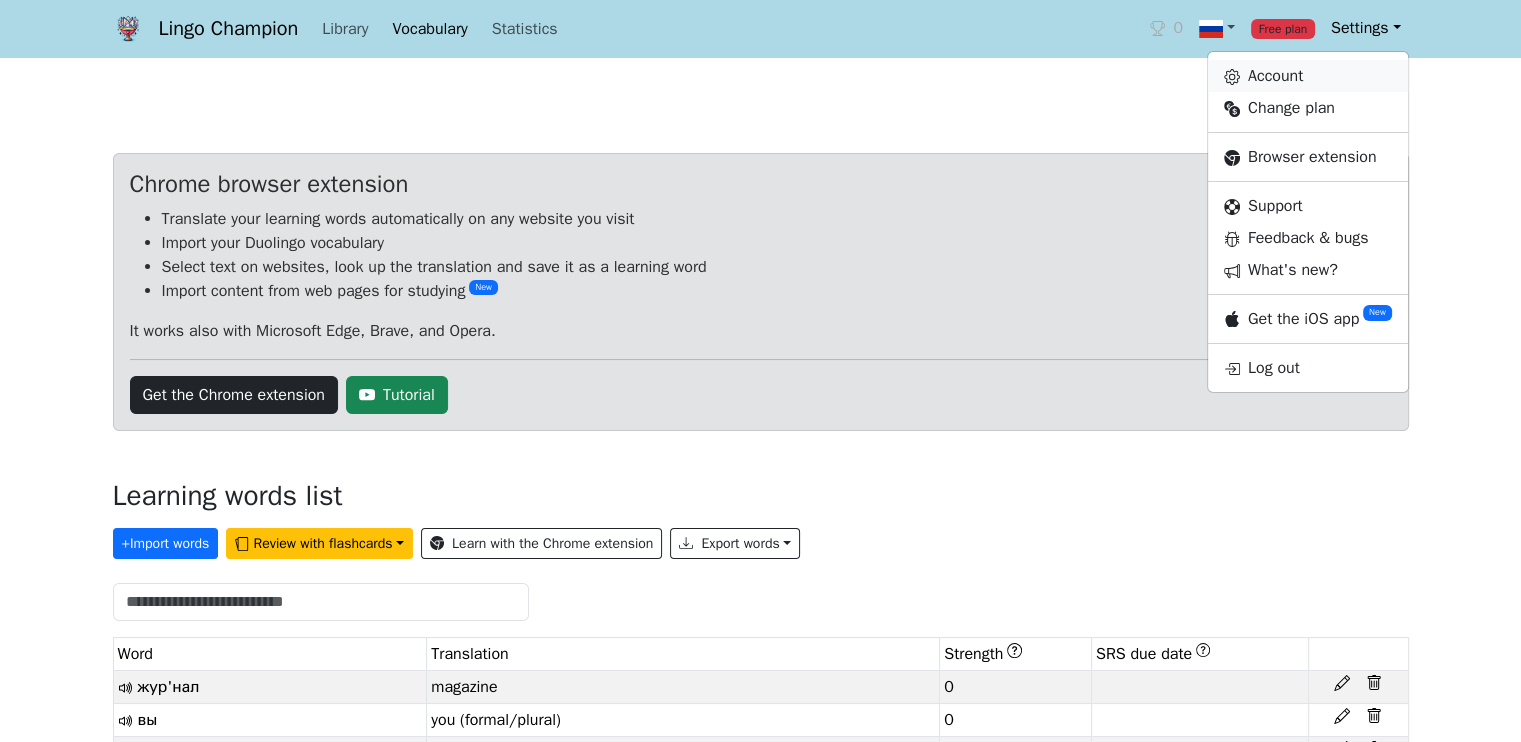 click on "Account" at bounding box center [1308, 76] 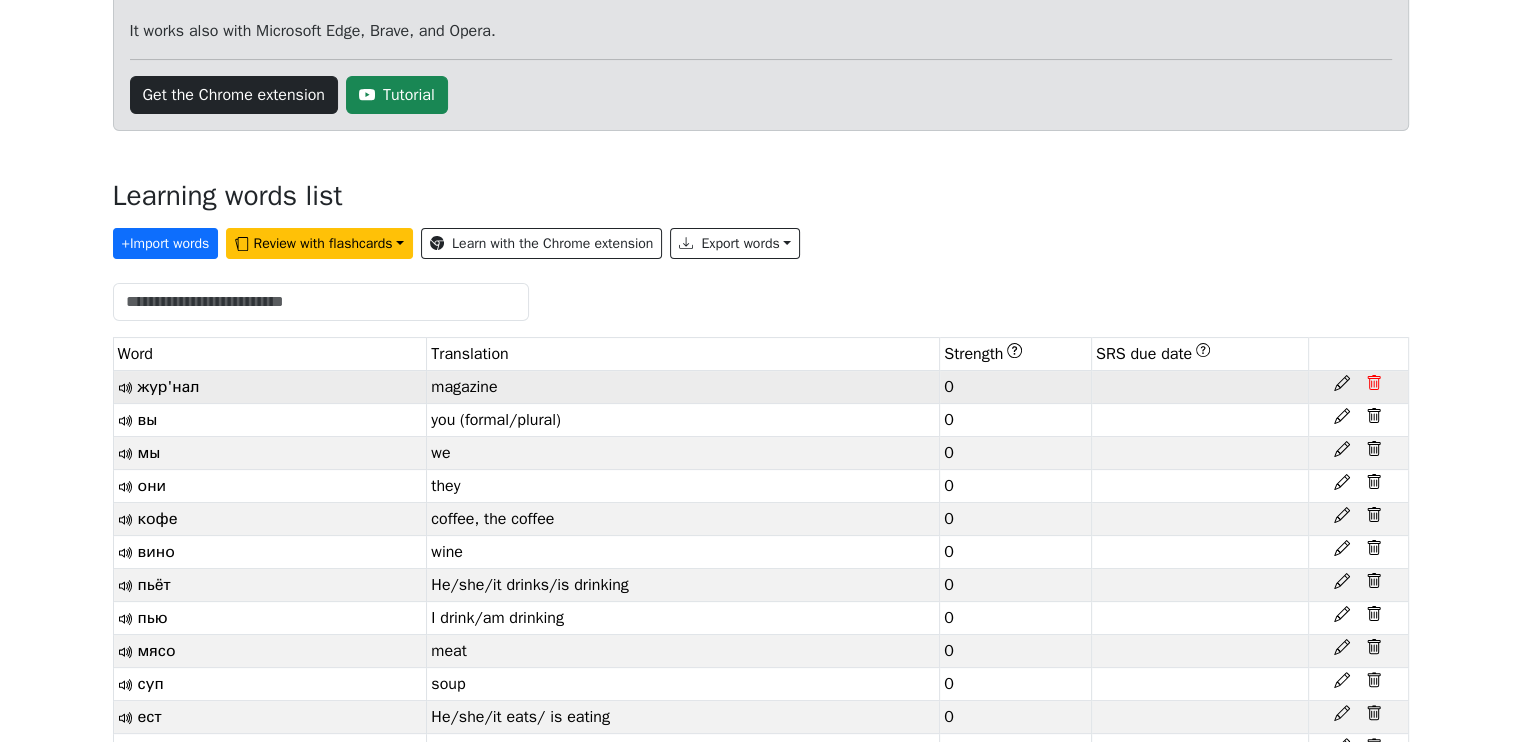 click 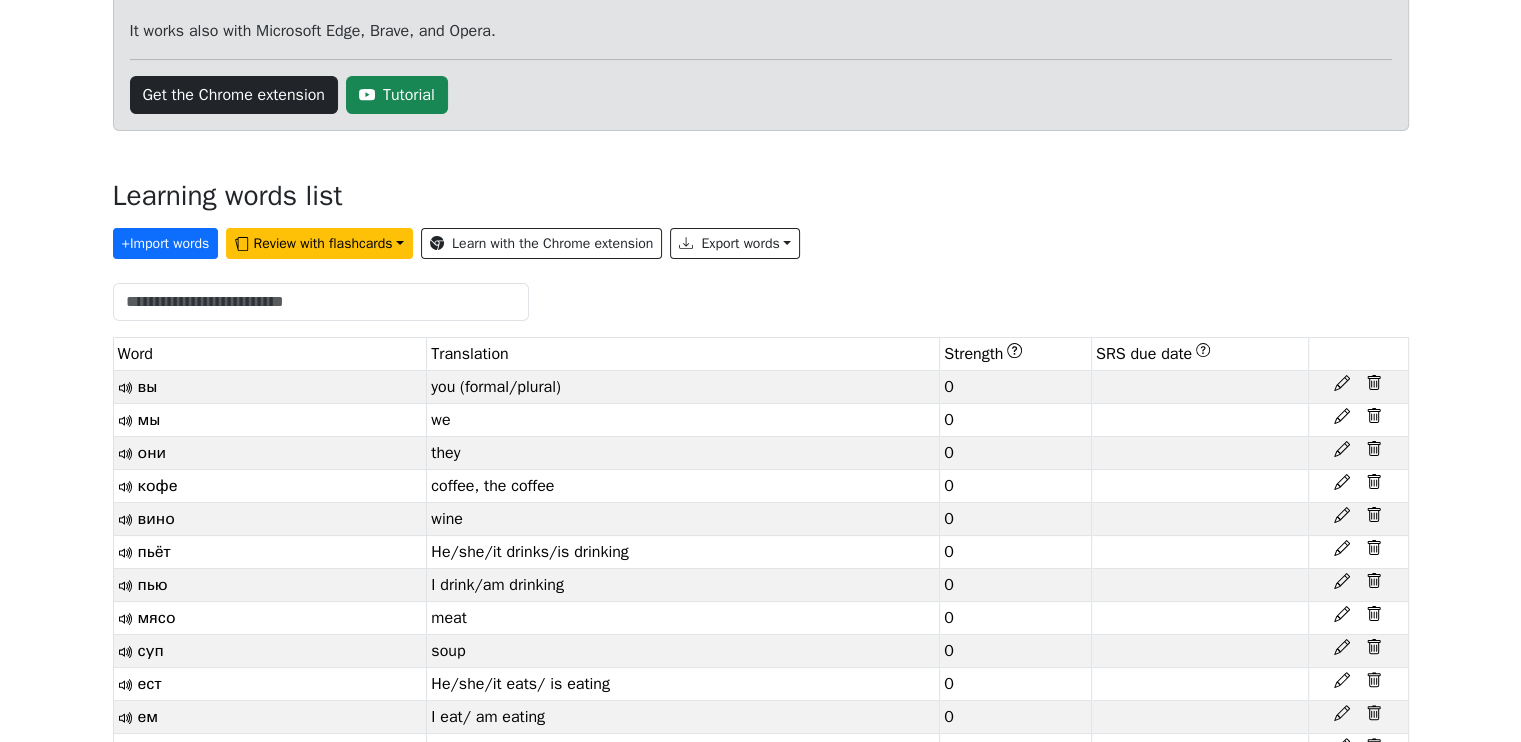 click on "+  Import words   Review with flashcards Learn with the Chrome extension Export words" at bounding box center (761, 239) 